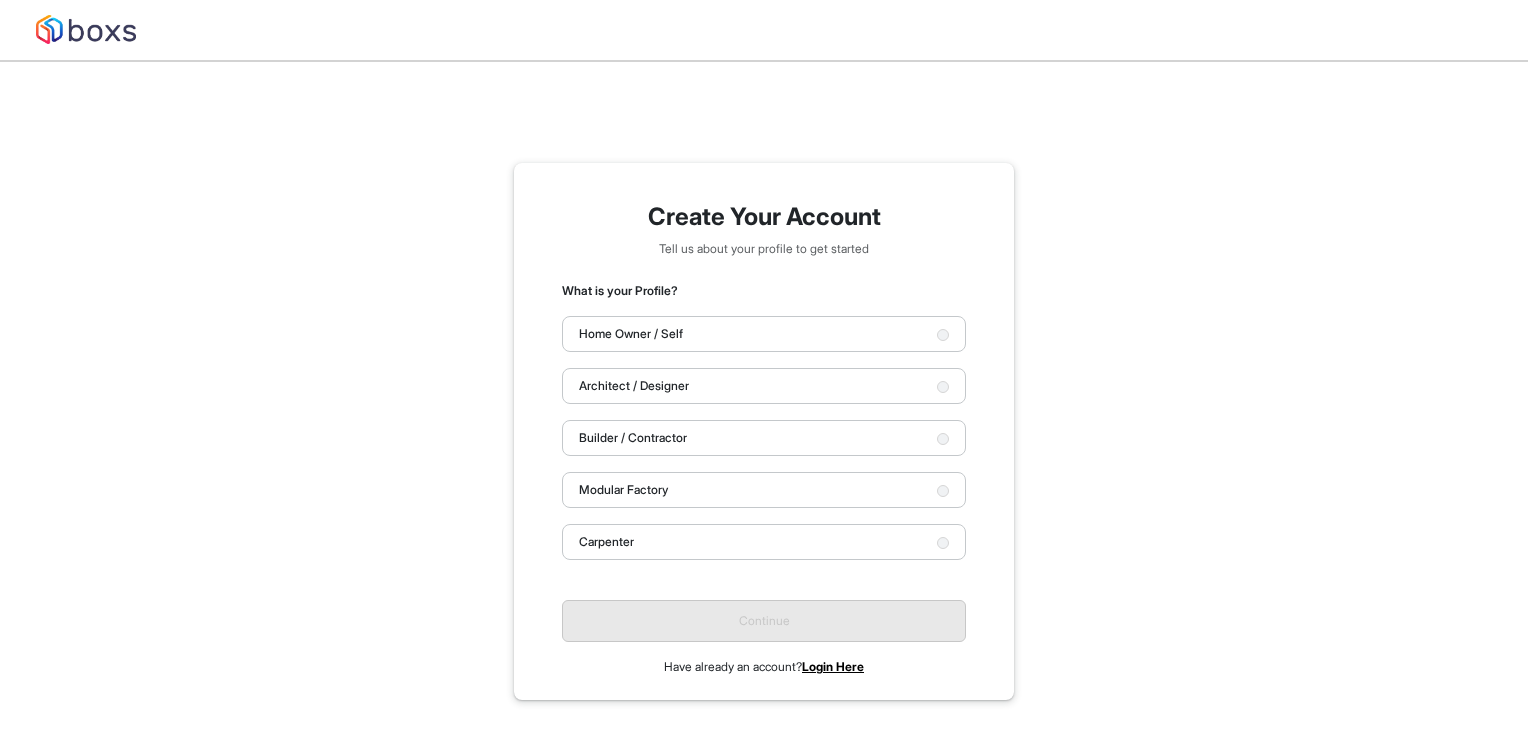 scroll, scrollTop: 0, scrollLeft: 0, axis: both 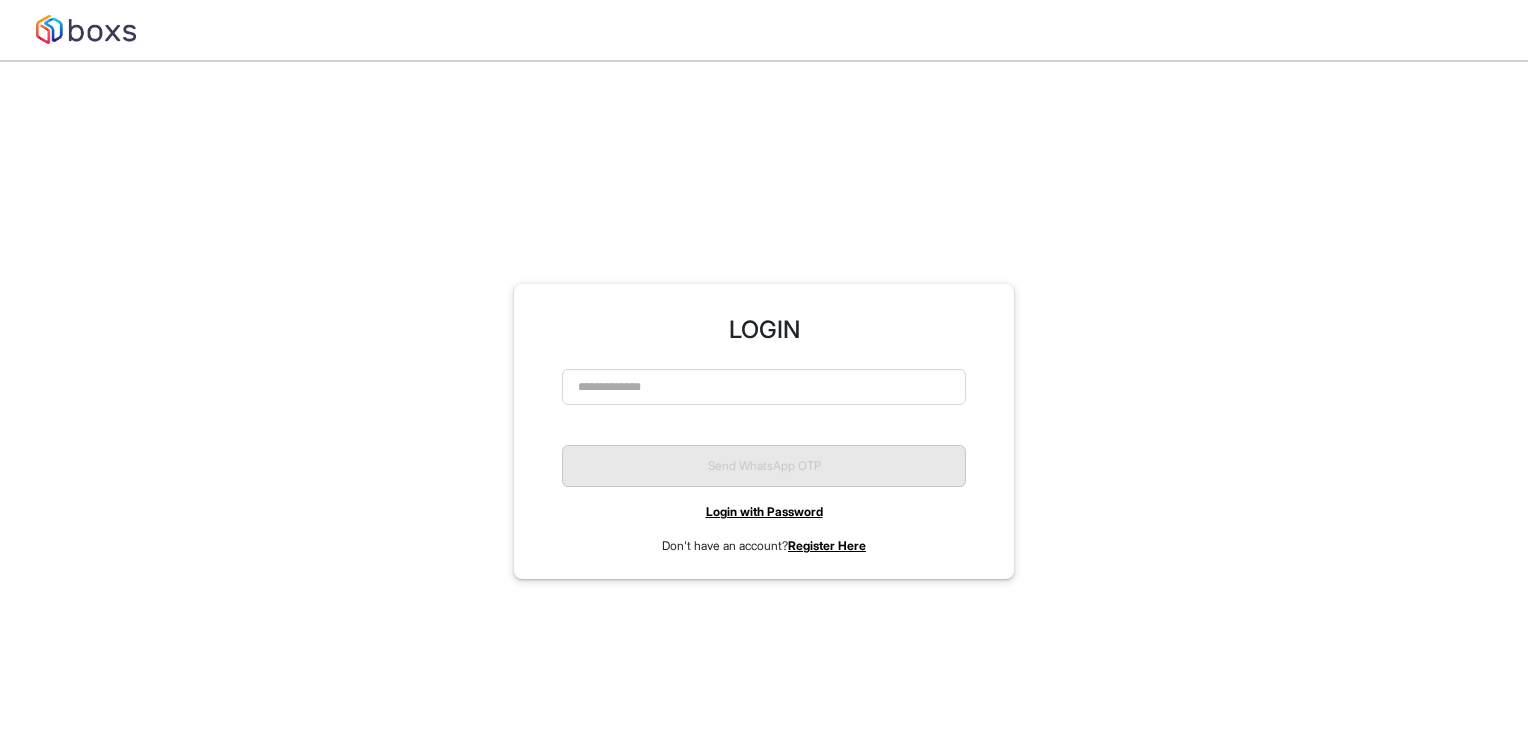 click on "Login with Password" at bounding box center (764, 511) 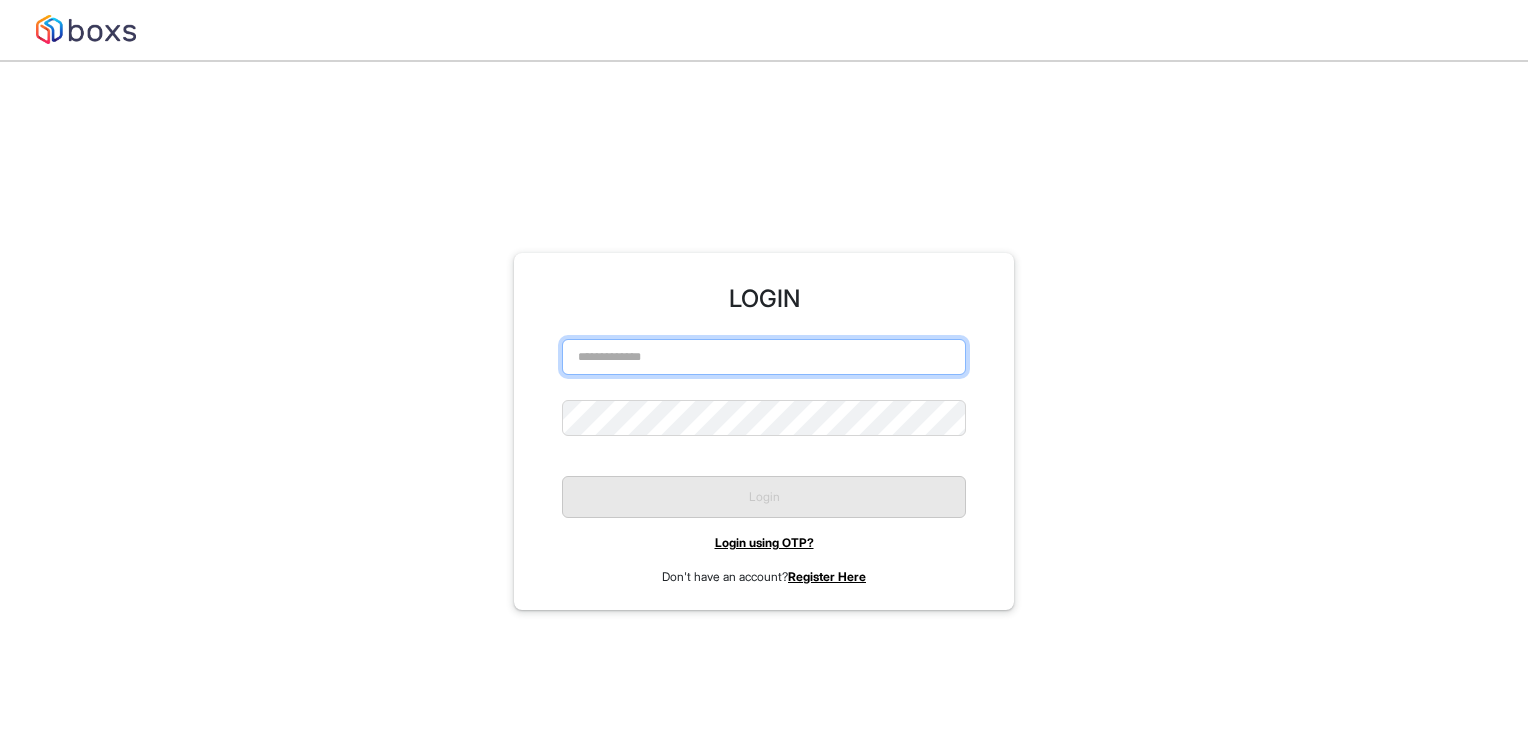click at bounding box center (764, 357) 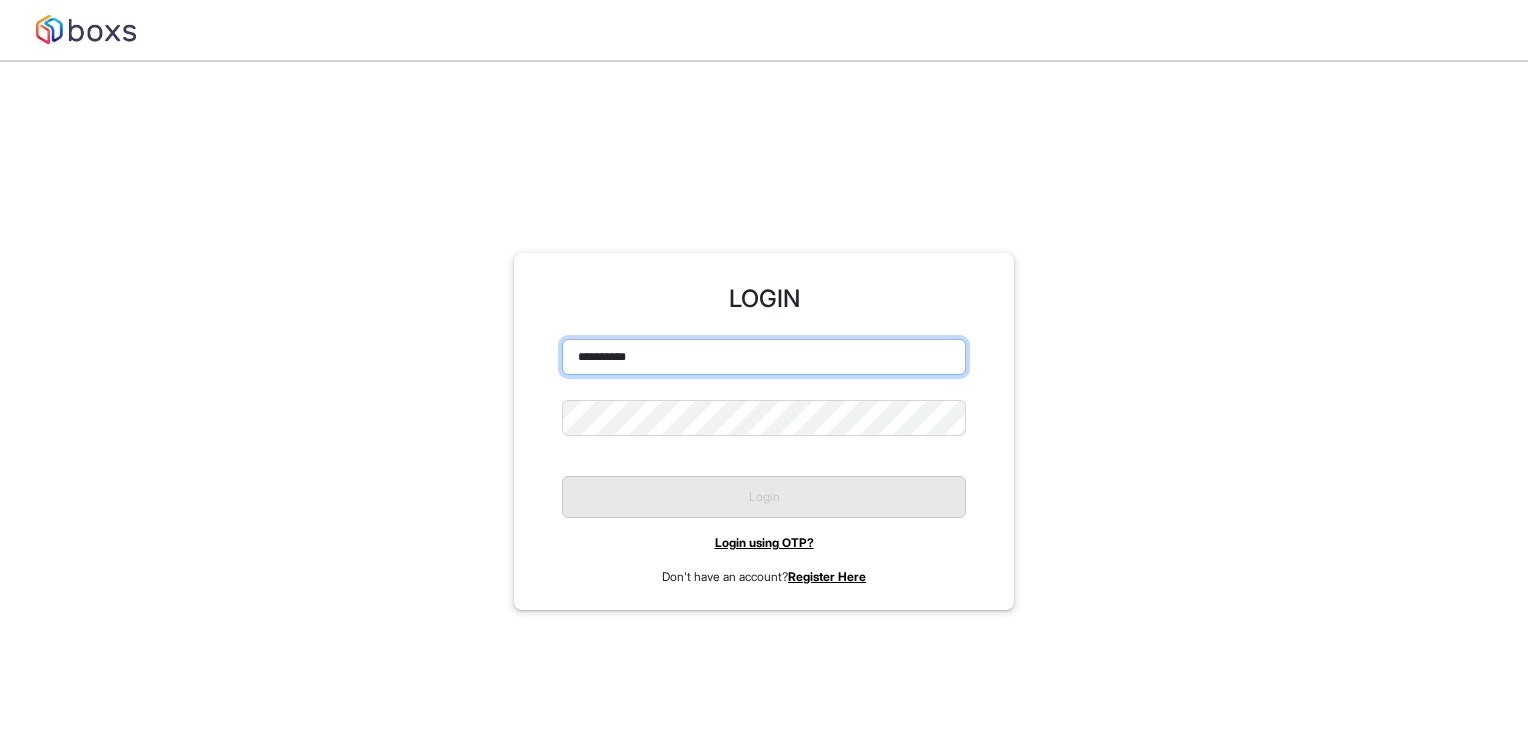 type on "**********" 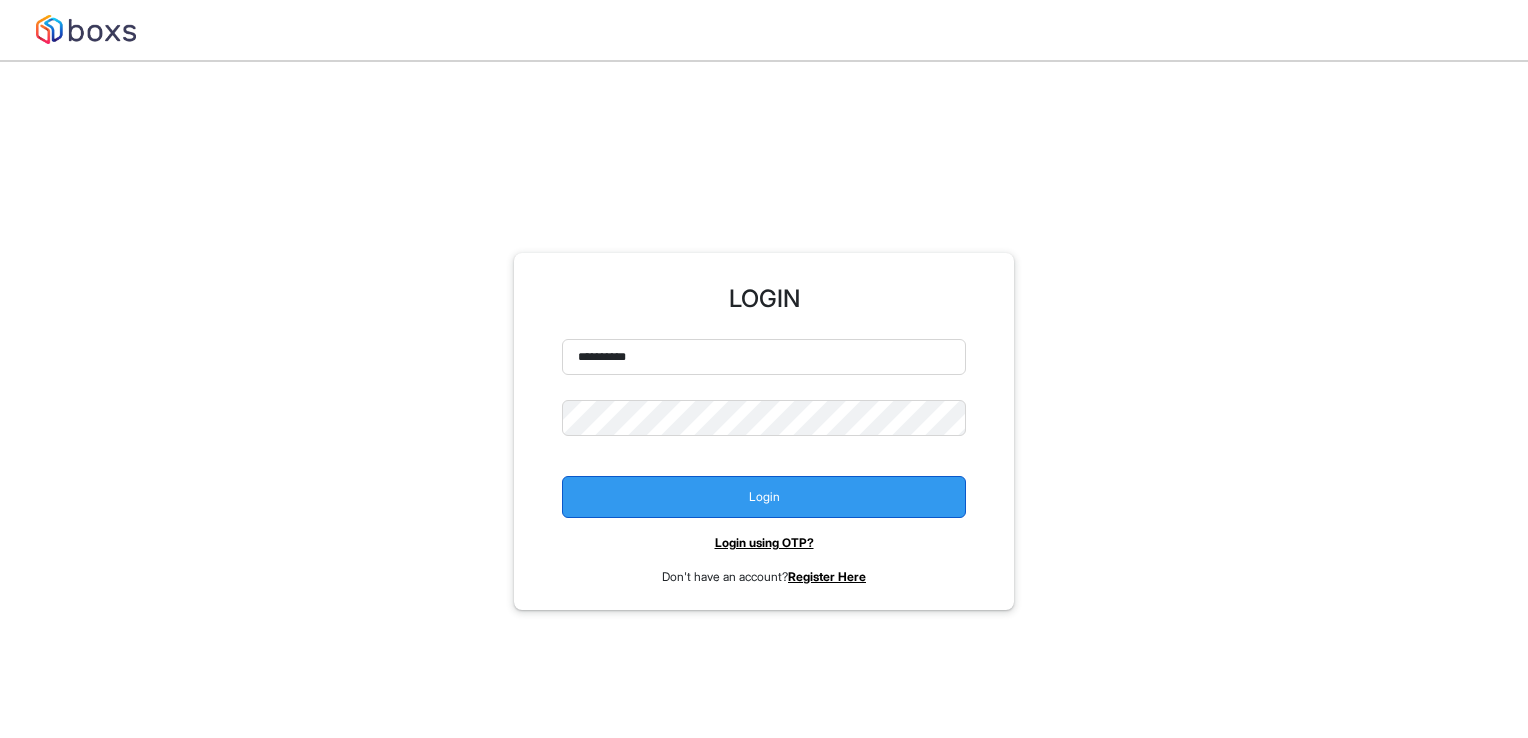 click on "Login" at bounding box center [764, 497] 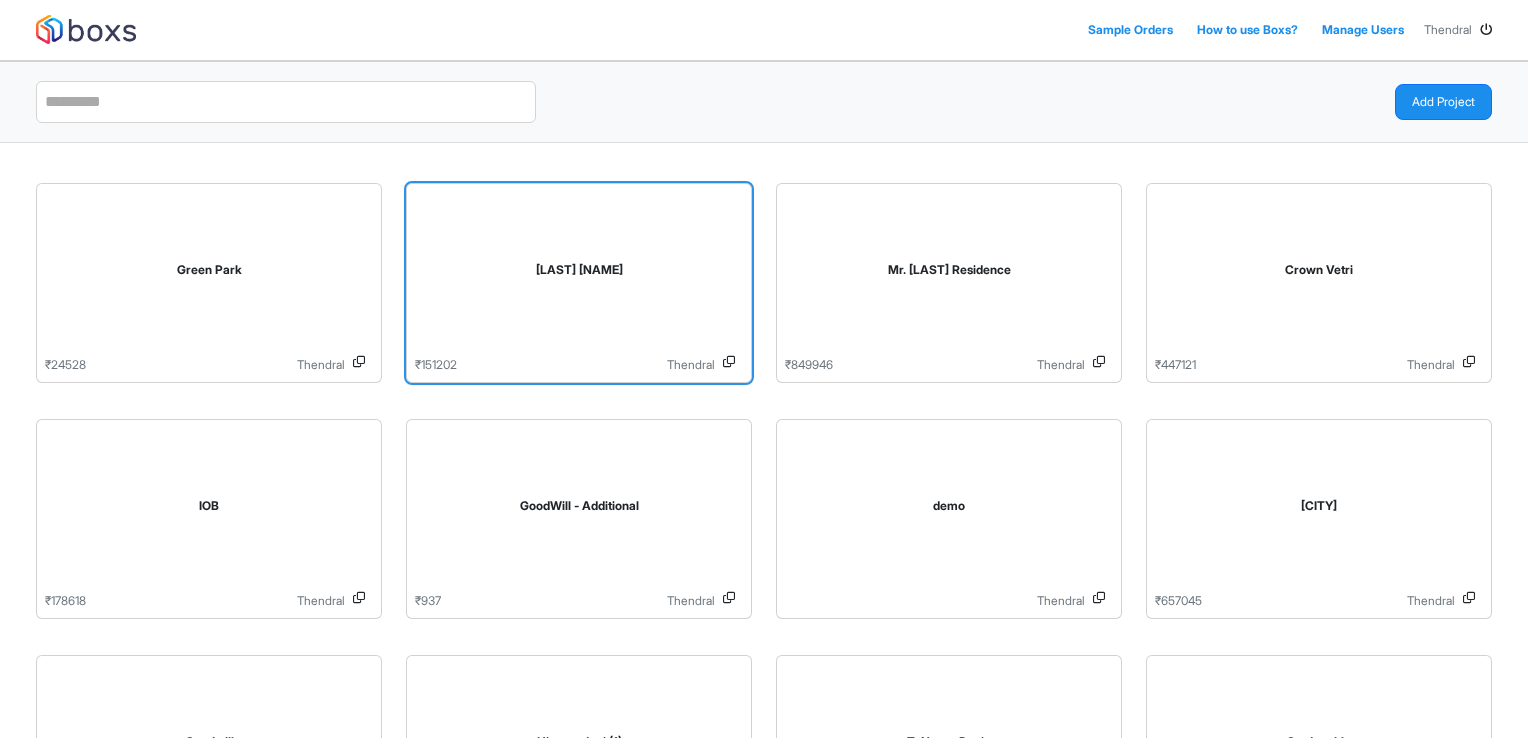 click on "[LAST] [NAME]" at bounding box center (579, 274) 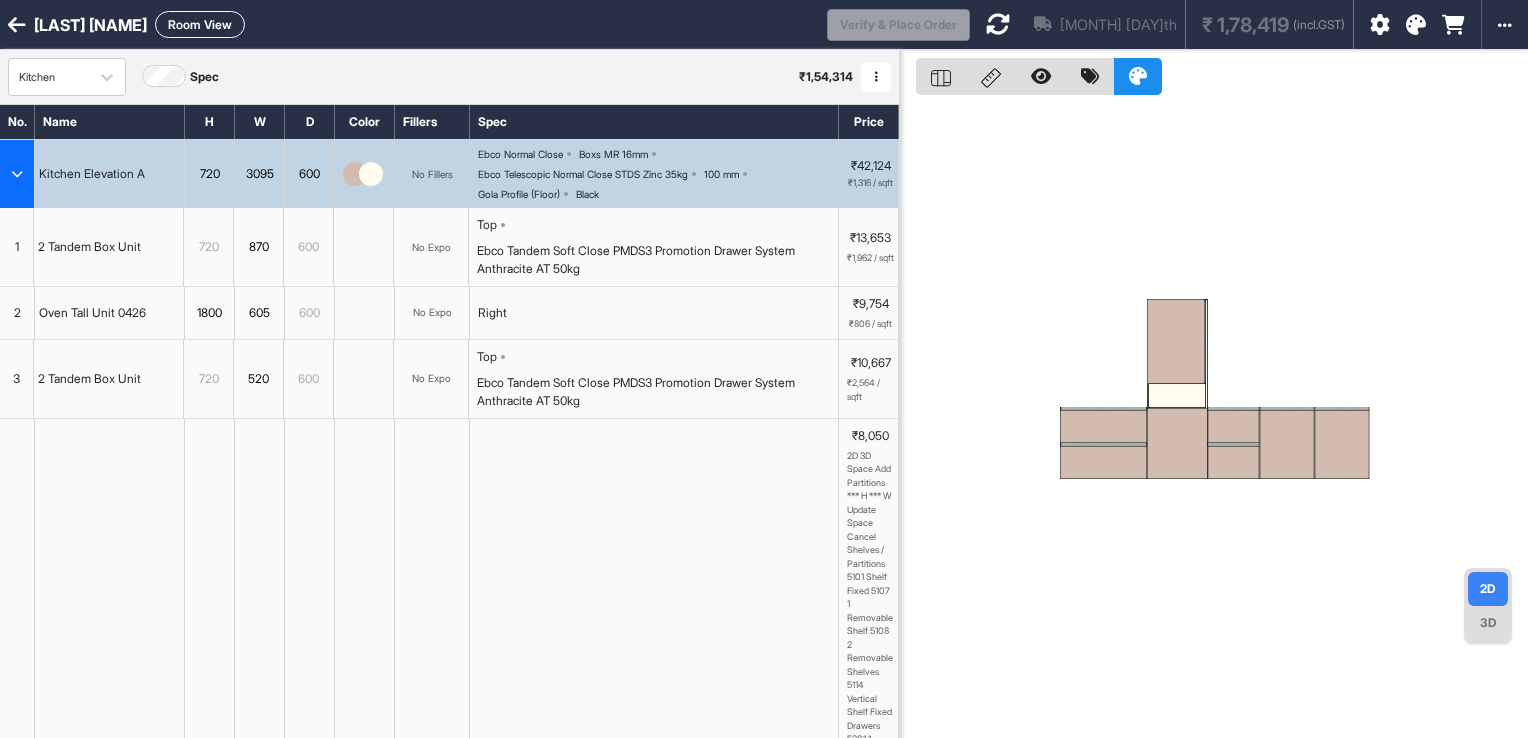 click on "Room View" at bounding box center (200, 24) 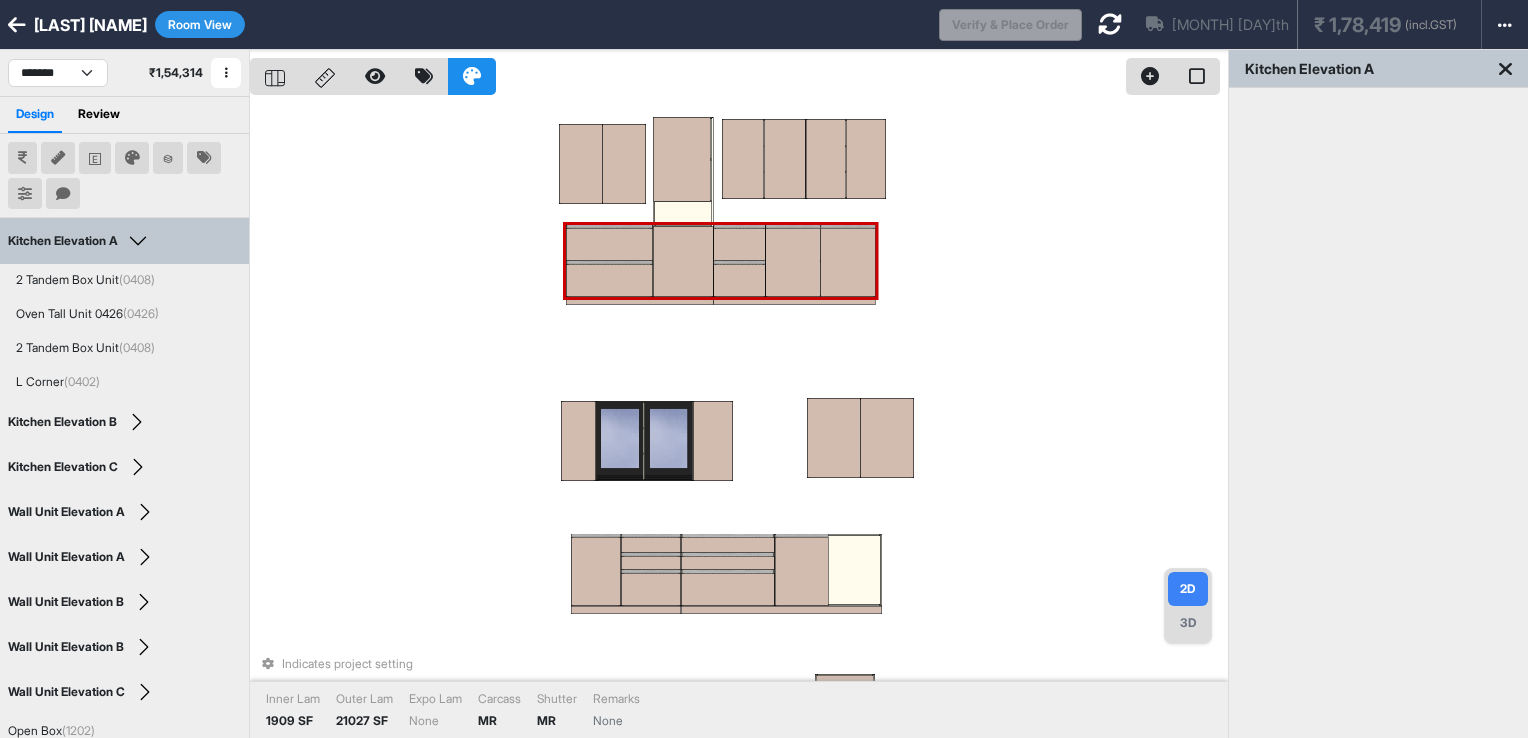 click at bounding box center [683, 261] 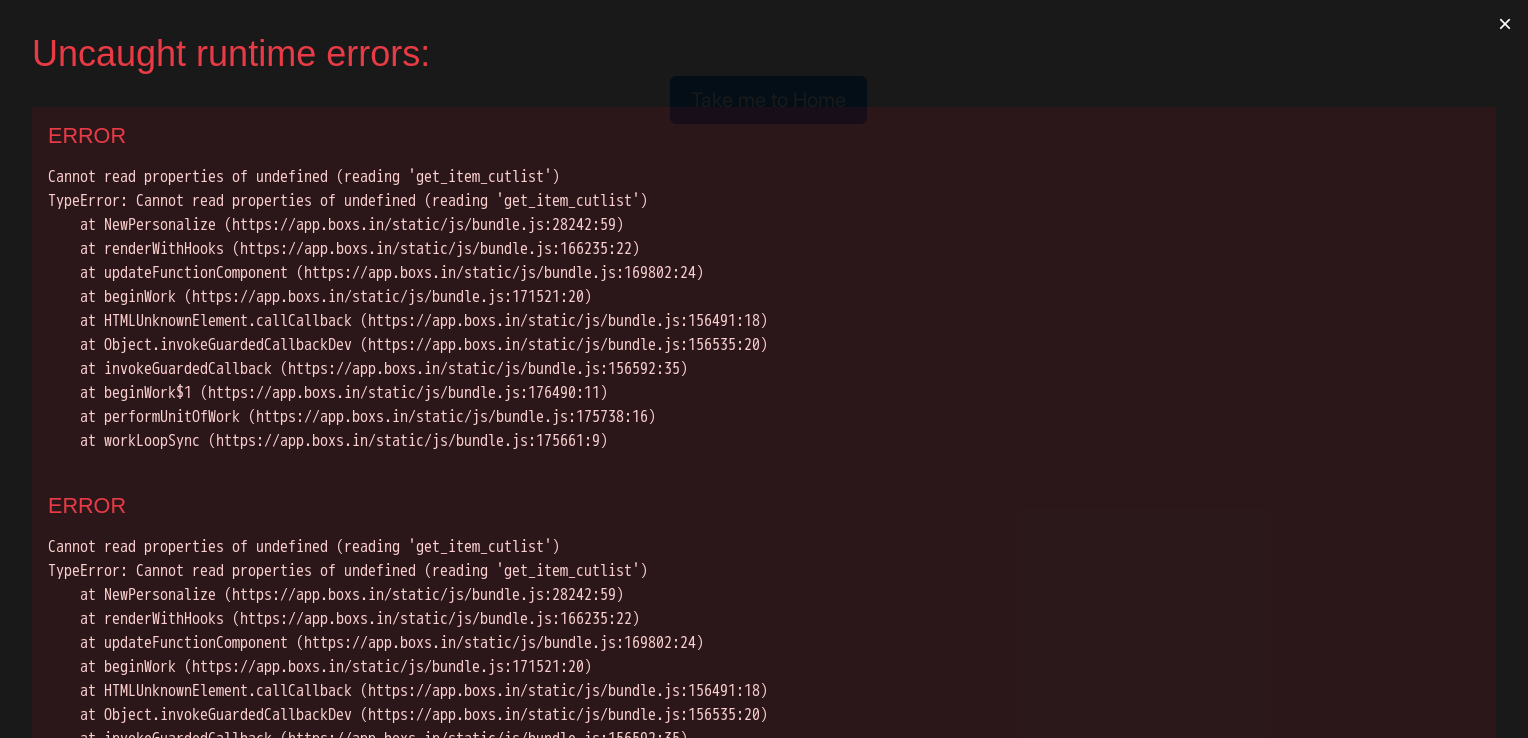 scroll, scrollTop: 0, scrollLeft: 0, axis: both 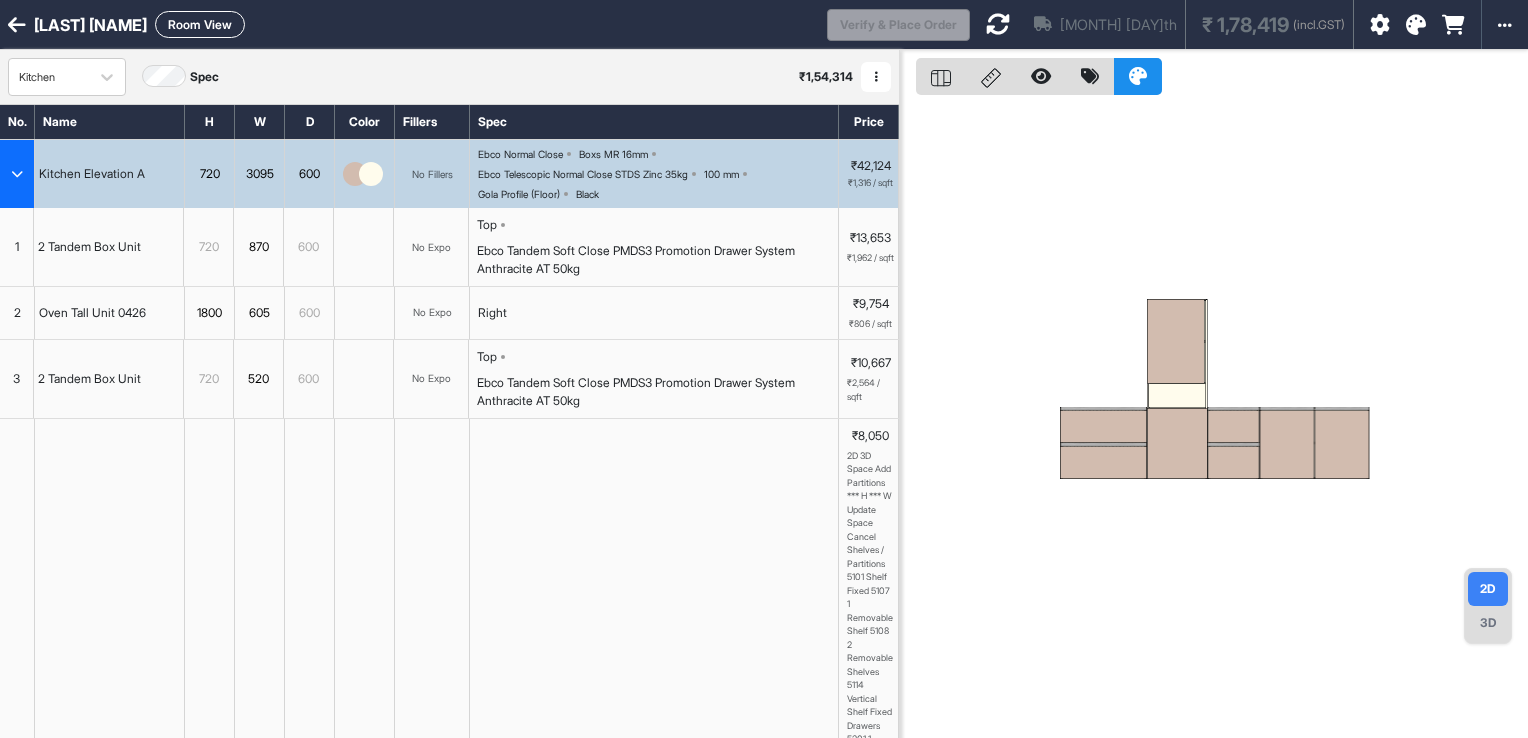 click on "Room View" at bounding box center [200, 24] 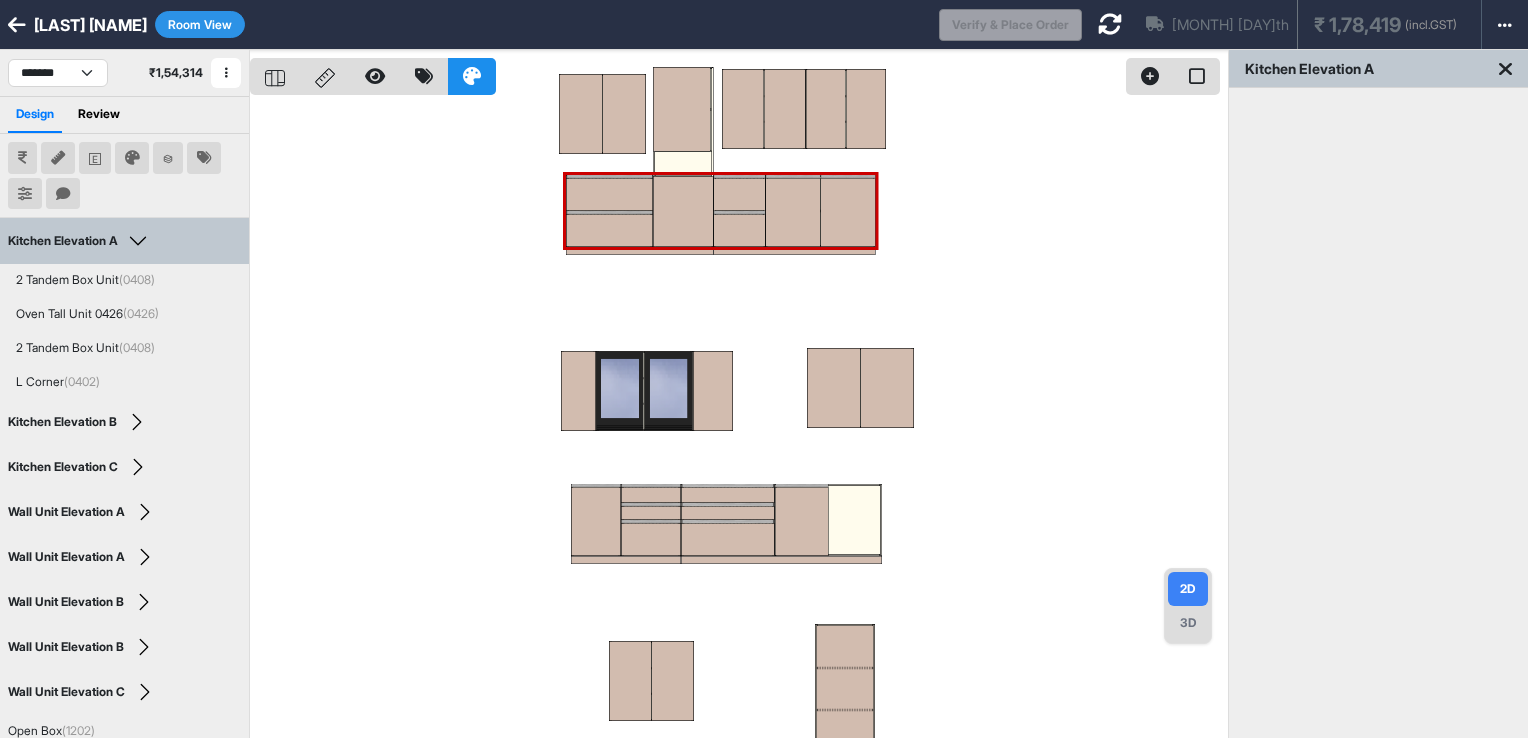 click at bounding box center [739, 419] 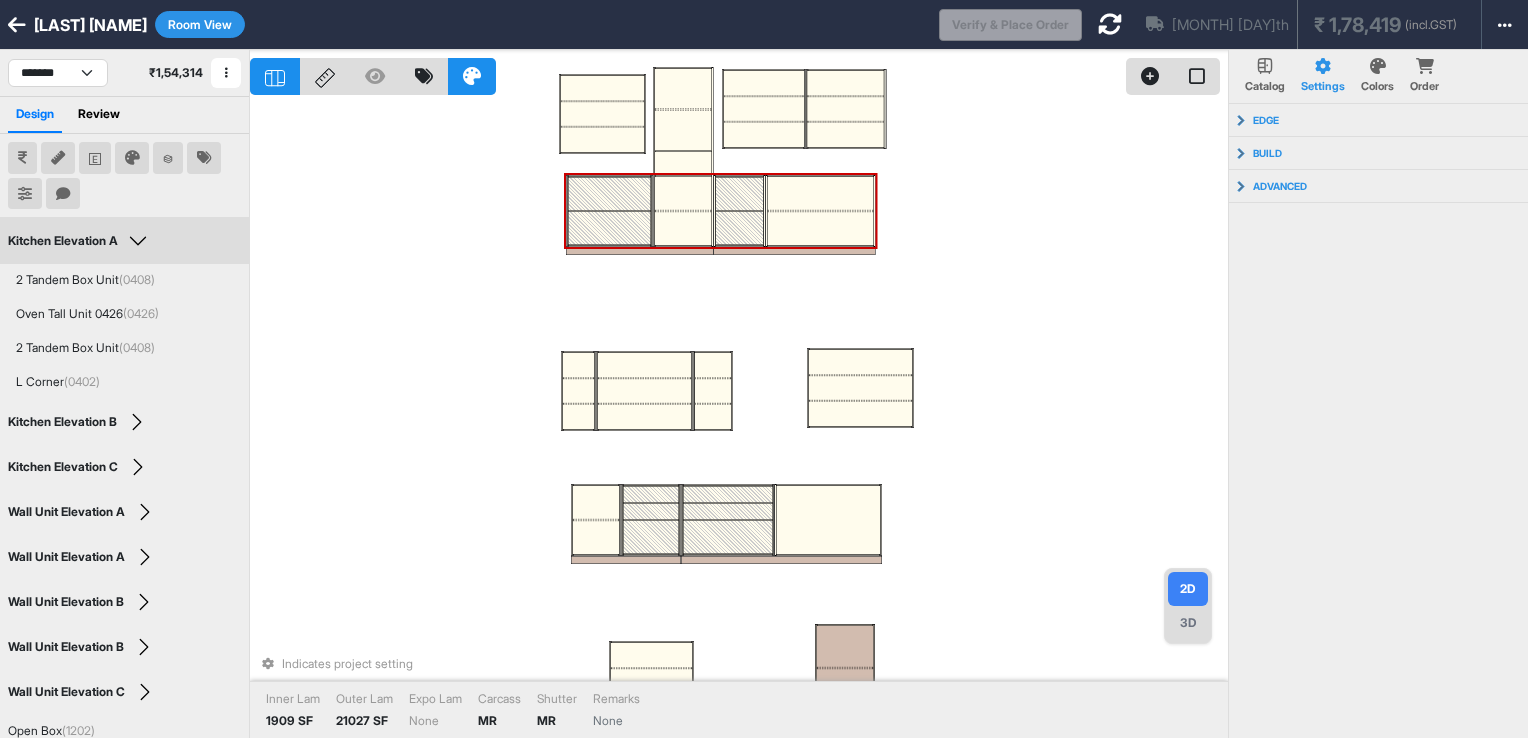 click at bounding box center (683, 193) 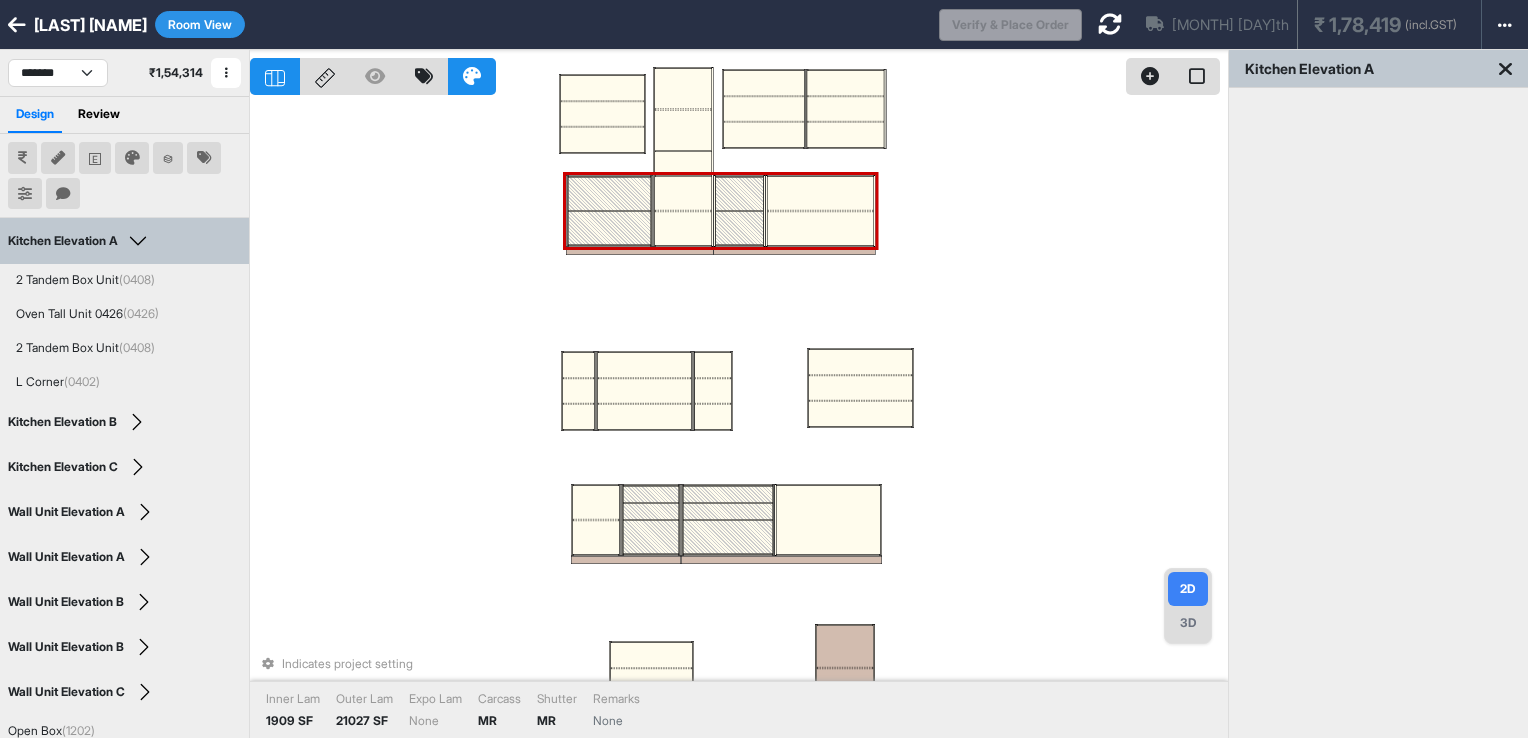 click at bounding box center (683, 193) 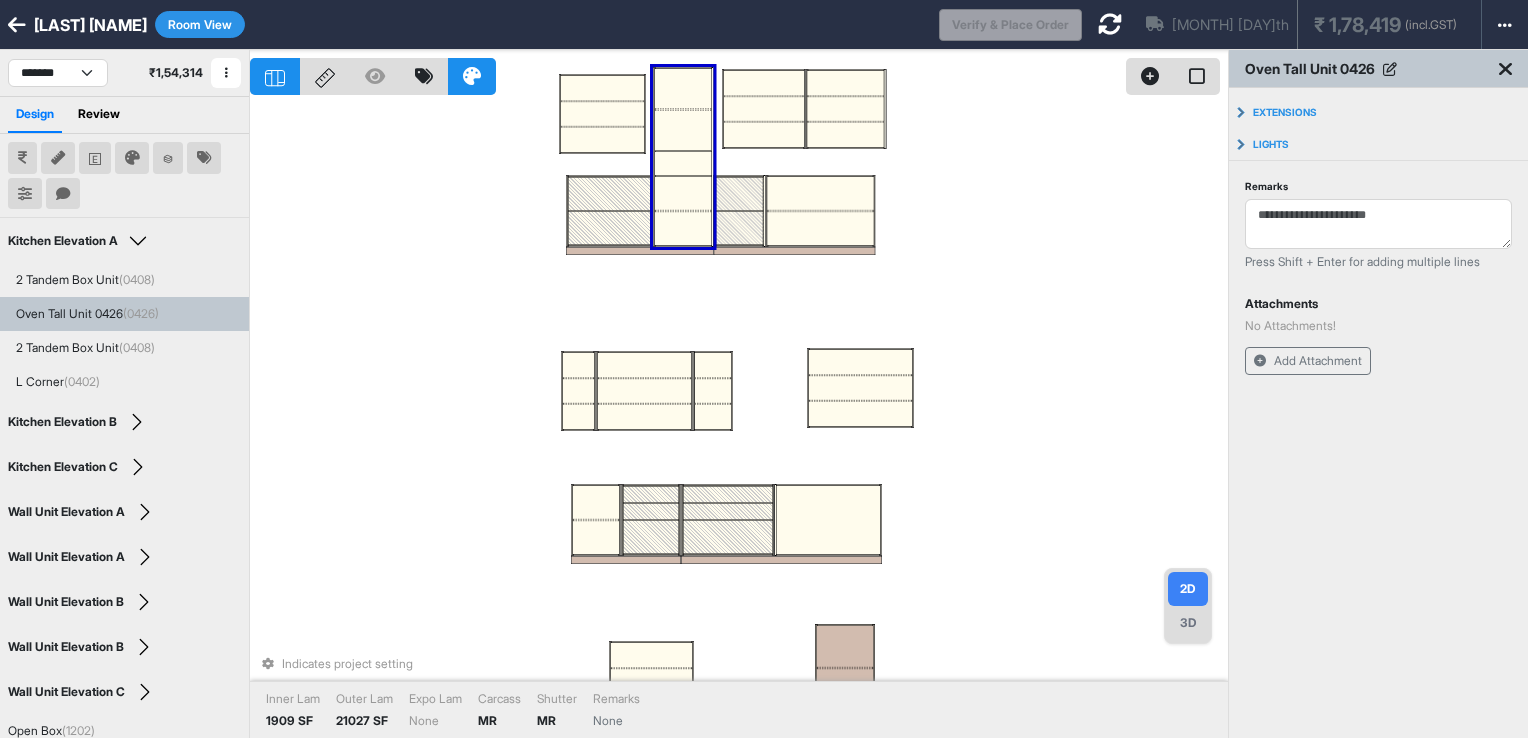 click at bounding box center [683, 193] 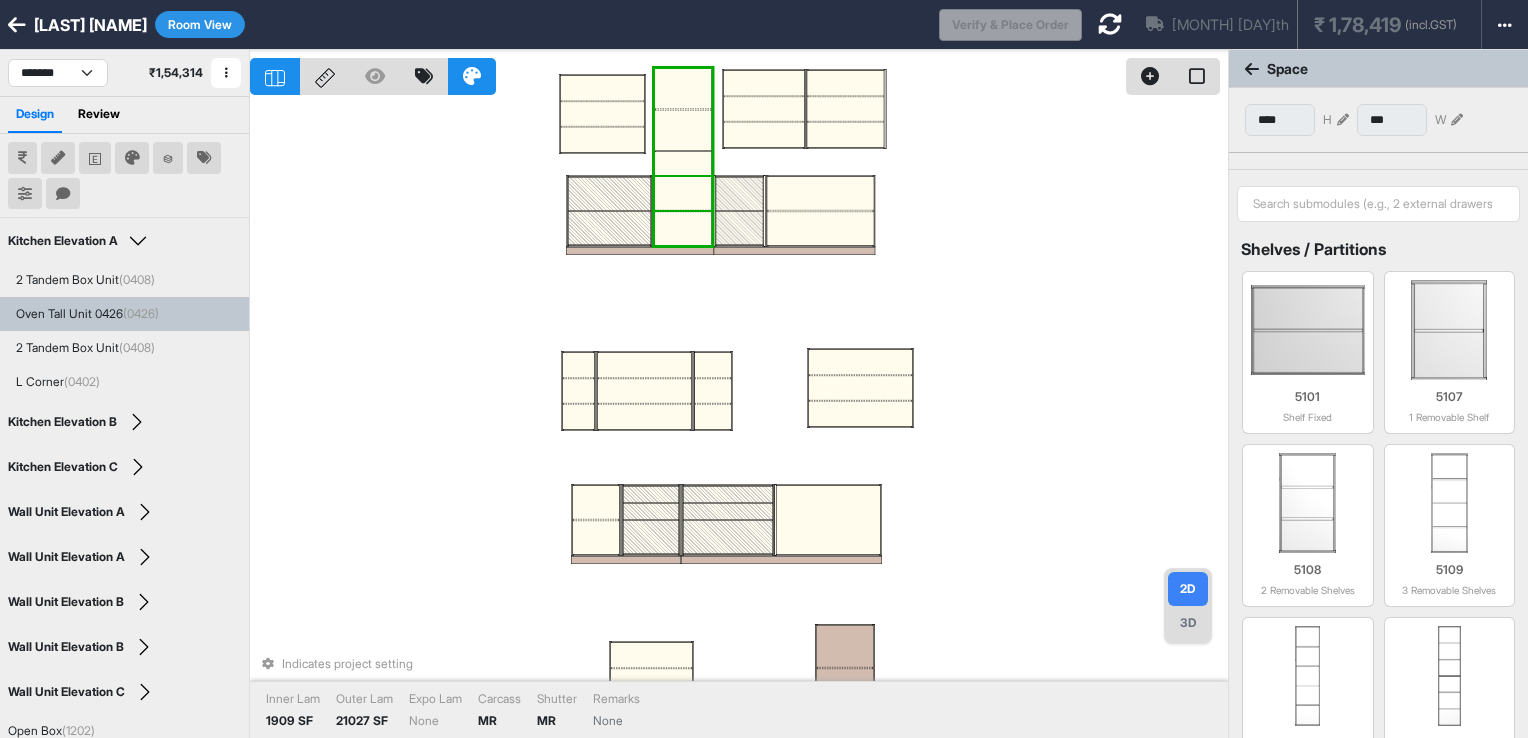 click at bounding box center [683, 193] 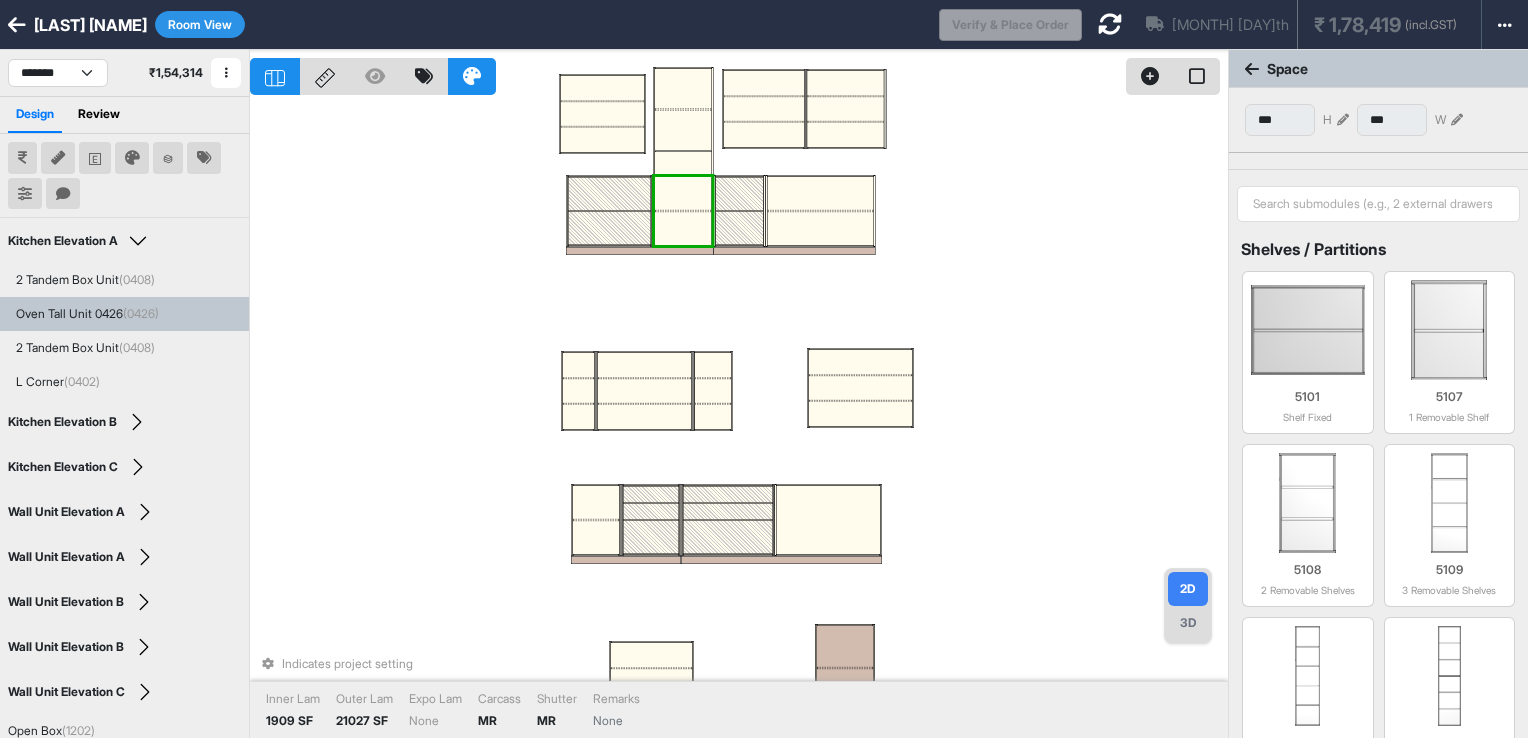 click at bounding box center (683, 211) 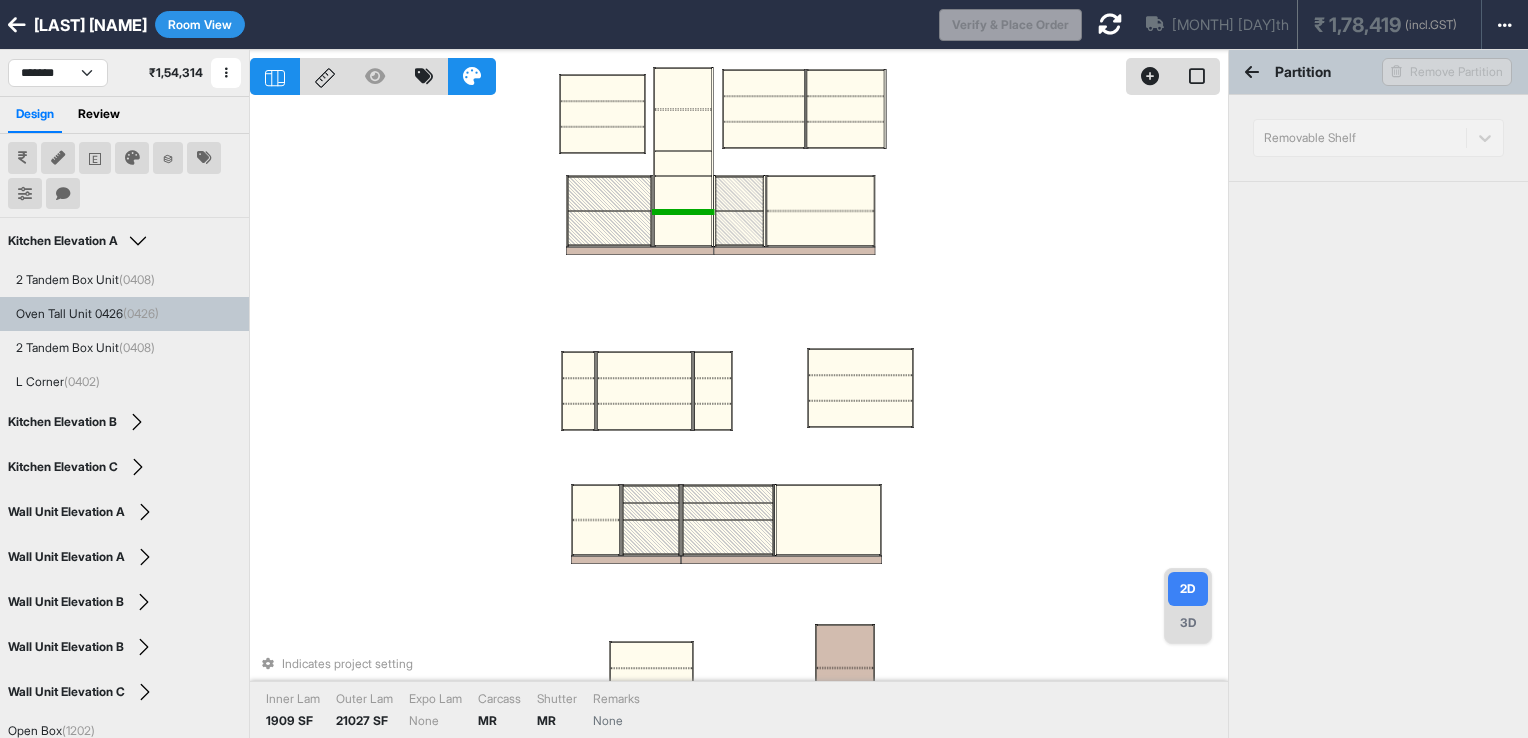 click on "Partition Remove Partition" at bounding box center [1378, 72] 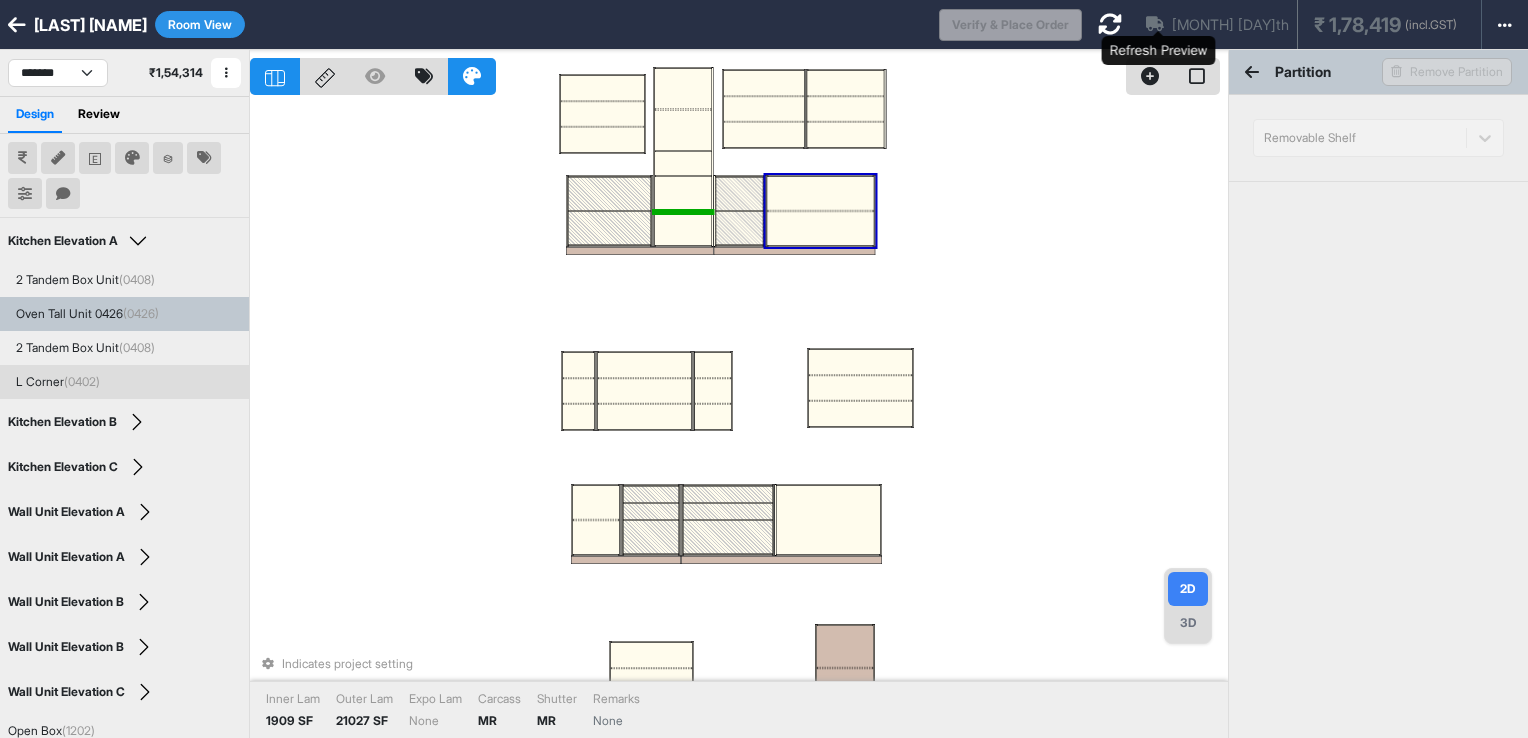 click at bounding box center [1110, 24] 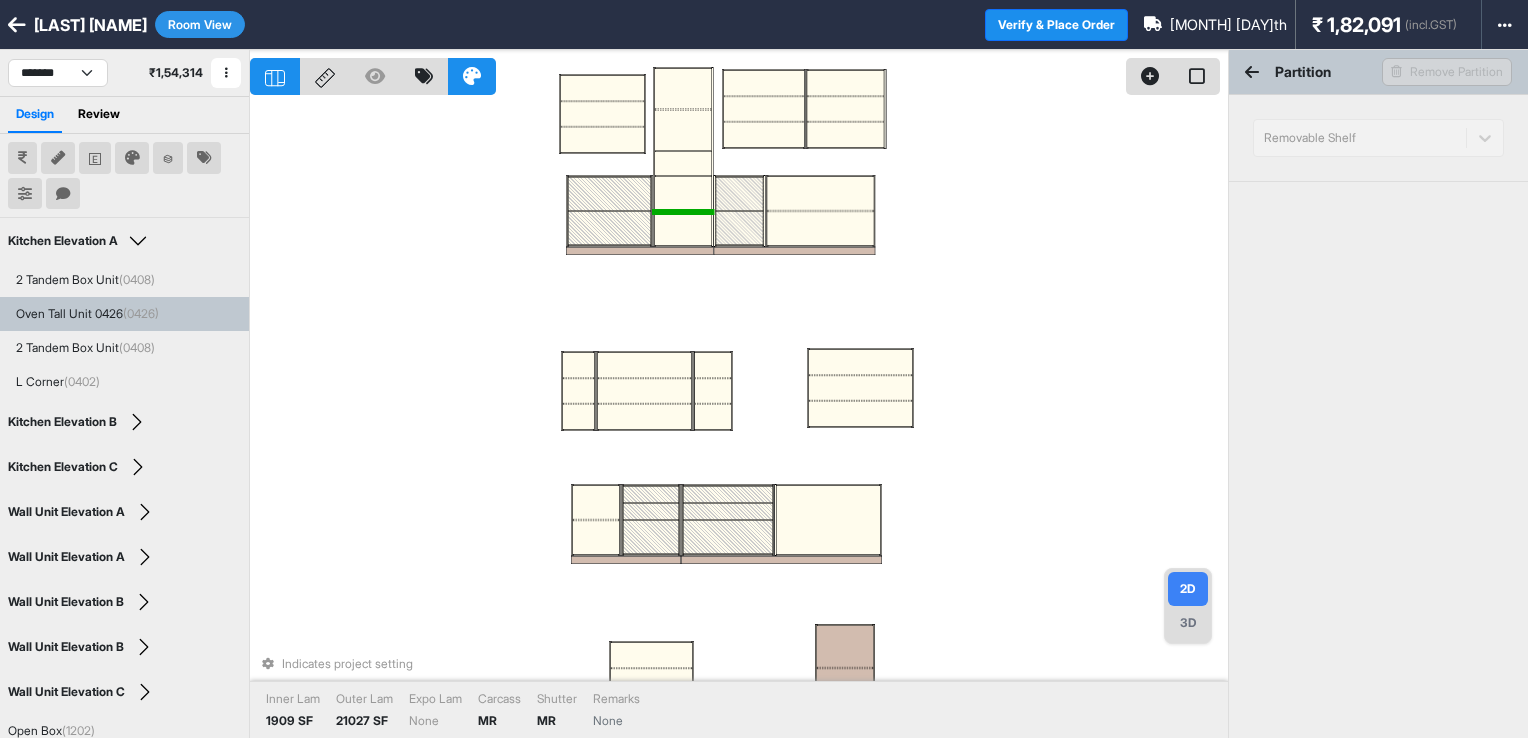 click at bounding box center (683, 193) 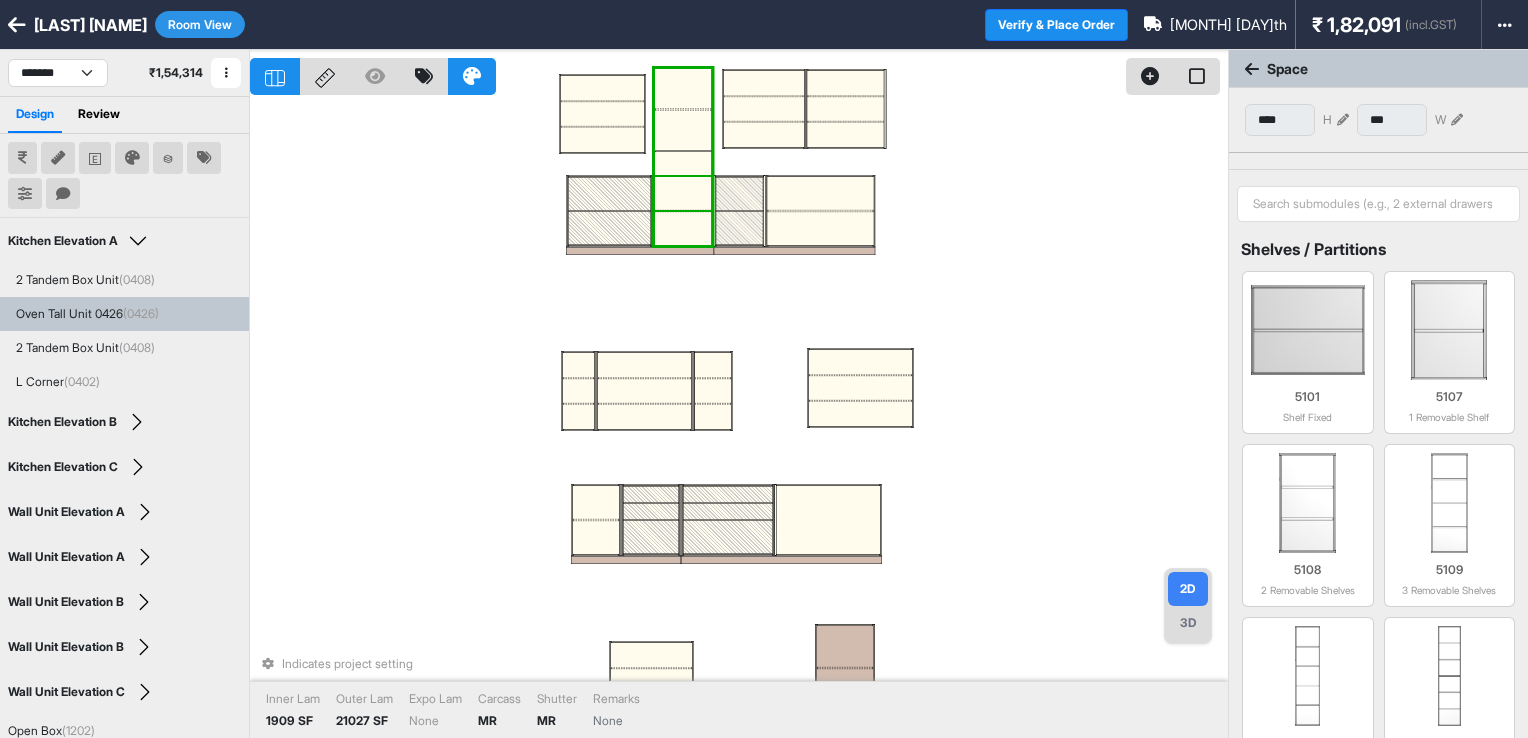 click at bounding box center (683, 193) 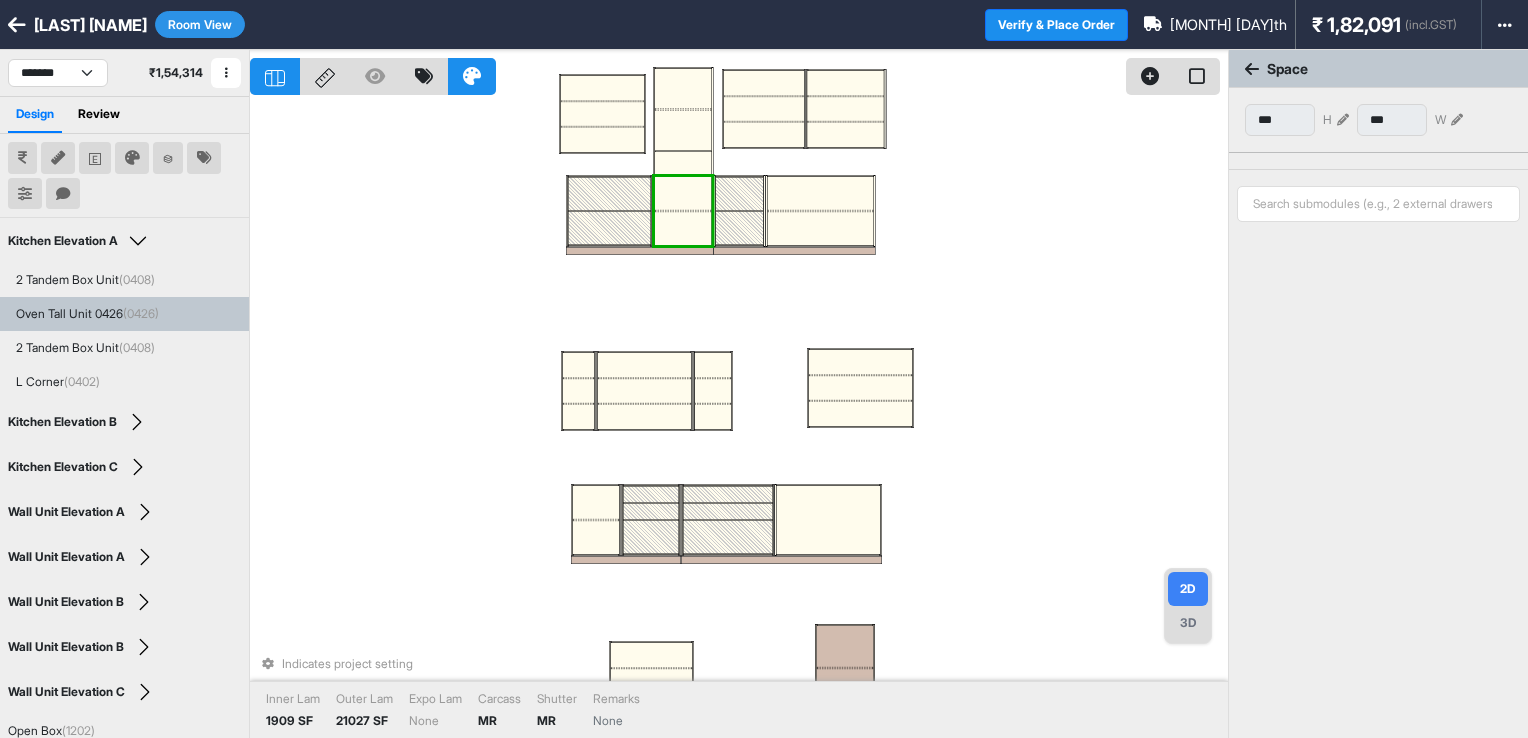 type on "***" 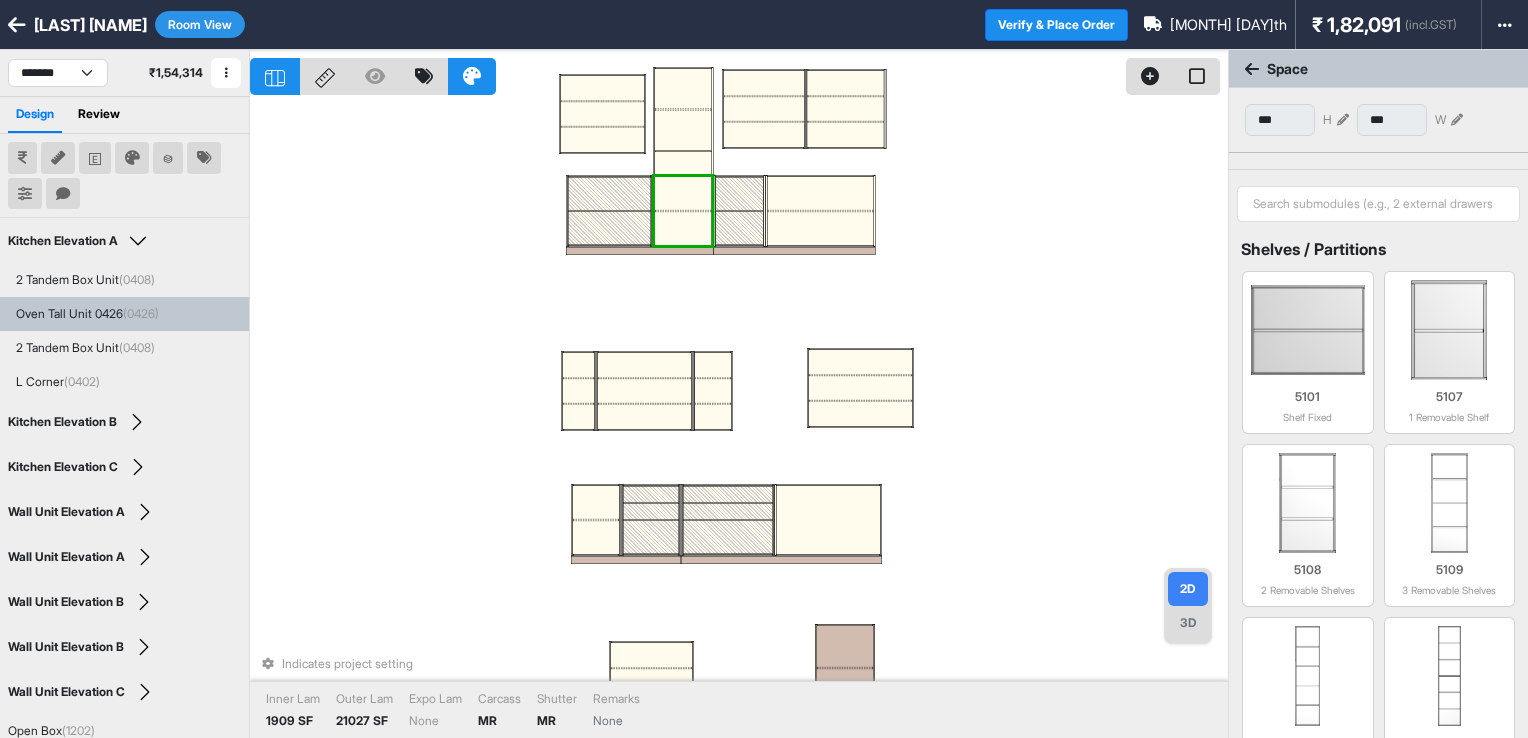 click at bounding box center [683, 193] 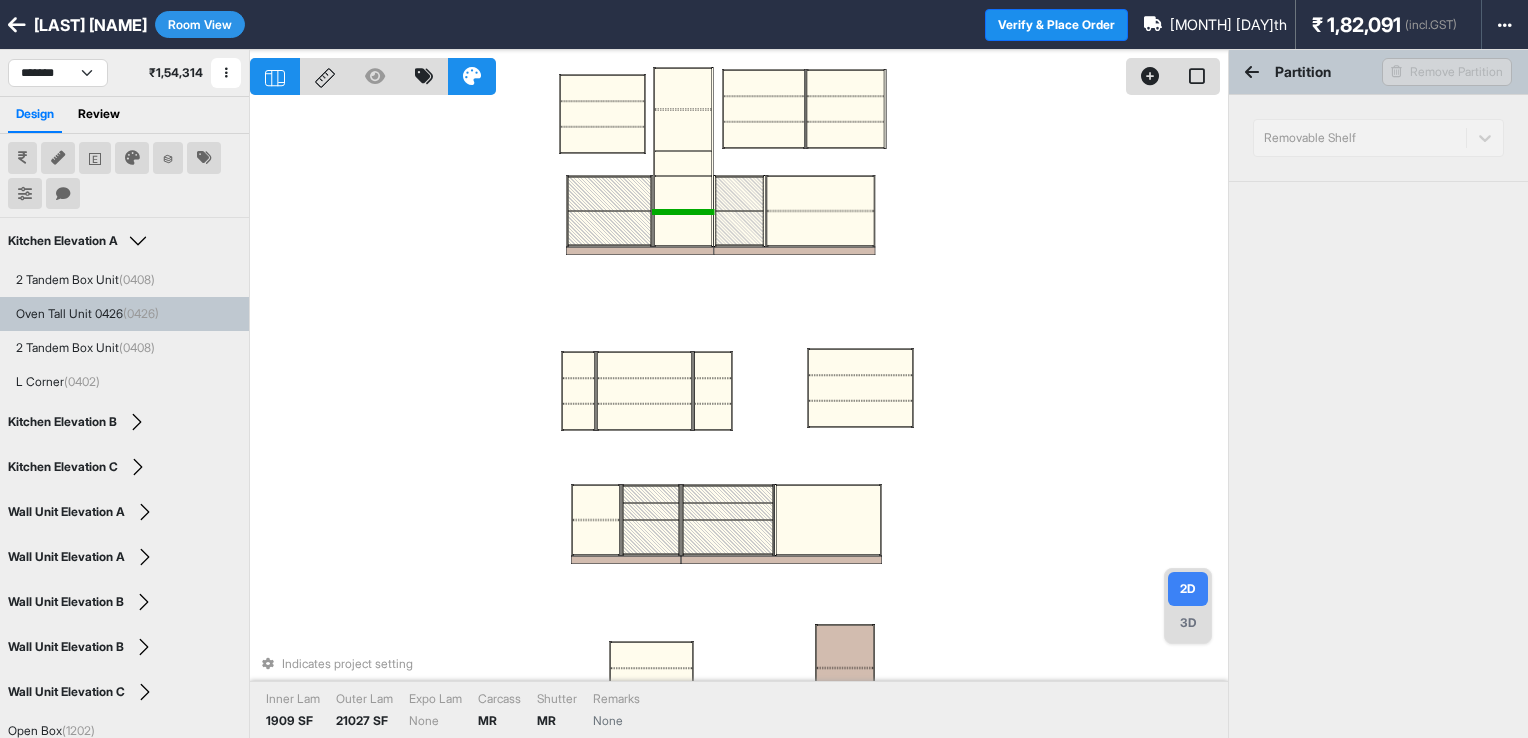 click at bounding box center [683, 193] 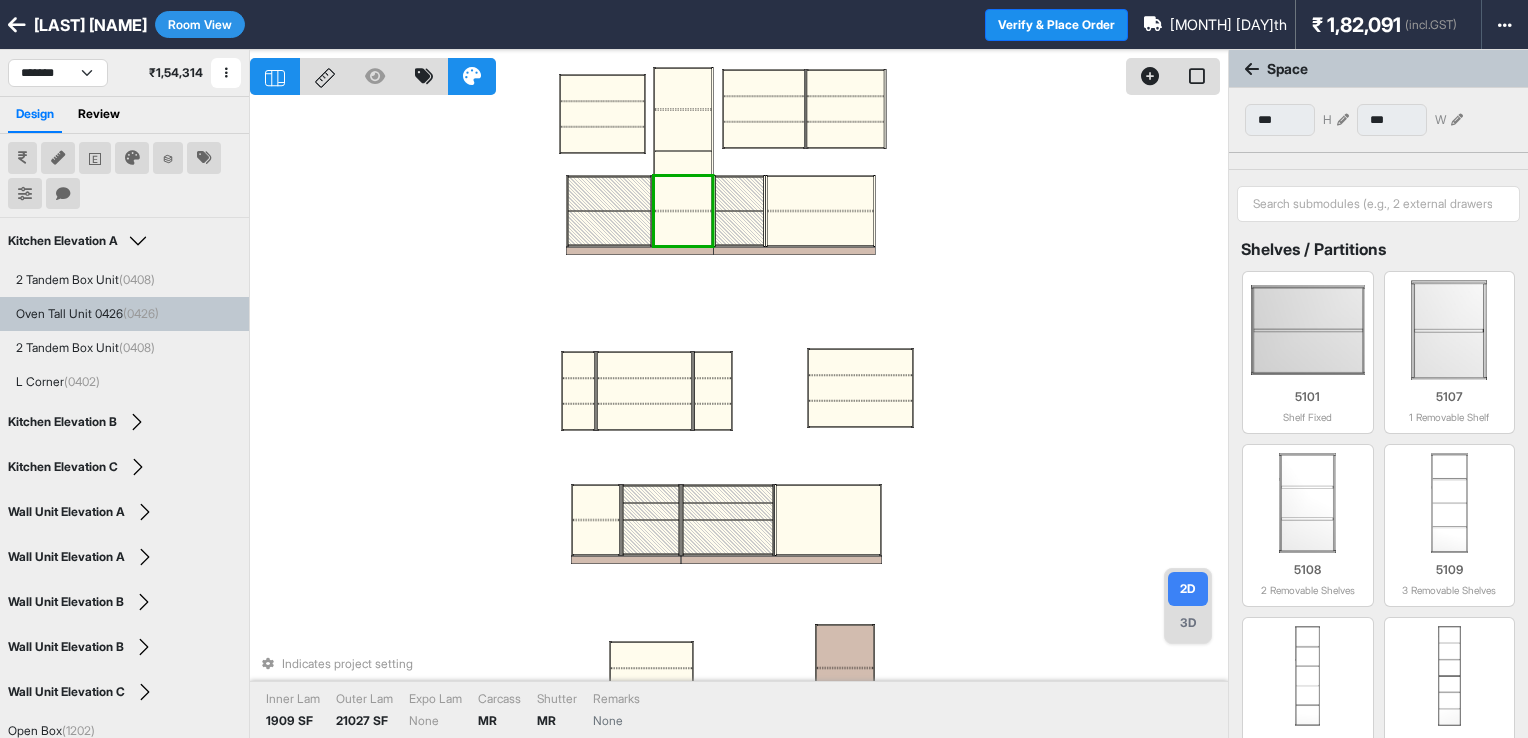 click at bounding box center [683, 193] 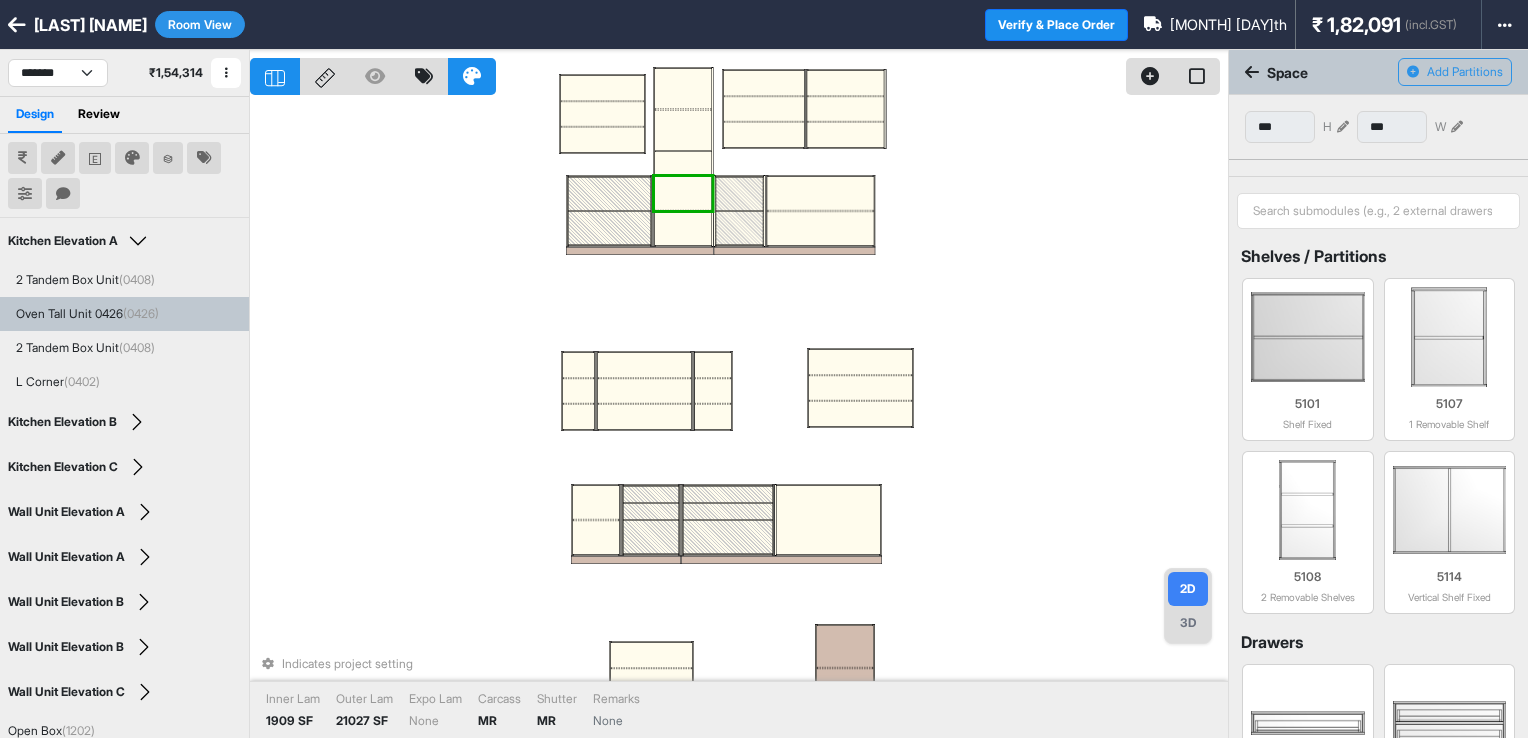 click at bounding box center [683, 211] 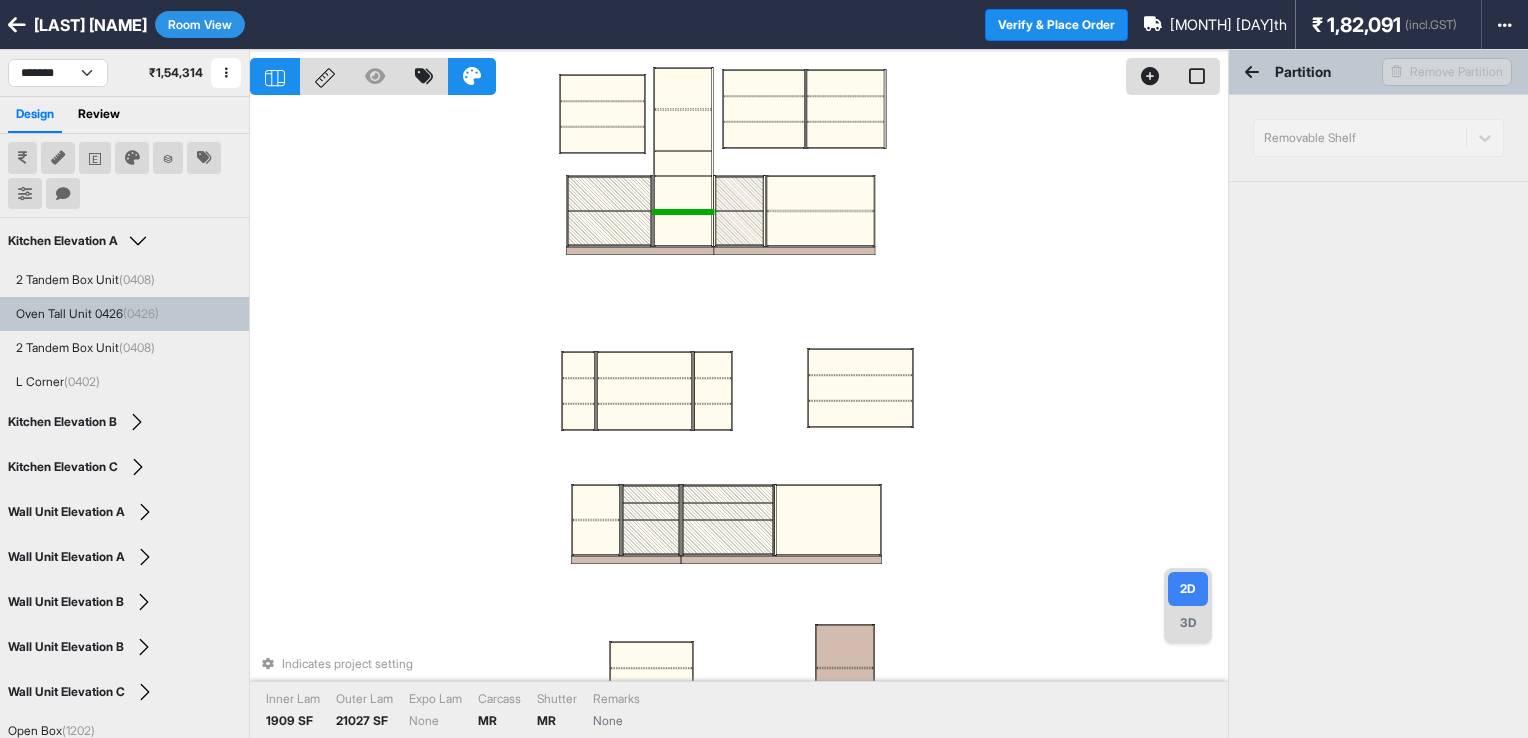 click at bounding box center [683, 211] 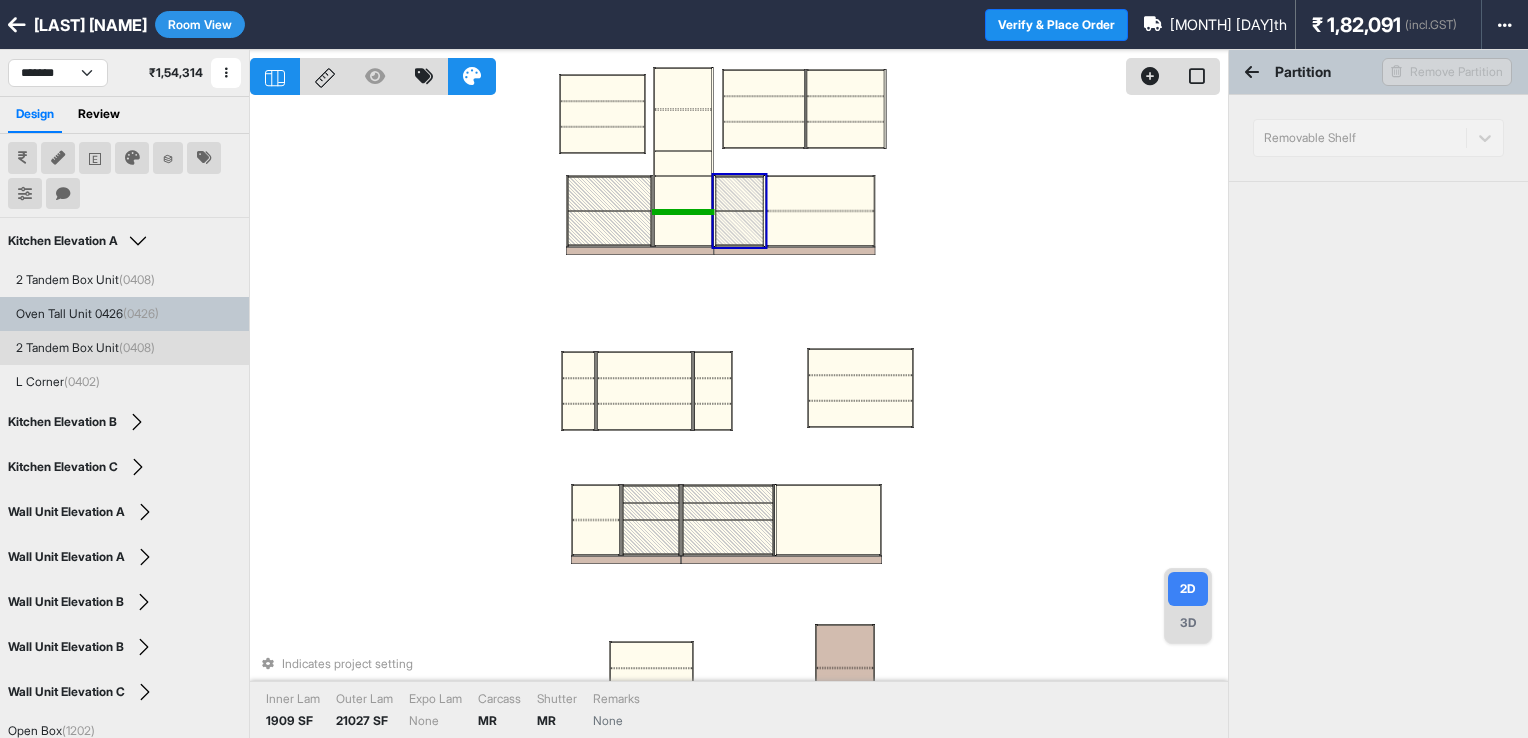 click on "Partition Remove Partition" at bounding box center (1378, 72) 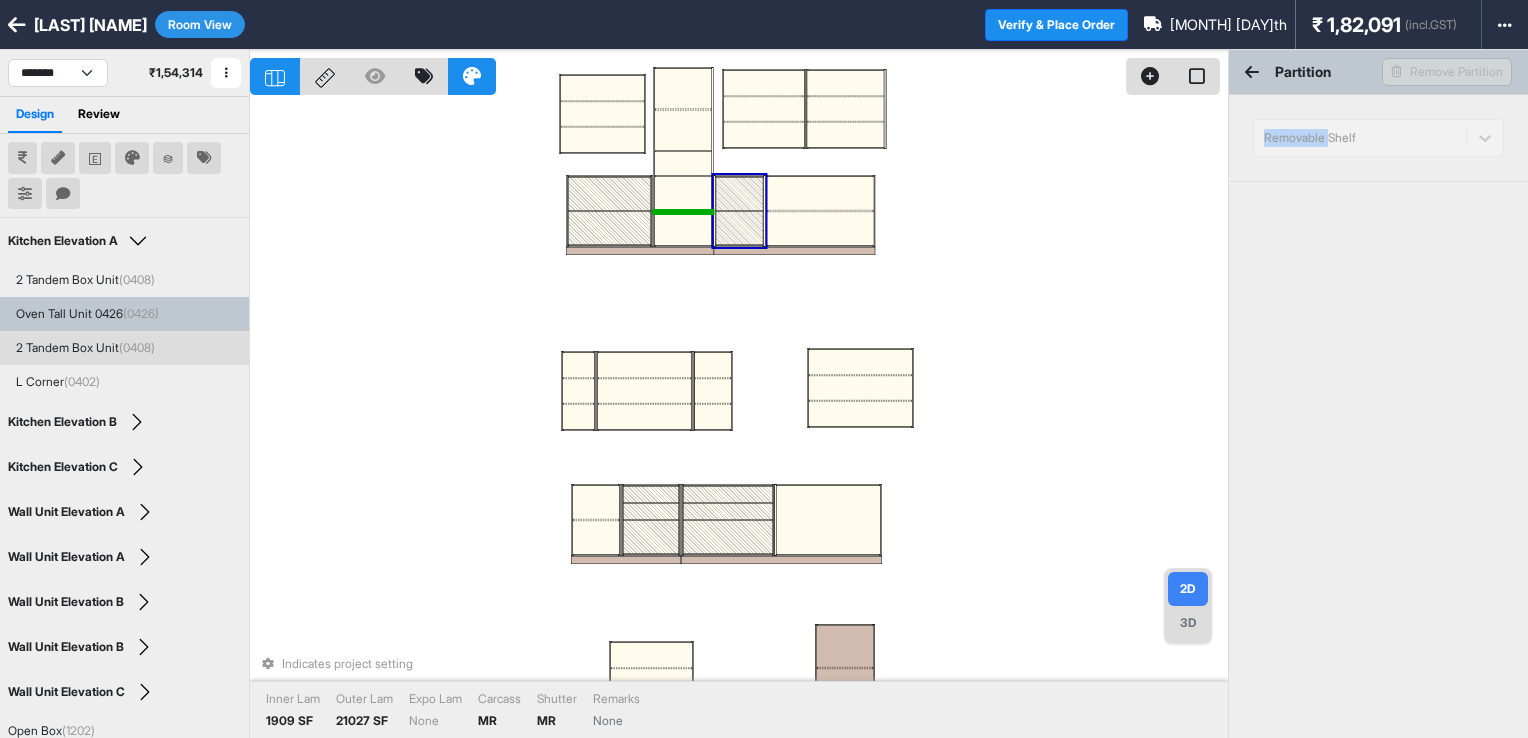 click on "Removable Shelf" at bounding box center (1378, 138) 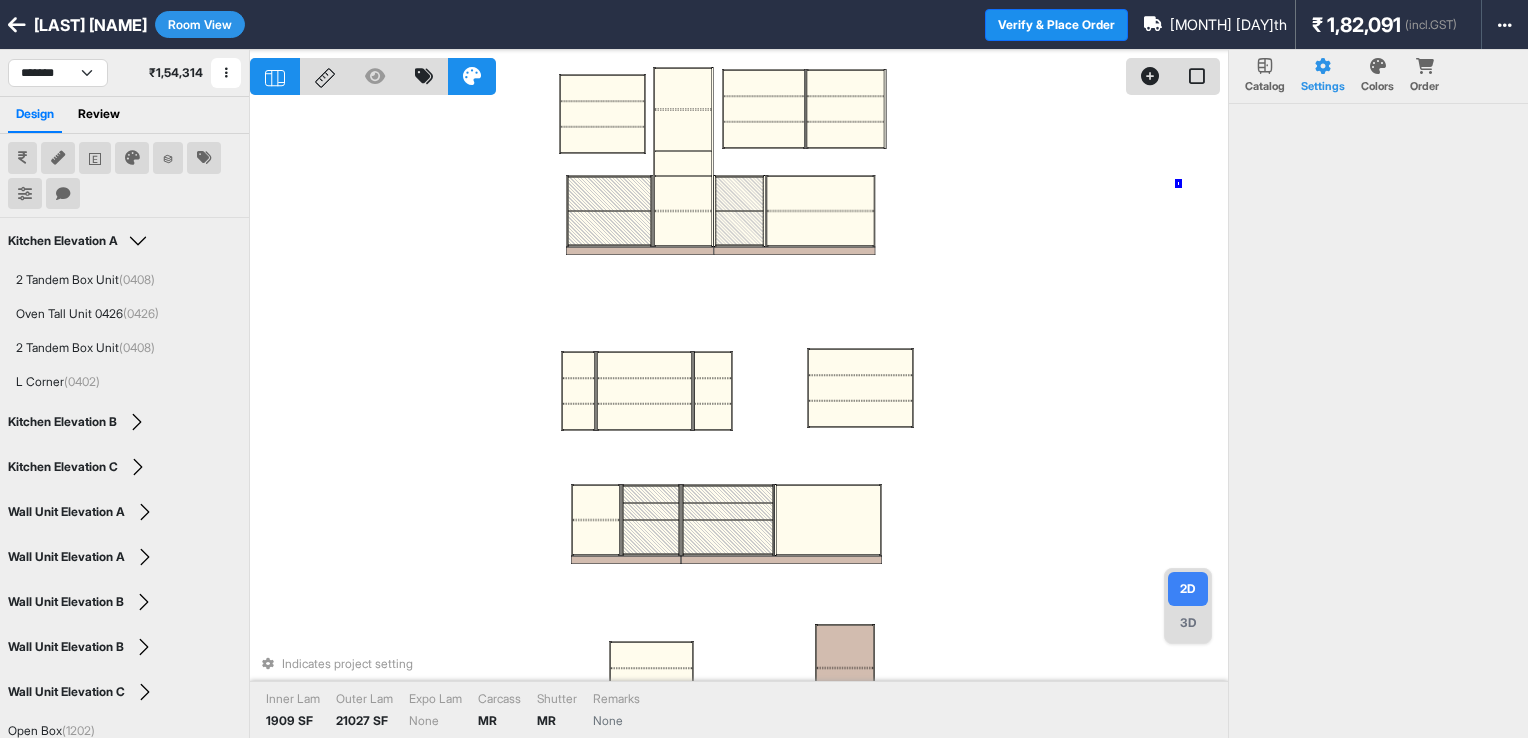drag, startPoint x: 1316, startPoint y: 148, endPoint x: 1179, endPoint y: 185, distance: 141.90842 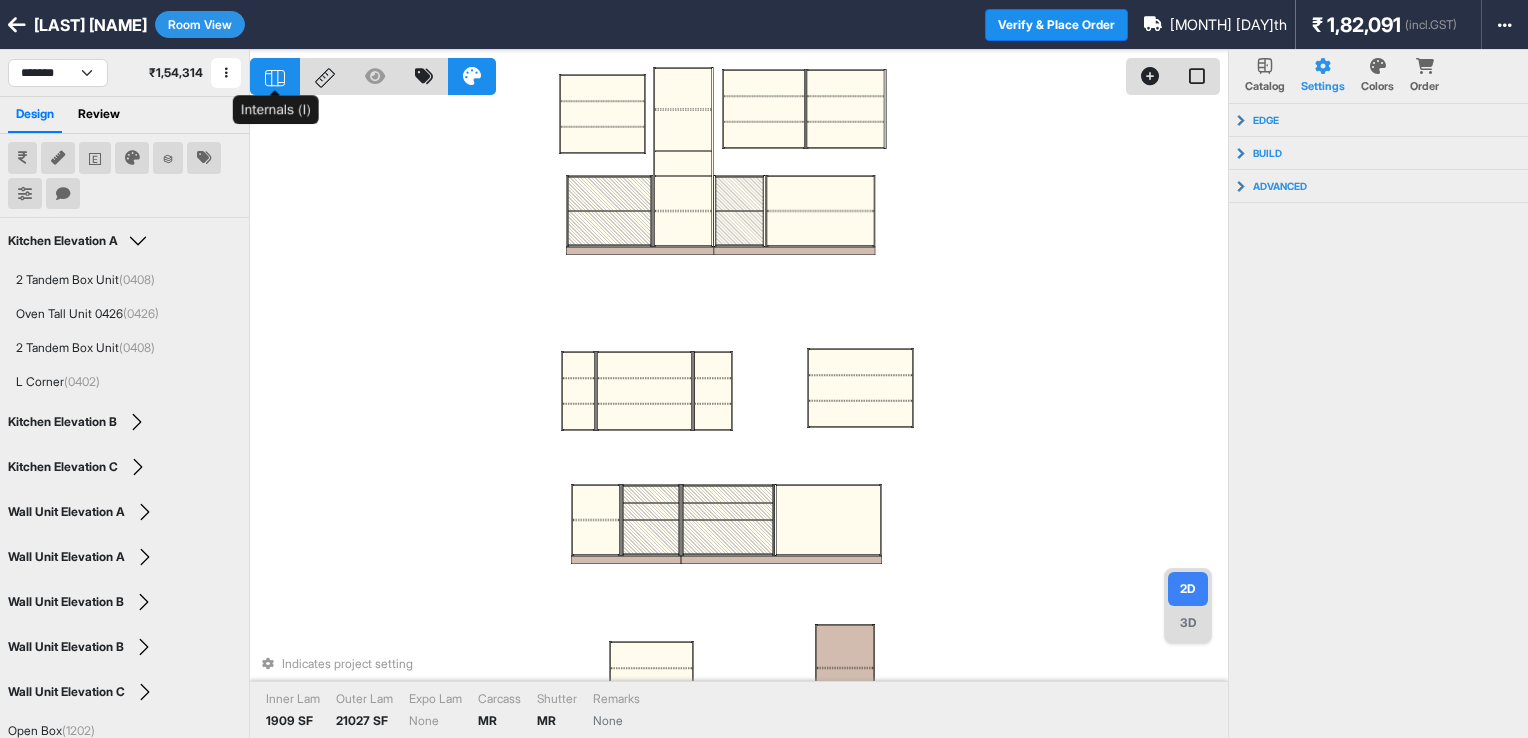 click at bounding box center (275, 76) 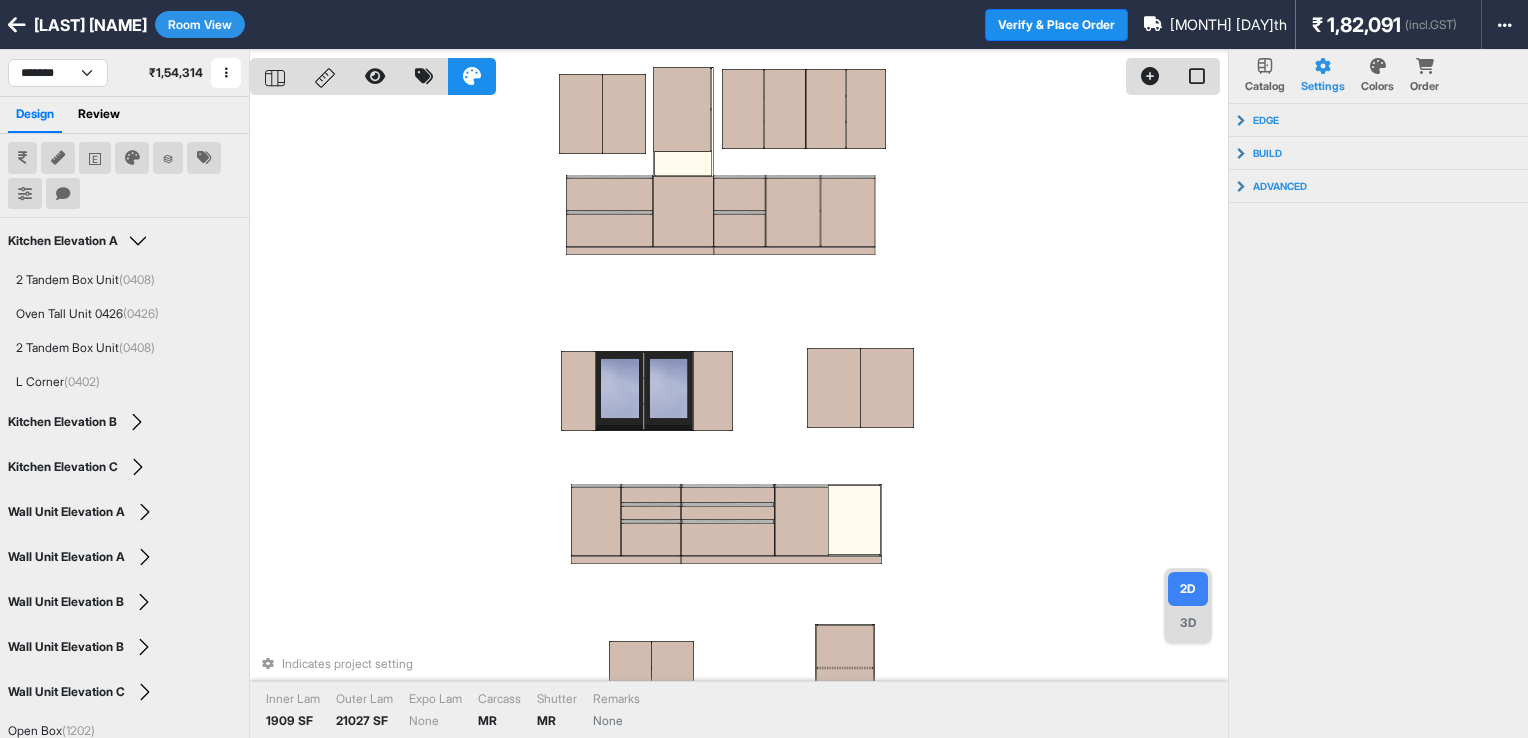 click on "Room View" at bounding box center (200, 24) 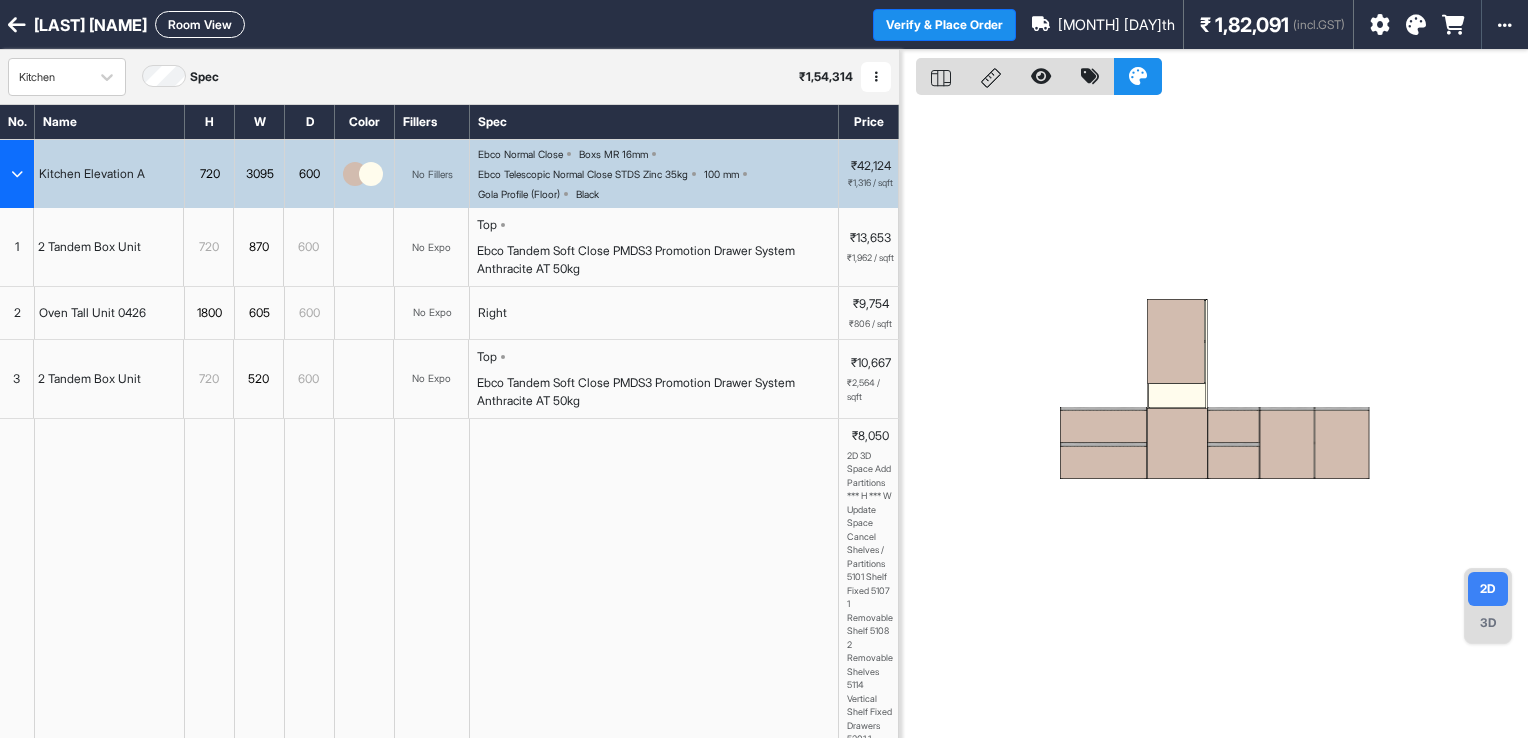 click at bounding box center [1177, 443] 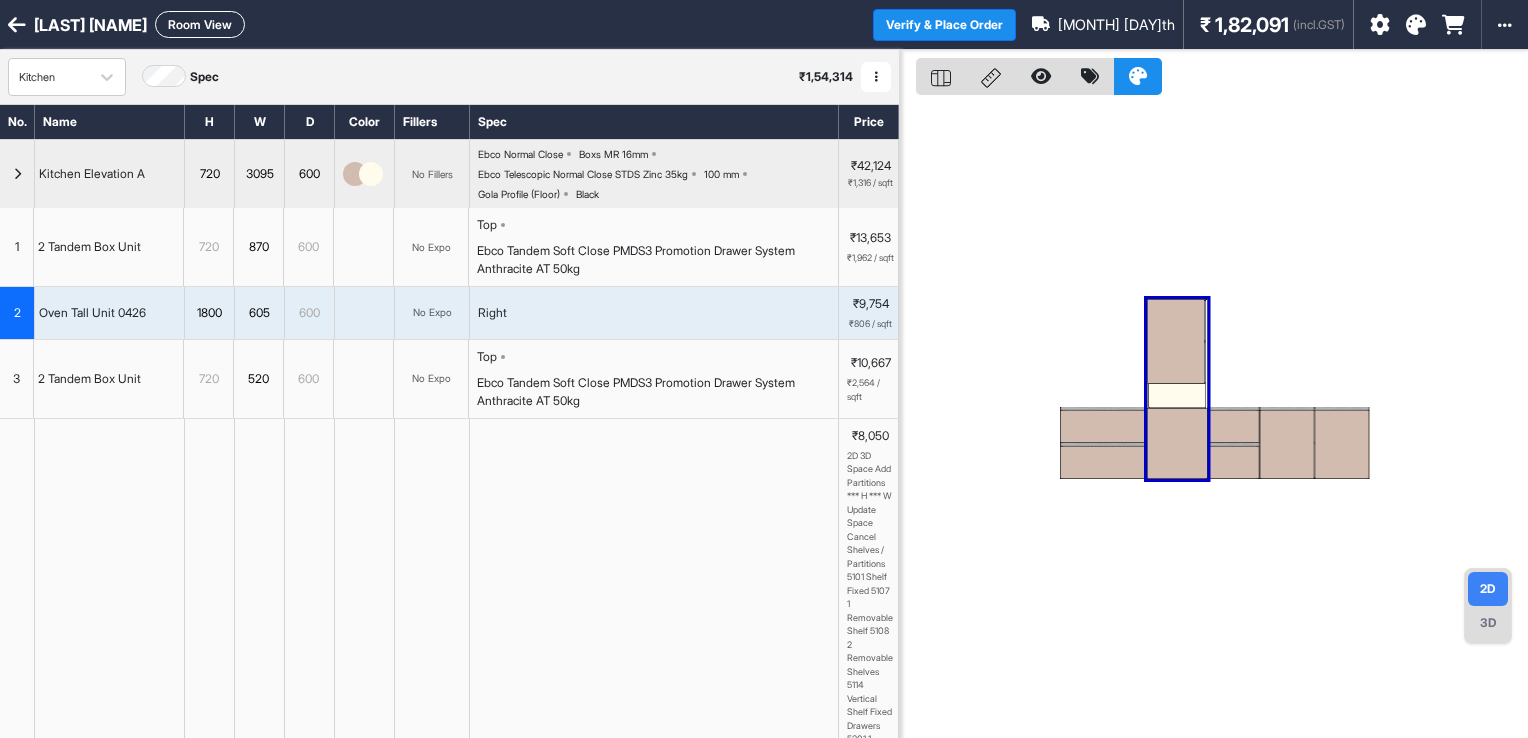 click at bounding box center [1177, 443] 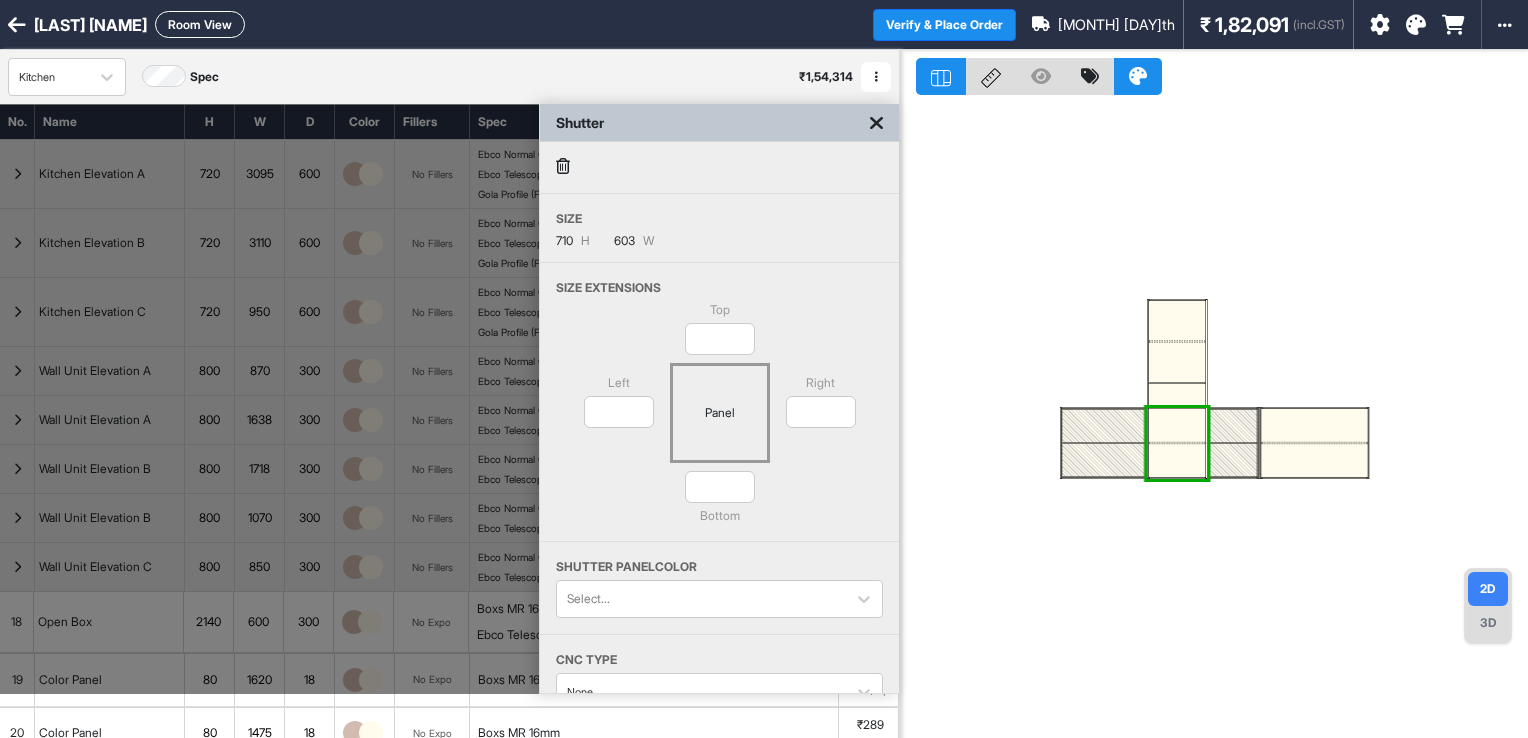 click at bounding box center (1177, 443) 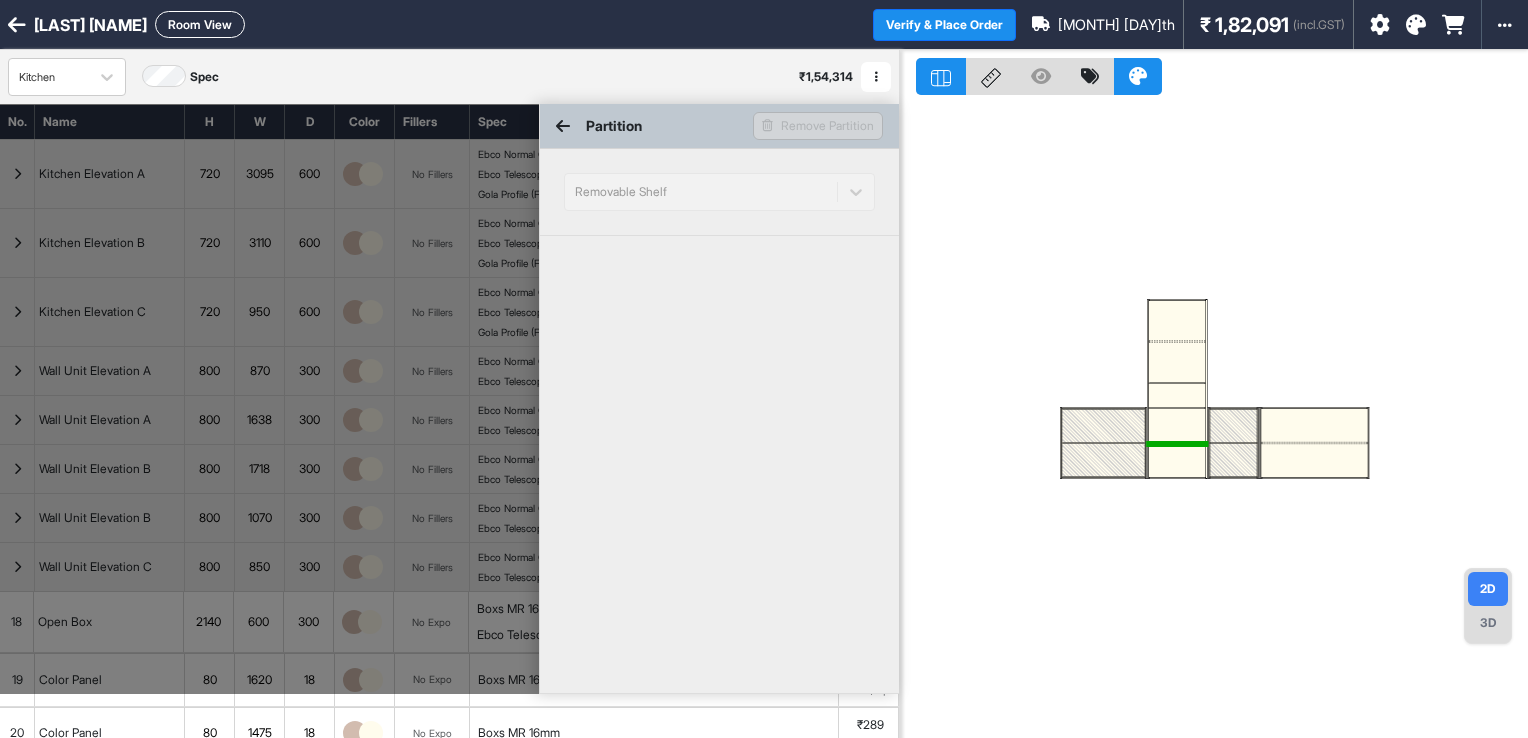 click at bounding box center (1177, 460) 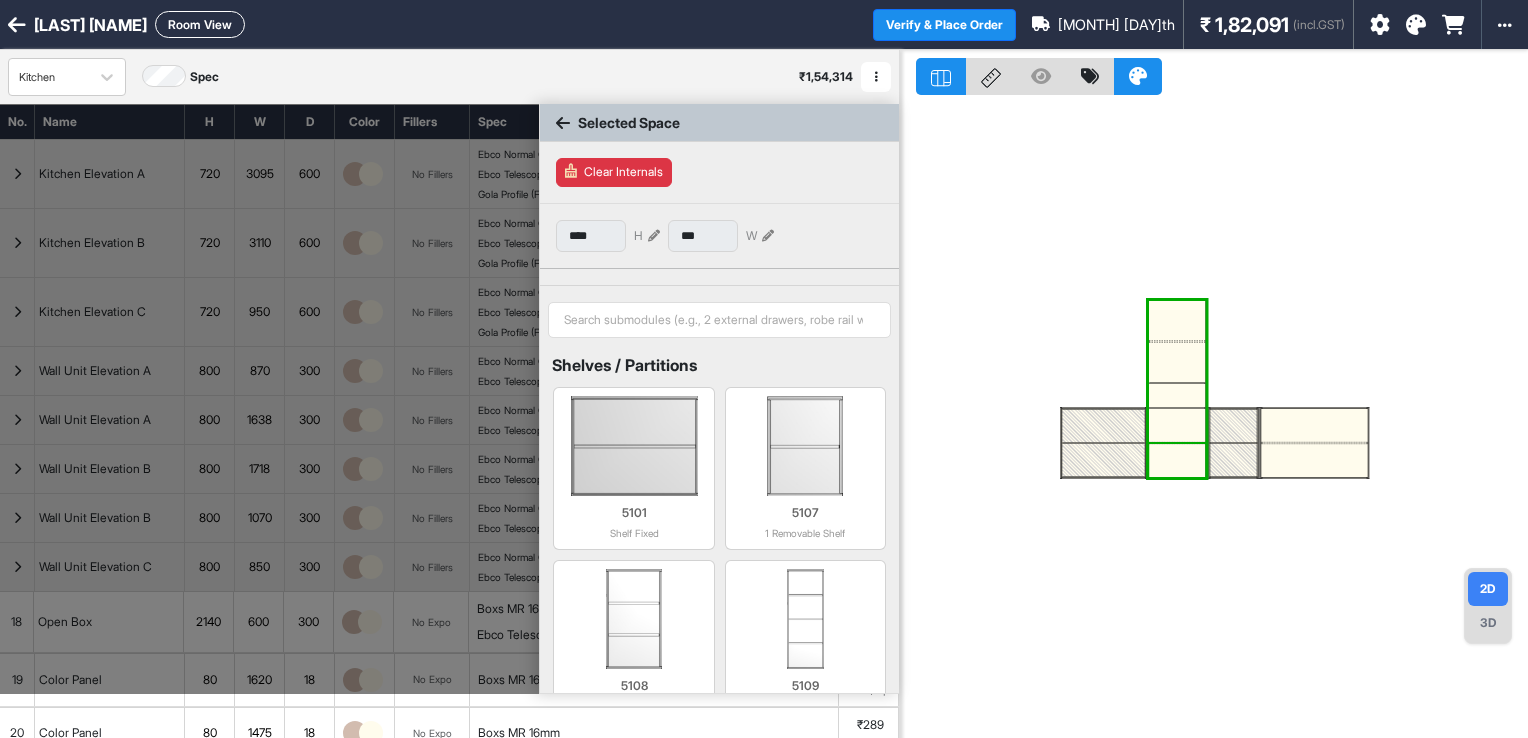 click at bounding box center [1177, 460] 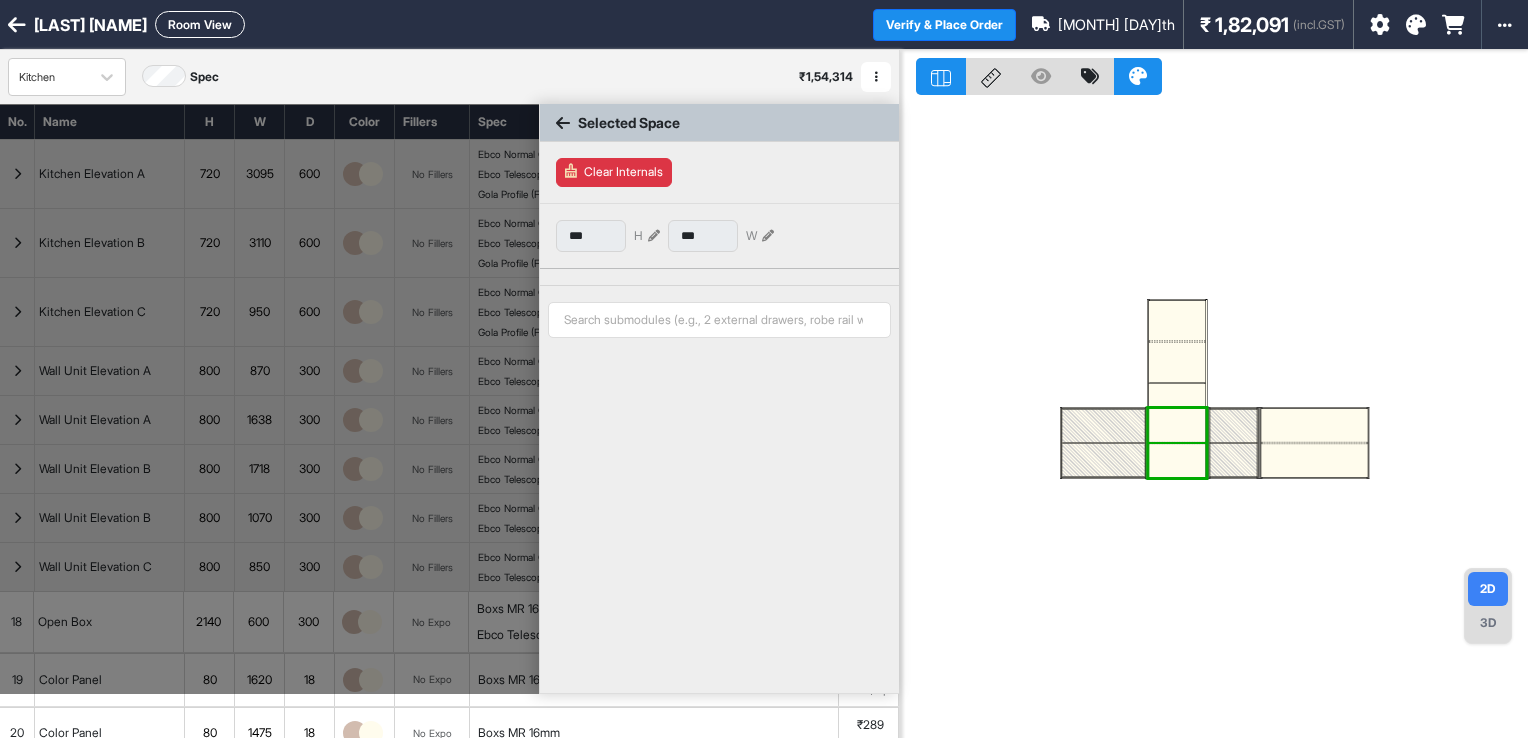 type on "***" 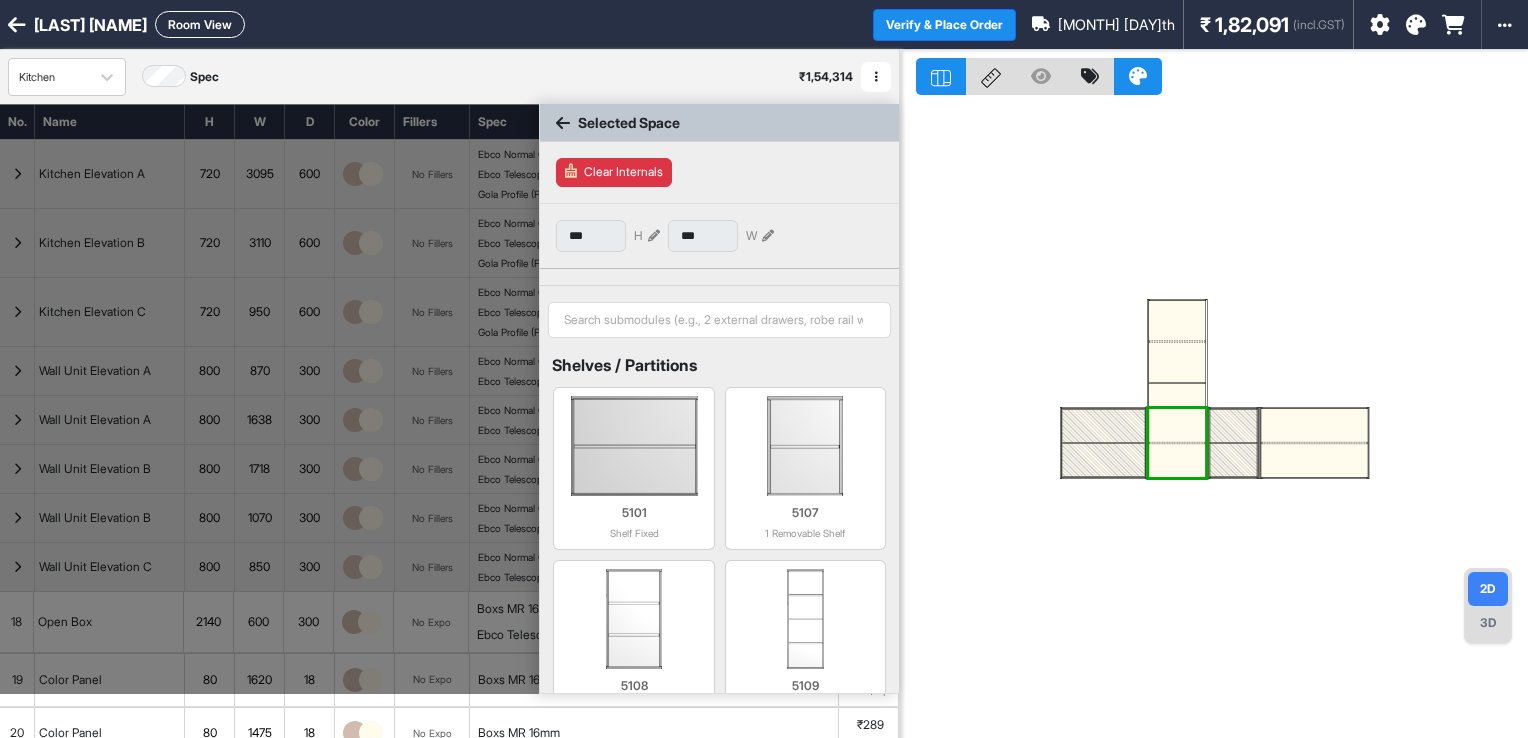 click at bounding box center (654, 236) 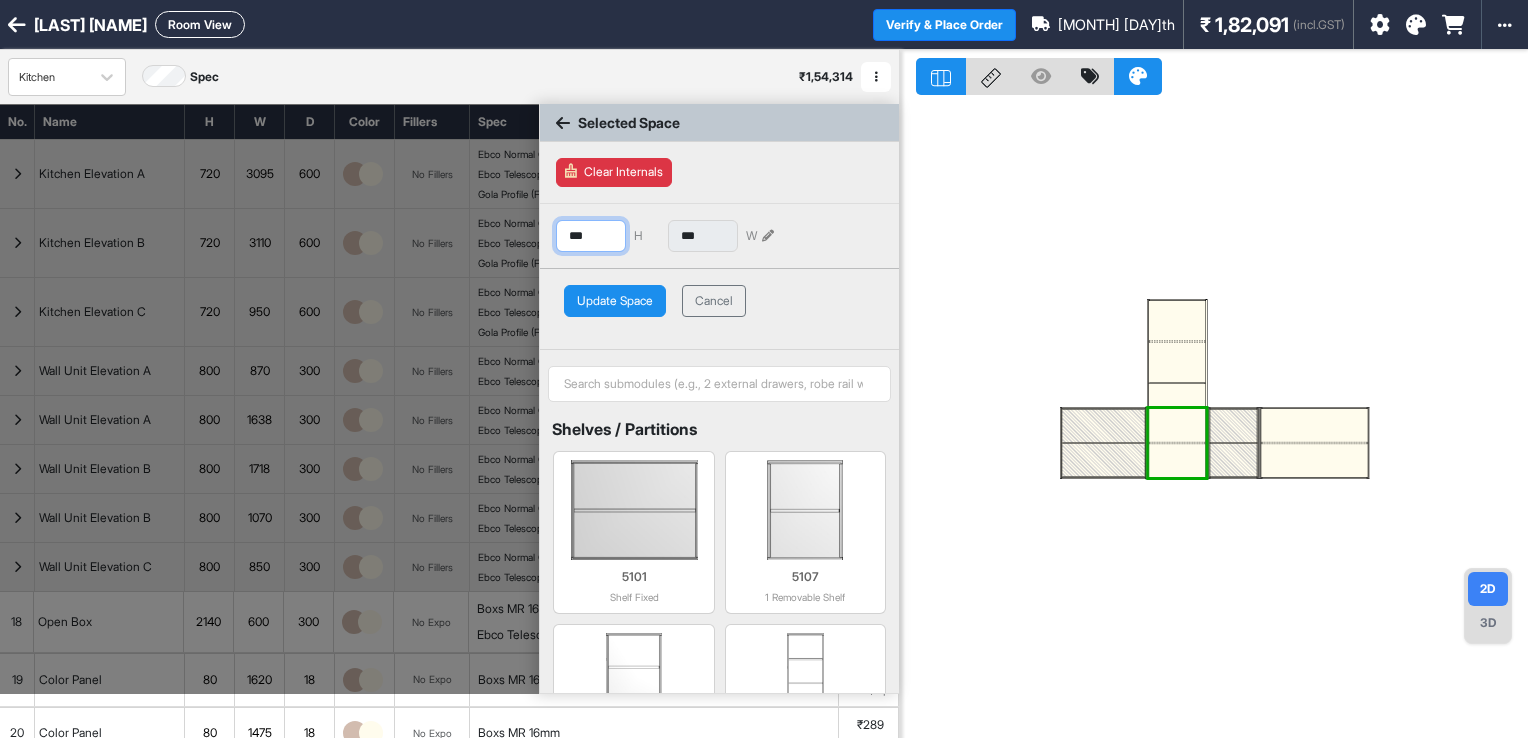 drag, startPoint x: 608, startPoint y: 225, endPoint x: 544, endPoint y: 214, distance: 64.93843 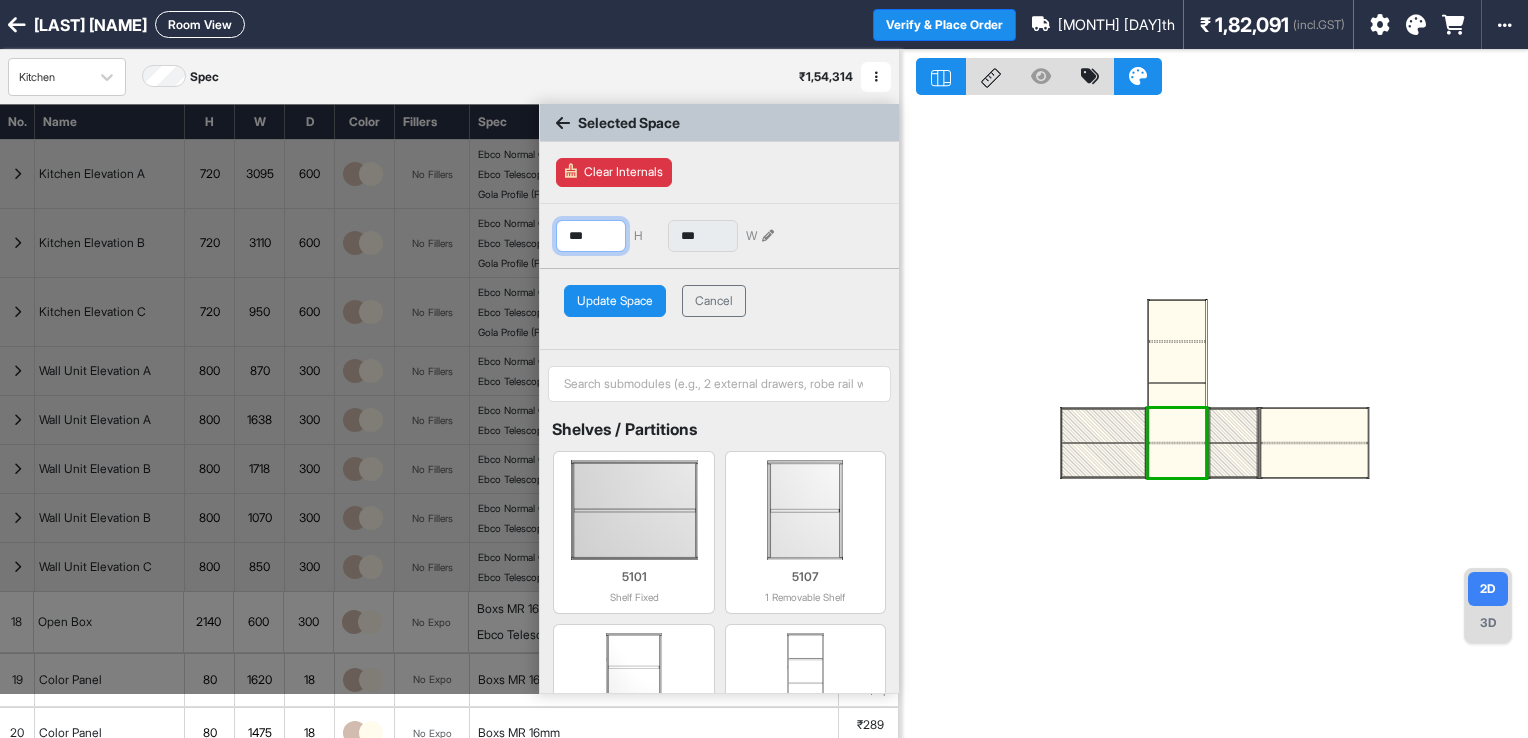 type on "***" 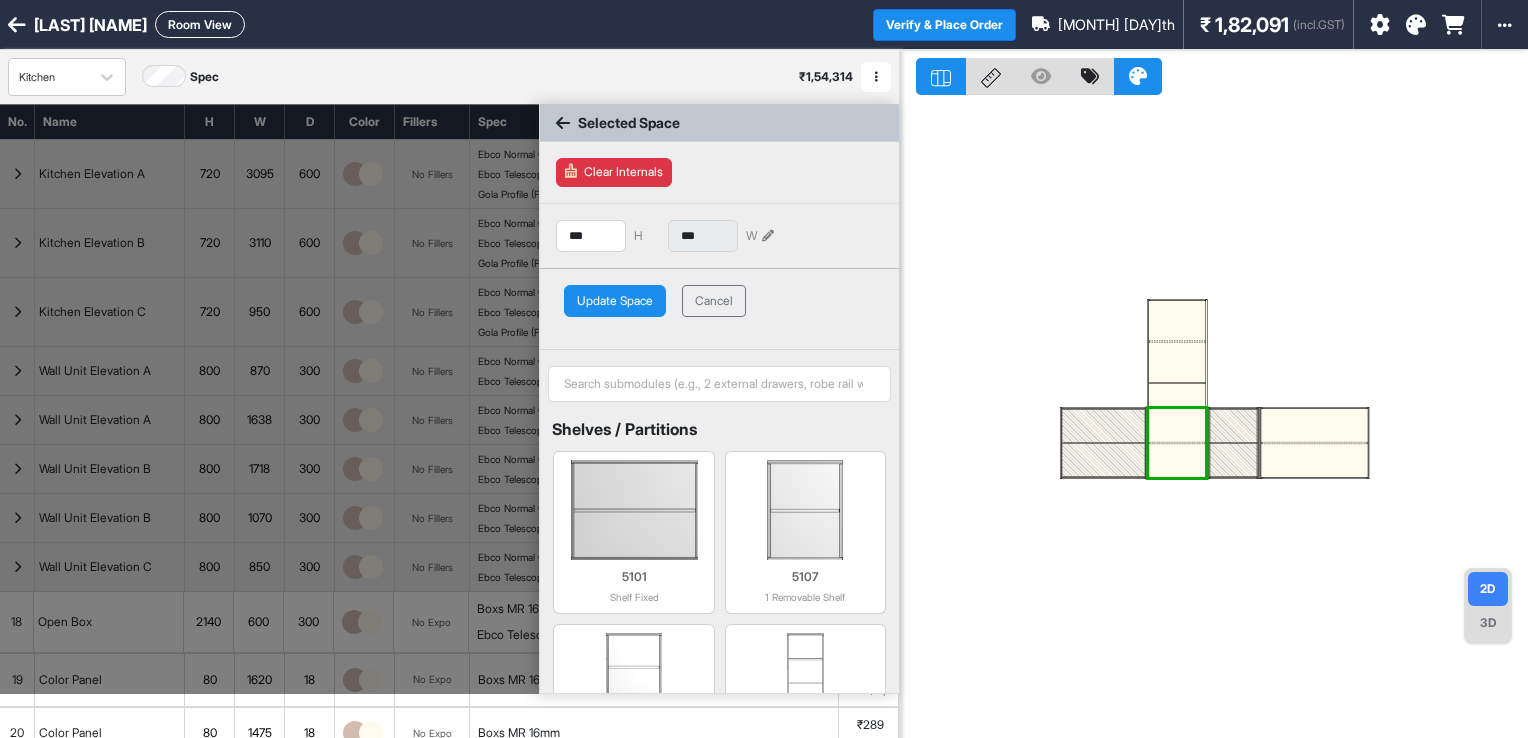 click on "Update Space" at bounding box center [615, 301] 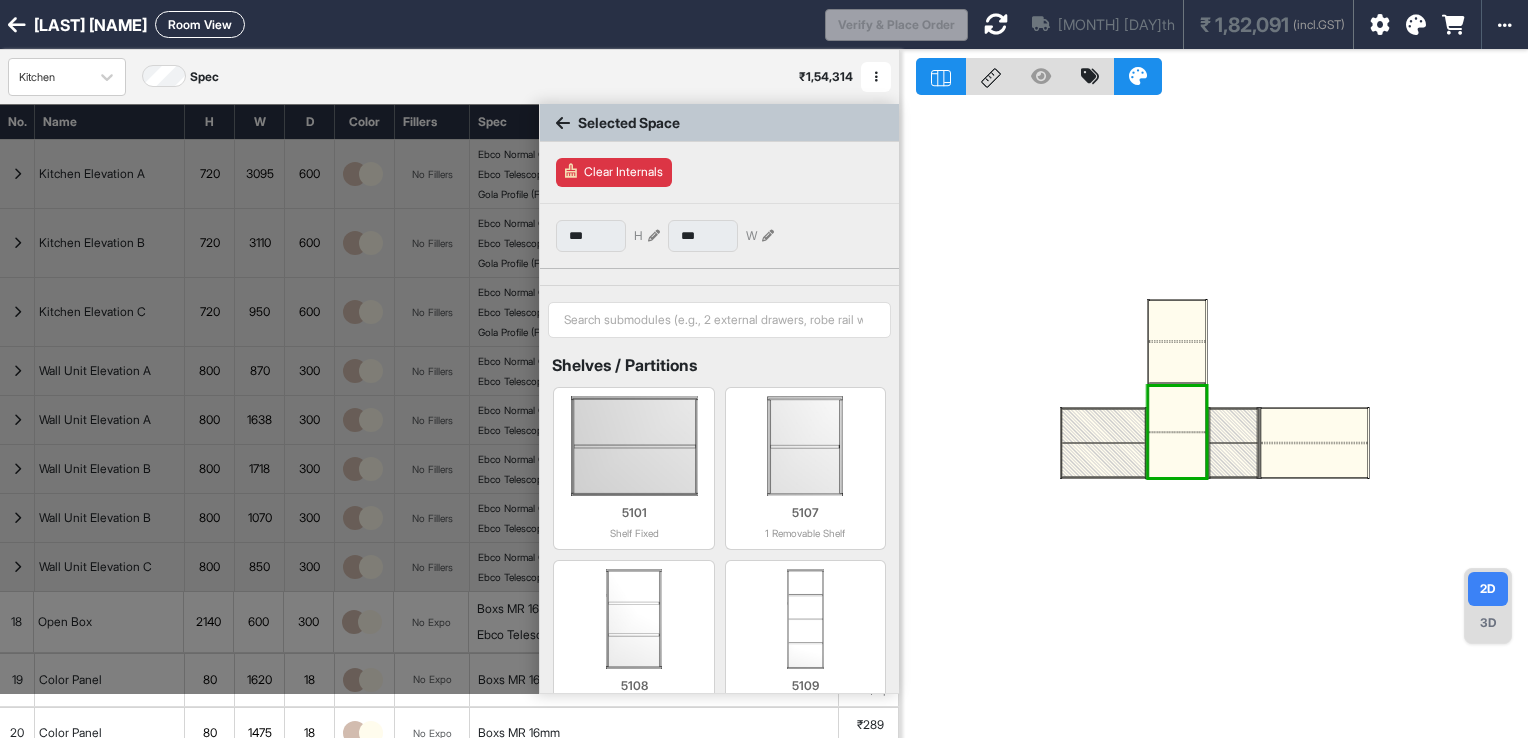 click on "Clear Internals" at bounding box center [614, 172] 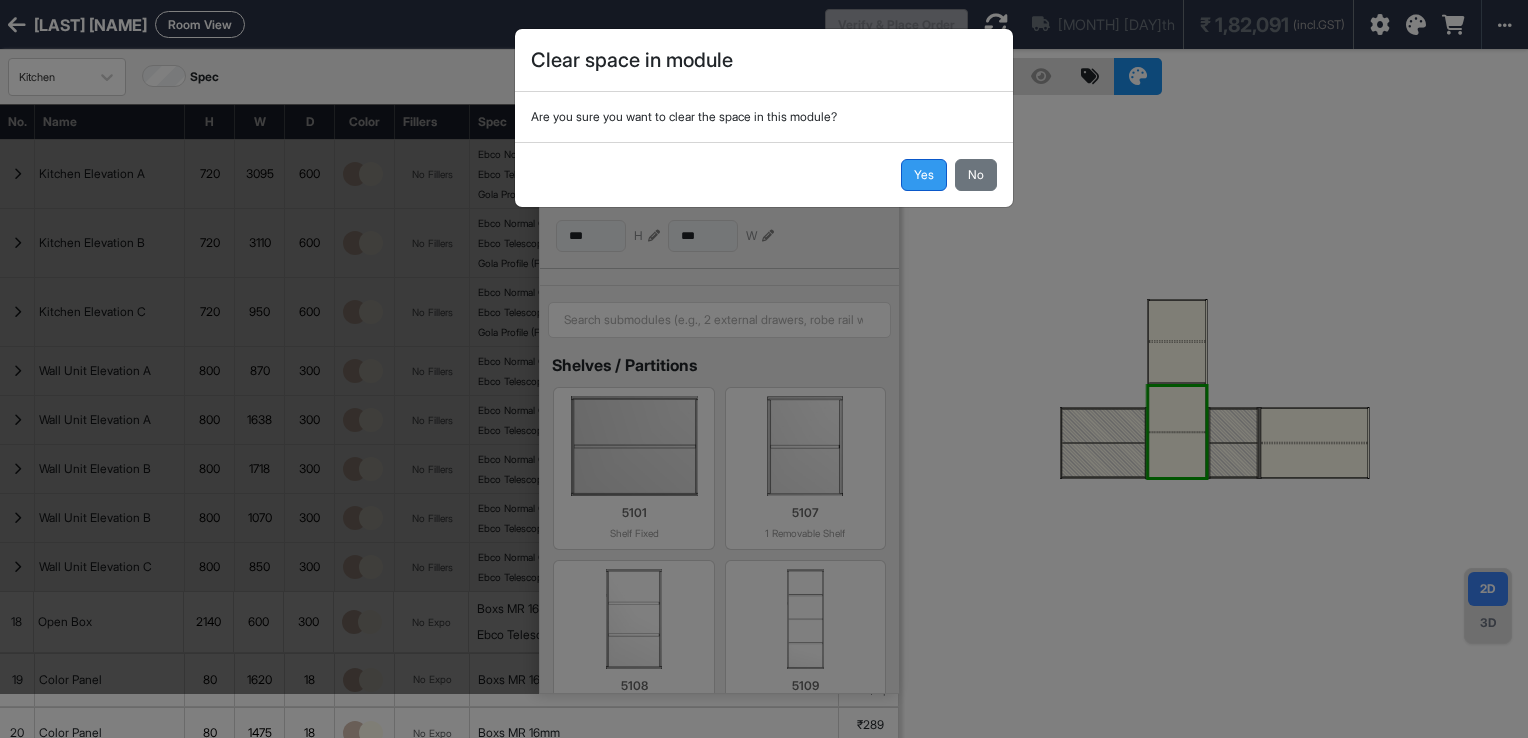 click on "Yes" at bounding box center [924, 175] 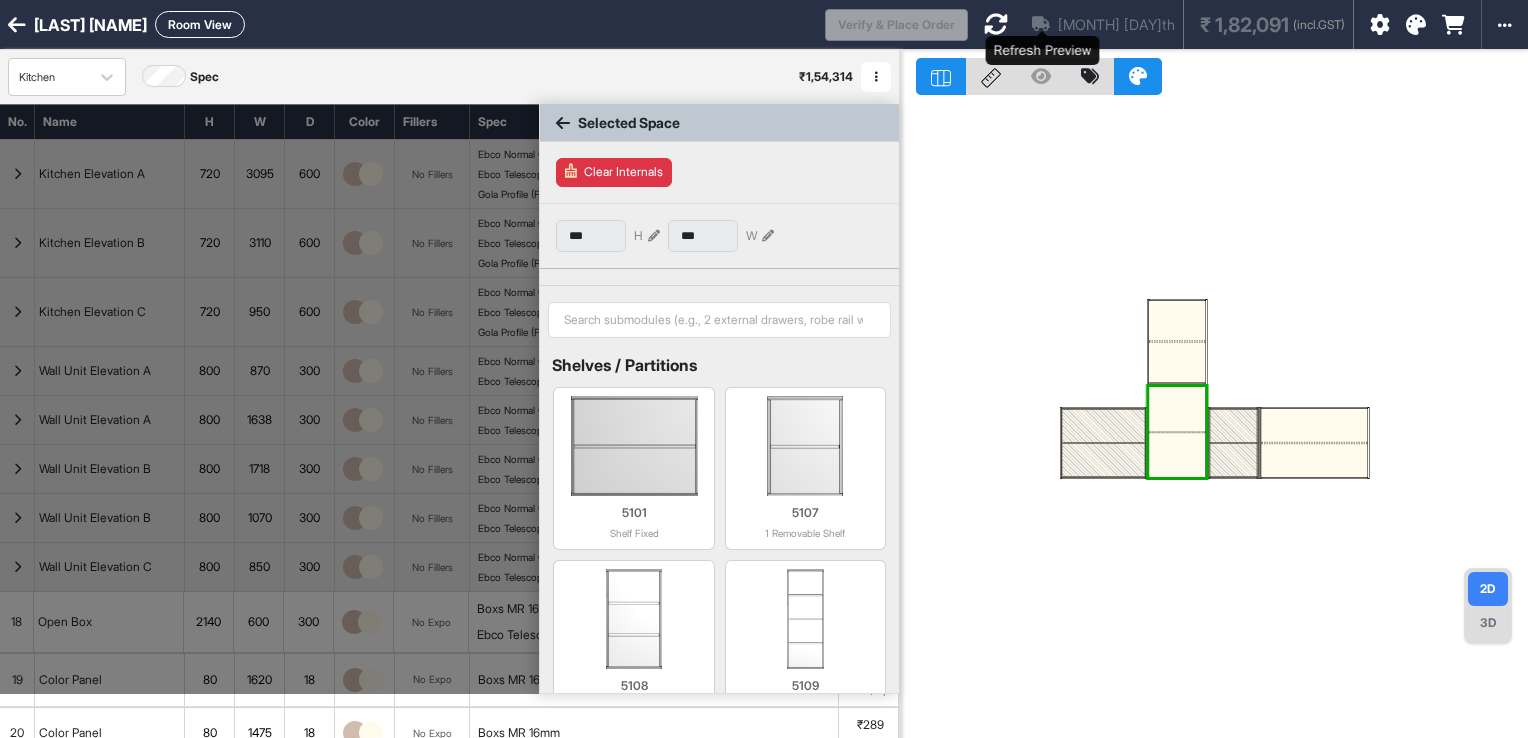 click at bounding box center (996, 24) 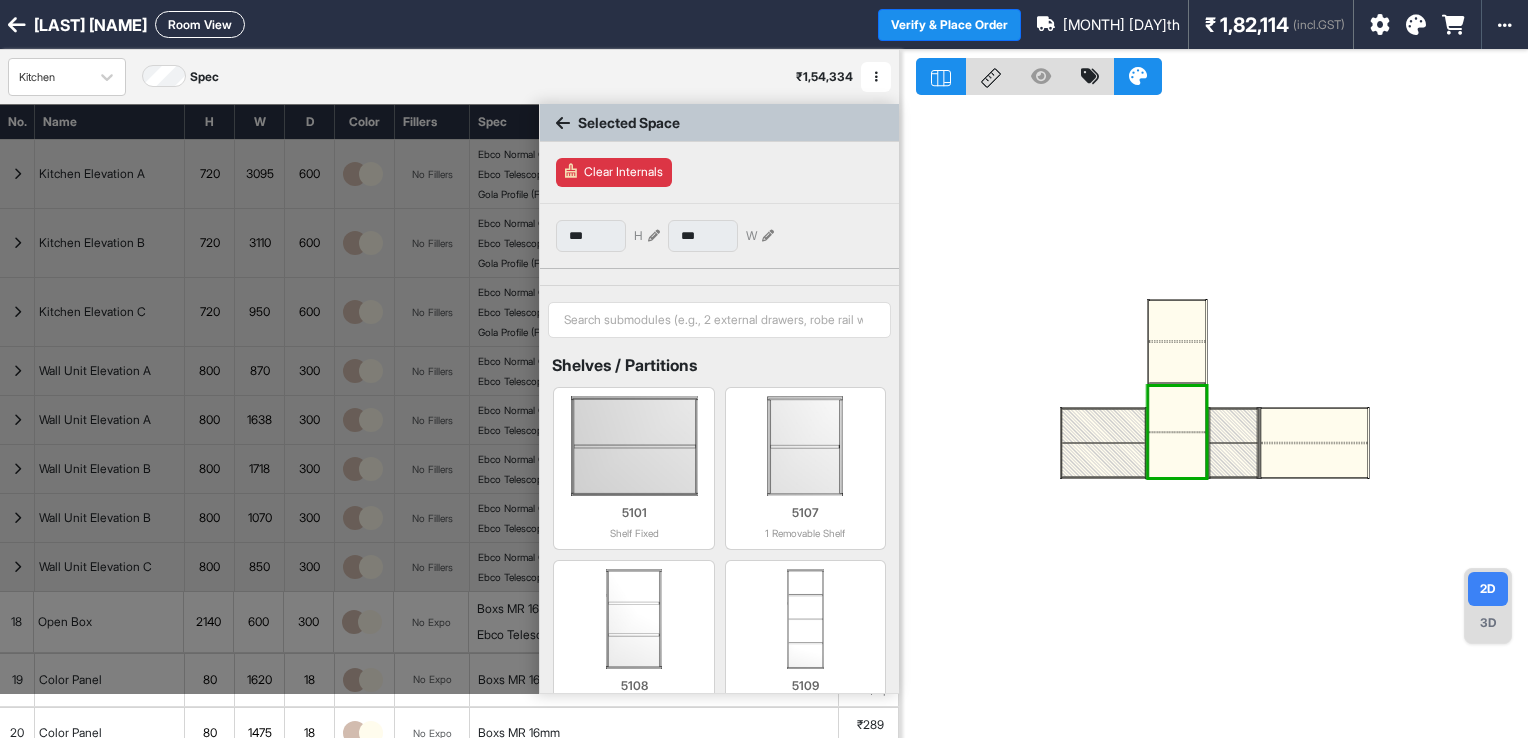 click on "Clear Internals" at bounding box center (614, 172) 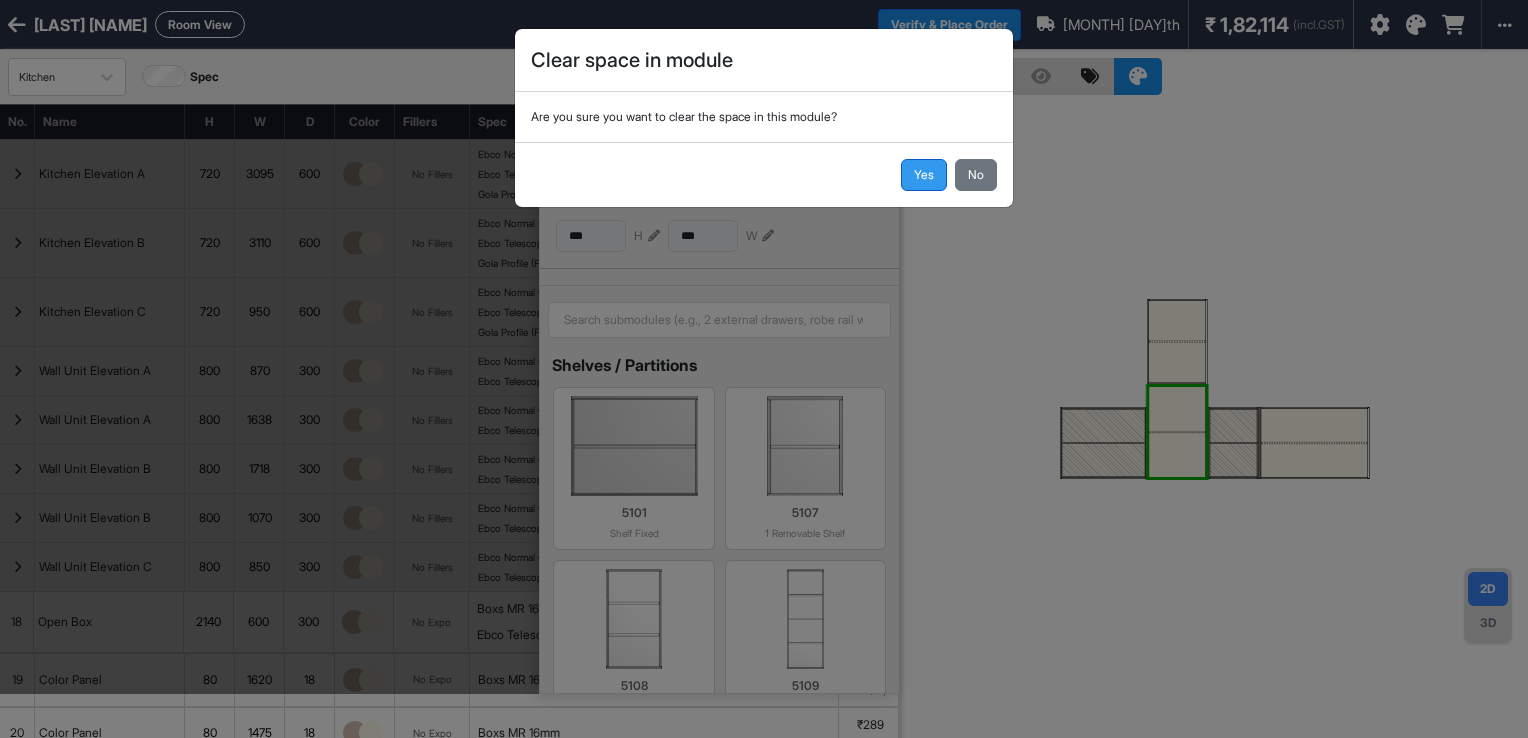 click on "Yes" at bounding box center (924, 175) 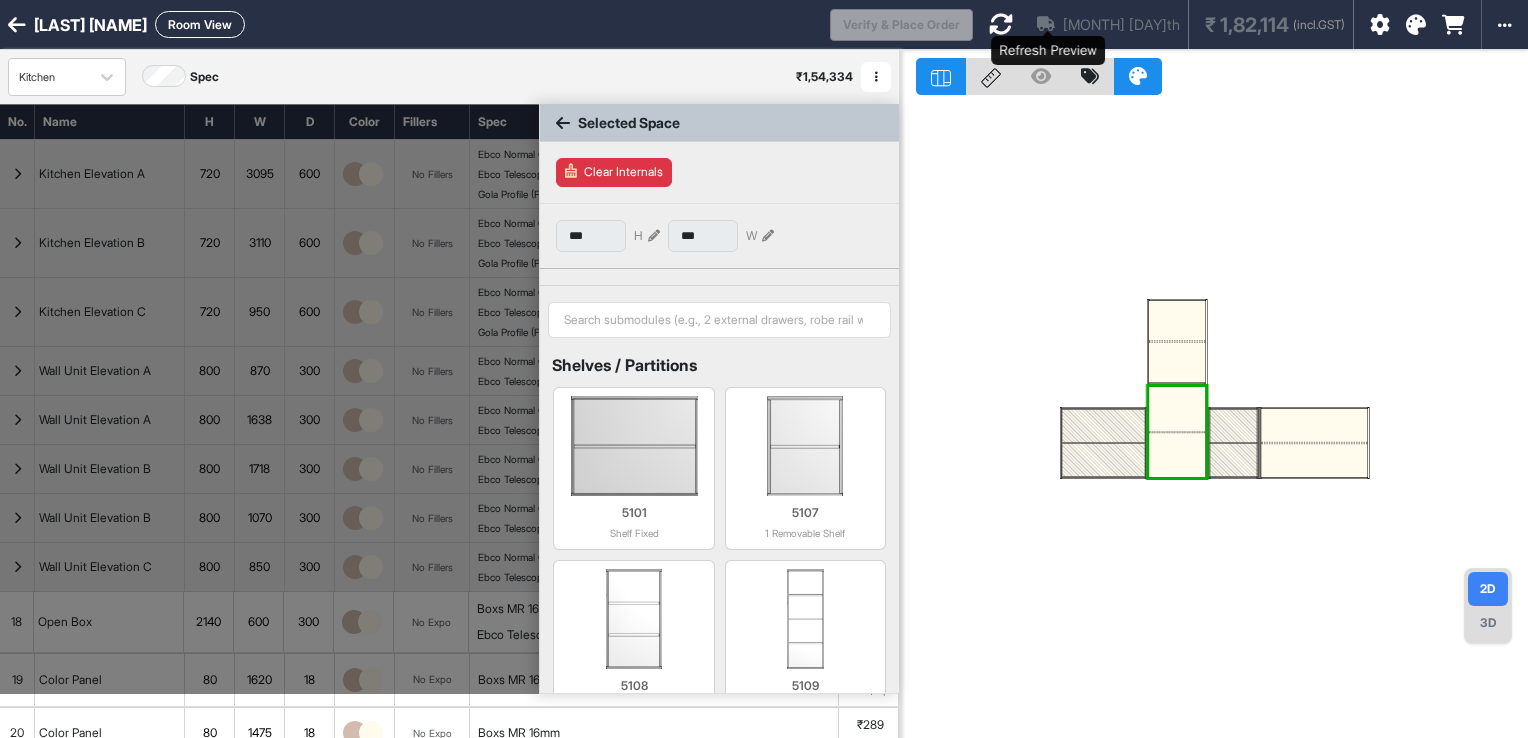 click at bounding box center [1001, 24] 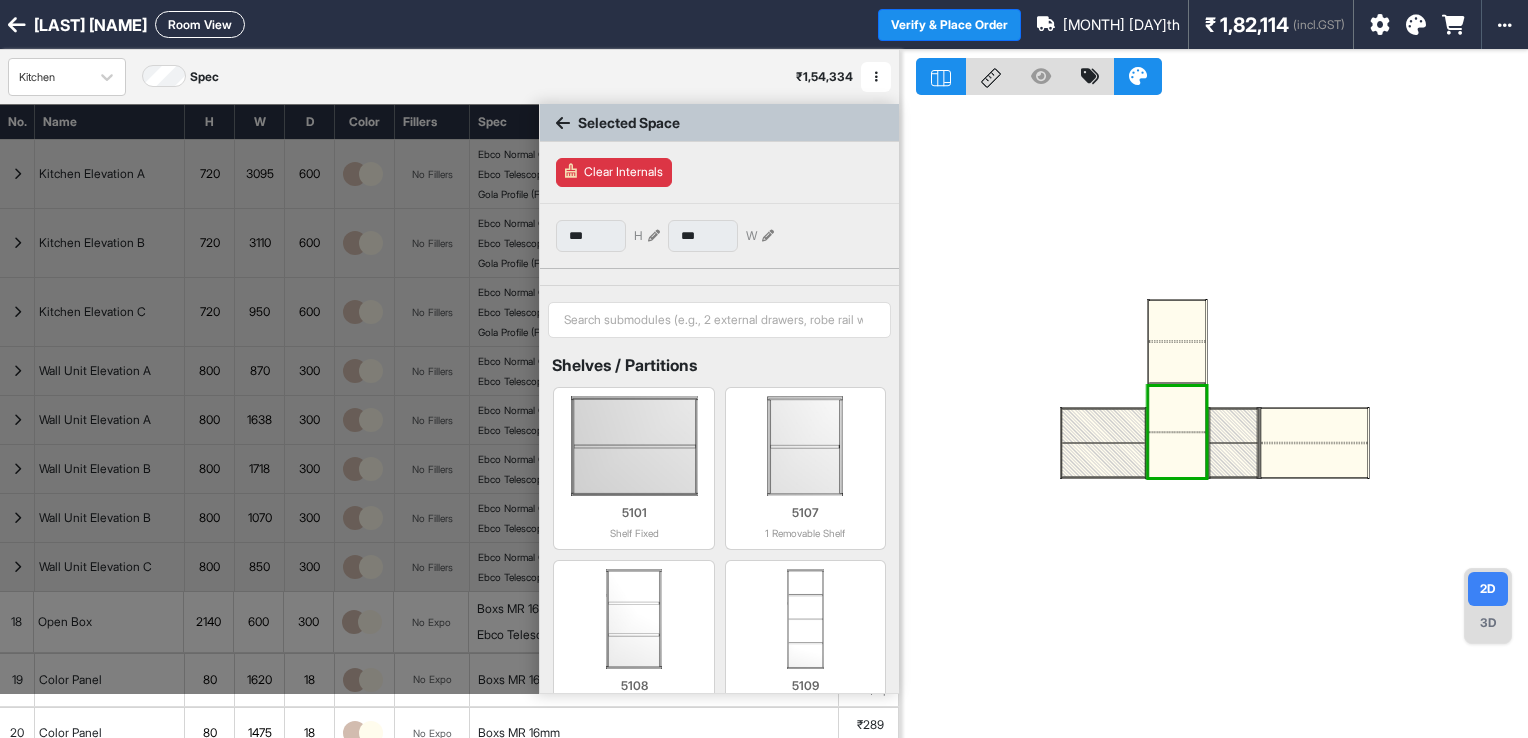 click at bounding box center [1214, 419] 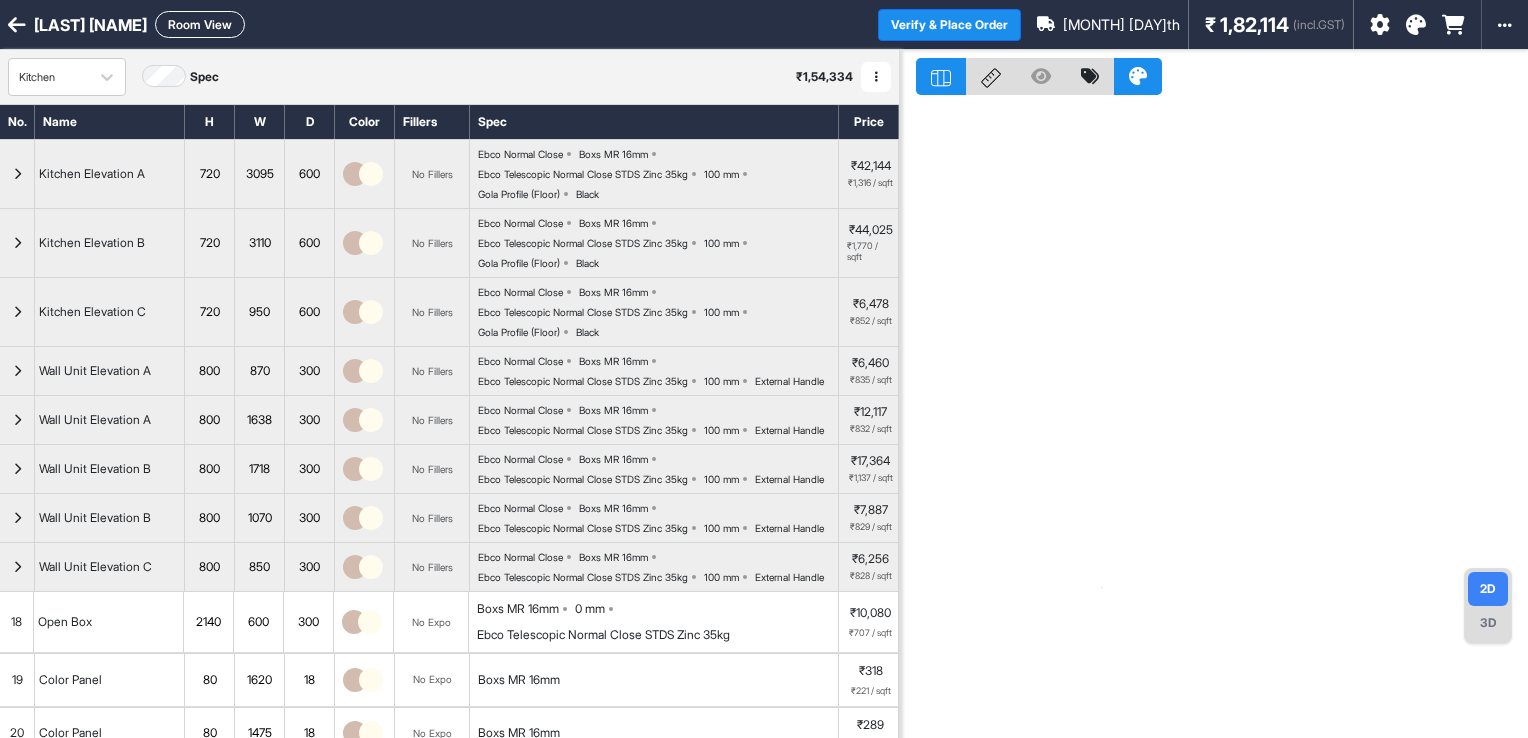 click on "Room View" at bounding box center [200, 24] 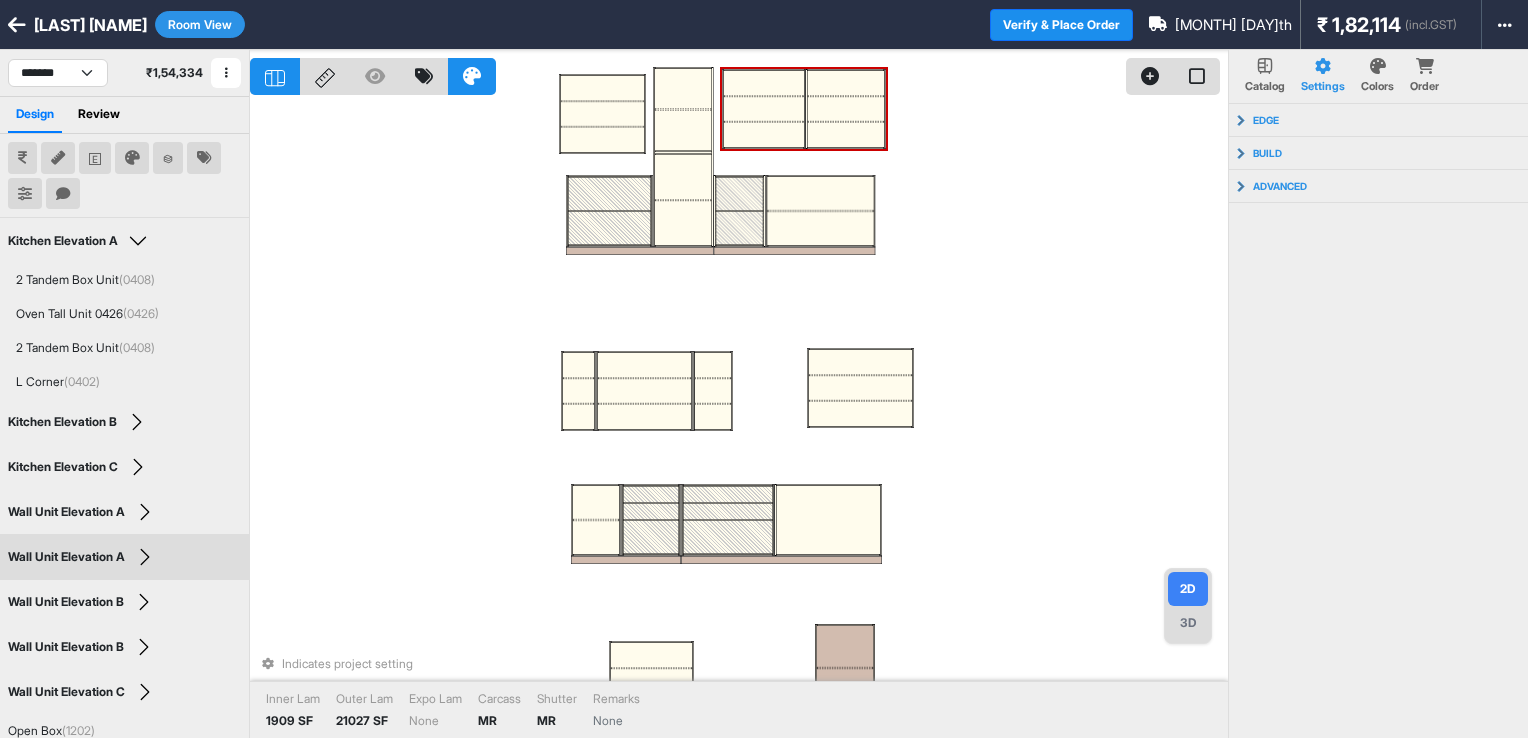 type 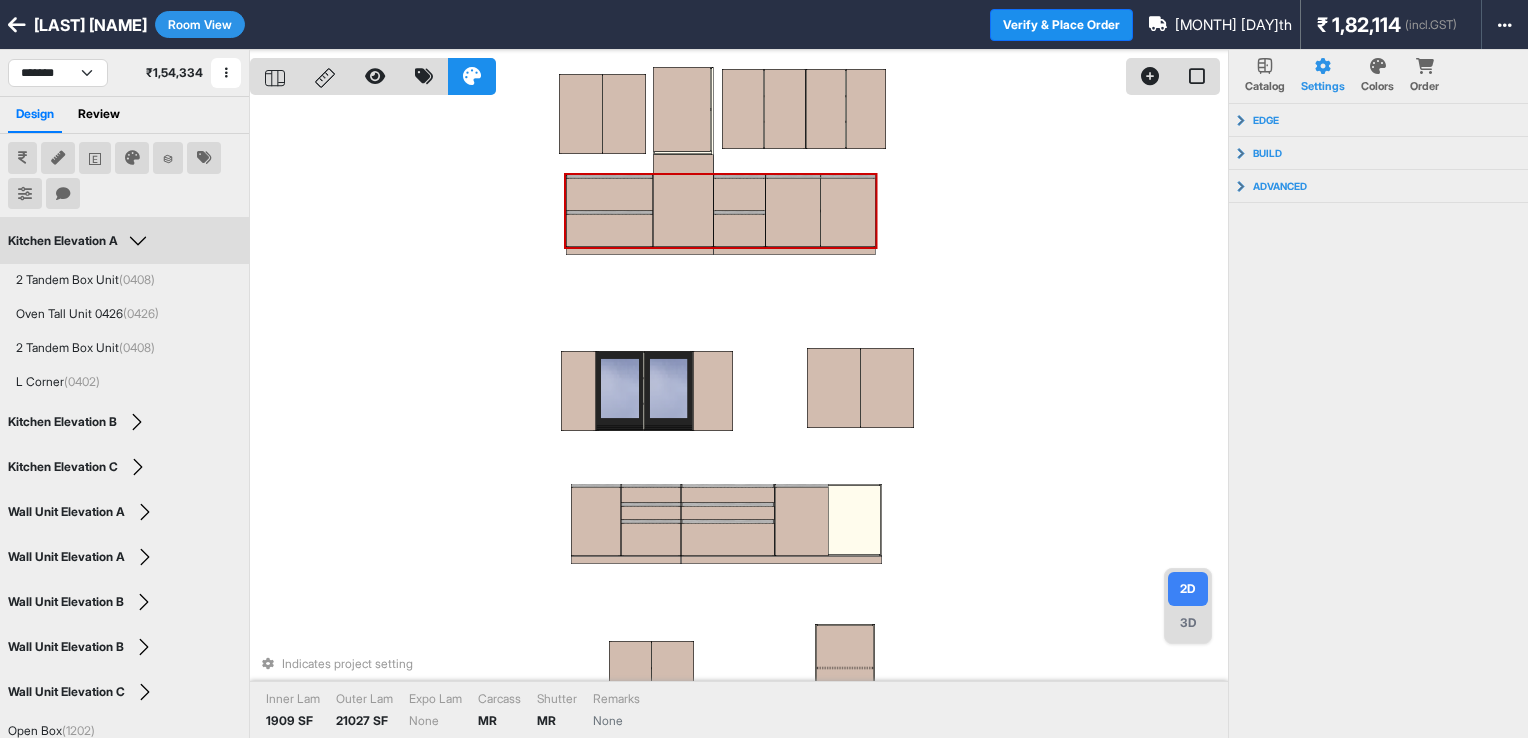 click at bounding box center (681, 109) 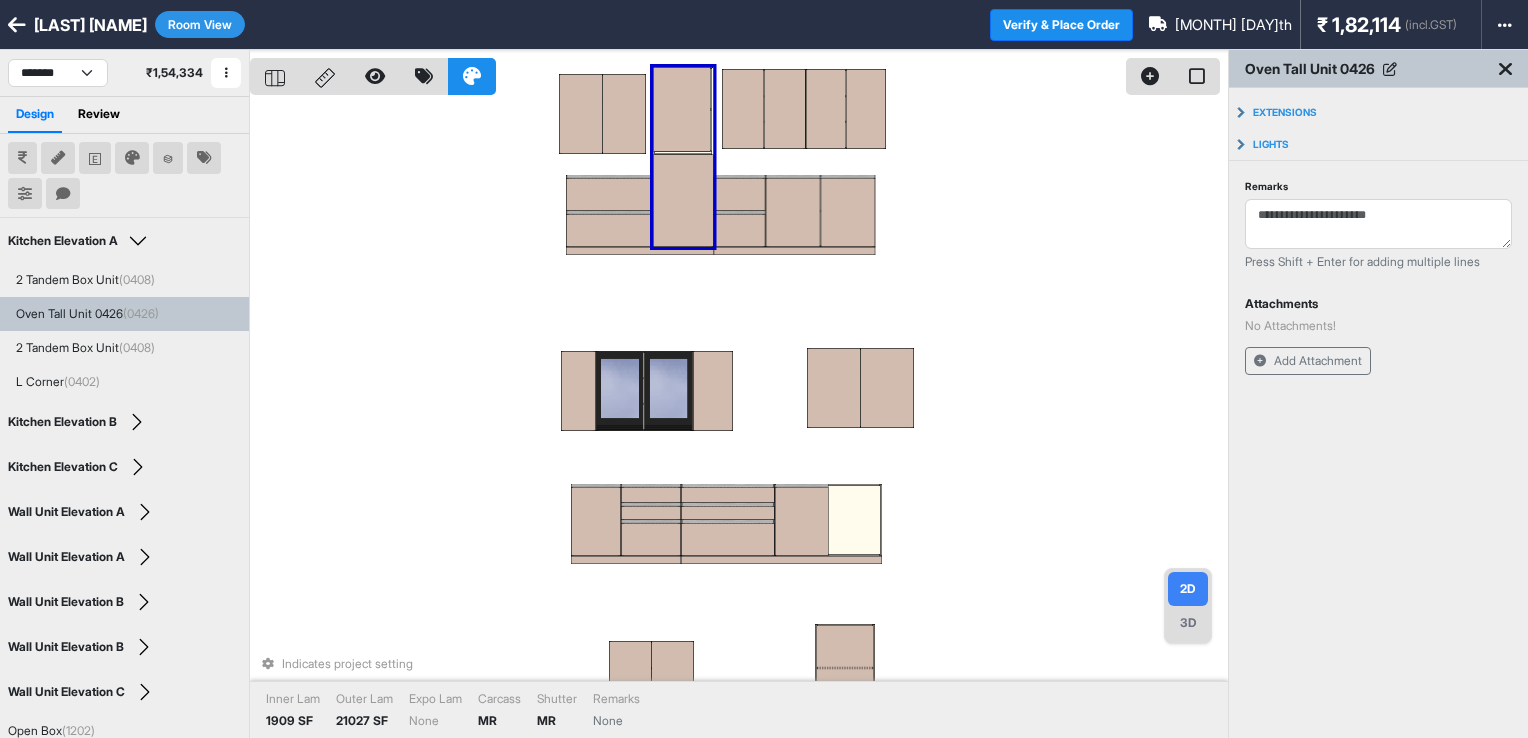 click at bounding box center [681, 109] 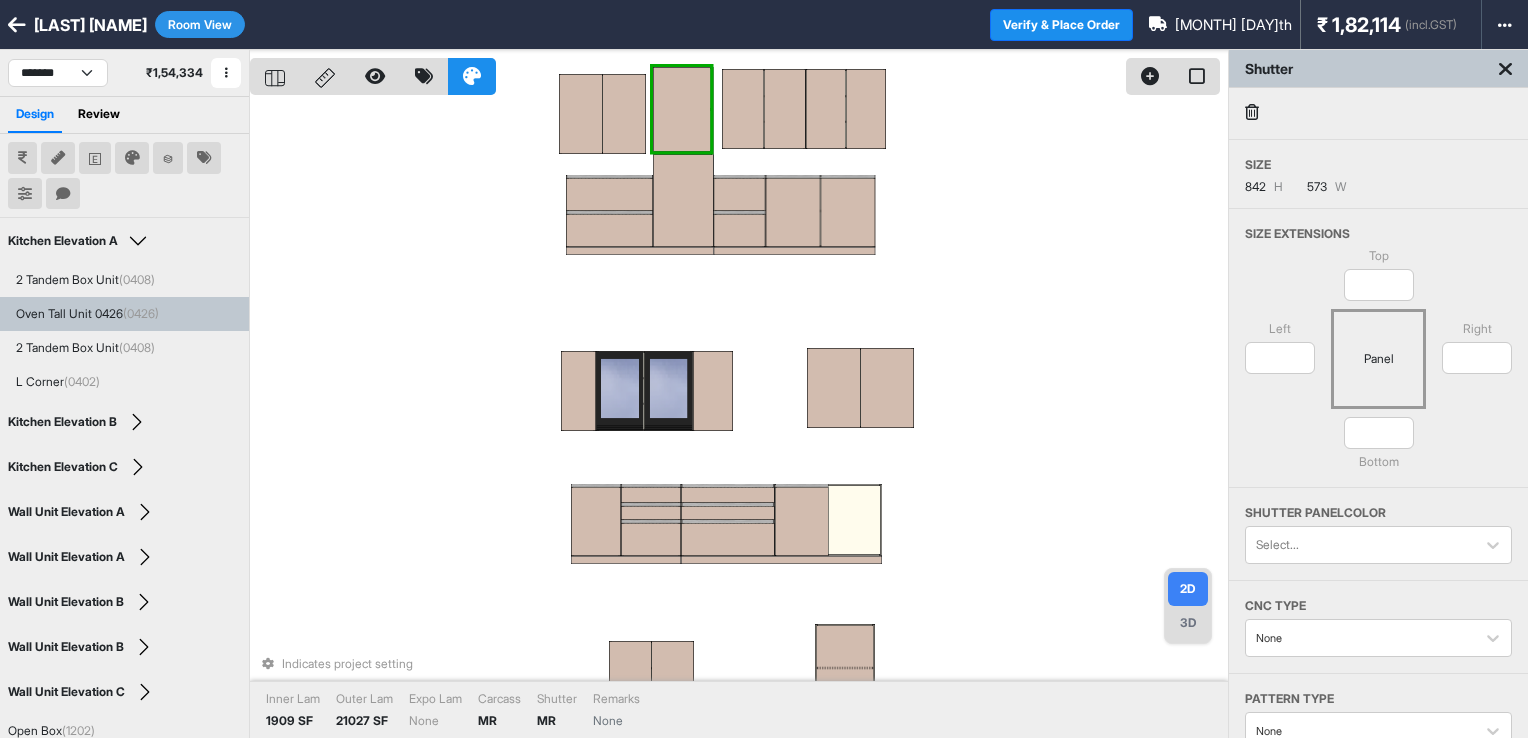 click at bounding box center (681, 109) 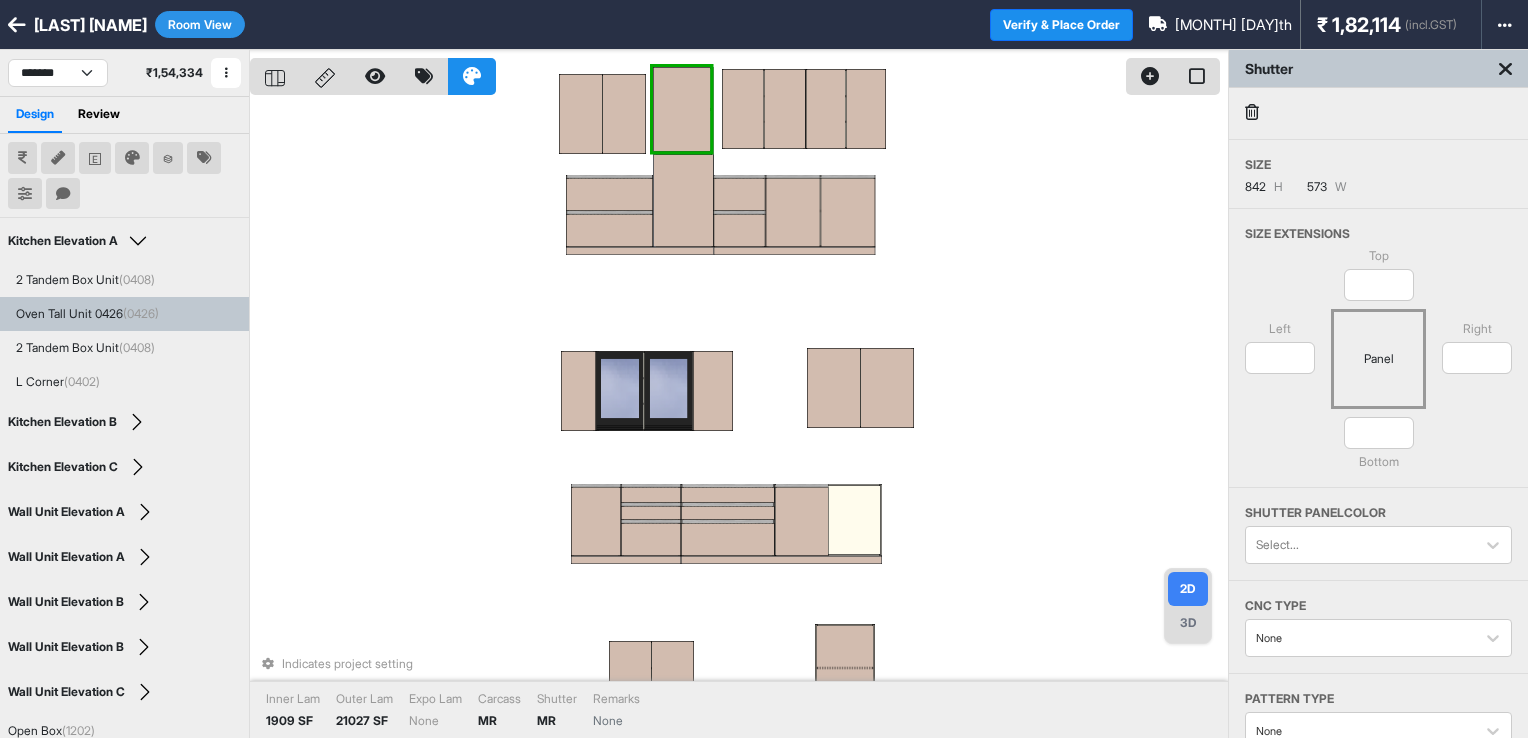 click at bounding box center (681, 109) 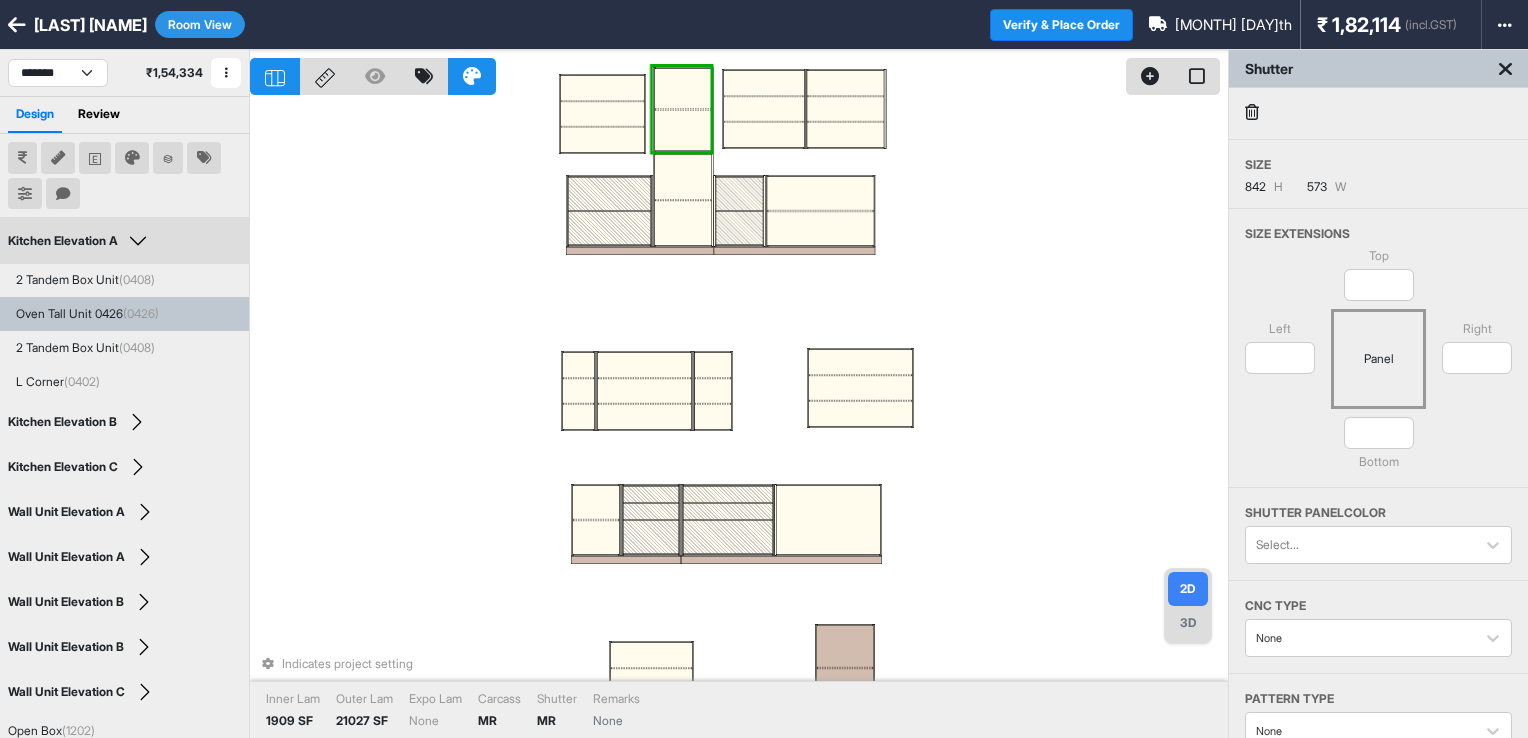 click at bounding box center (683, 131) 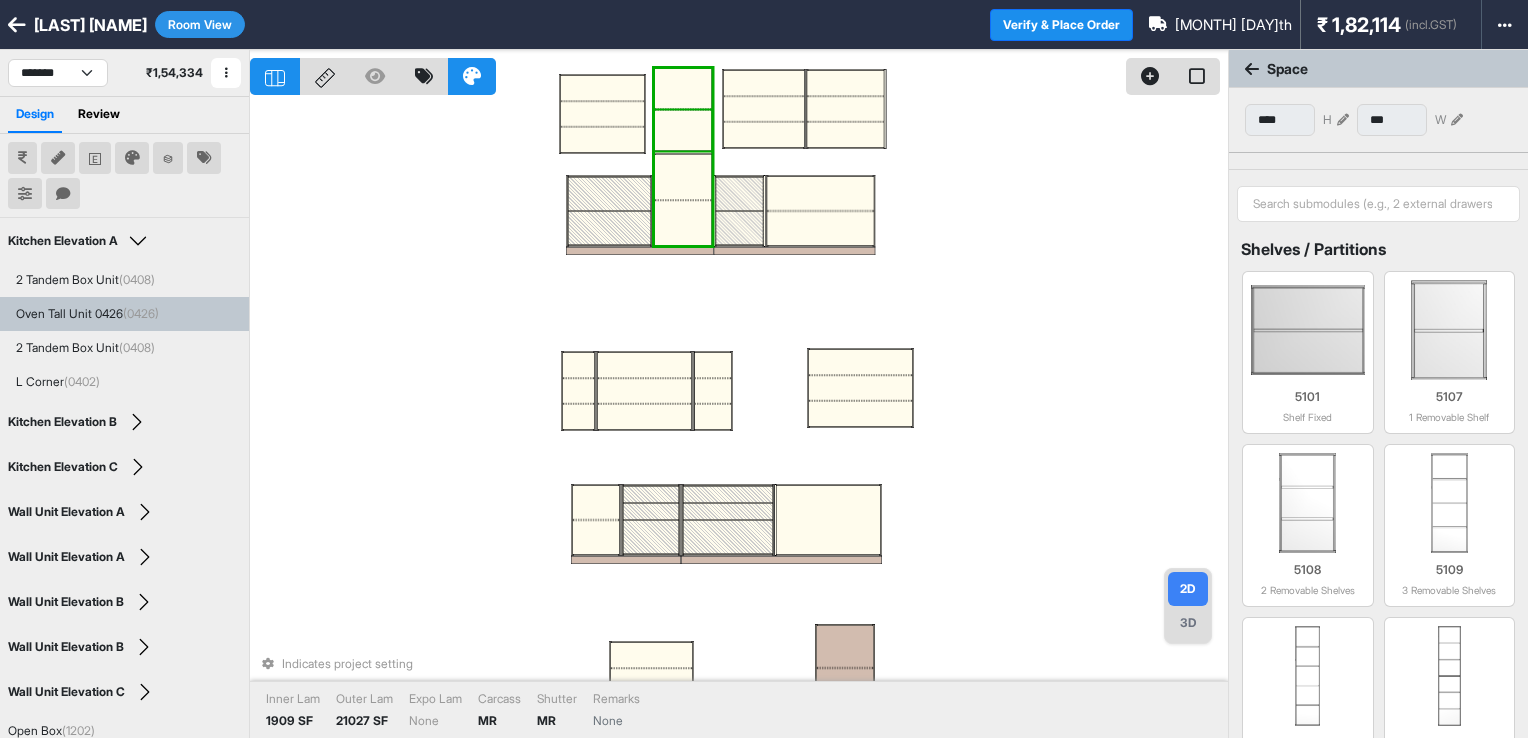 click at bounding box center [683, 131] 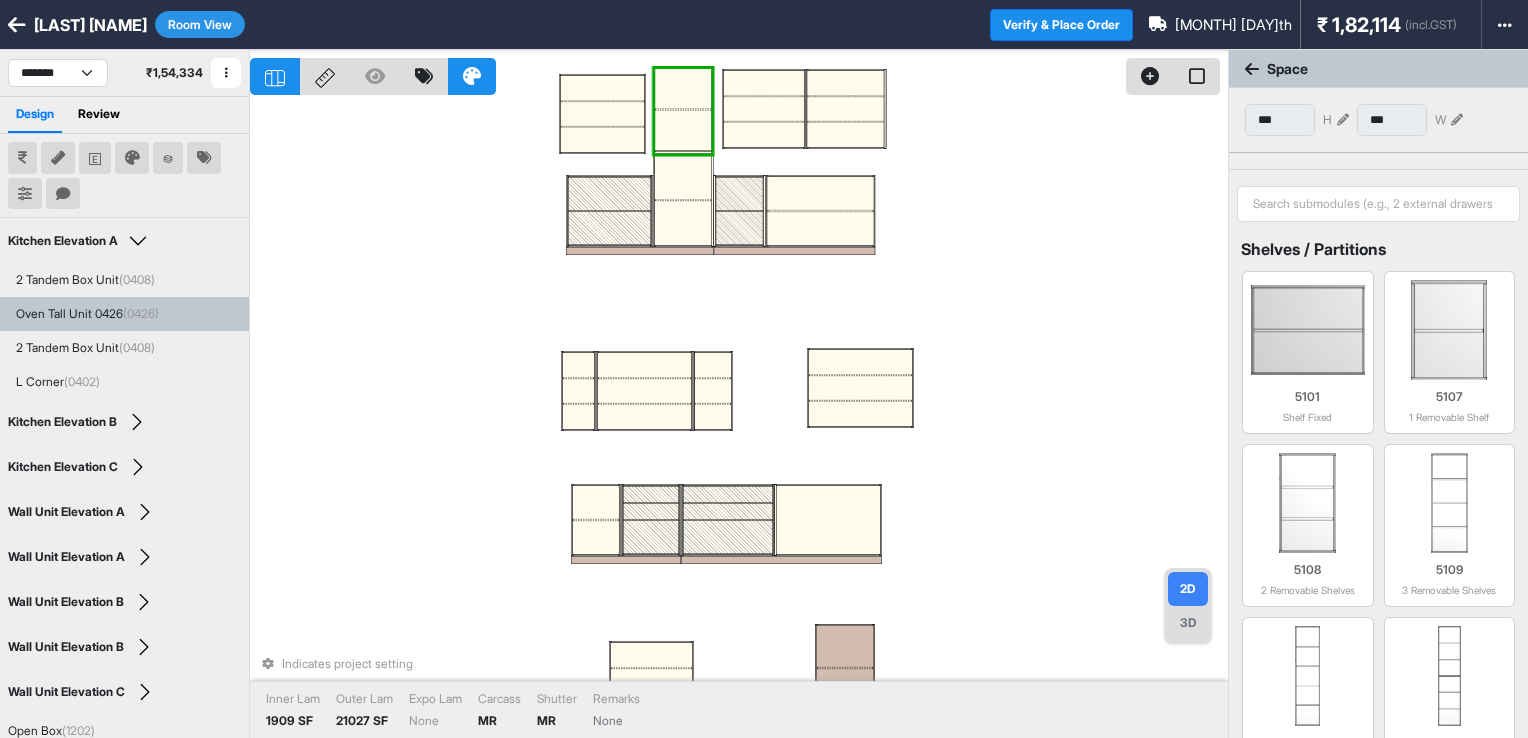 click at bounding box center [683, 131] 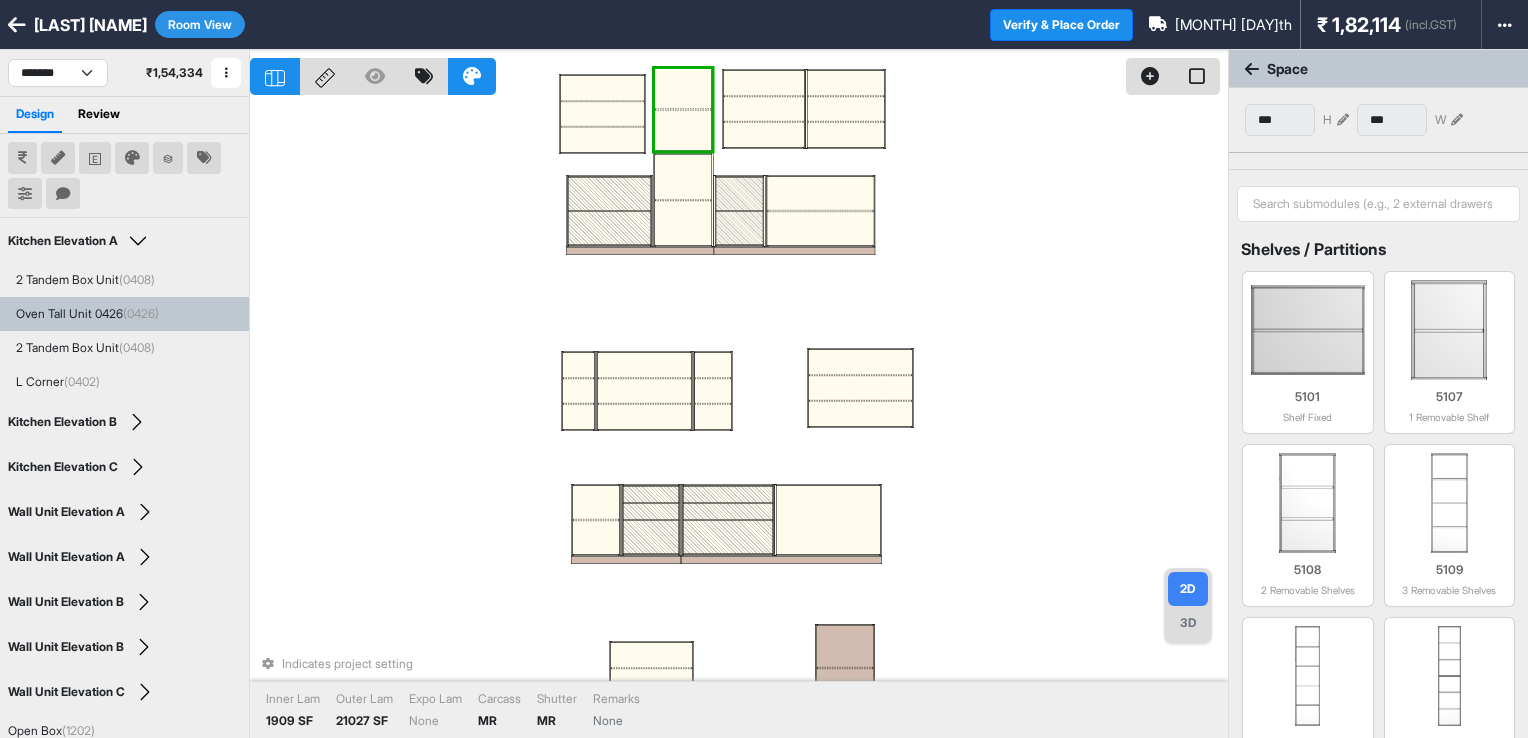 click at bounding box center (683, 89) 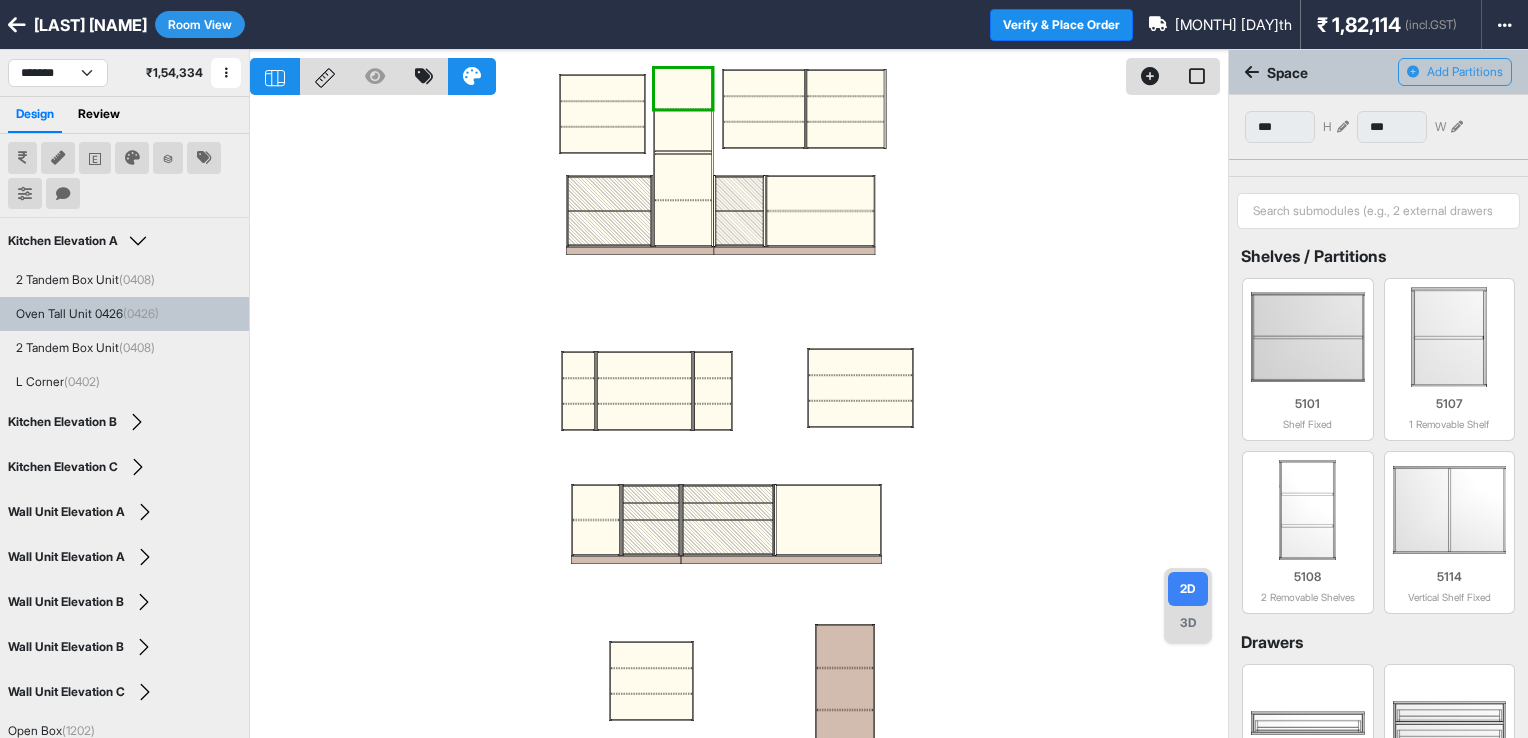 click at bounding box center (1343, 127) 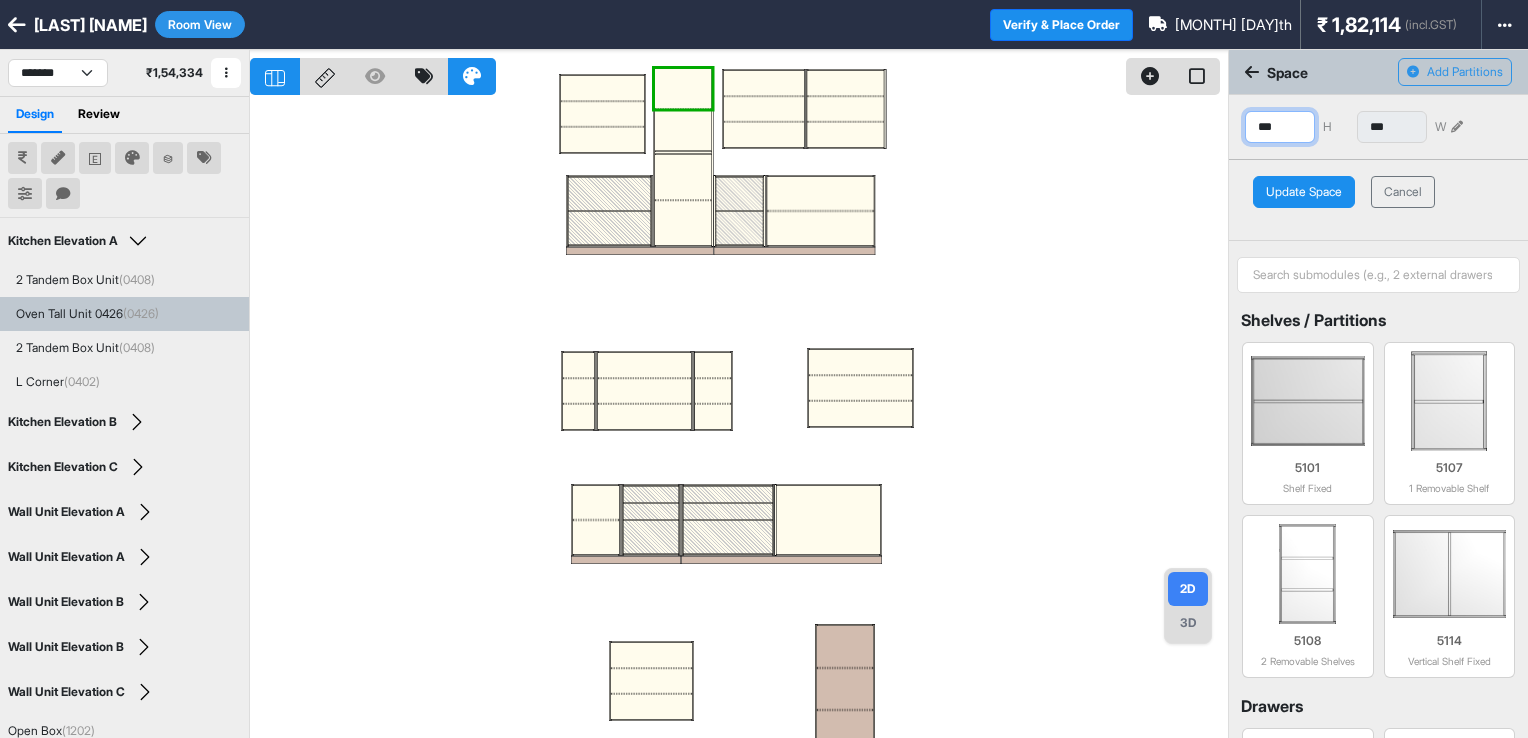 drag, startPoint x: 1291, startPoint y: 118, endPoint x: 1201, endPoint y: 138, distance: 92.19544 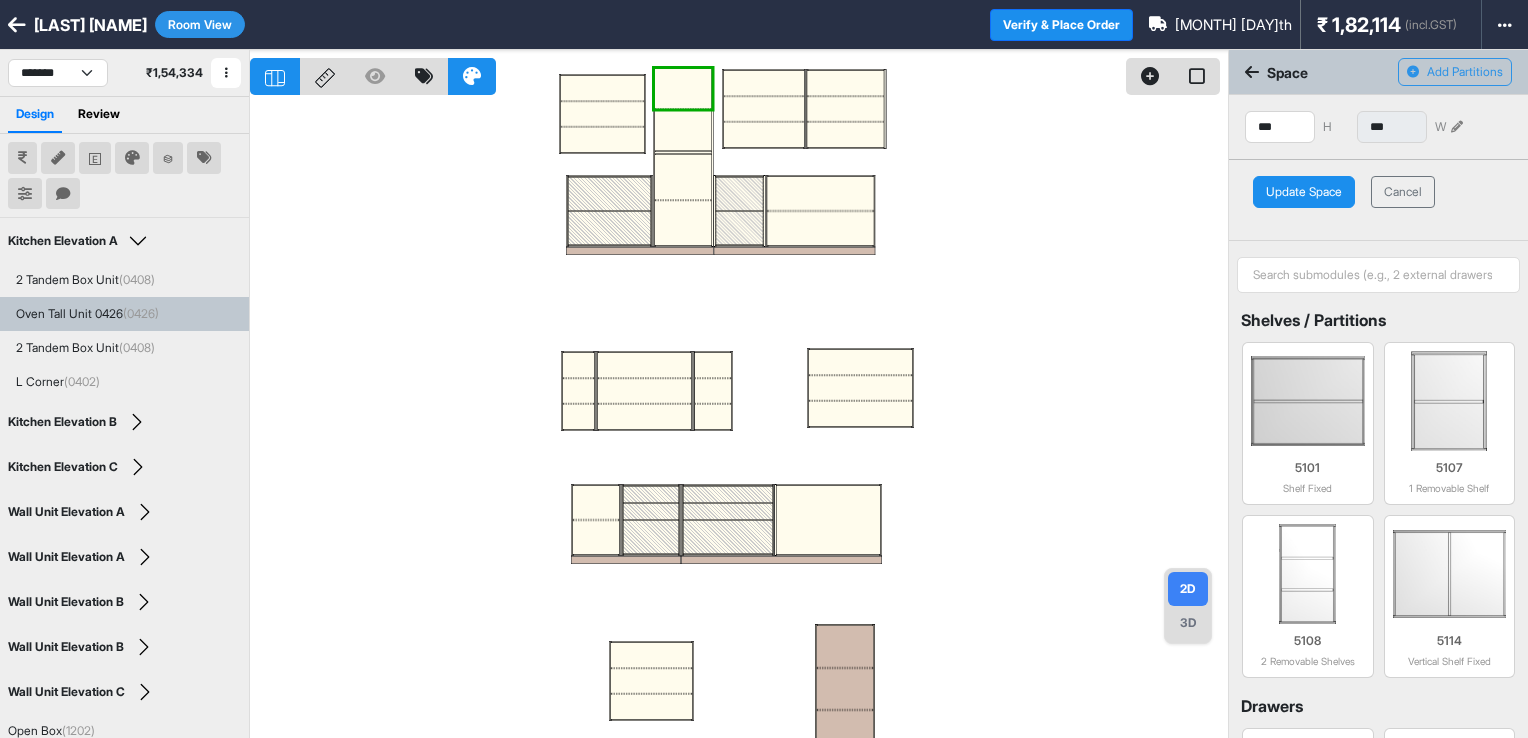 click on "Update Space" at bounding box center [1304, 192] 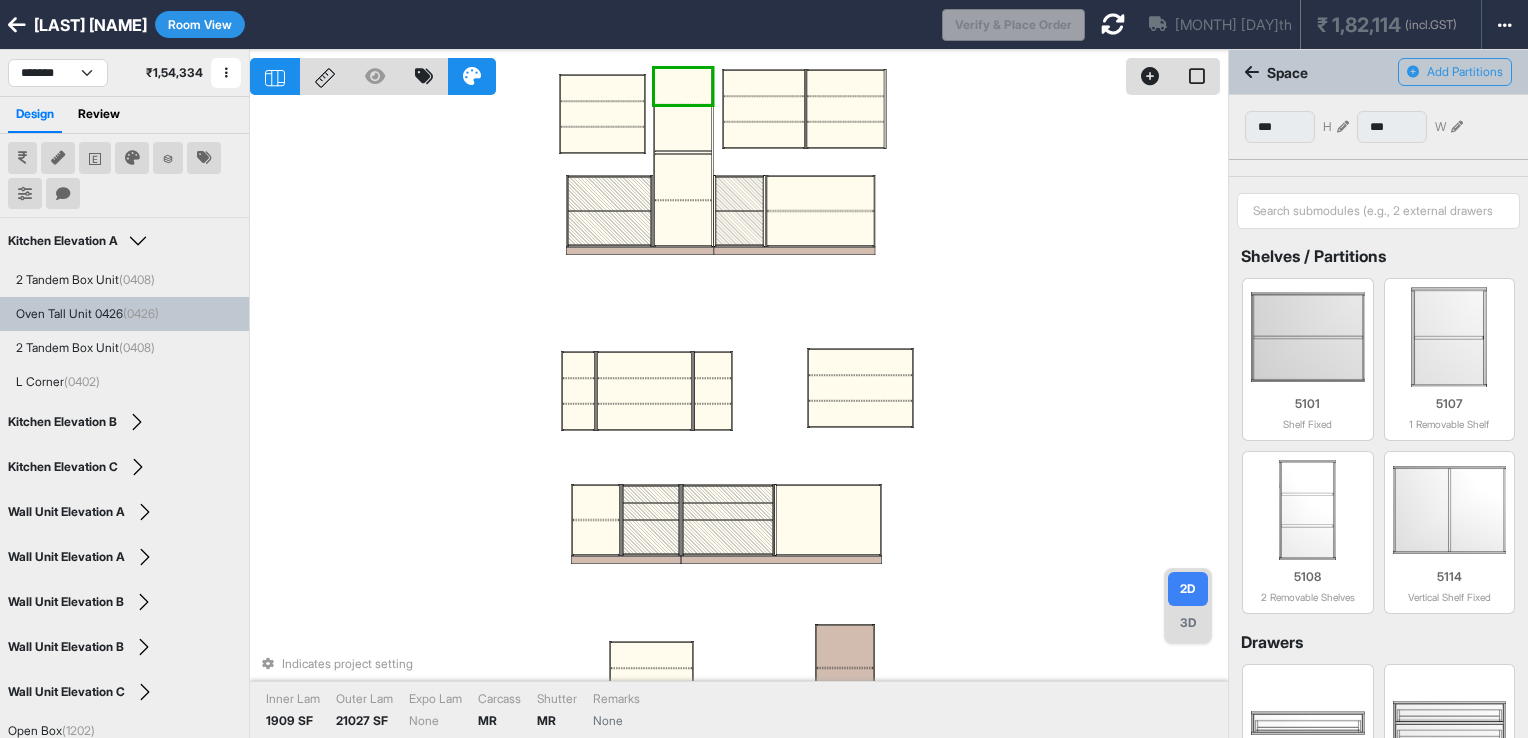 click at bounding box center (683, 128) 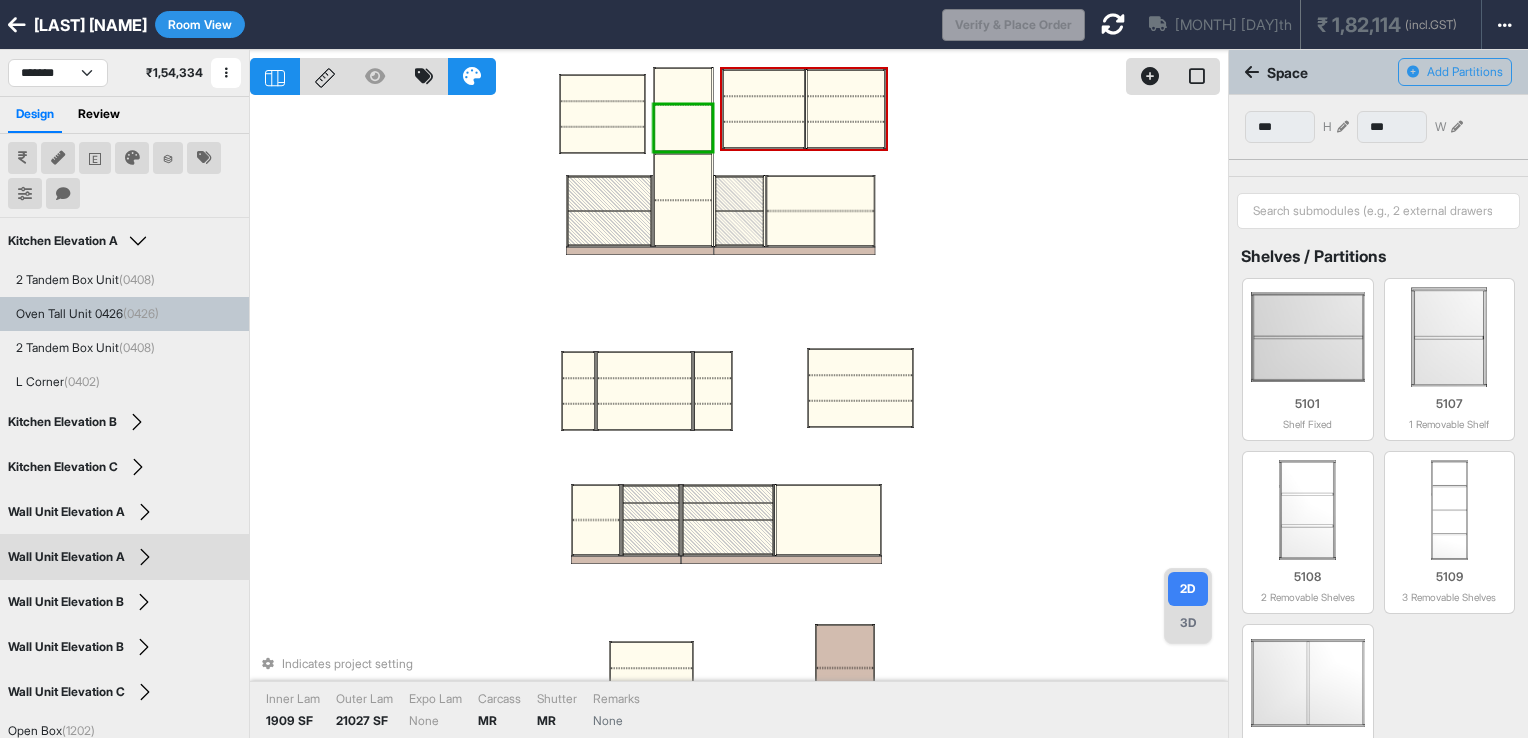 click at bounding box center [1343, 127] 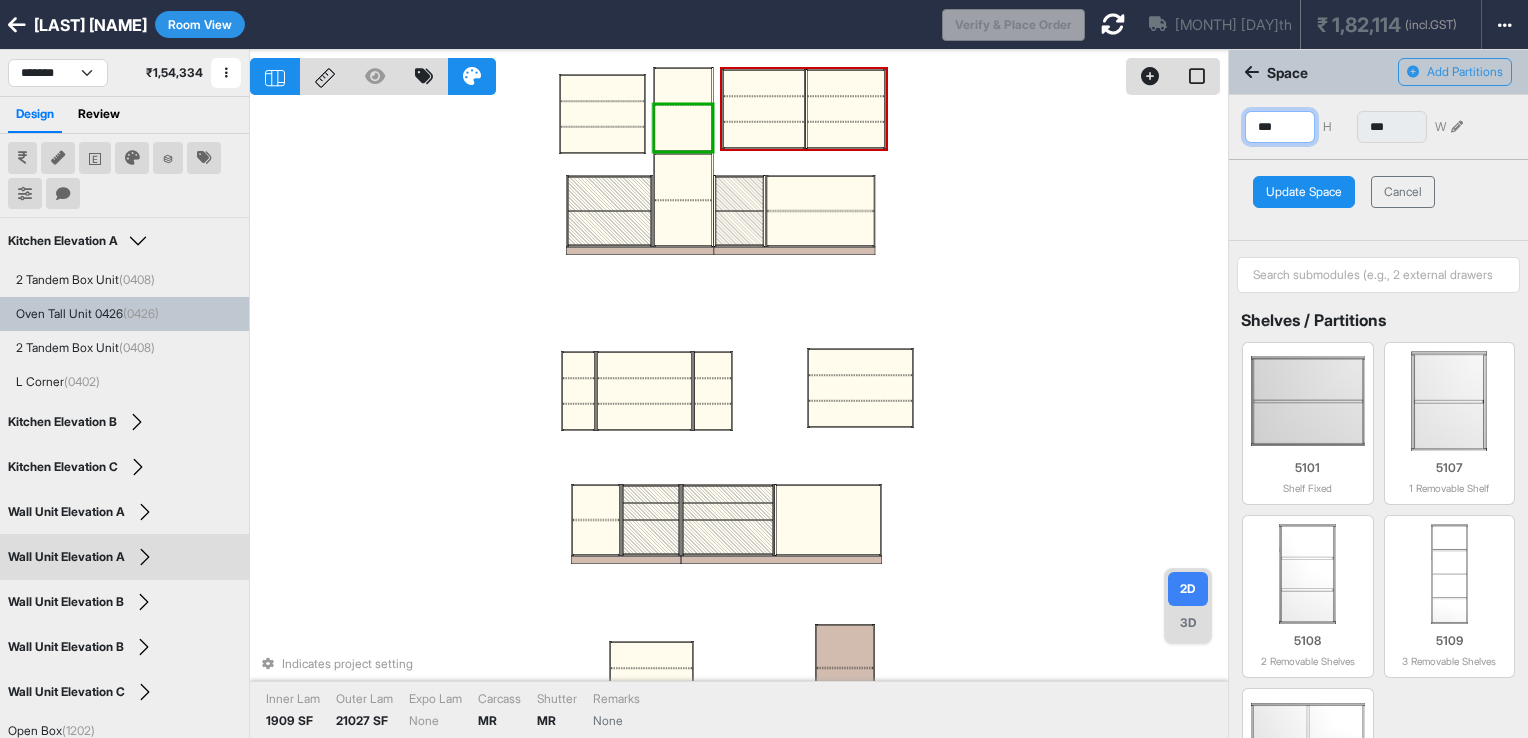 drag, startPoint x: 1292, startPoint y: 130, endPoint x: 1197, endPoint y: 119, distance: 95.63472 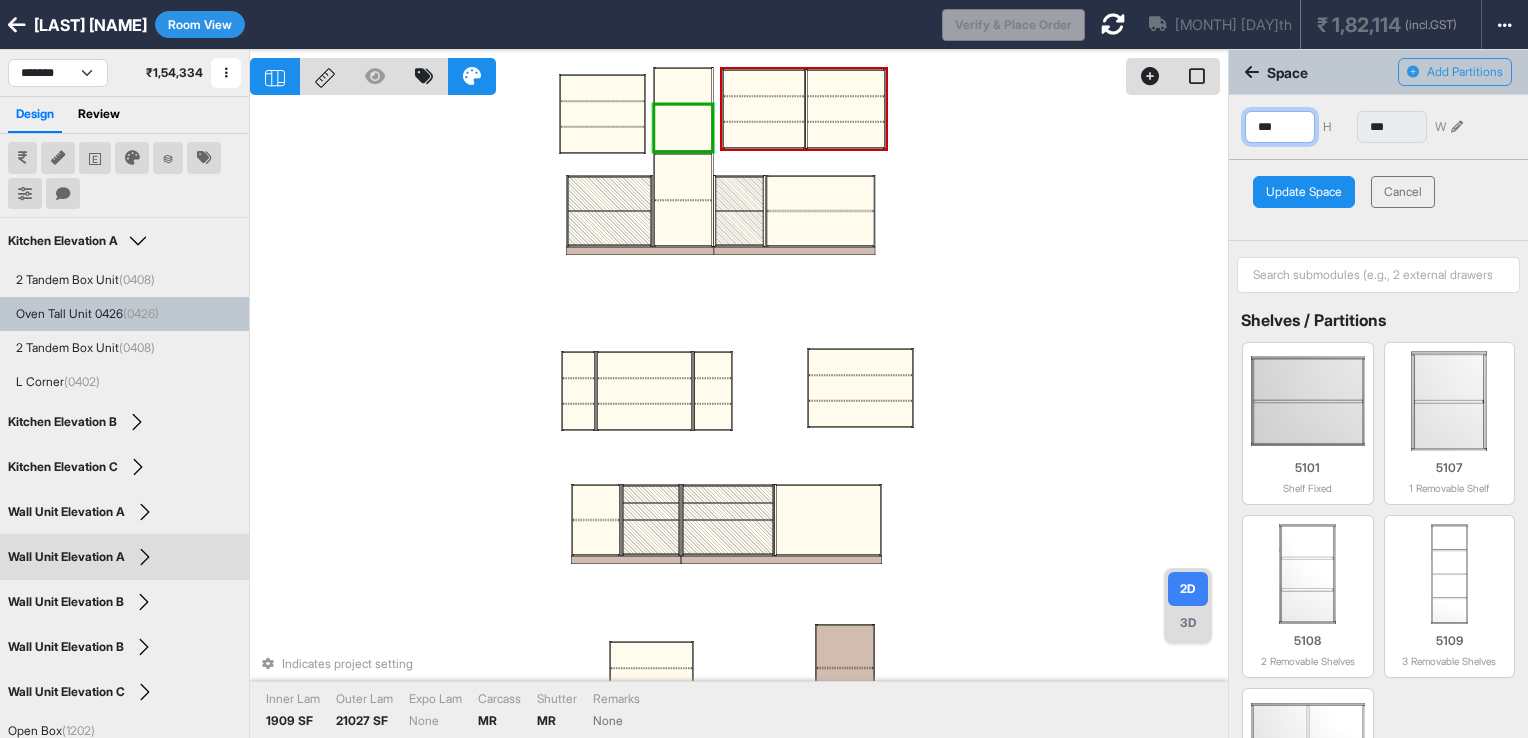 click on "2D 3D Indicates project setting Inner Lam 1909 SF Outer Lam 21027 SF Expo Lam None Carcass MR Shutter MR Remarks None Space Add Partitions *** H *** W Update Space Cancel Shelves / Partitions 5101 Shelf Fixed 5107 1 Removable Shelf 5108 2 Removable Shelves 5109 3 Removable Shelves 5114 Vertical Shelf Fixed Drawers 5201 1 Drawer 5202 2 Drawers 5203 1 Drawer Top 5204 2 Drawer Top 5205 1 Drawer Bottom 5206 2 Drawer Bottom 5208 2 Drawer Set Top 5210 2 Drawer Set Bottom 5211 3 Drawers 5219 4 Drawers without separators 5212 4 Drawers 5220 5 Drawers without separators 5213 5 Drawers 5215 2 Drawer Sets 5216 3 Drawer Sets 5217 4 Drawer Sets 5218 5 Drawer Sets Tandem Drawers 5301 1 Tandem Drawer 5302 2 Tandem Drawers 5303 3 Tandem Drawers 5304 4 Tandem Drawers Padding 5401 2 side 18mm Padding 5402 2 side 50mm Padding 5403 Left 18mm Padding 5404 Right 18mm Padding 5405 Left 50mm Padding 5406 Right 50mm Padding" at bounding box center (889, 419) 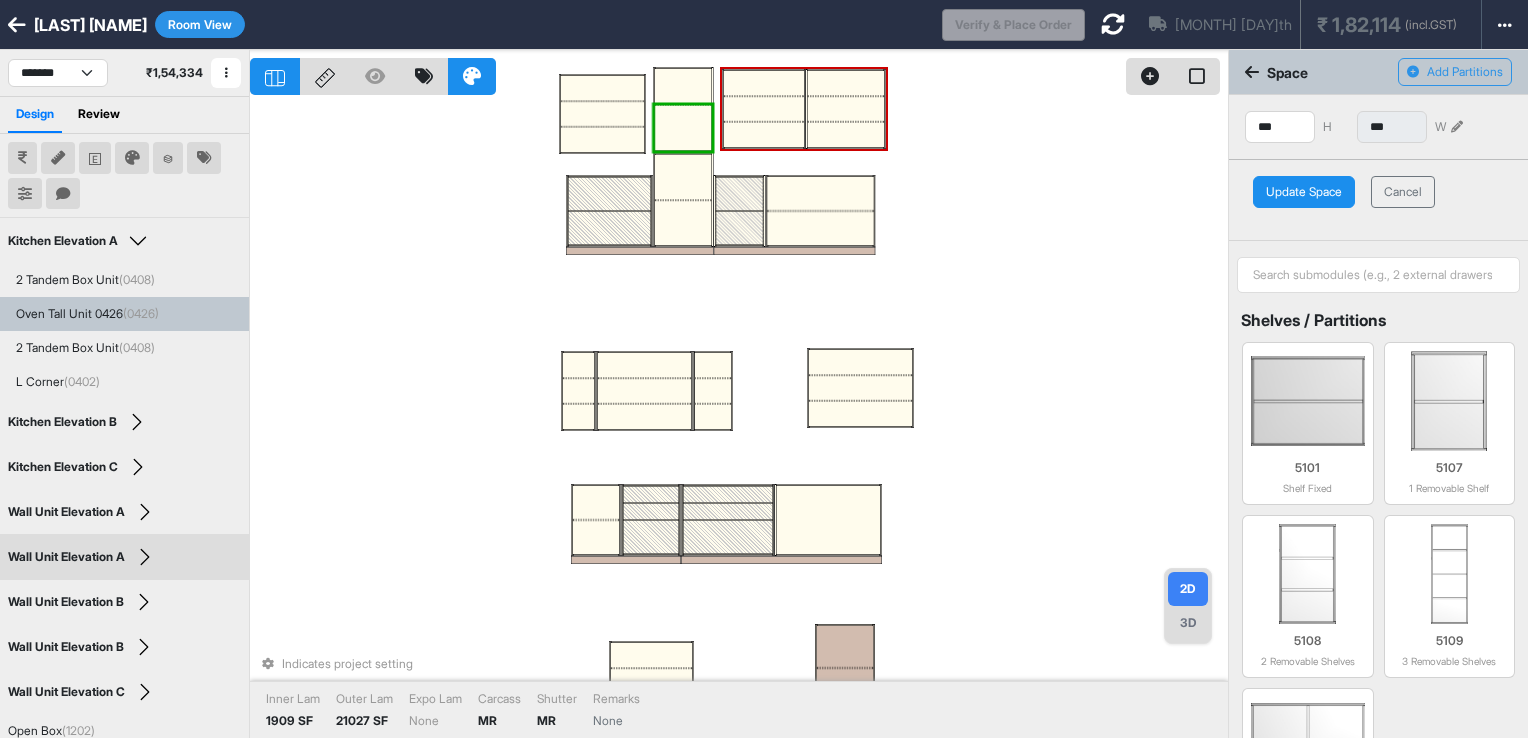 click on "Update Space" at bounding box center [1304, 192] 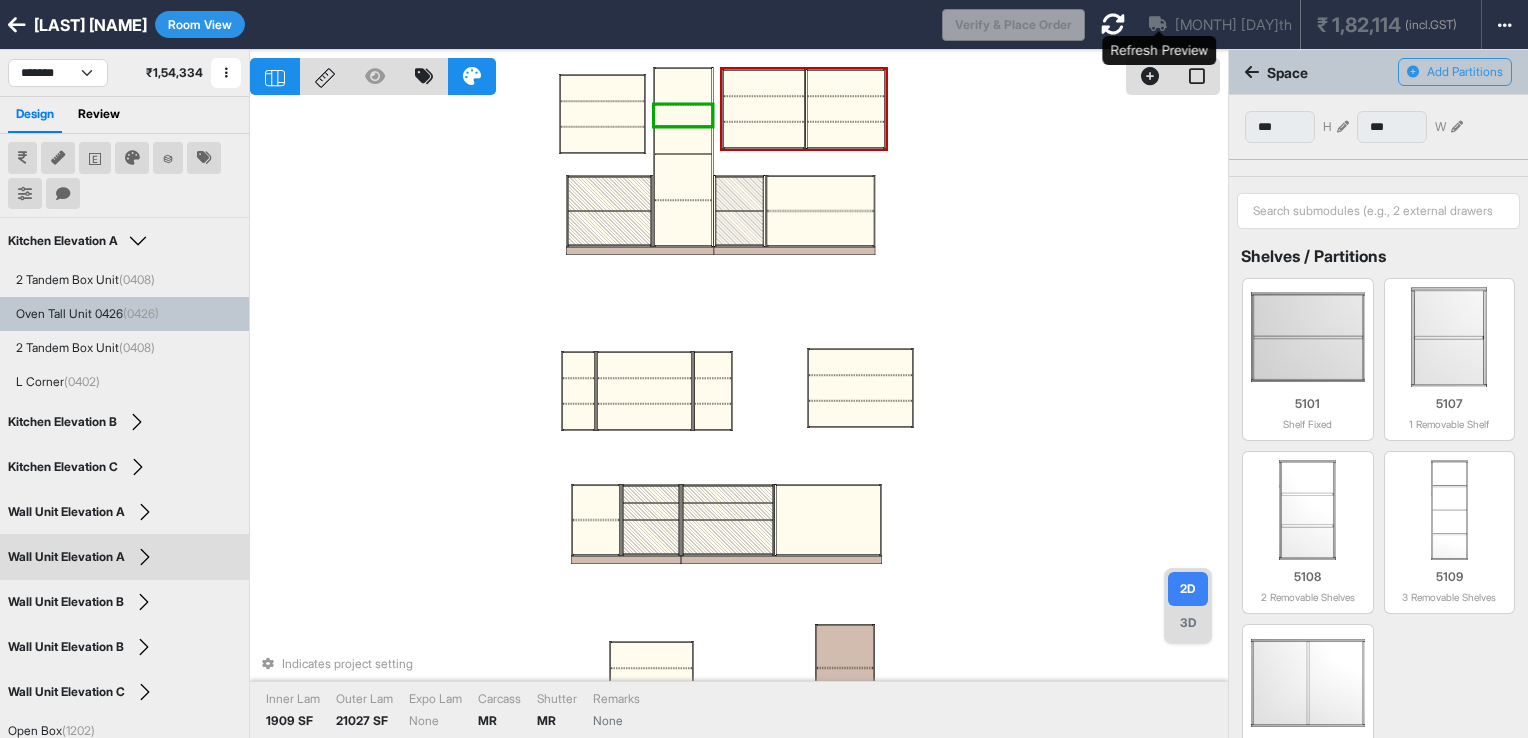 click at bounding box center [1113, 24] 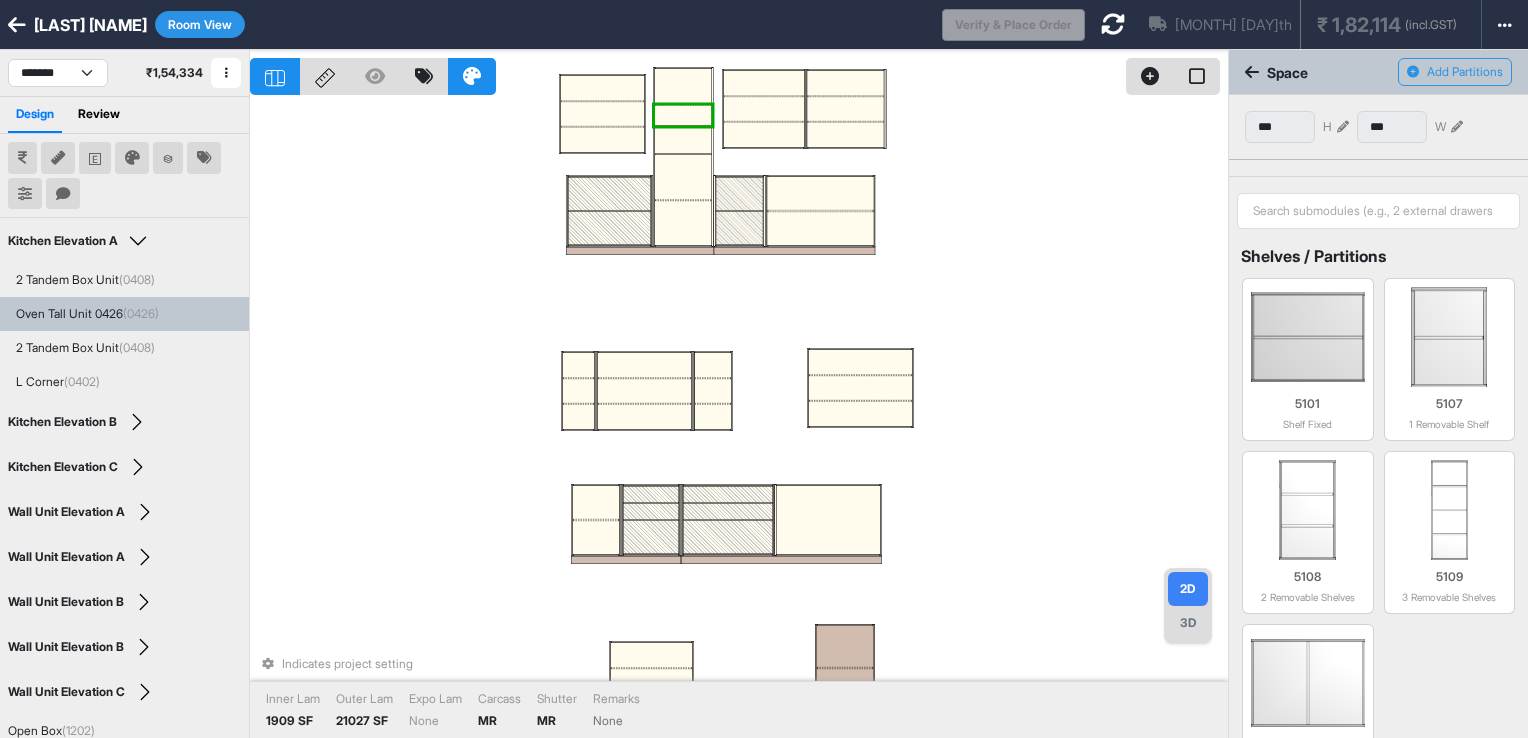 click at bounding box center [683, 140] 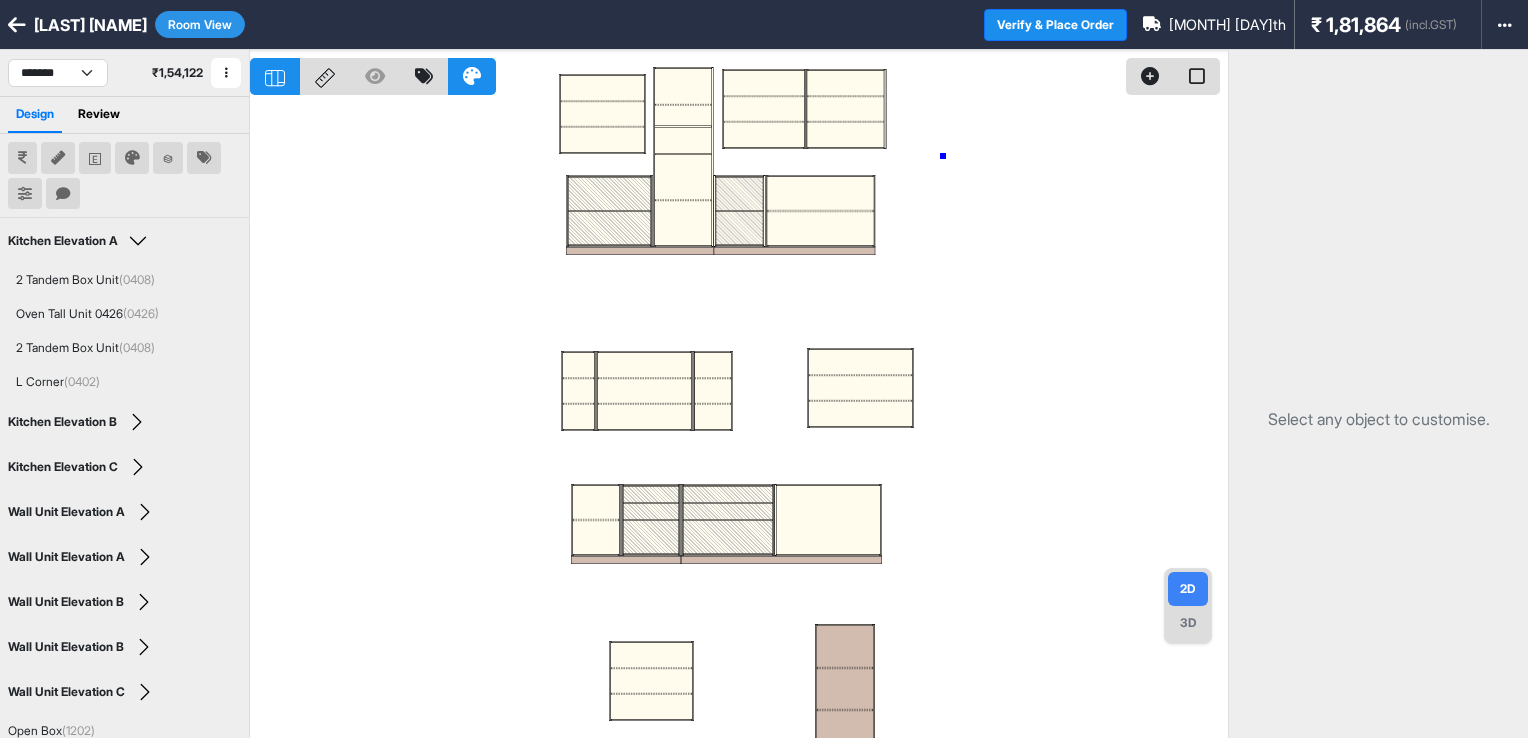 click at bounding box center (739, 419) 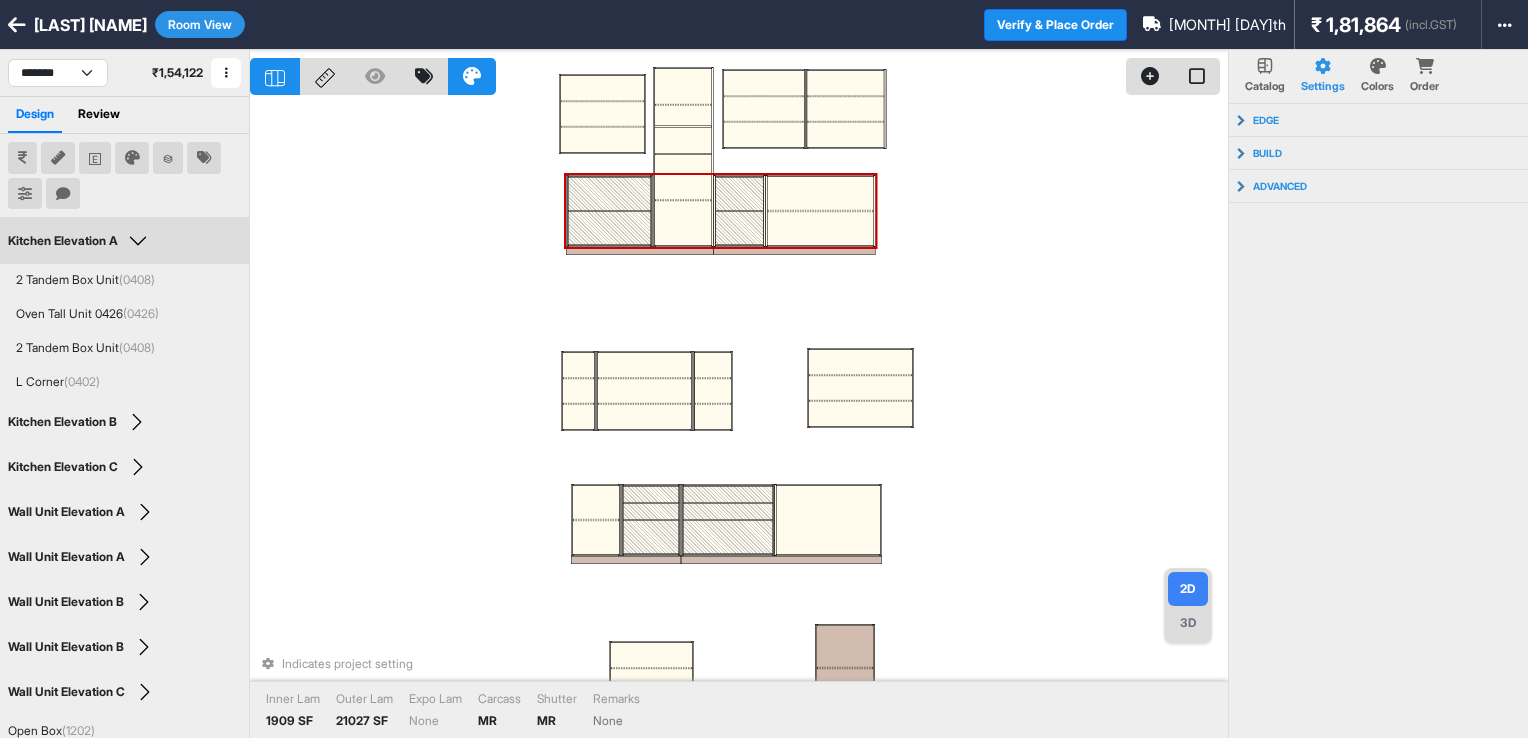 click at bounding box center (683, 140) 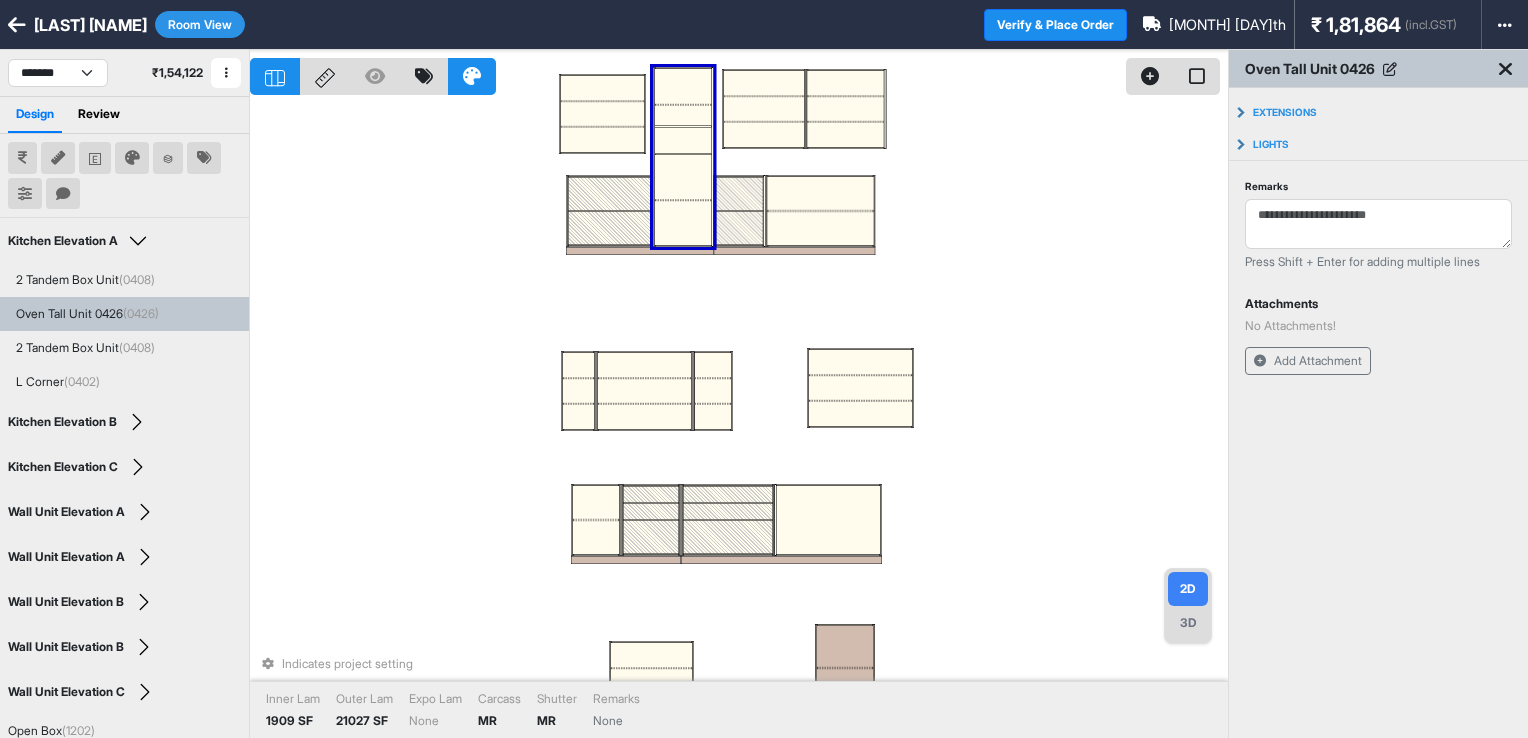 click at bounding box center [683, 140] 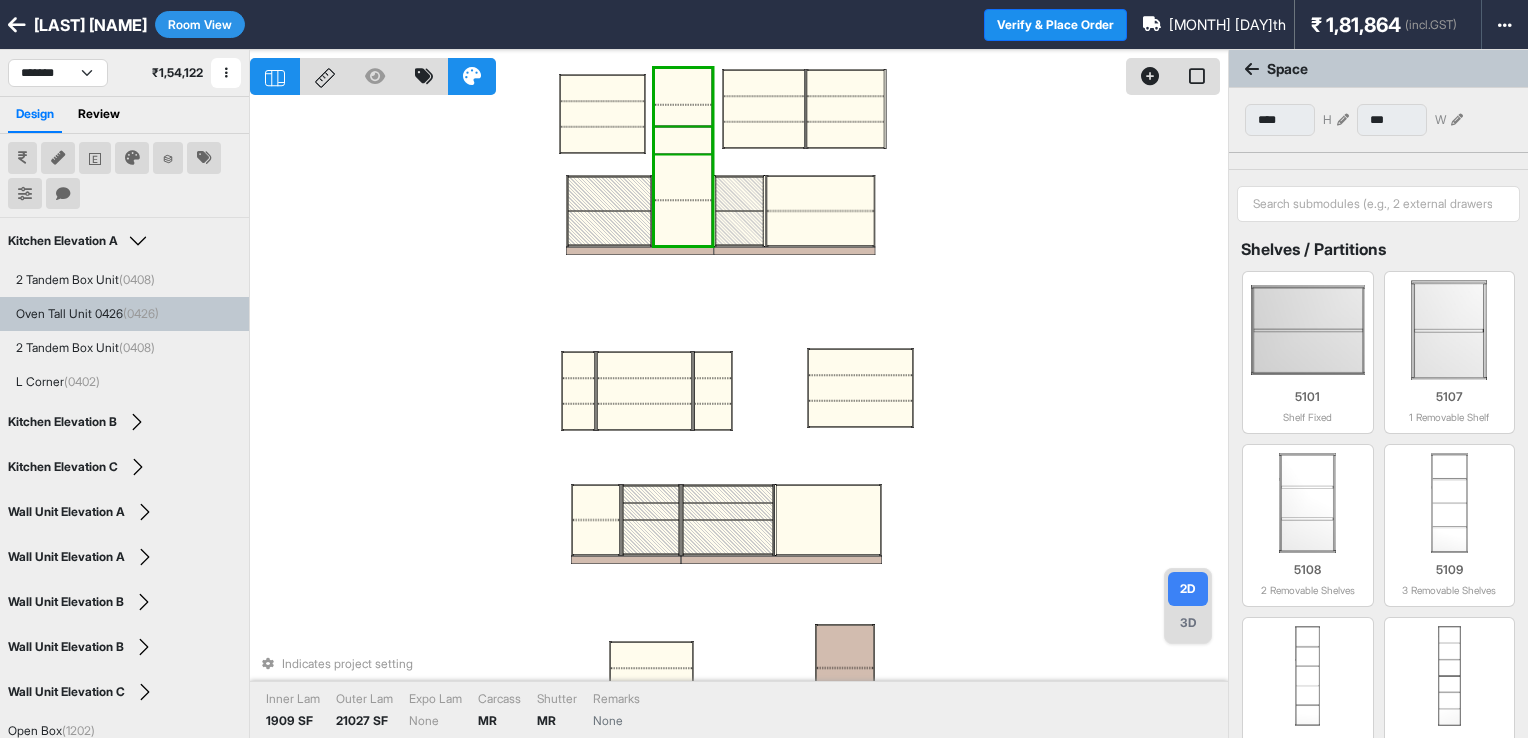 click at bounding box center [683, 140] 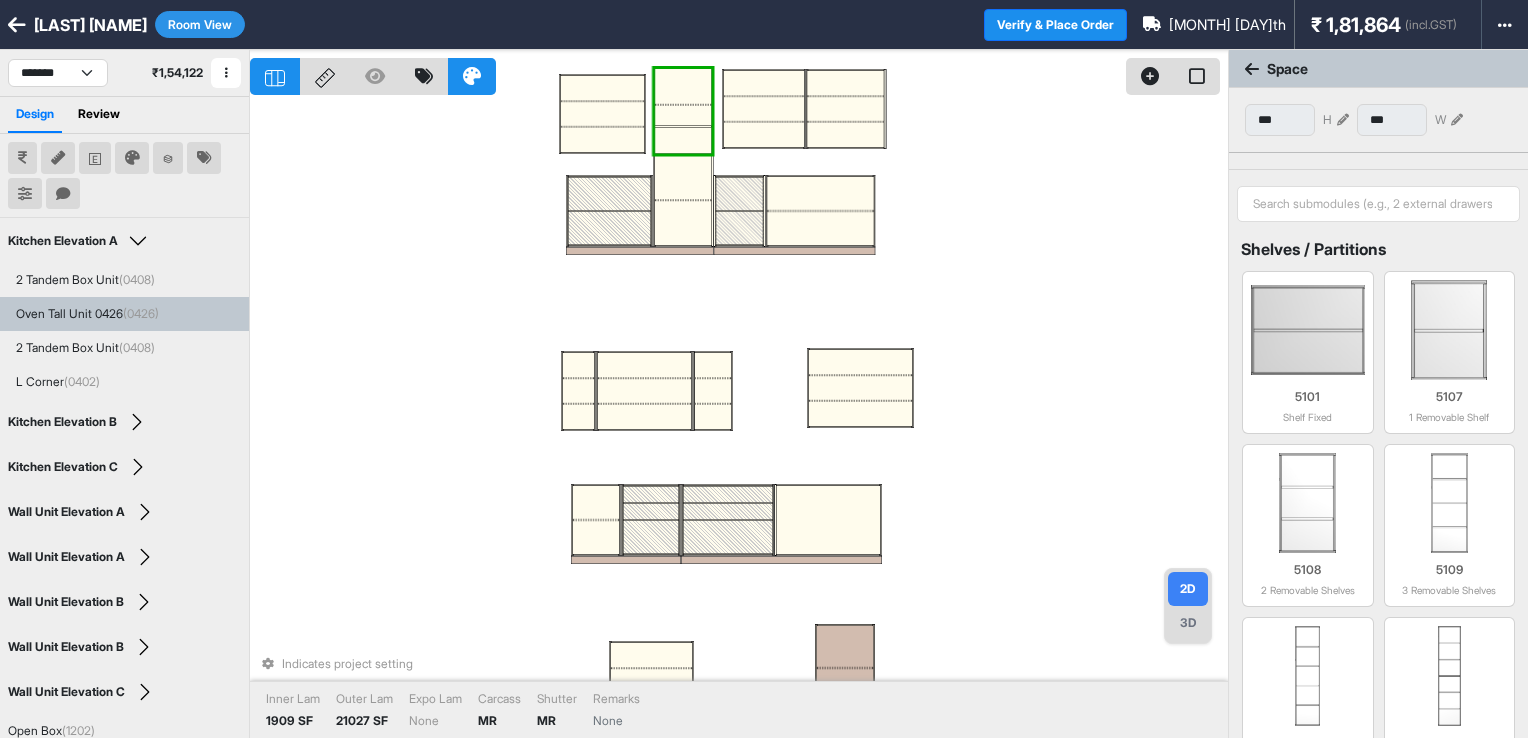 click at bounding box center (683, 140) 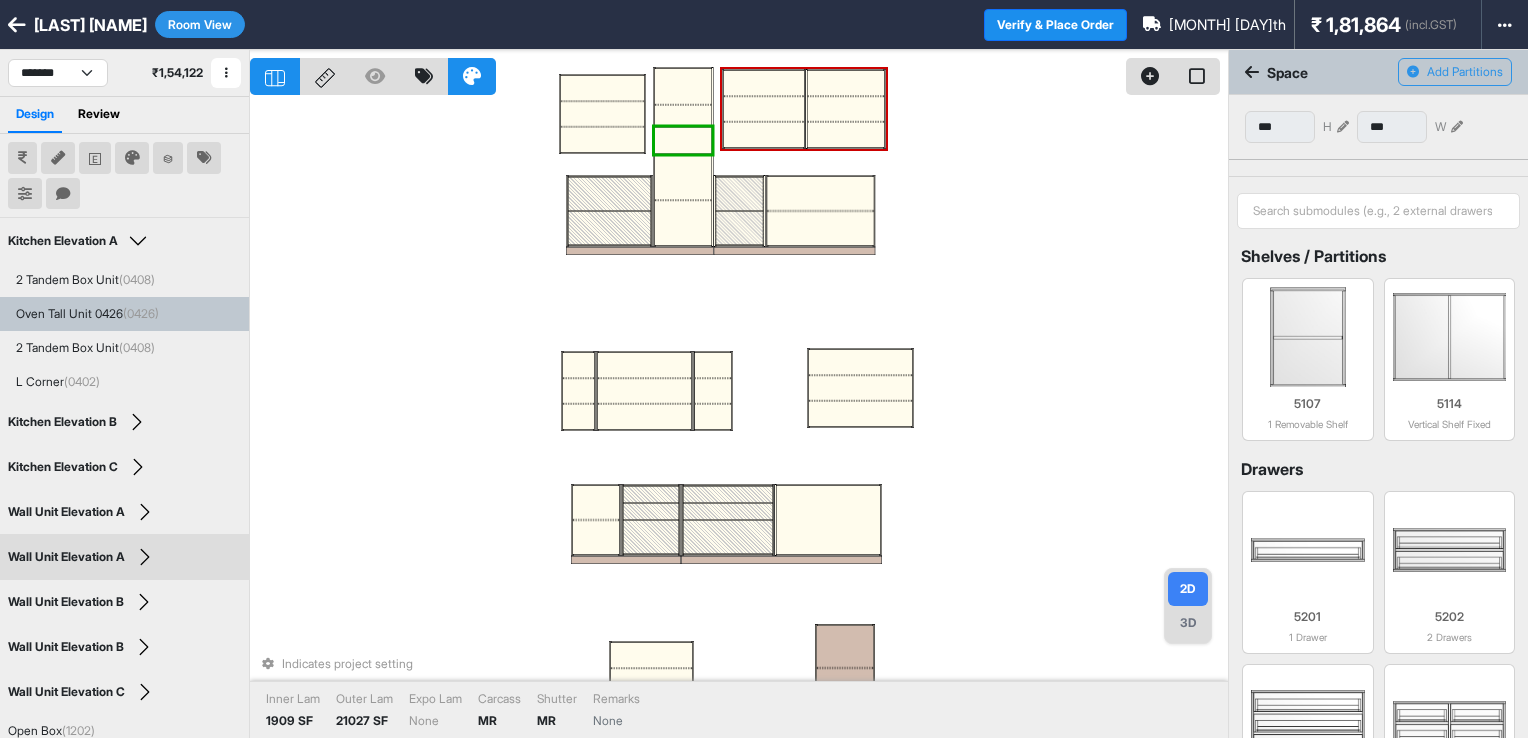 click at bounding box center (1343, 127) 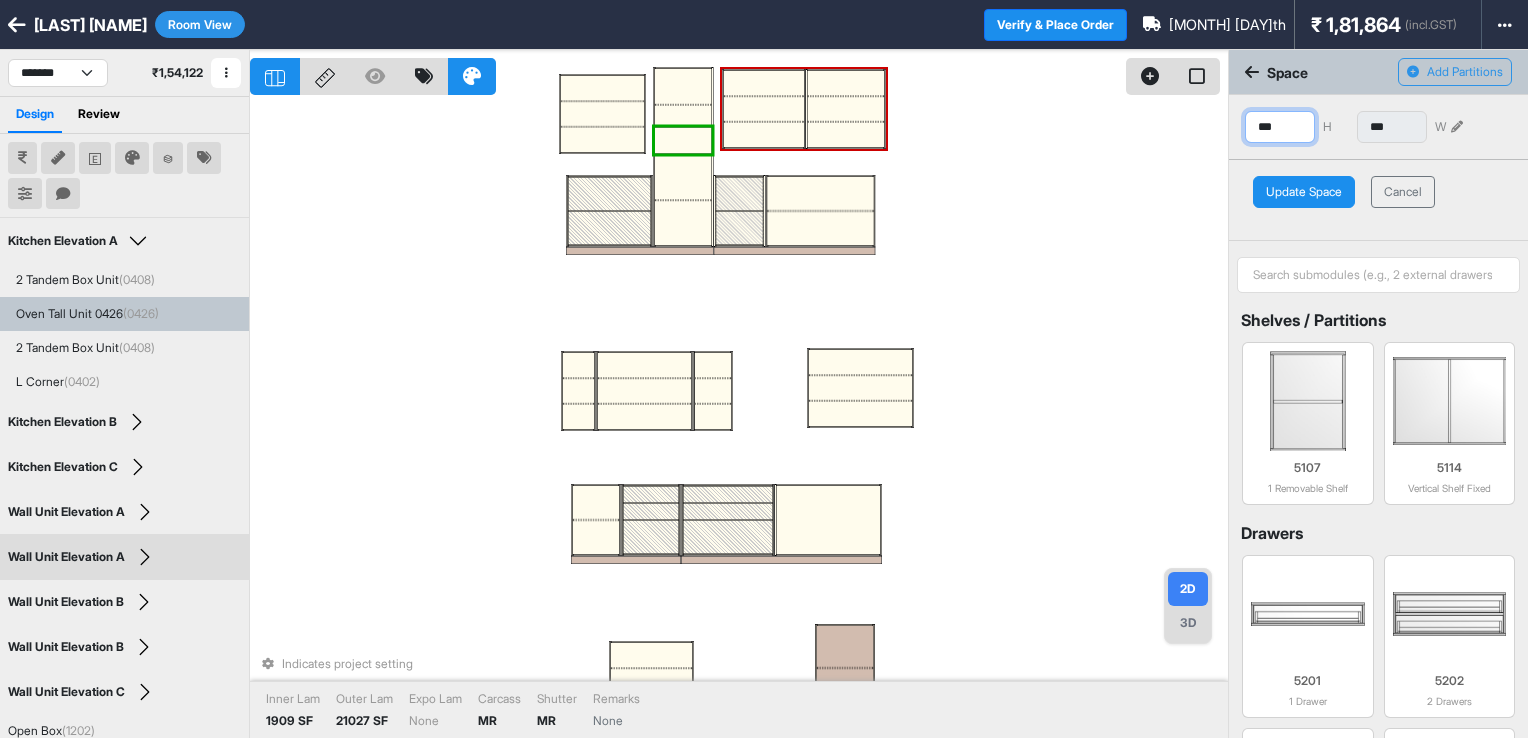 drag, startPoint x: 1240, startPoint y: 126, endPoint x: 1221, endPoint y: 126, distance: 19 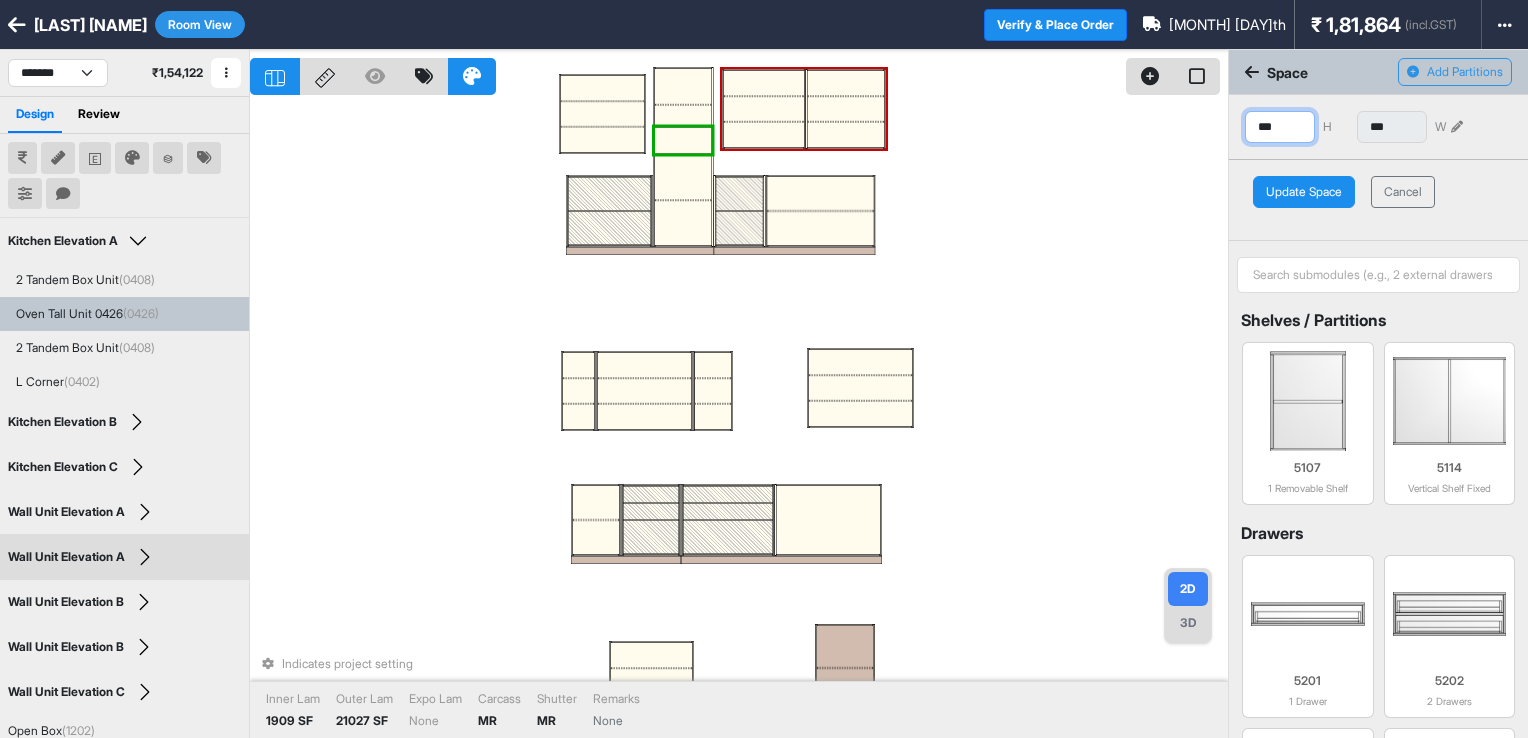 click on "2D 3D Indicates project setting Inner Lam 1909 SF Outer Lam 21027 SF Expo Lam None Carcass MR Shutter MR Remarks None Space Add Partitions *** H *** W Update Space Cancel Shelves / Partitions 5107 1 Removable Shelf 5114 Vertical Shelf Fixed Drawers 5201 1 Drawer 5202 2 Drawers 5211 3 Drawers 5215 2 Drawer Sets 5216 3 Drawer Sets Tandem Drawers 5301 1 Tandem Drawer 5302 2 Tandem Drawers Padding 5401 2 side 18mm Padding 5402 2 side 50mm Padding 5403 Left 18mm Padding 5404 Right 18mm Padding 5405 Left 50mm Padding 5406 Right 50mm Padding" at bounding box center (889, 419) 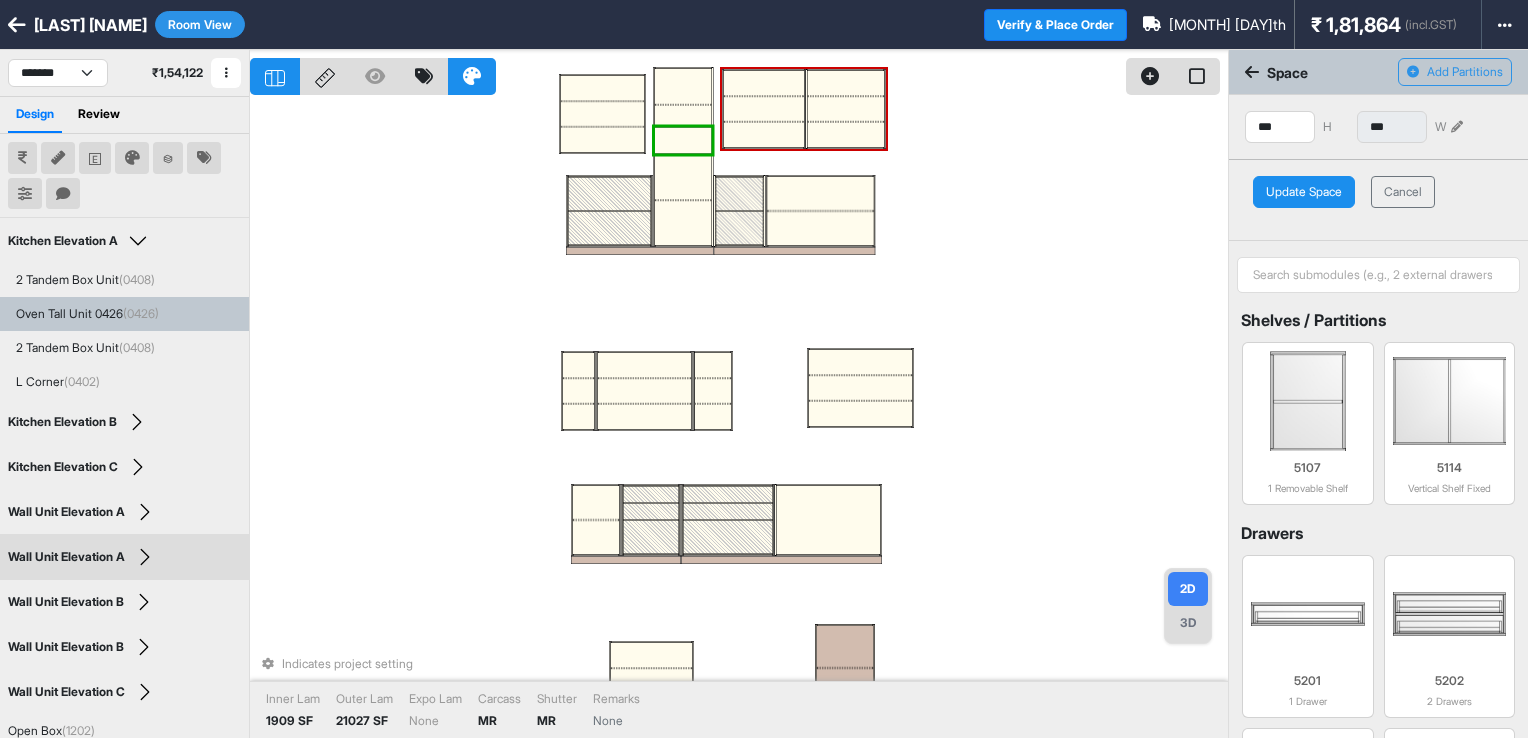click on "Update Space" at bounding box center (1304, 192) 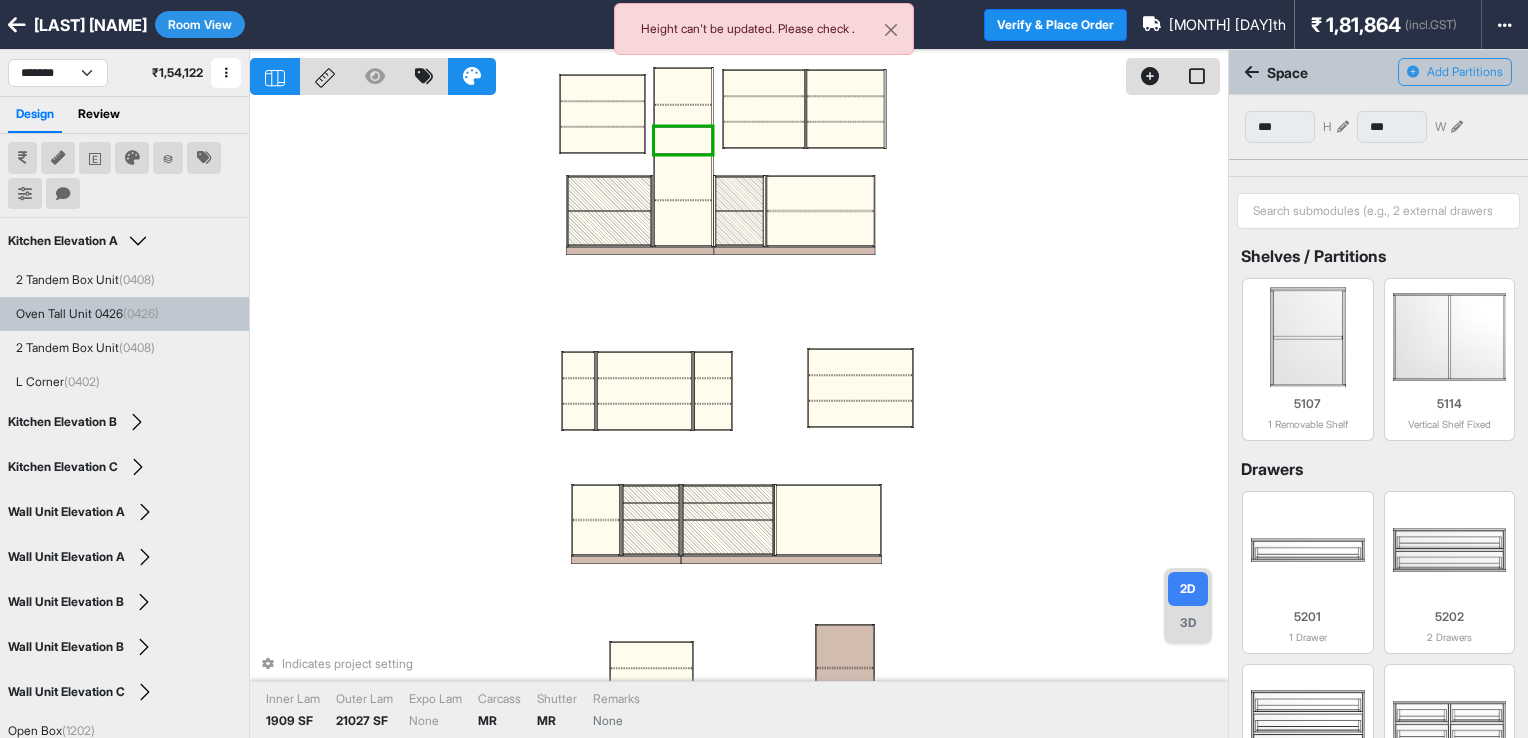 click at bounding box center (683, 177) 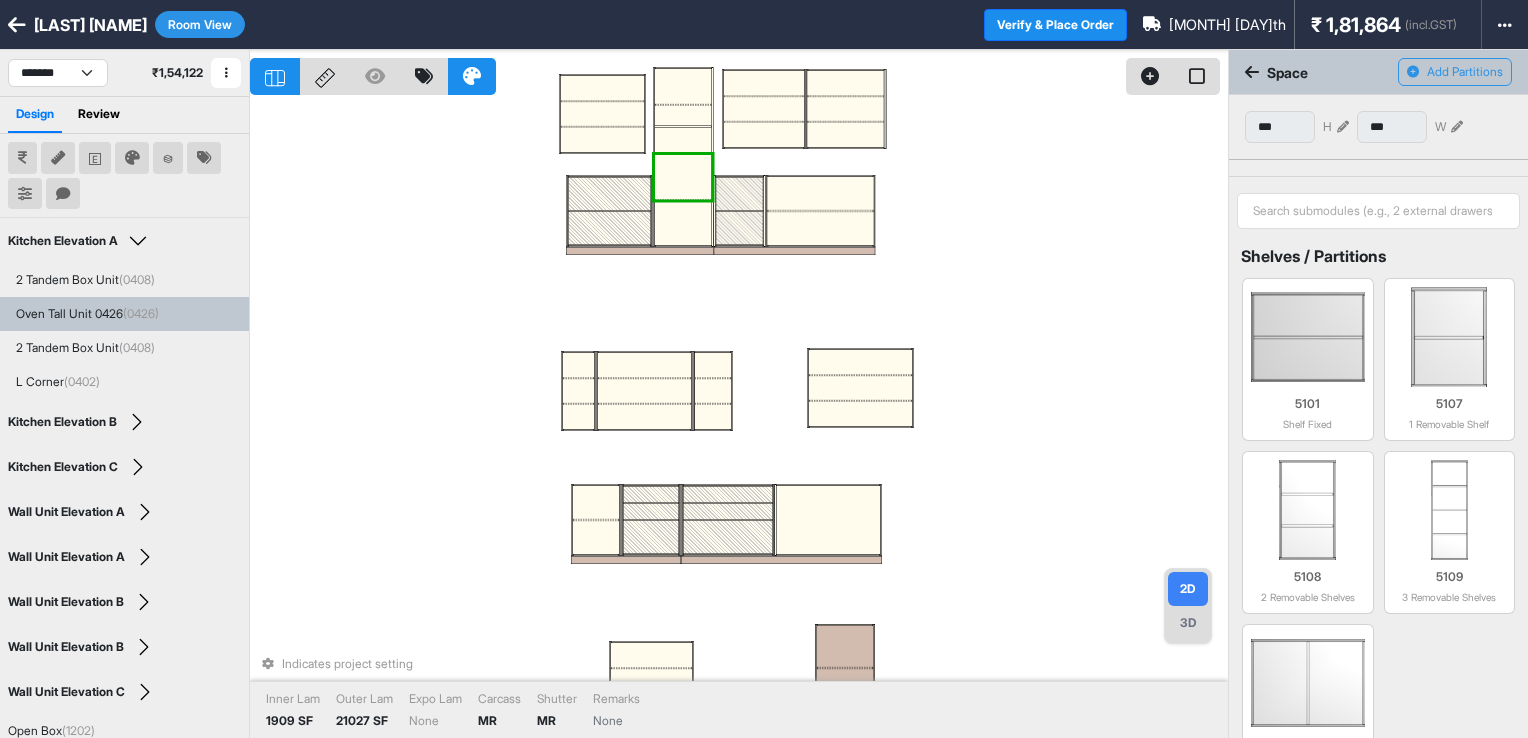 click at bounding box center [683, 223] 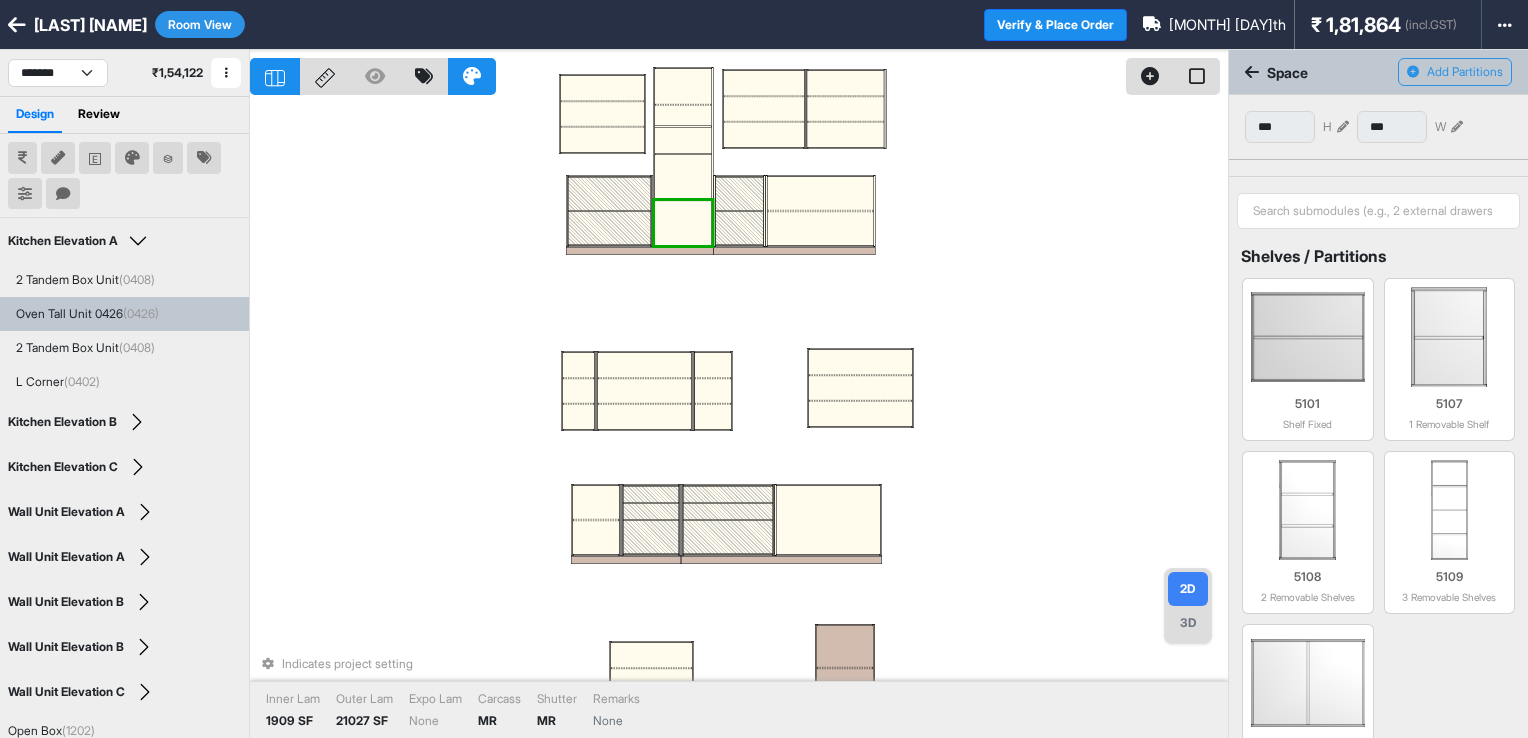 click at bounding box center (683, 177) 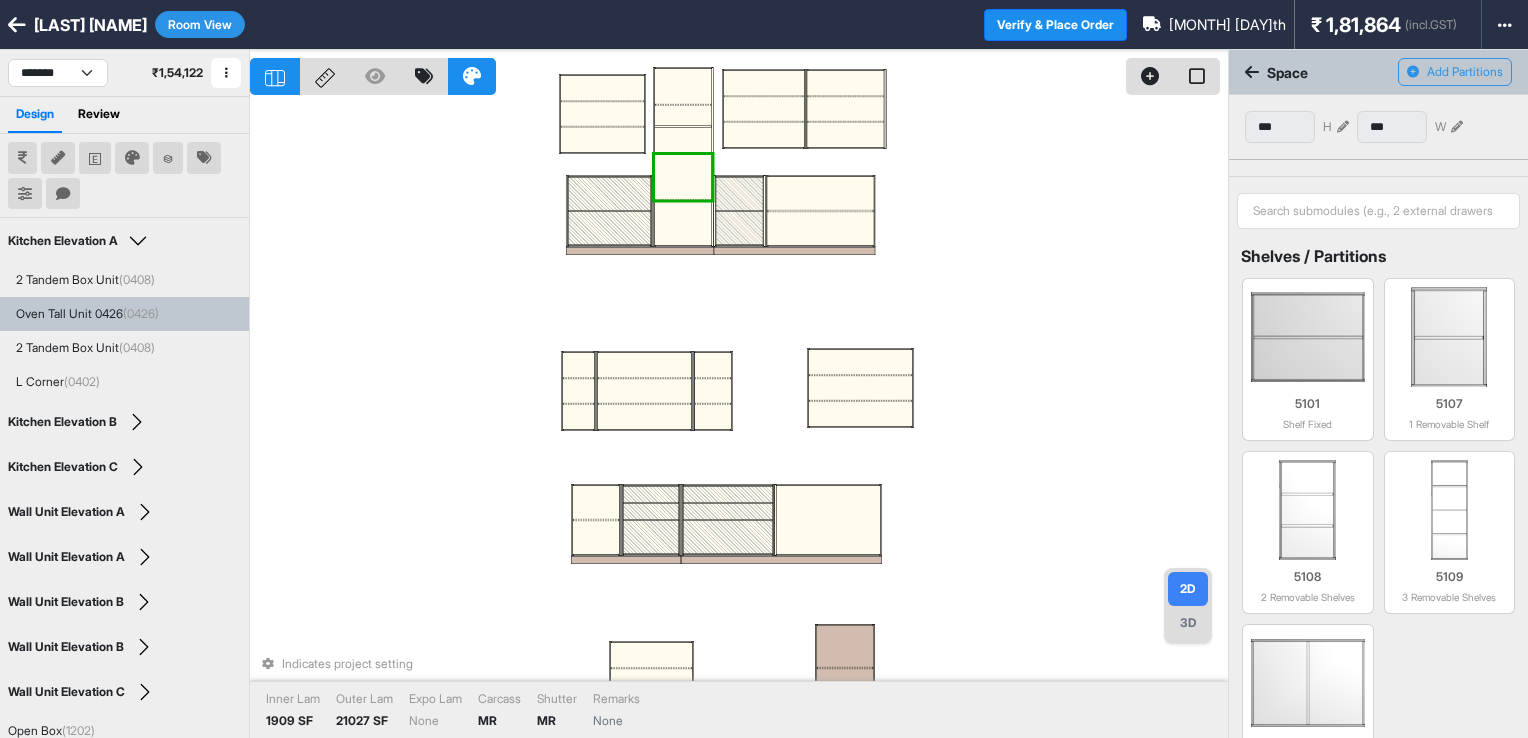 click at bounding box center (683, 177) 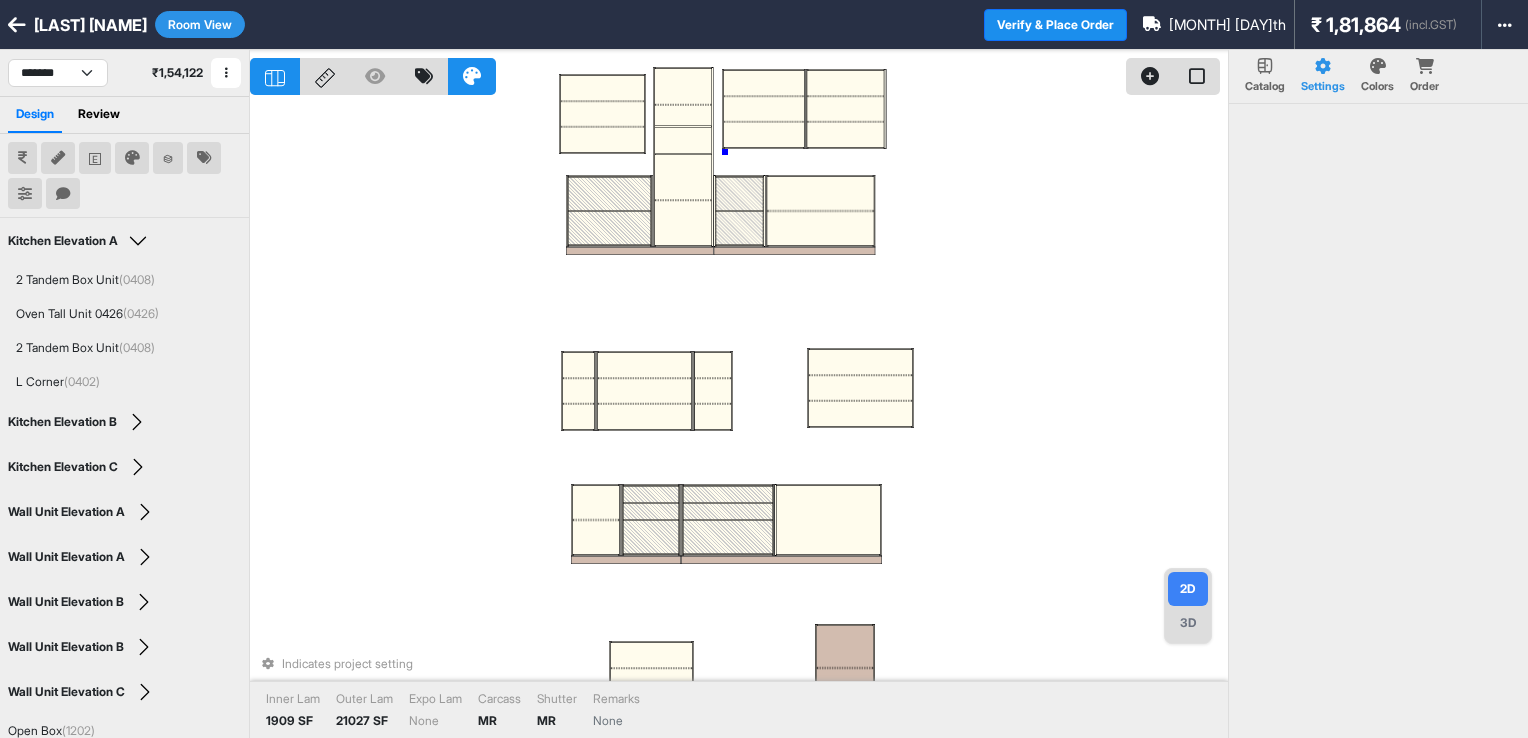 click on "Indicates project setting Inner Lam 1909 SF Outer Lam 21027 SF Expo Lam None Carcass MR Shutter MR Remarks None" at bounding box center (739, 419) 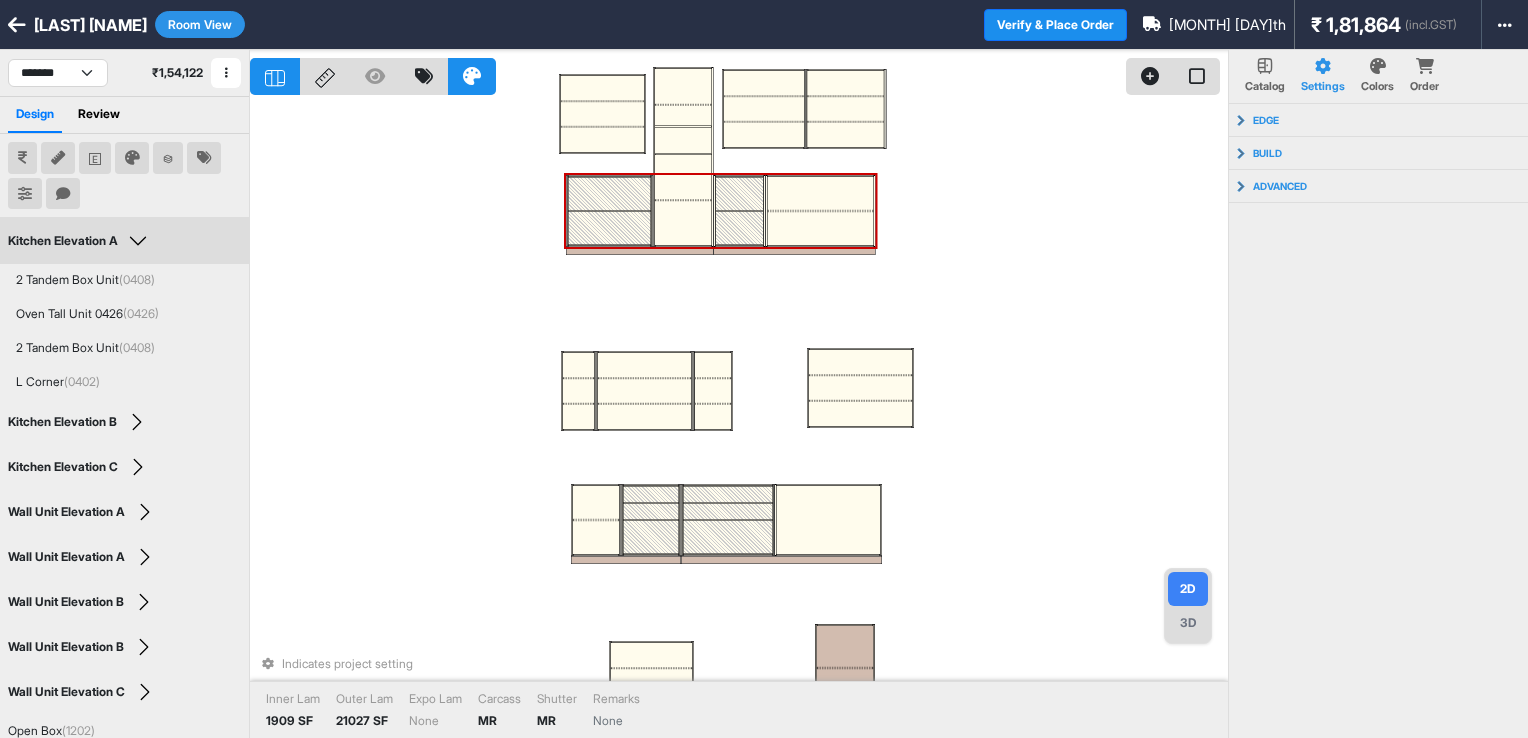 click at bounding box center [683, 177] 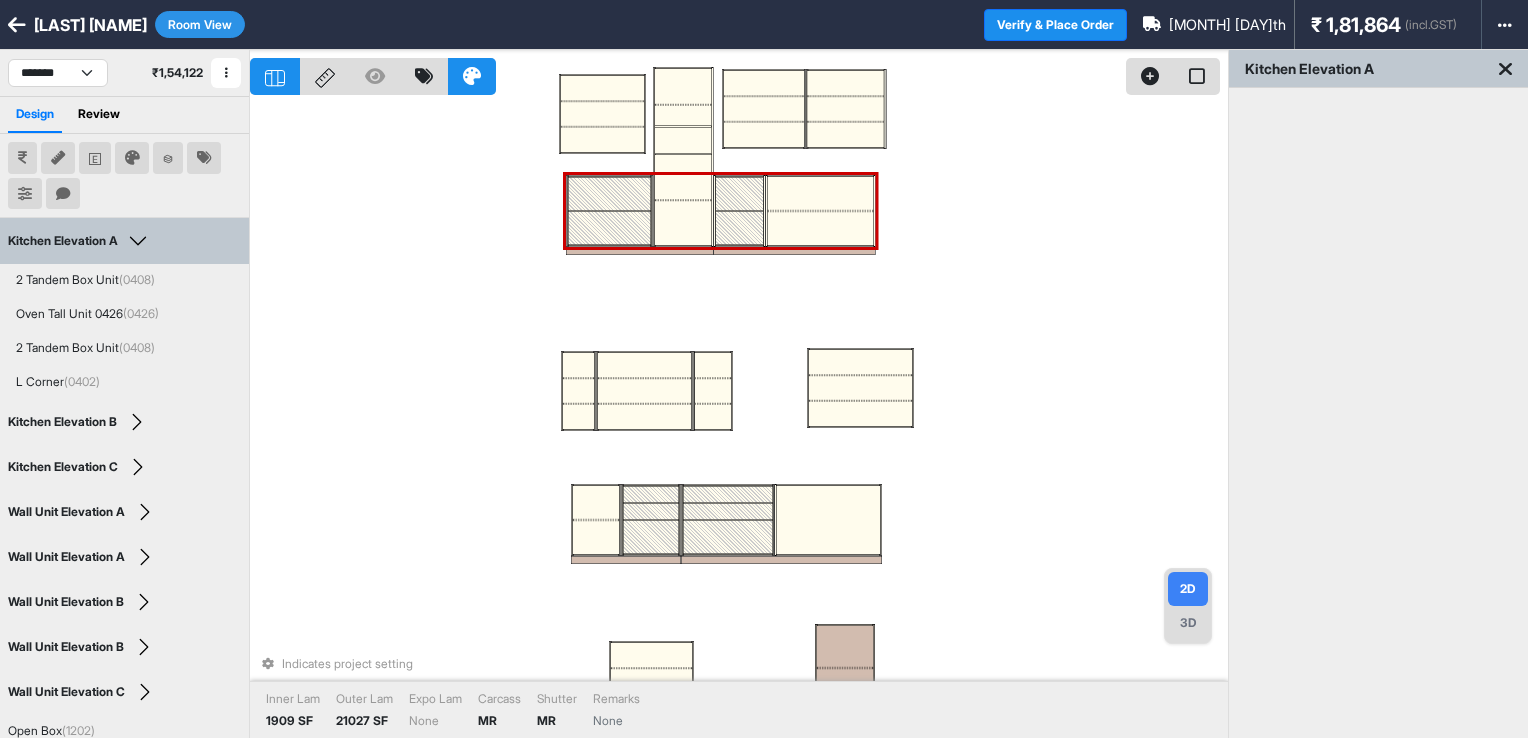 click at bounding box center (683, 177) 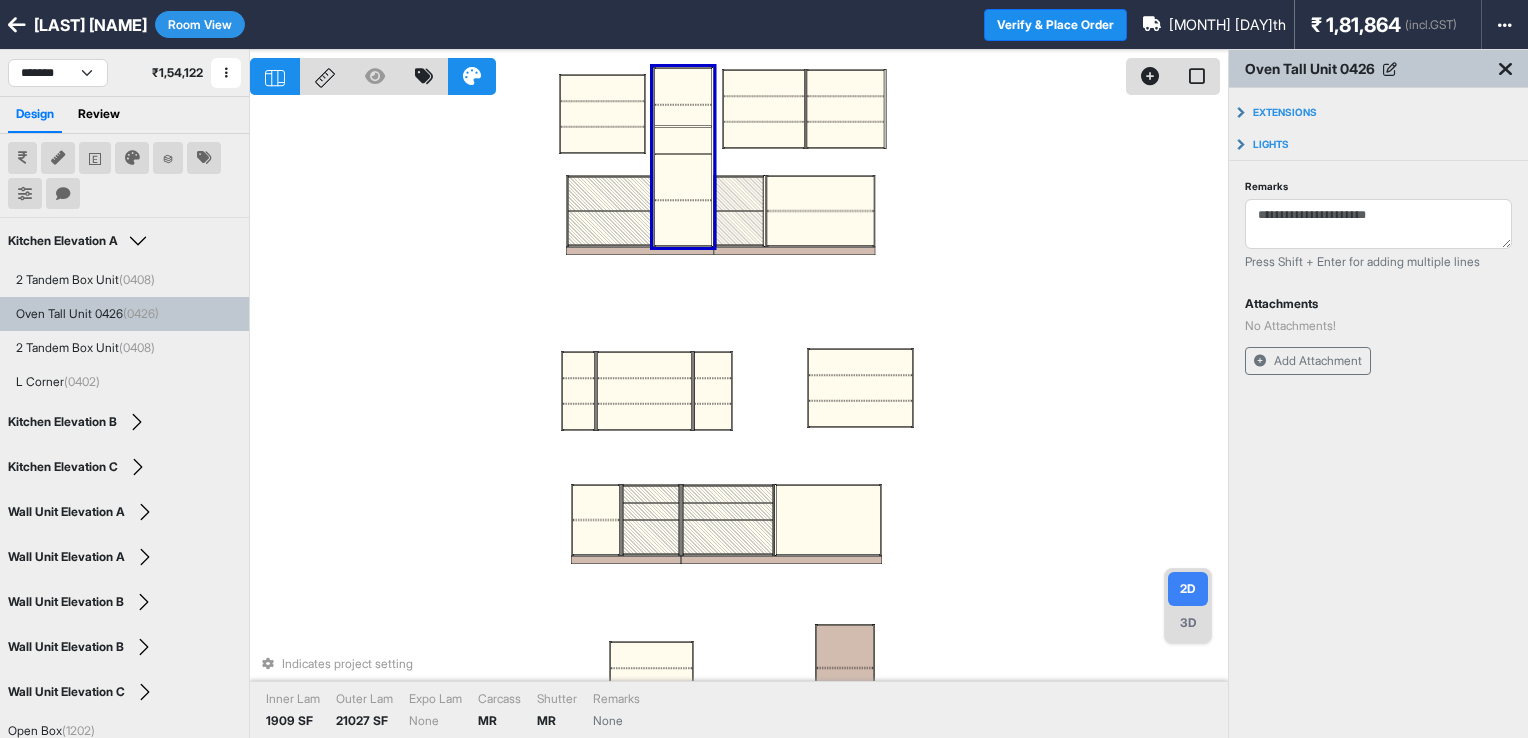 click at bounding box center (683, 177) 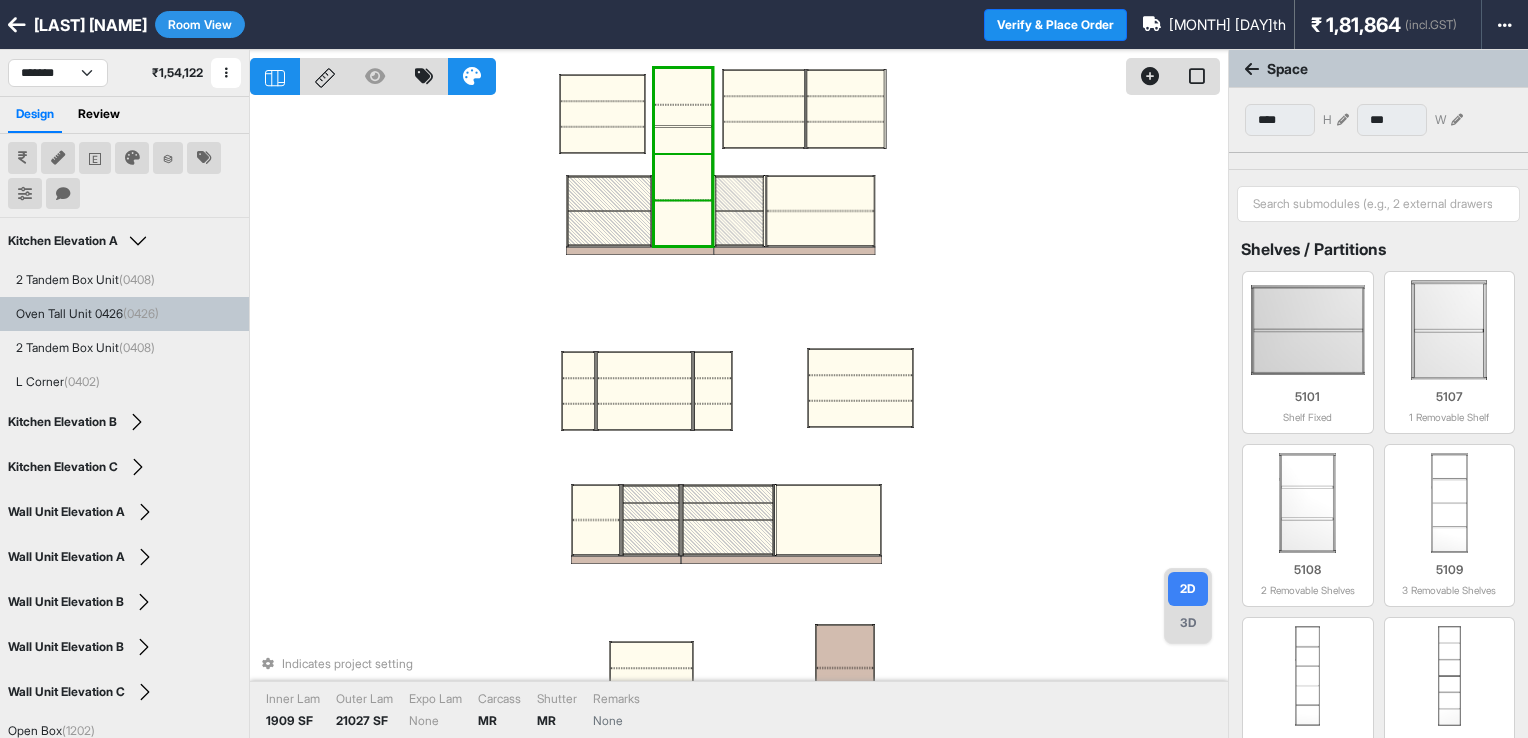 click at bounding box center [683, 177] 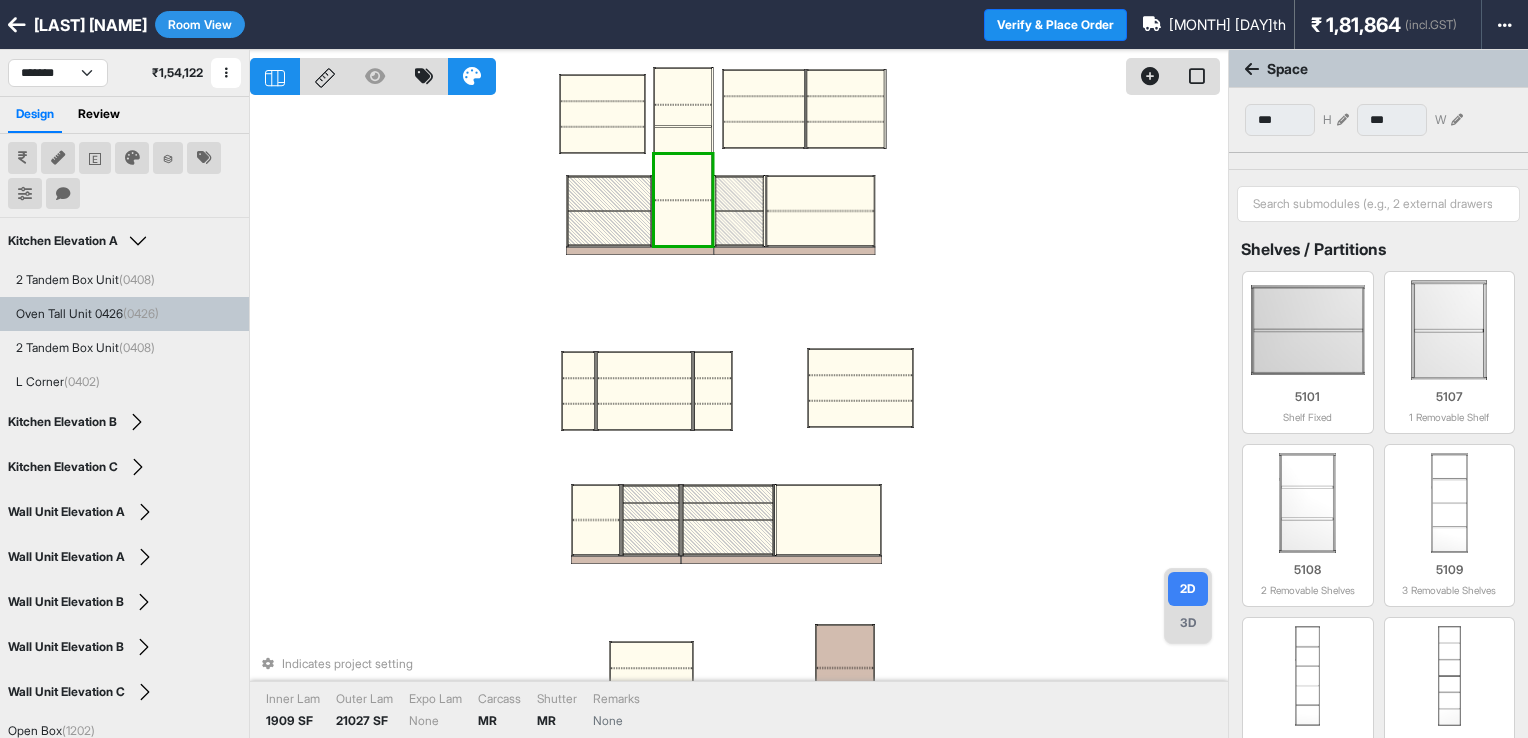 click on "Indicates project setting Inner Lam 1909 SF Outer Lam 21027 SF Expo Lam None Carcass MR Shutter MR Remarks None" at bounding box center (739, 419) 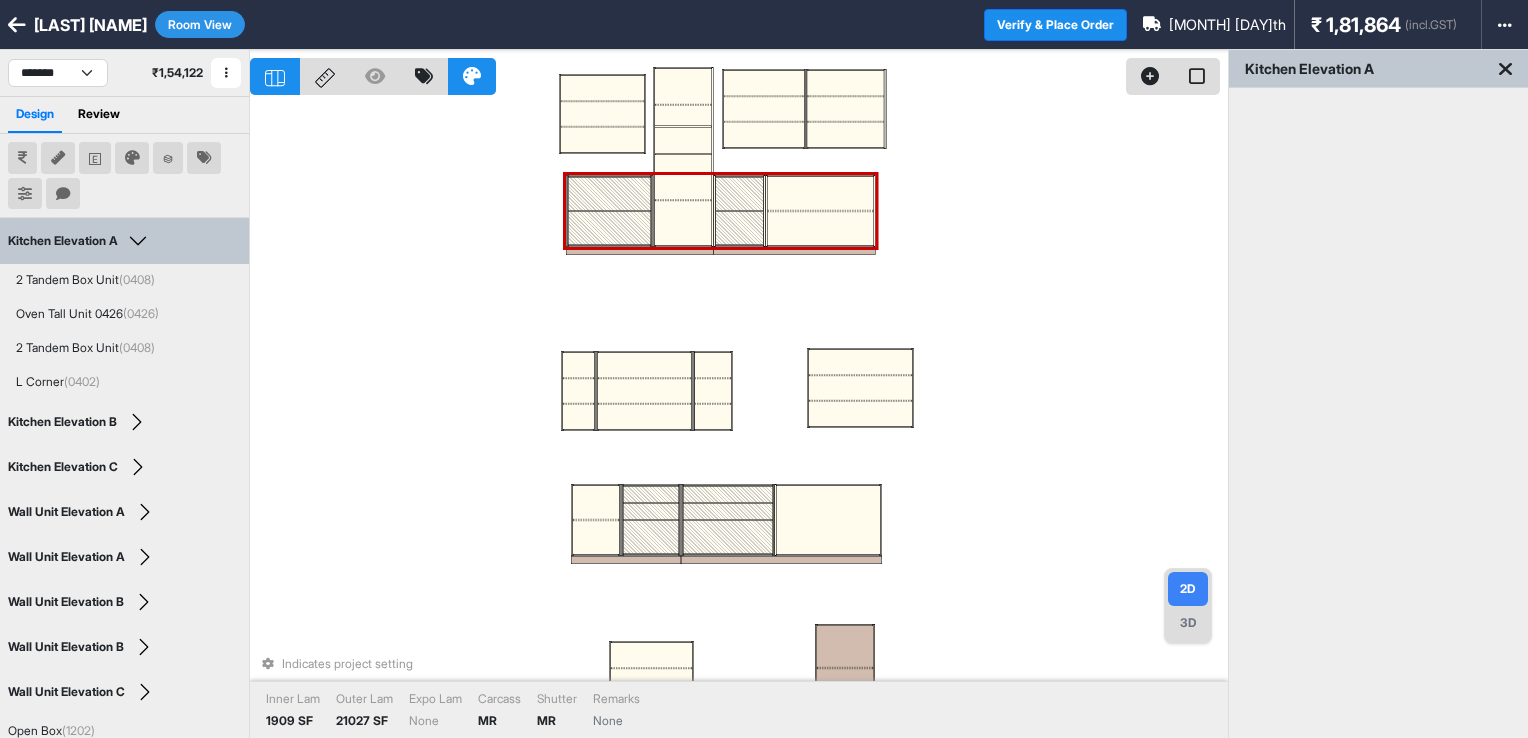 click at bounding box center [683, 140] 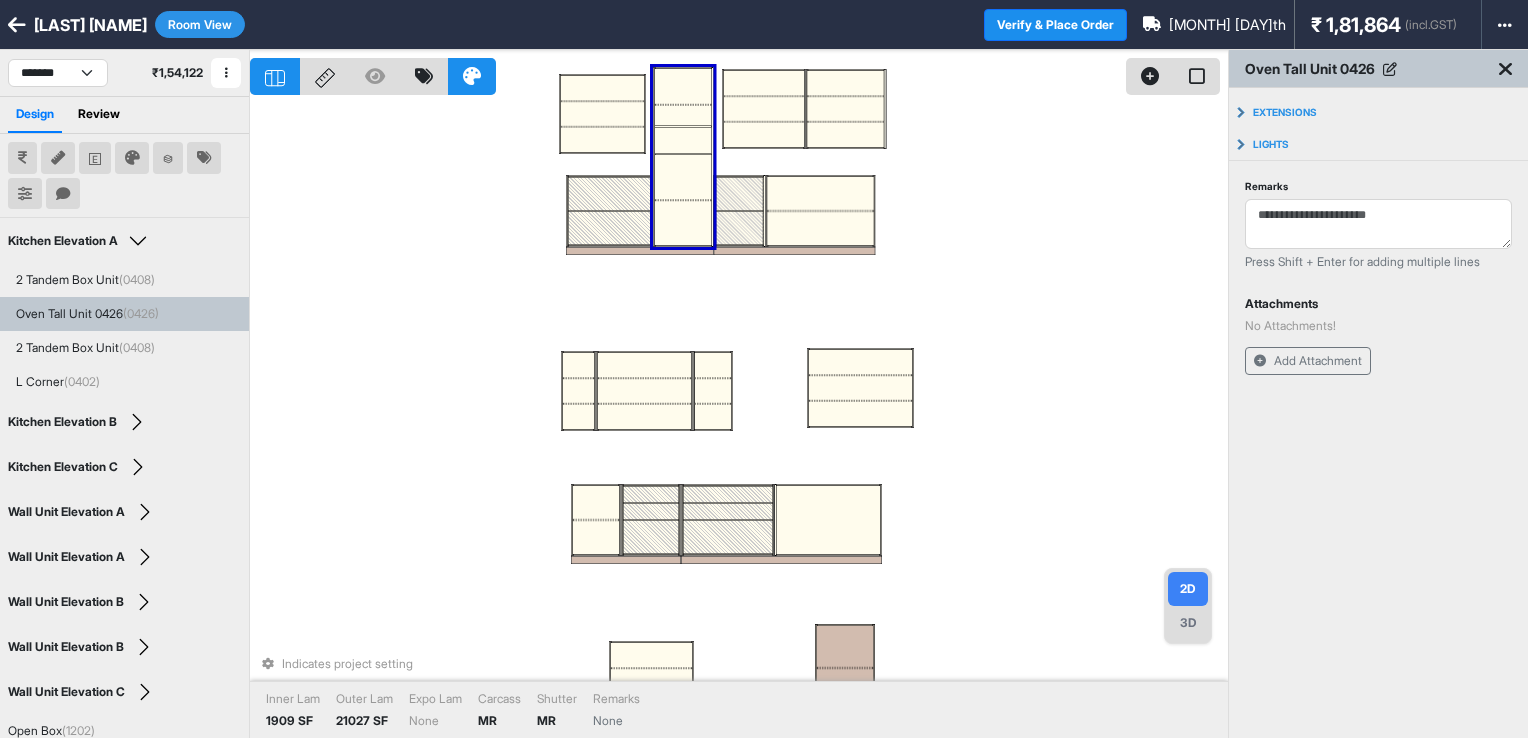 click at bounding box center (683, 140) 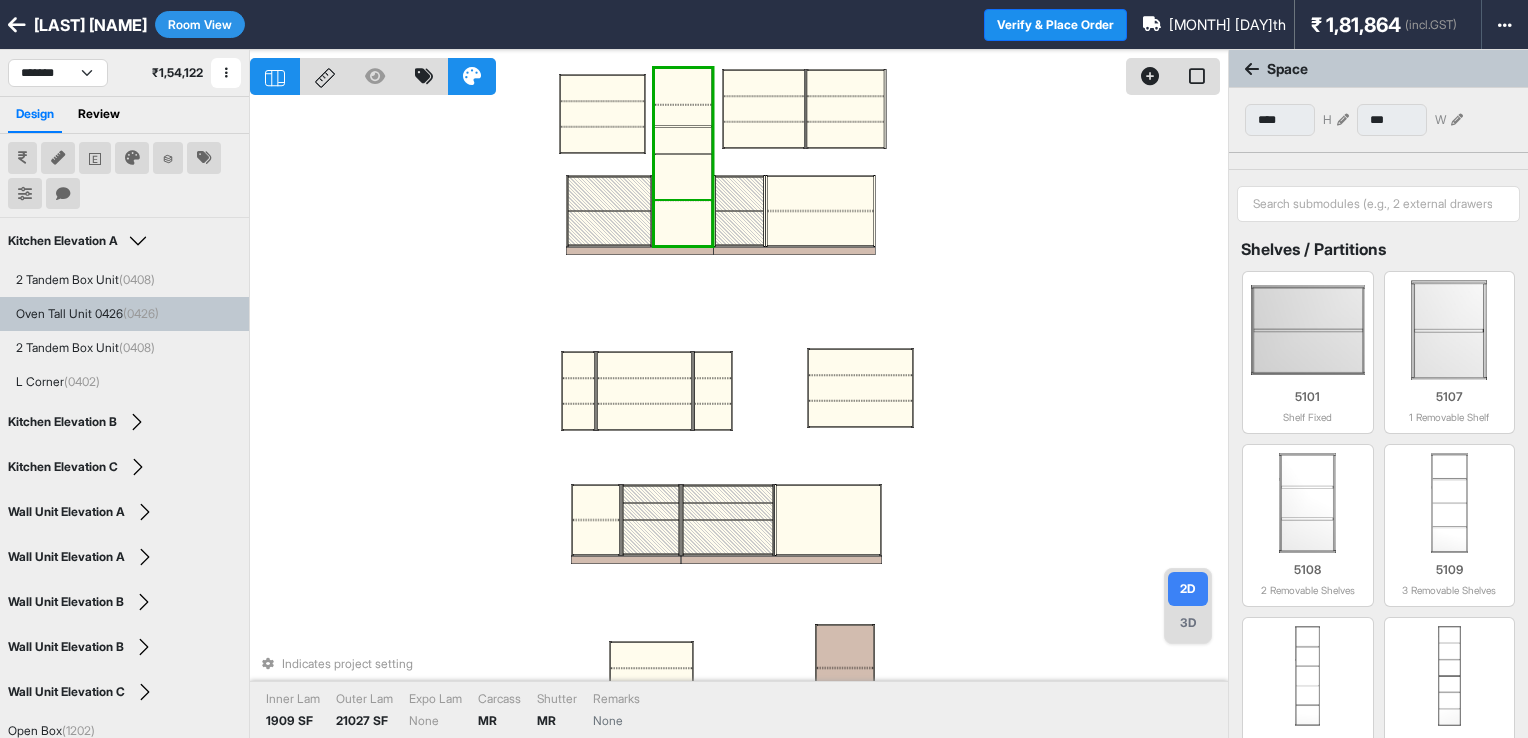 click at bounding box center [683, 223] 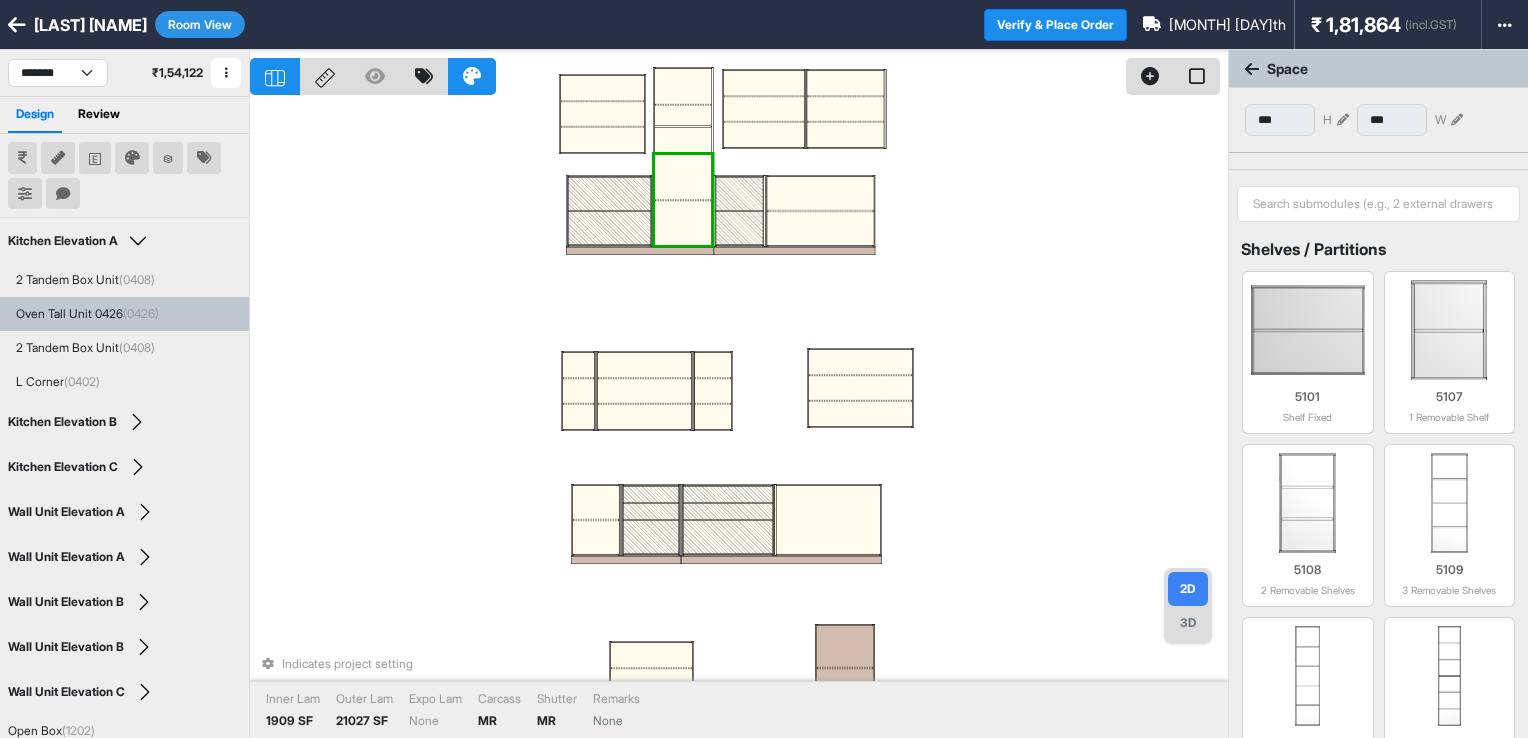 click at bounding box center (683, 223) 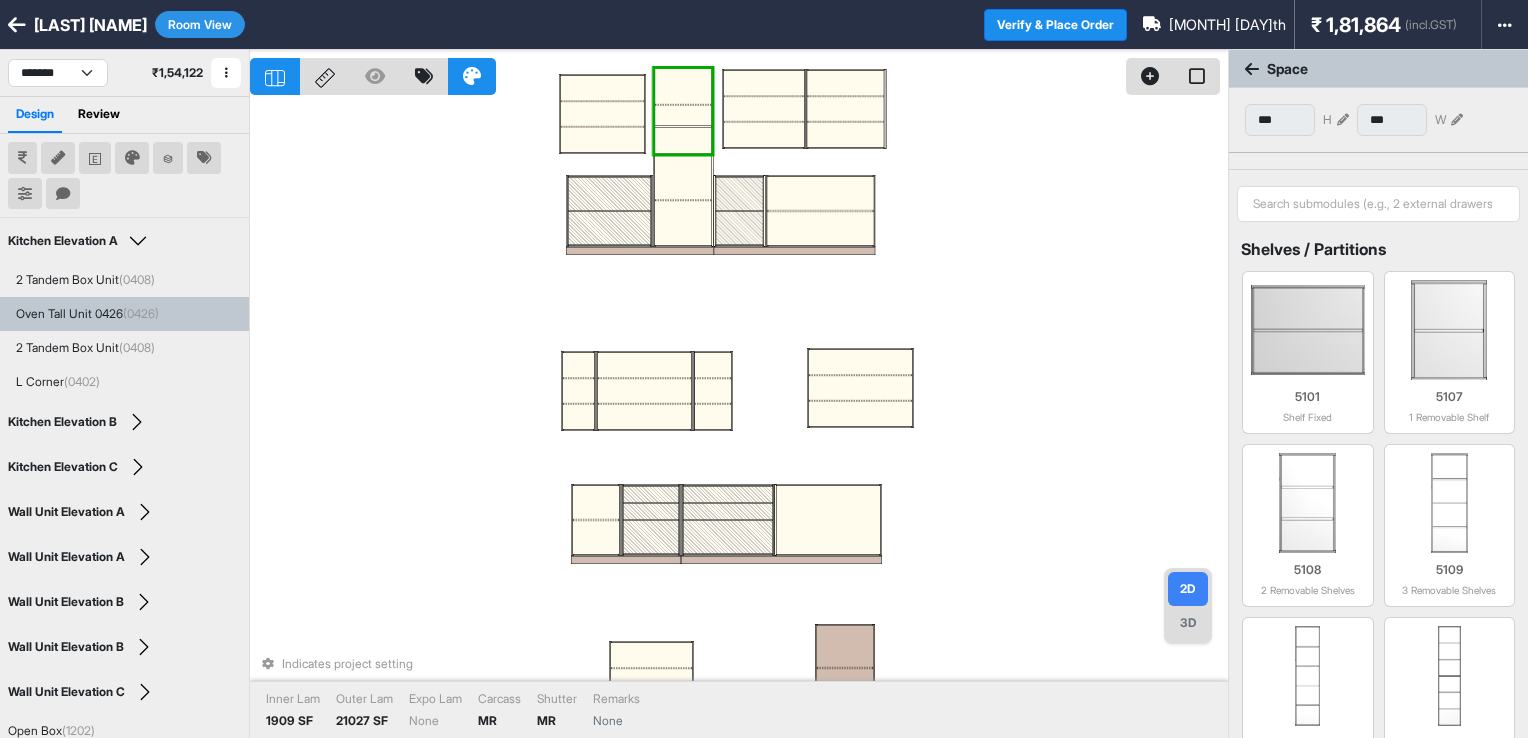 click at bounding box center [683, 177] 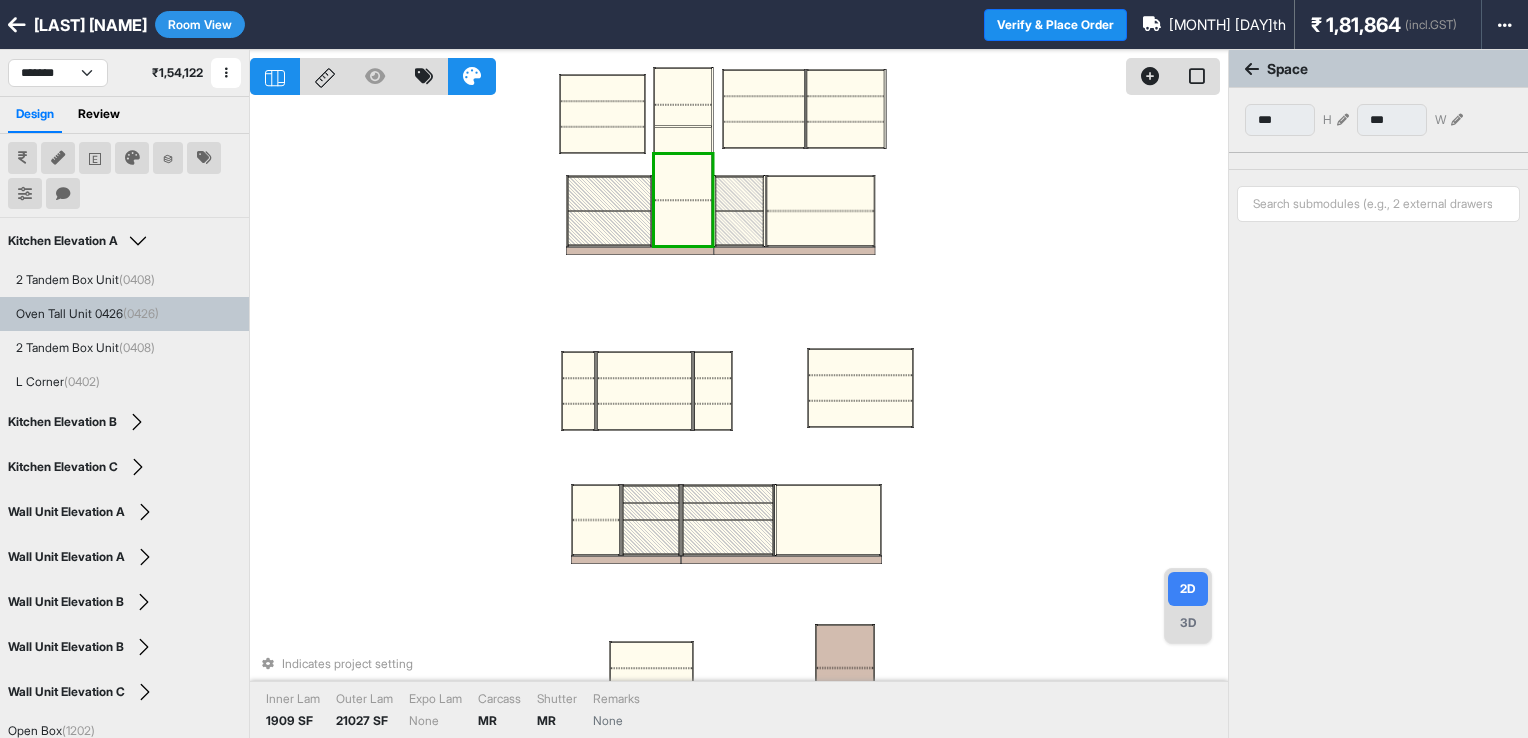 type on "***" 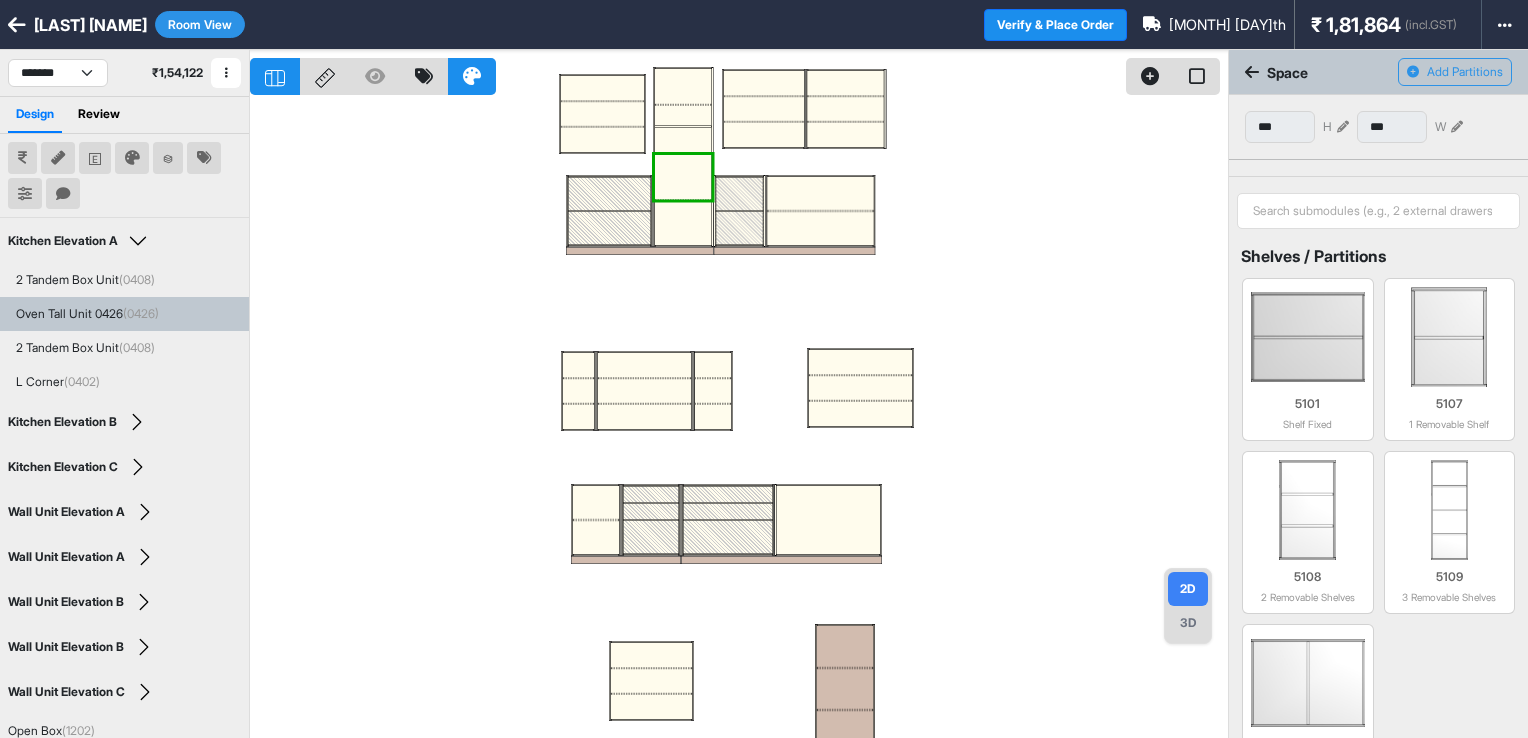 click at bounding box center [739, 419] 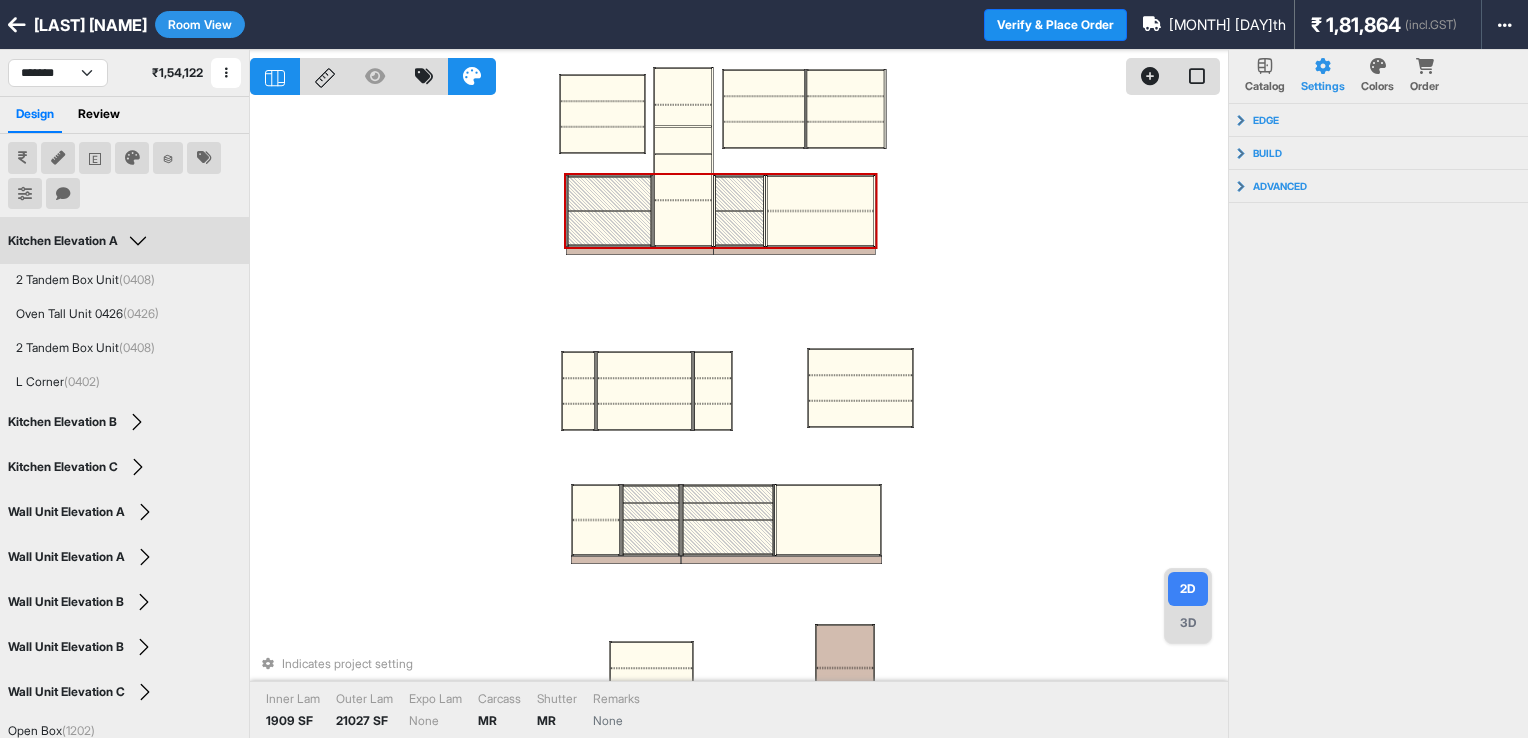 click at bounding box center [683, 177] 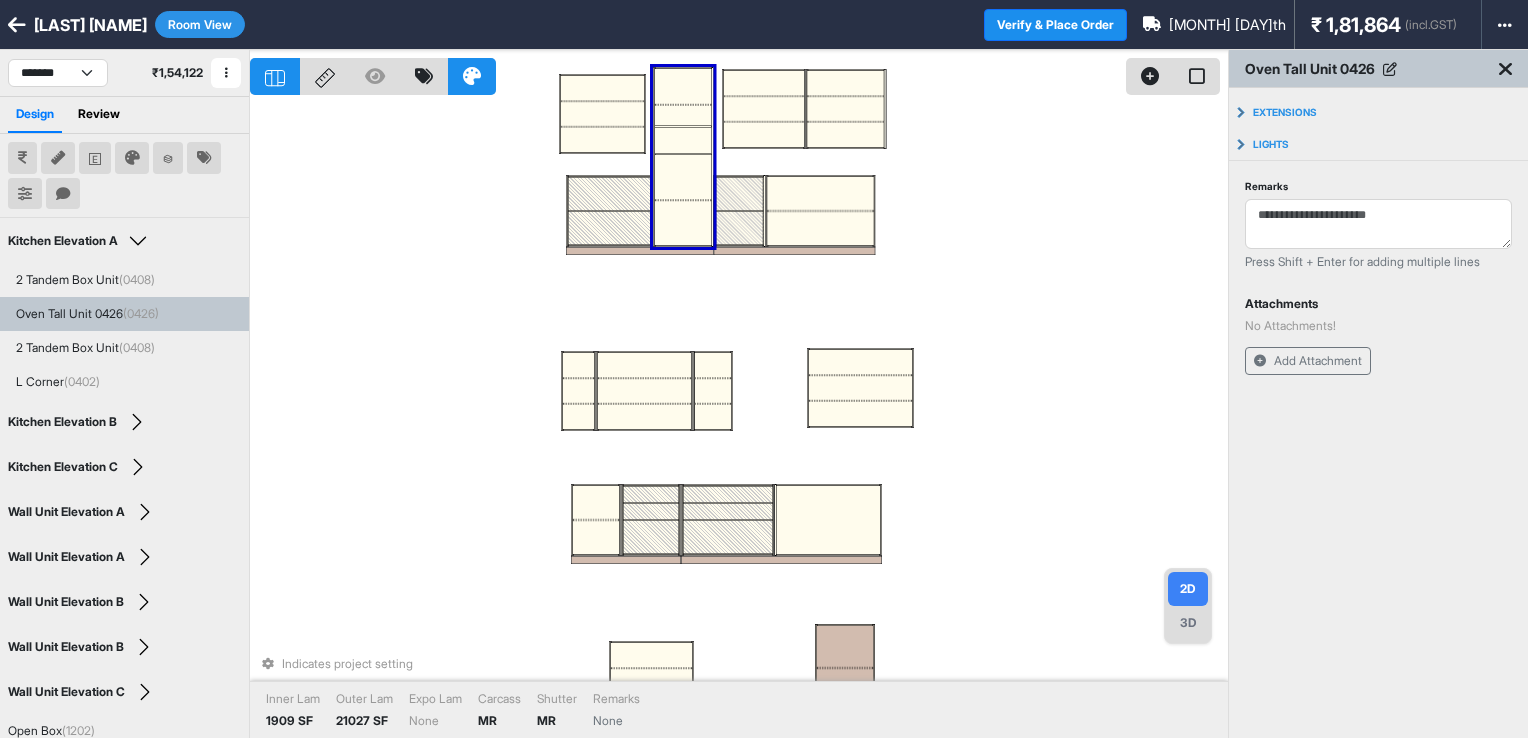 click at bounding box center (683, 177) 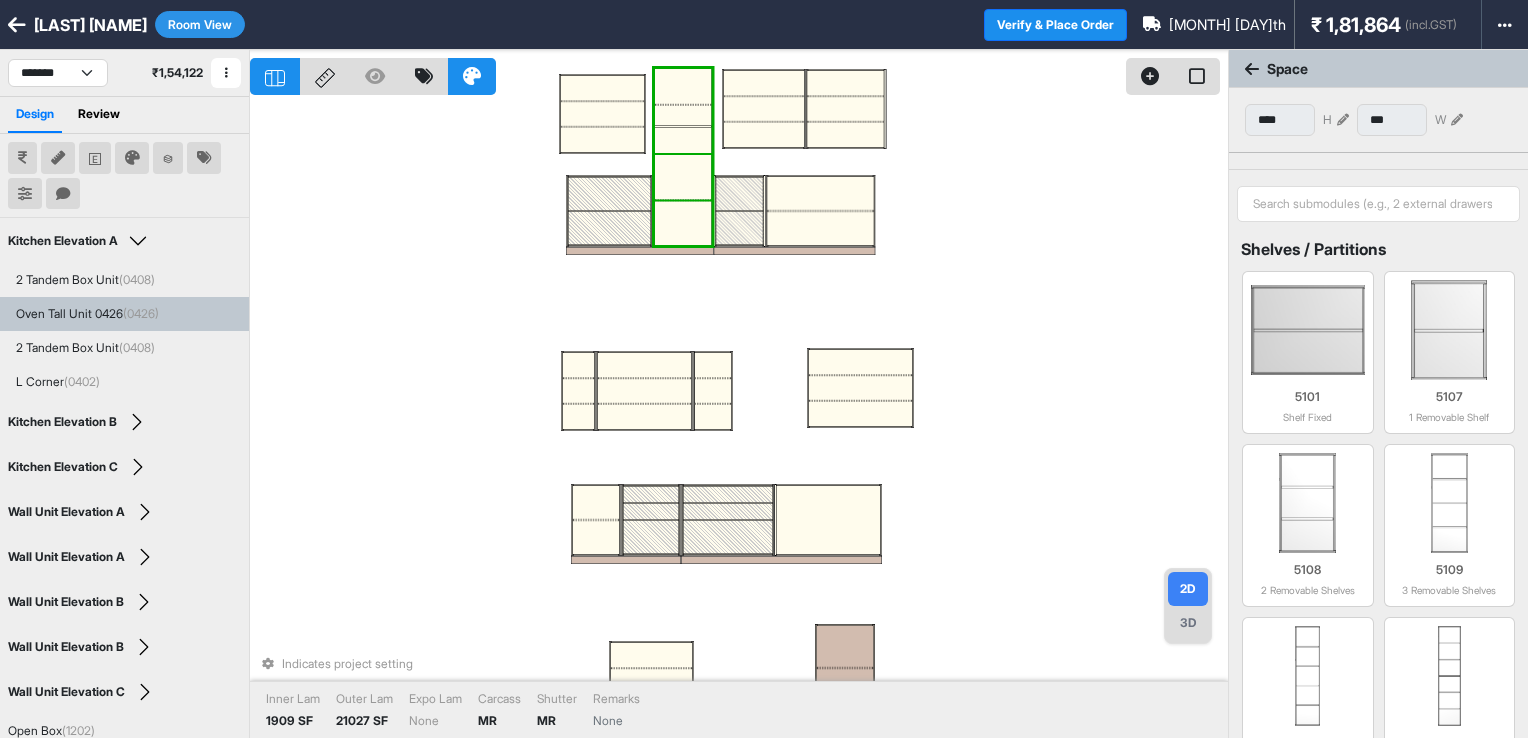click at bounding box center [683, 177] 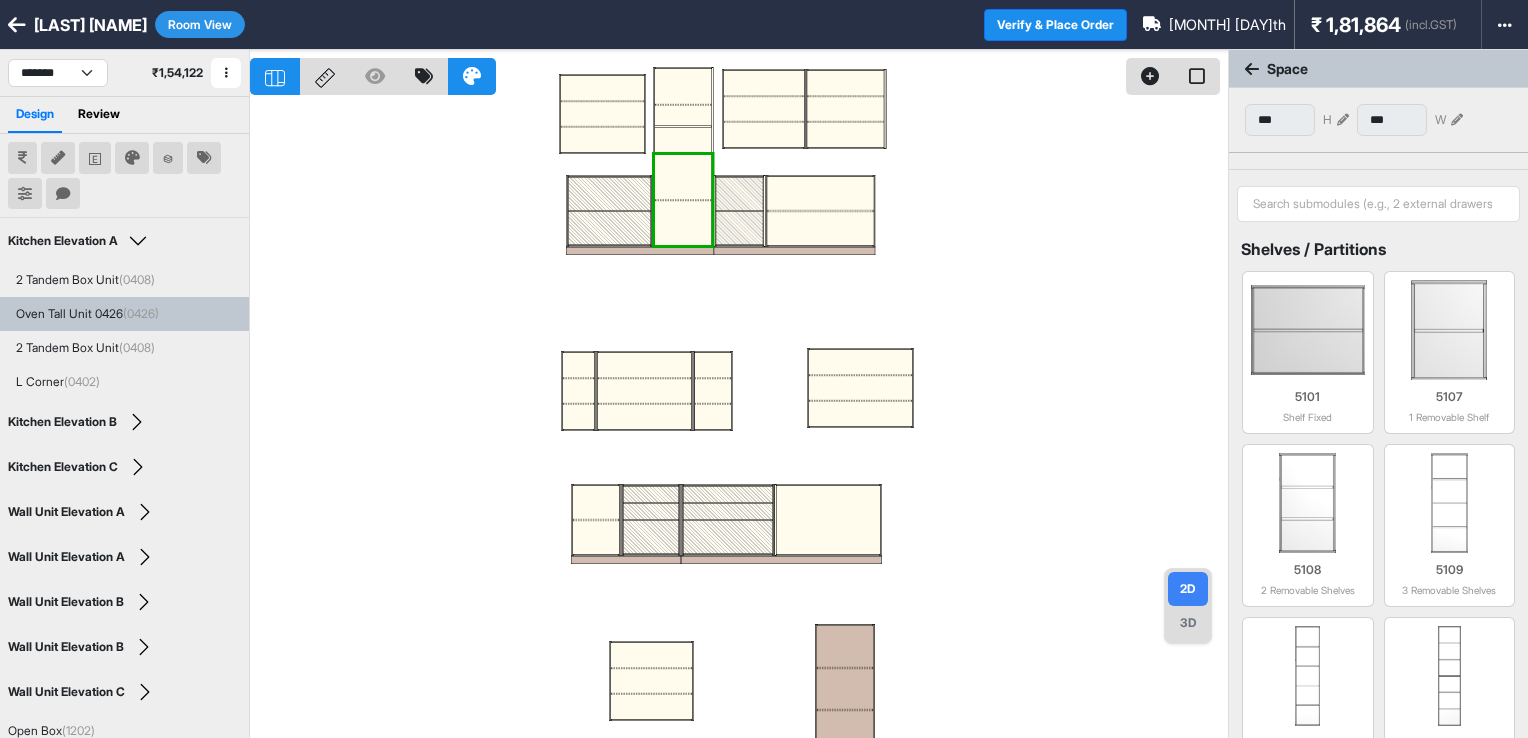 click at bounding box center [1343, 120] 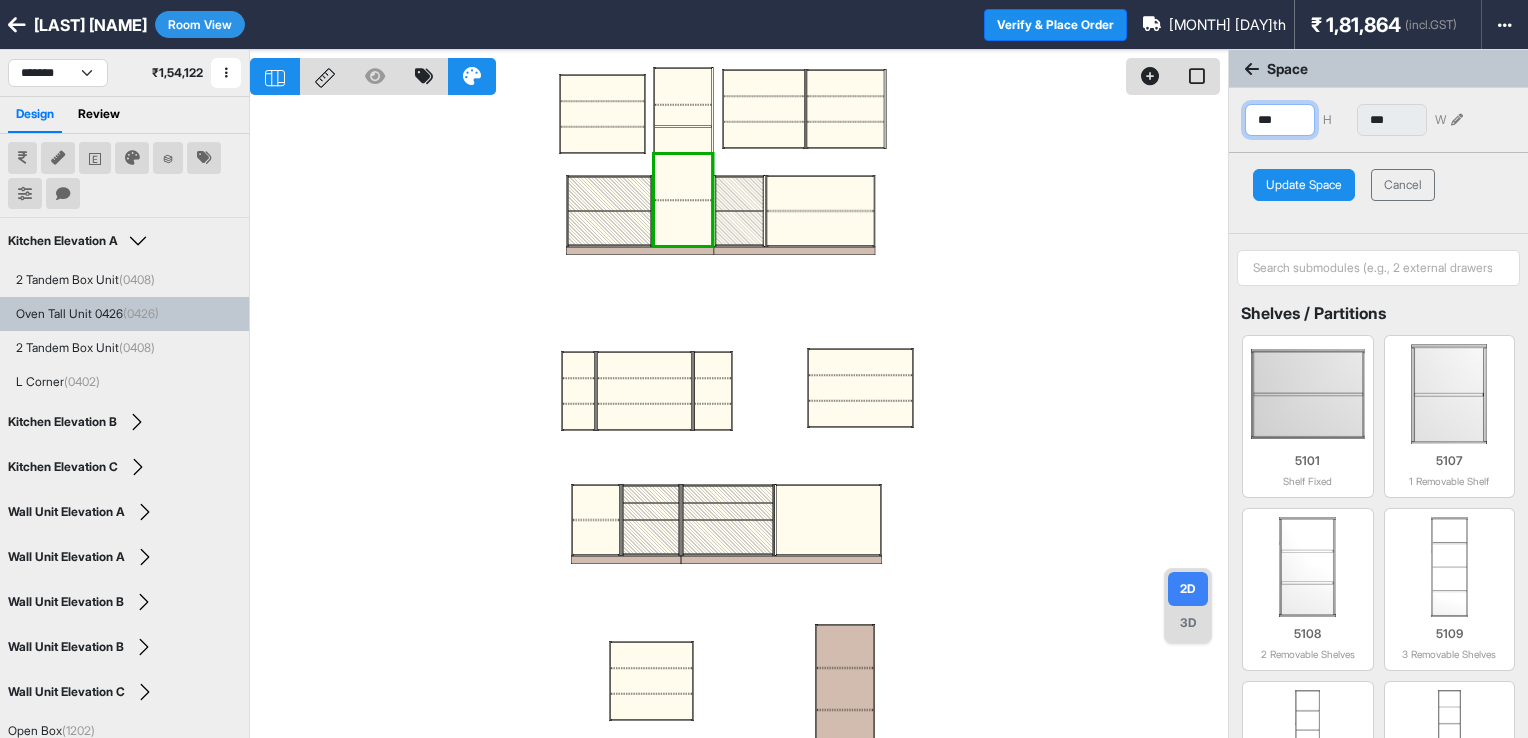 drag, startPoint x: 1293, startPoint y: 98, endPoint x: 1250, endPoint y: 118, distance: 47.423622 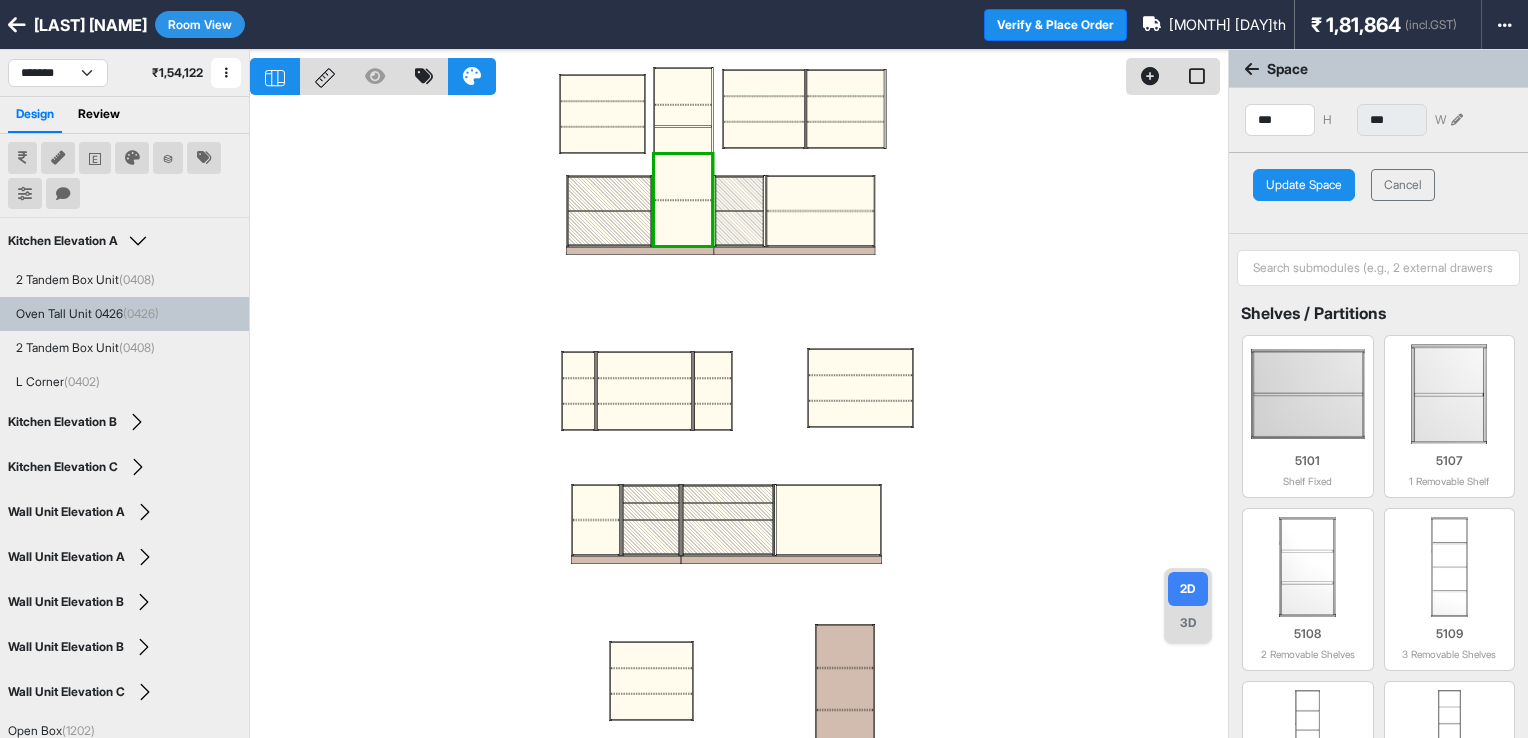 click on "Update Space" at bounding box center [1304, 185] 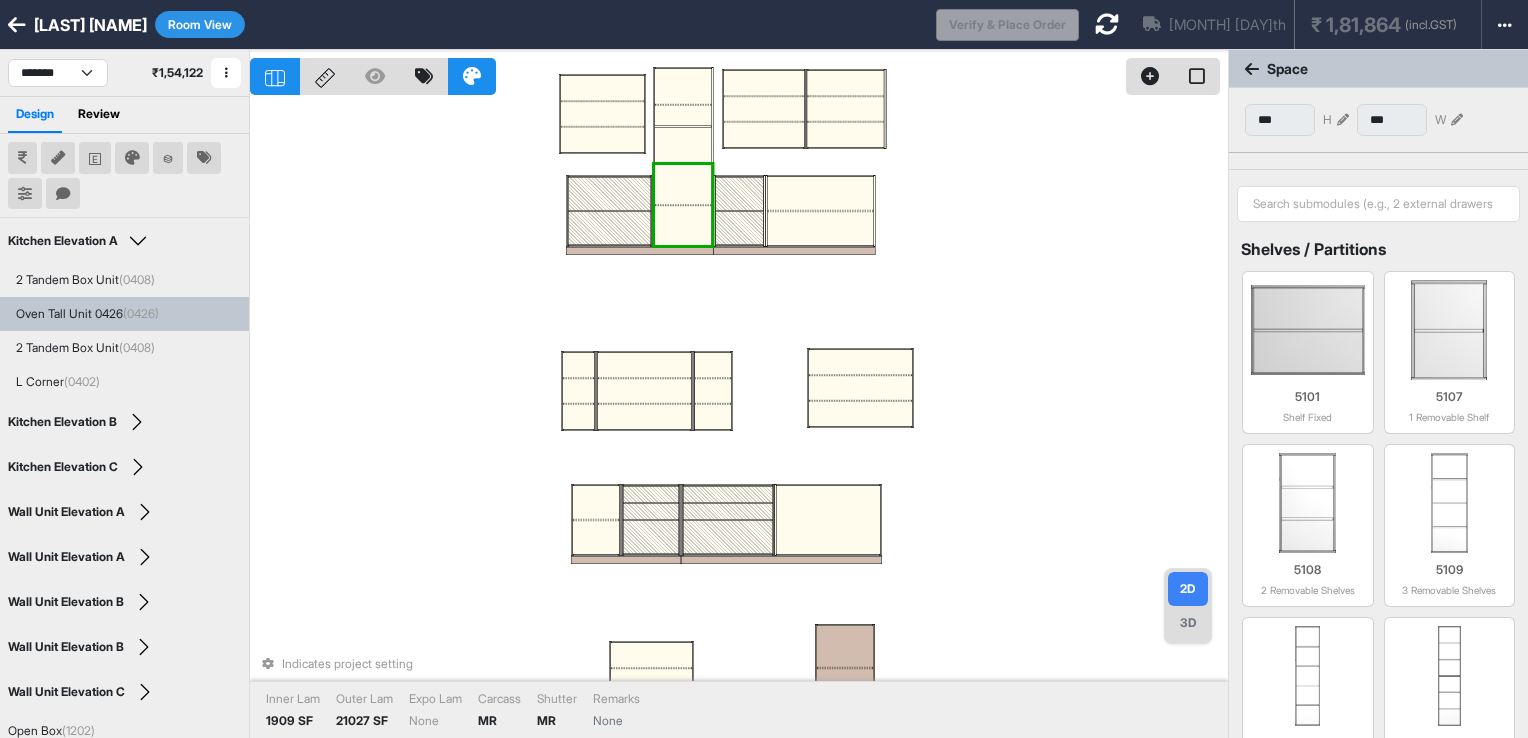click at bounding box center [683, 145] 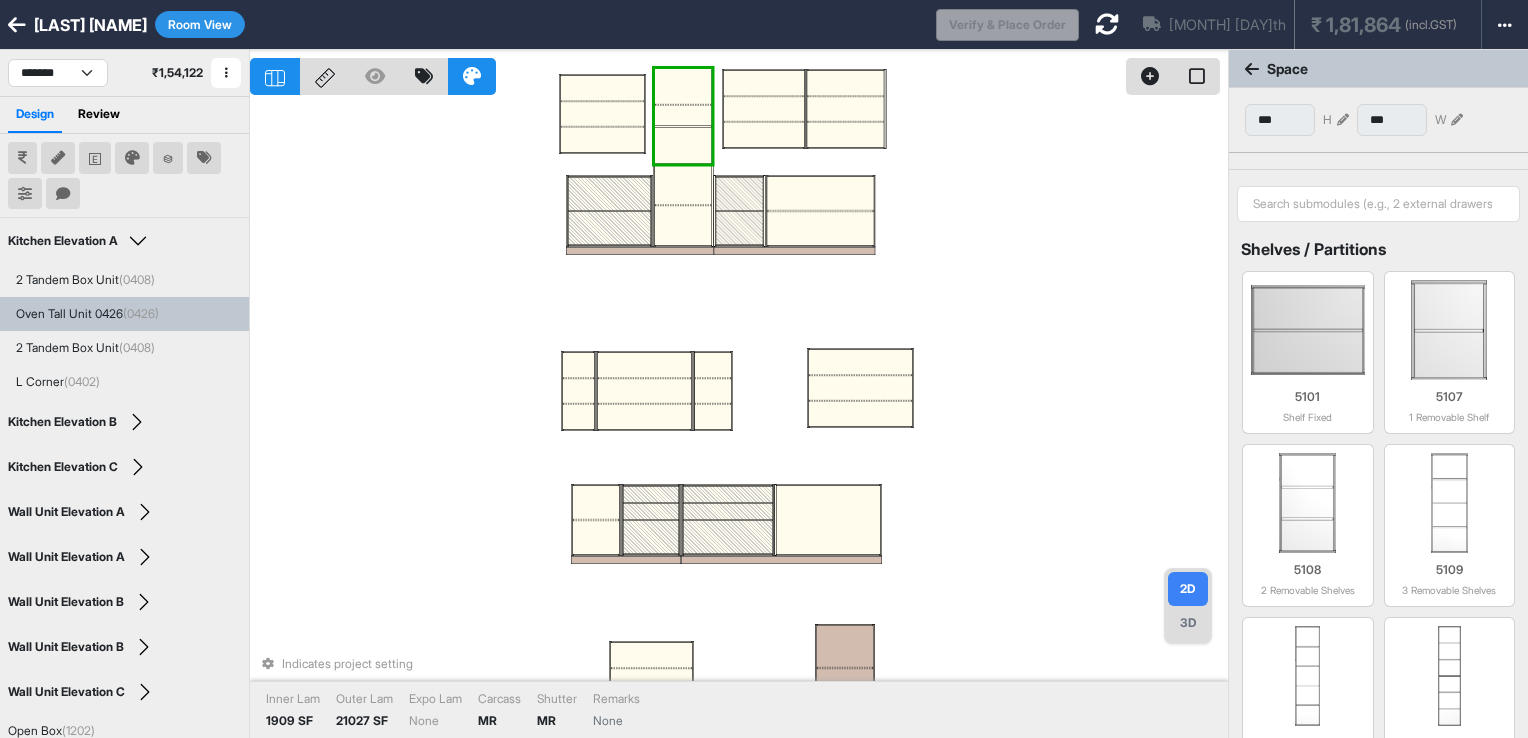 click at bounding box center (683, 145) 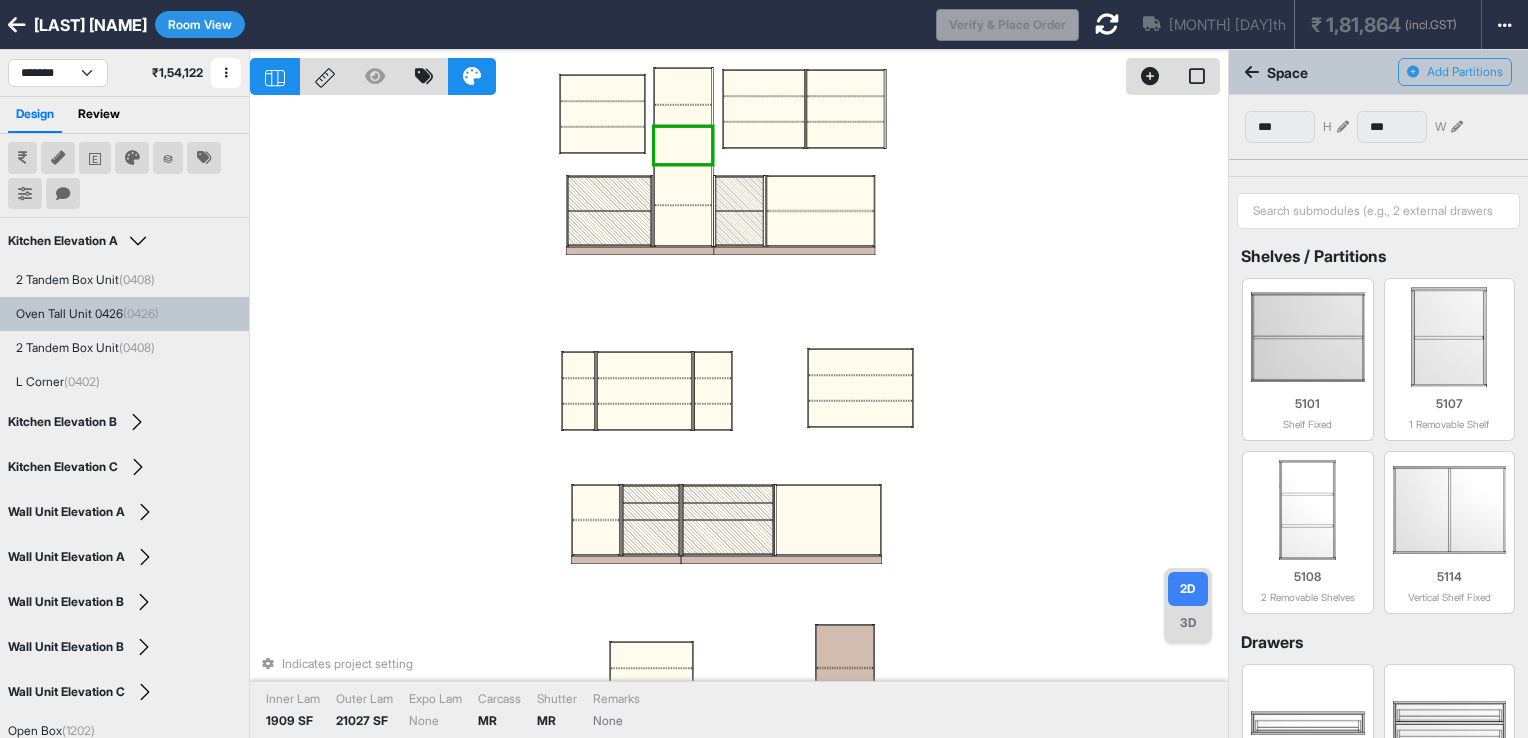 click at bounding box center [683, 184] 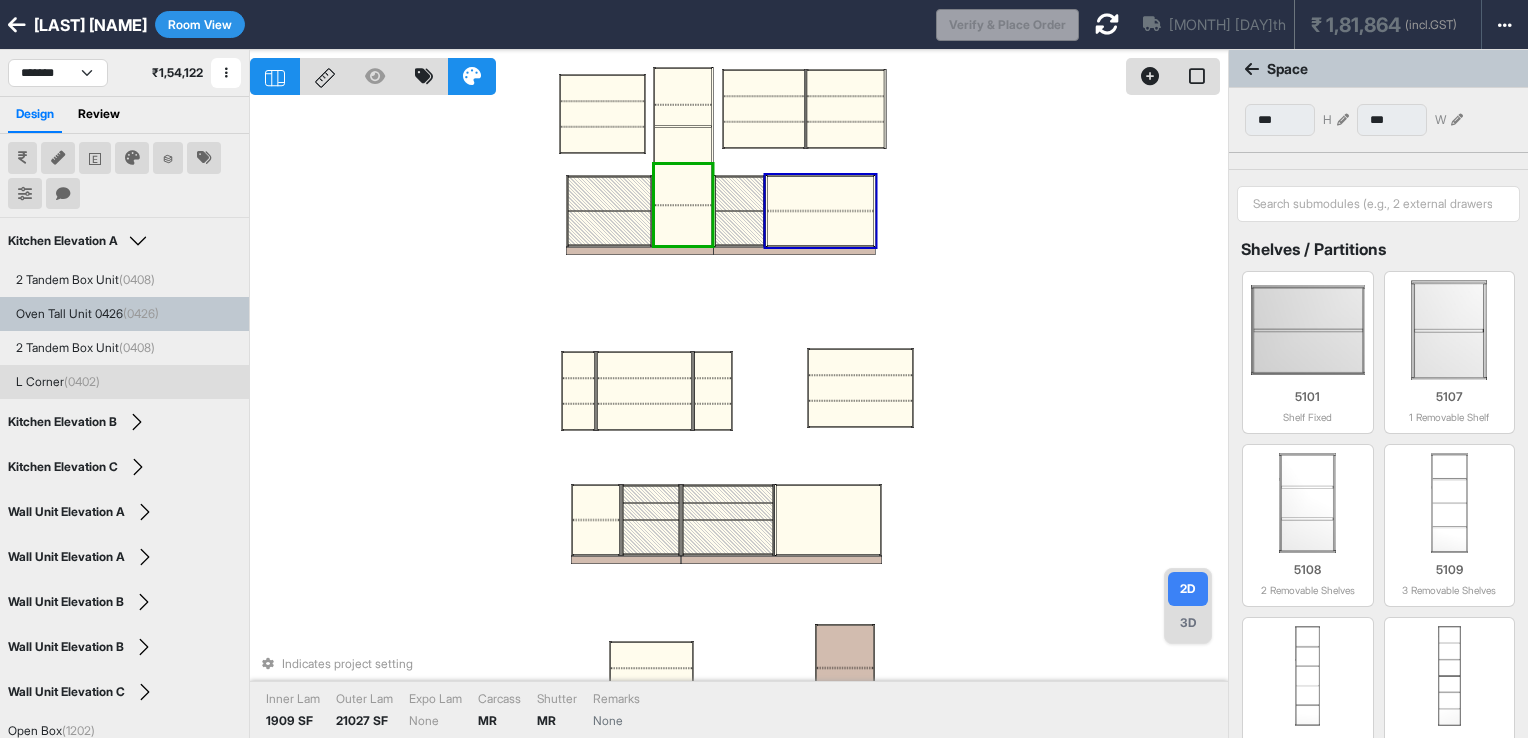 click at bounding box center [1343, 120] 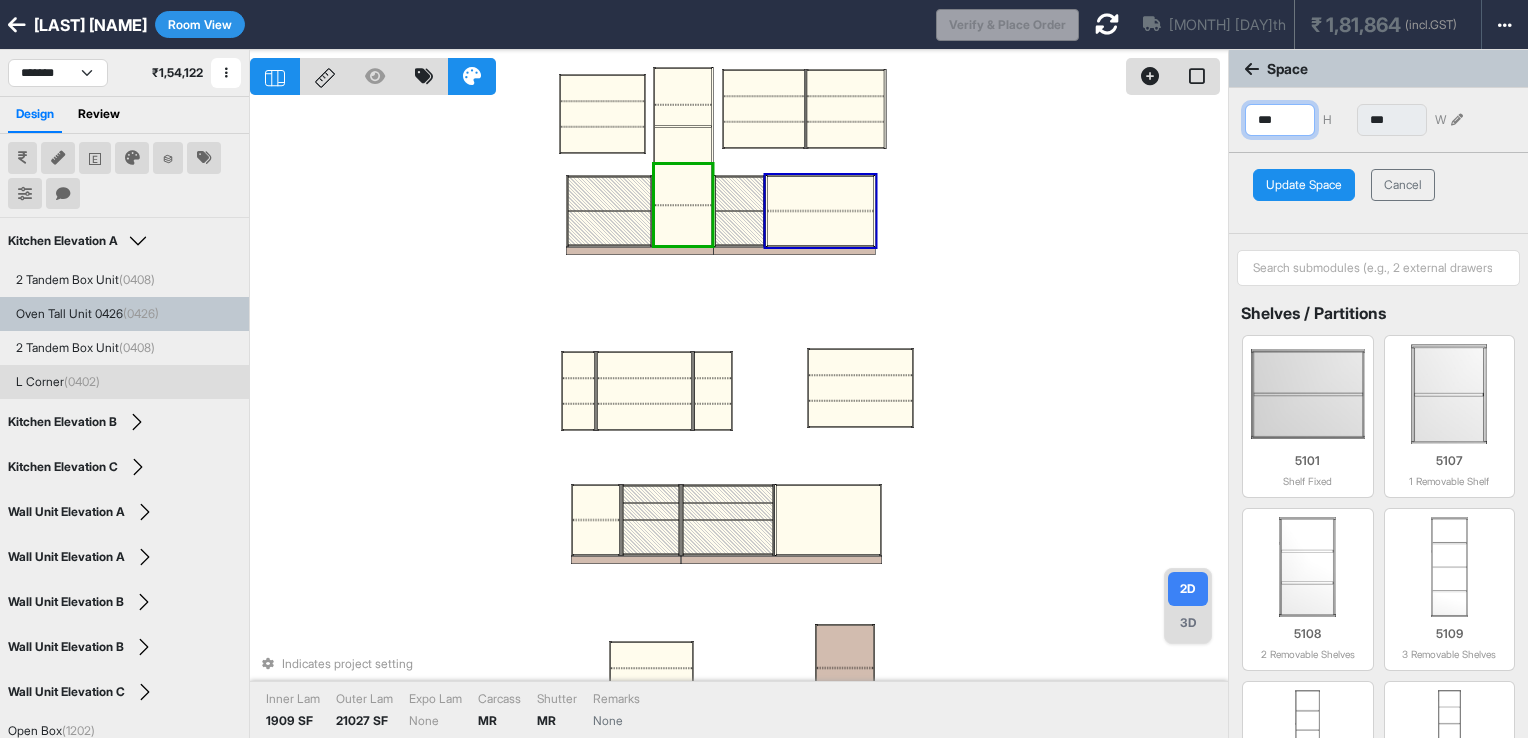 drag, startPoint x: 1288, startPoint y: 118, endPoint x: 1233, endPoint y: 120, distance: 55.03635 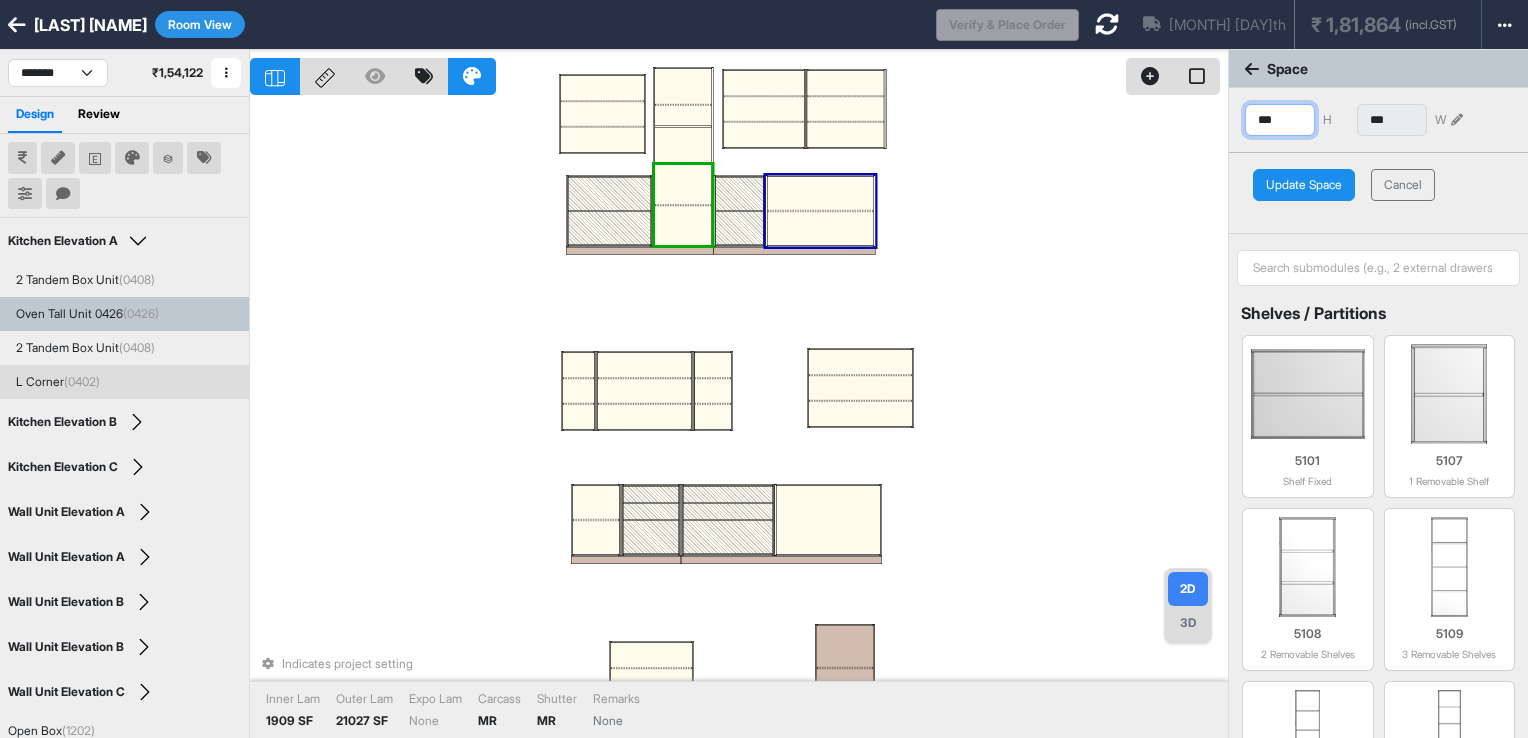 click on "*** H *** W" at bounding box center (1378, 112) 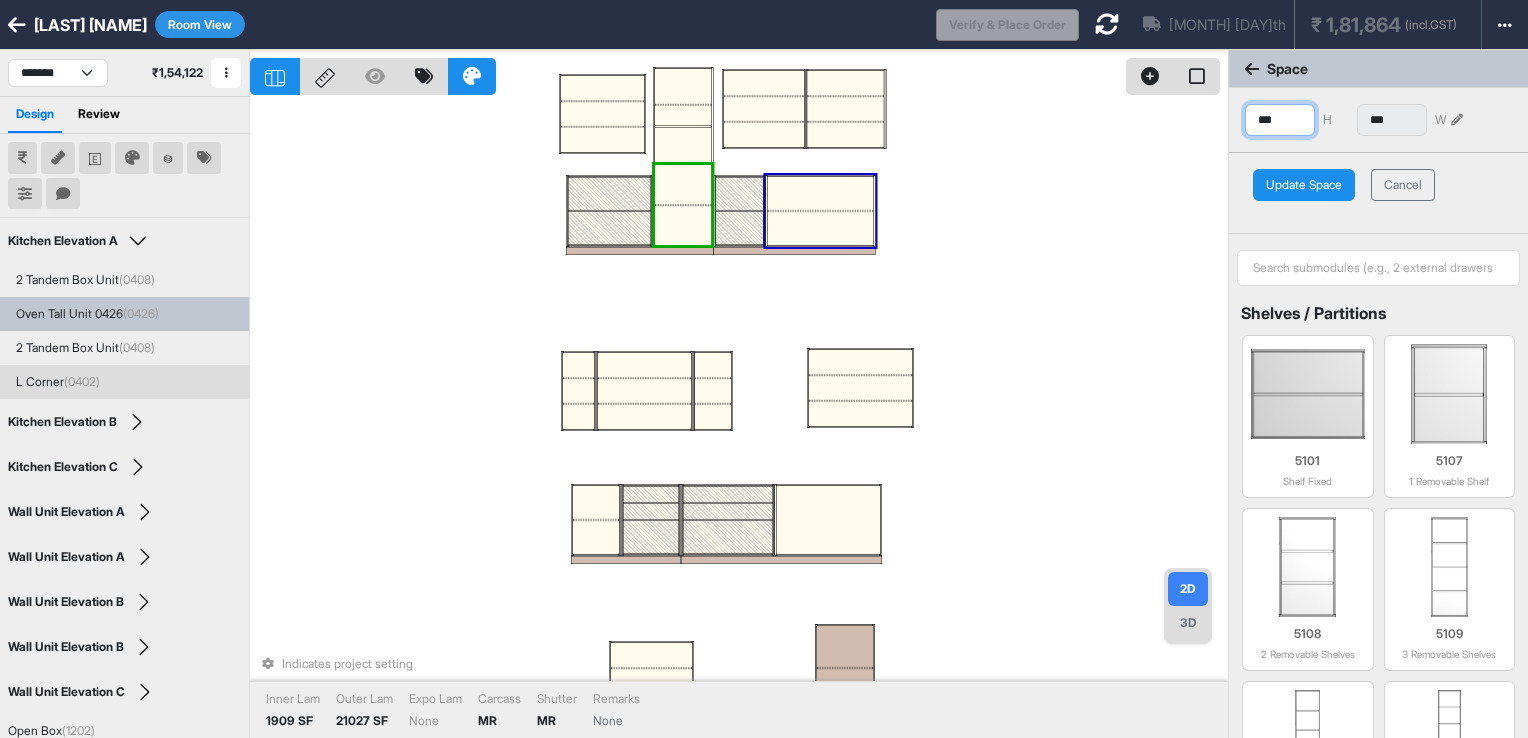 type on "***" 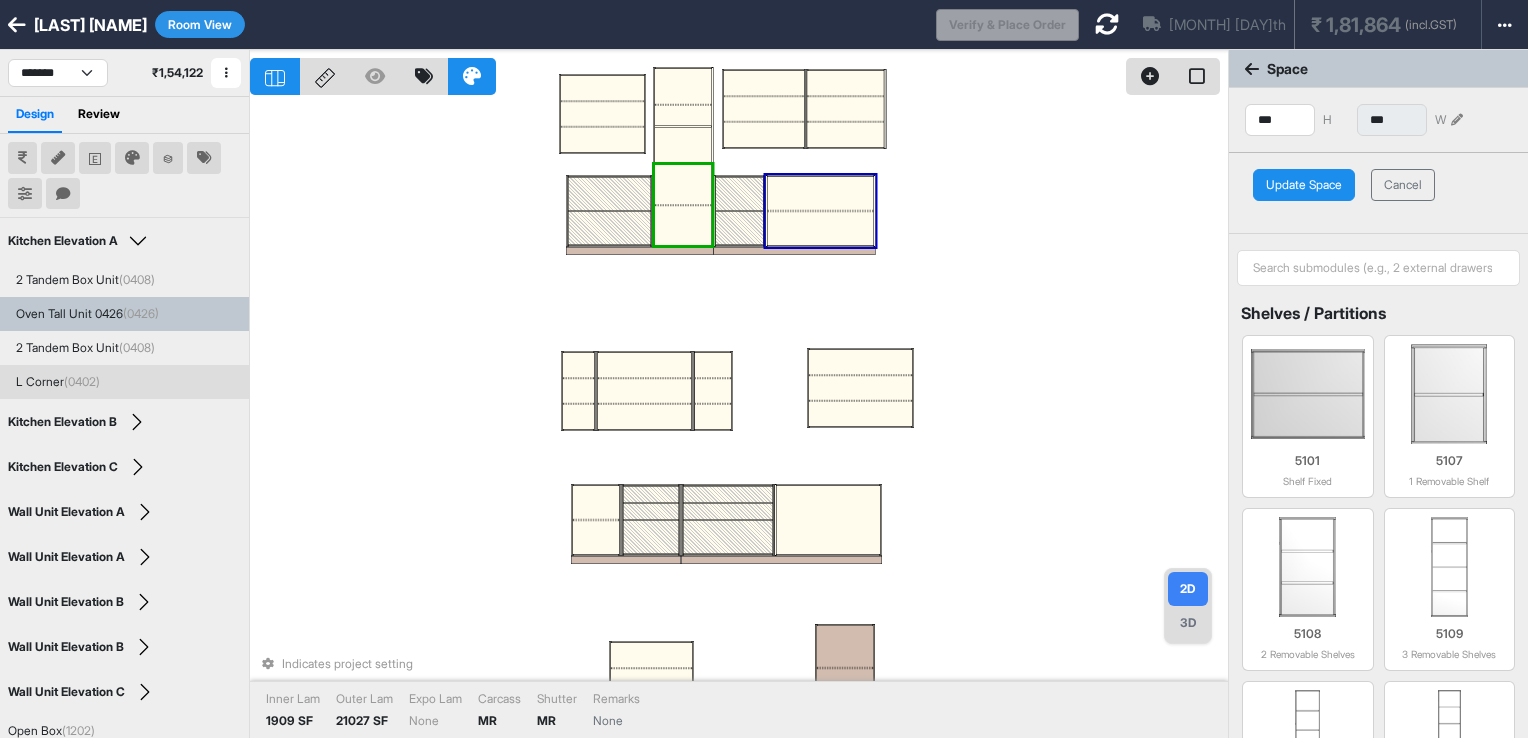 click on "Update Space" at bounding box center [1304, 185] 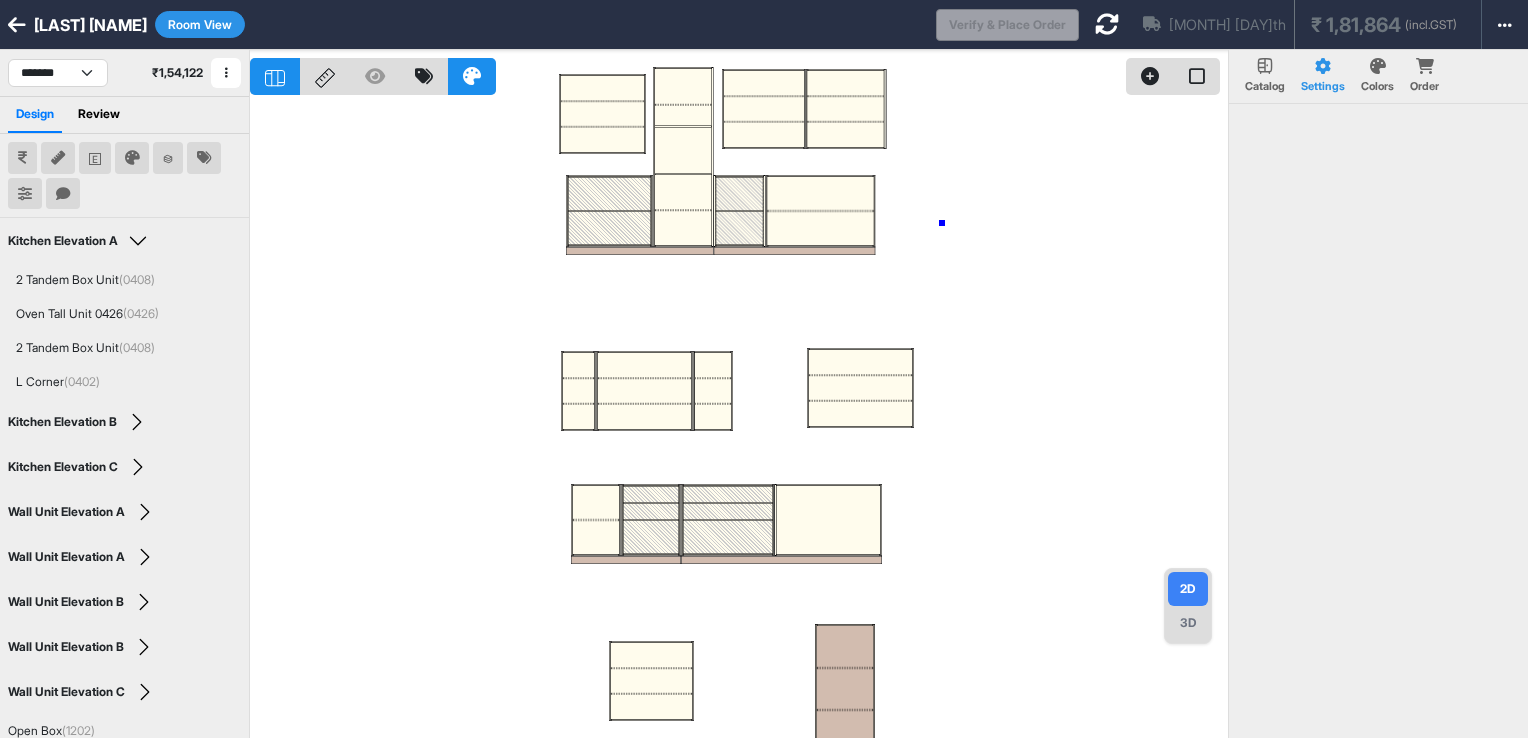 click at bounding box center (739, 419) 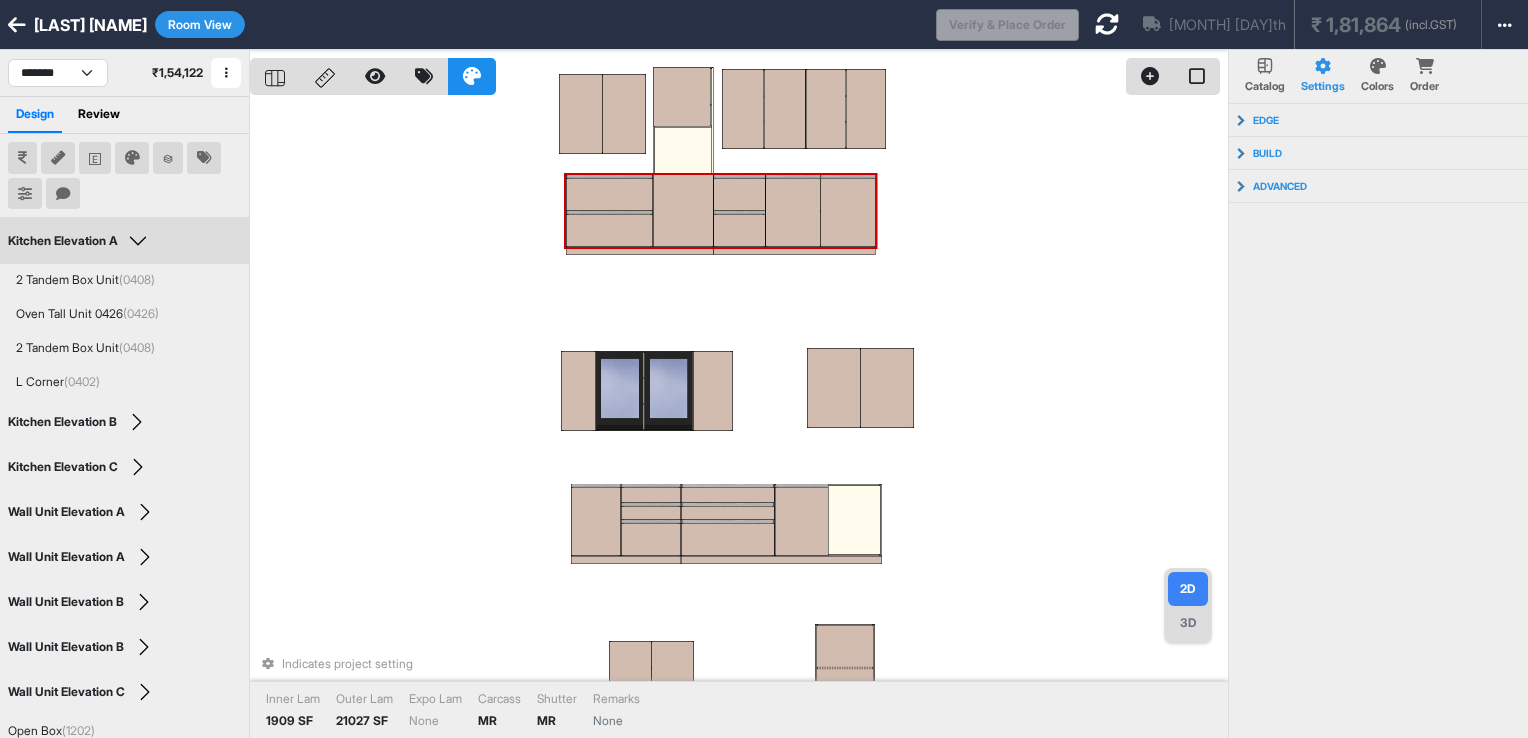 click at bounding box center [683, 210] 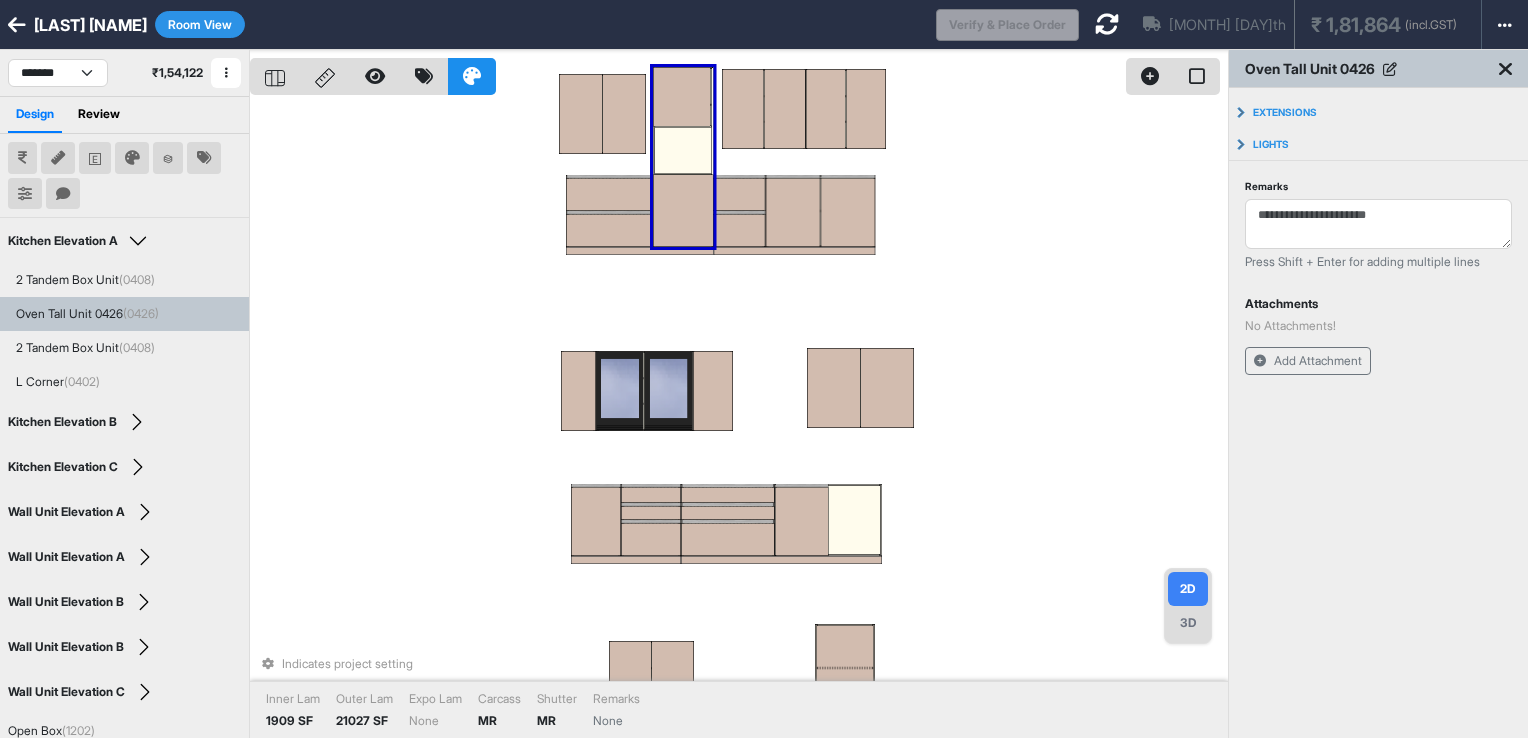 click at bounding box center (683, 150) 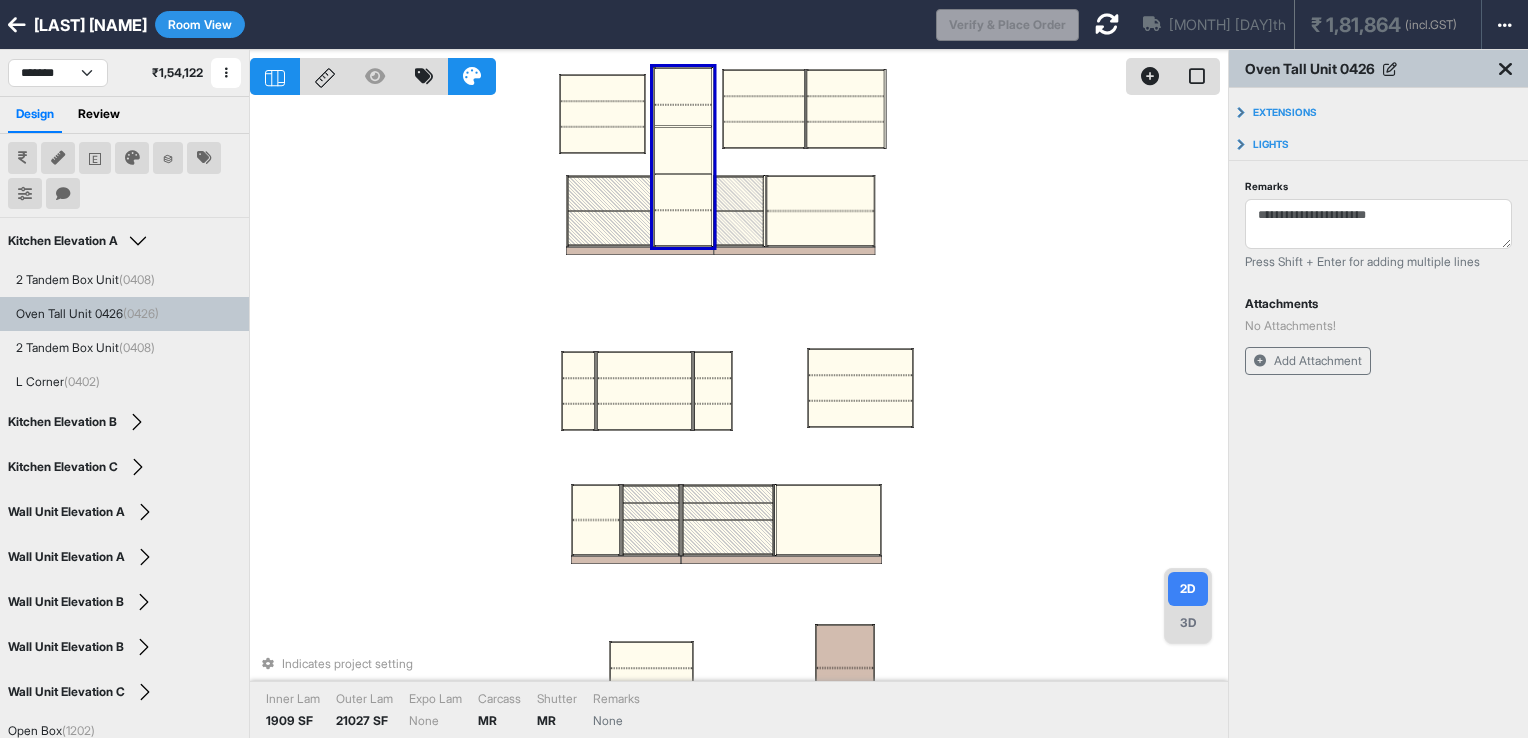 click at bounding box center (683, 150) 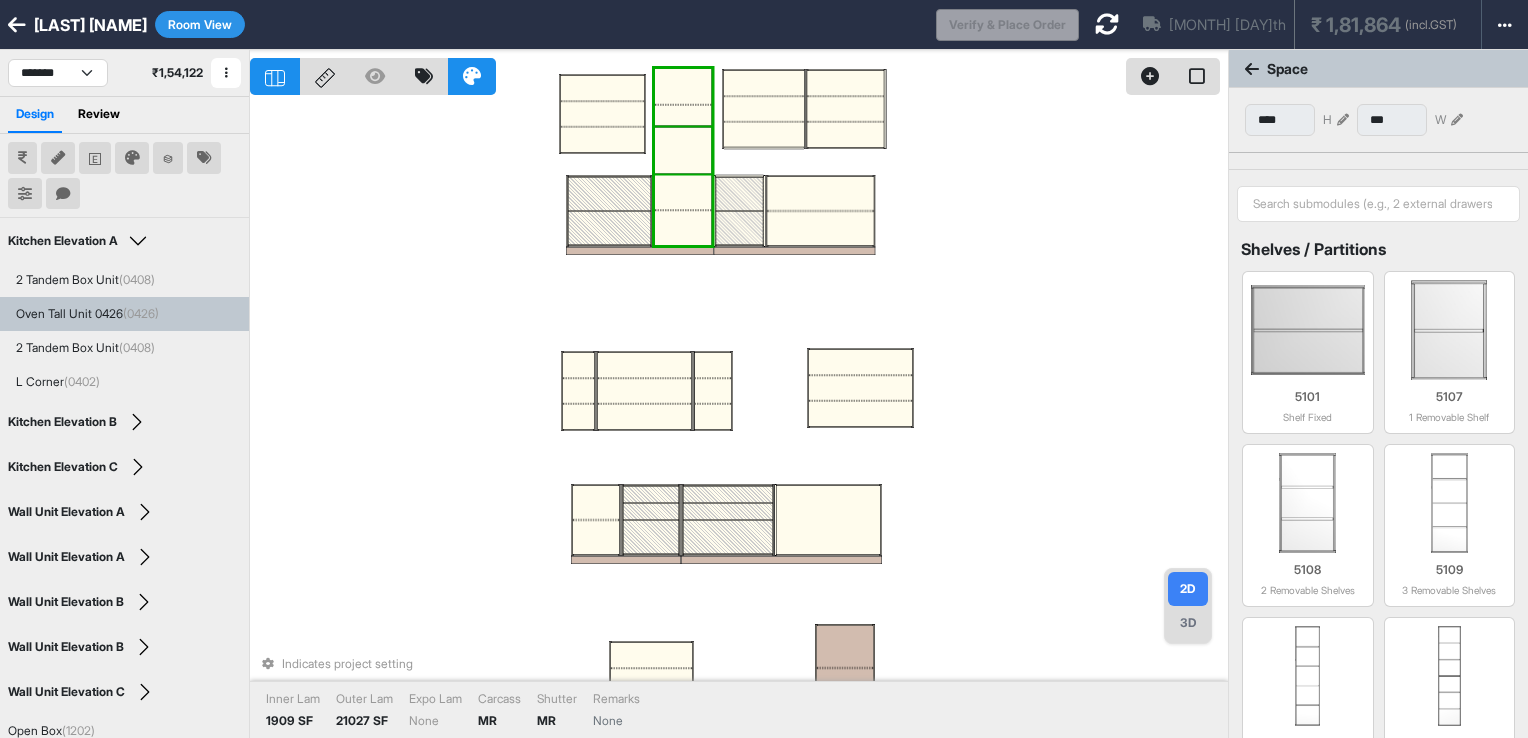 click at bounding box center (683, 150) 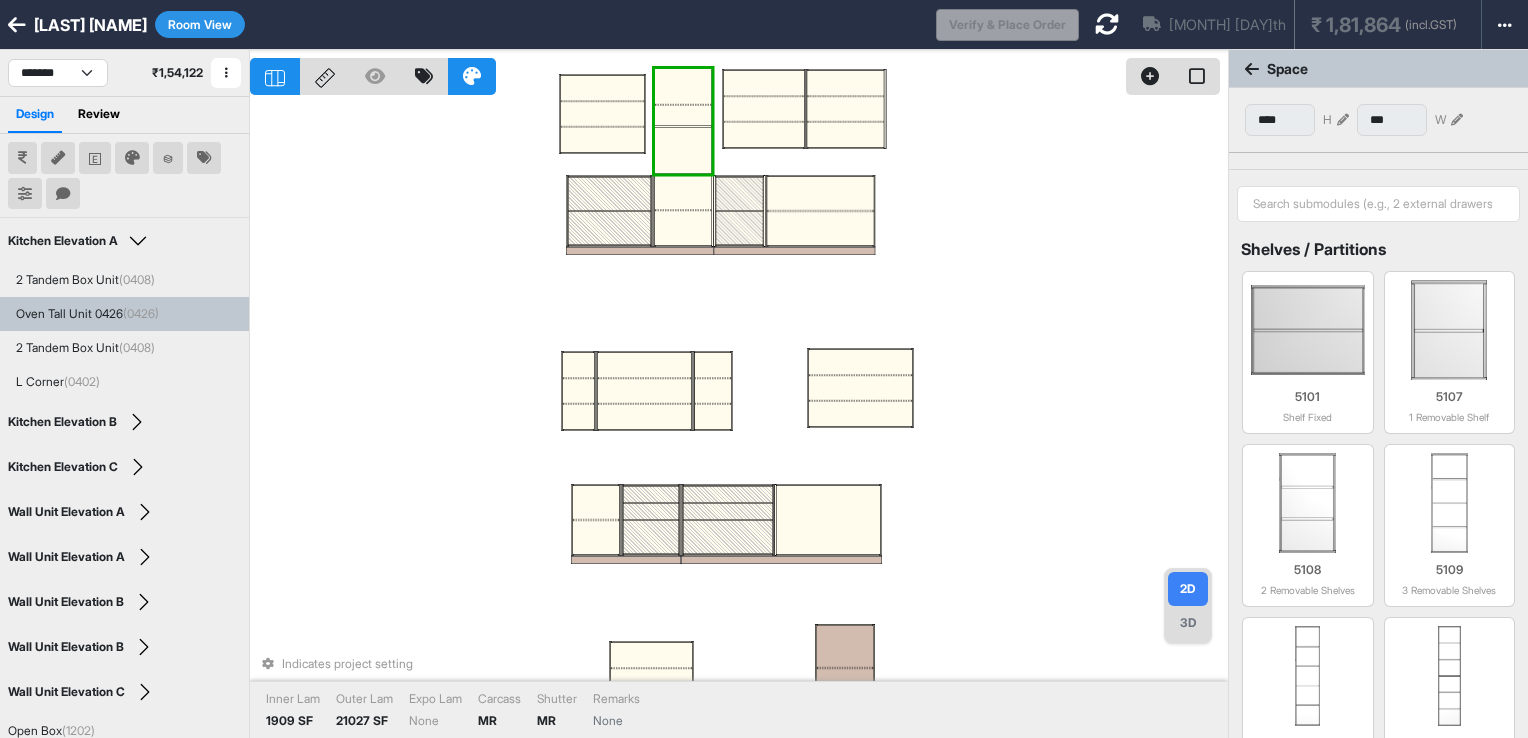click at bounding box center [683, 150] 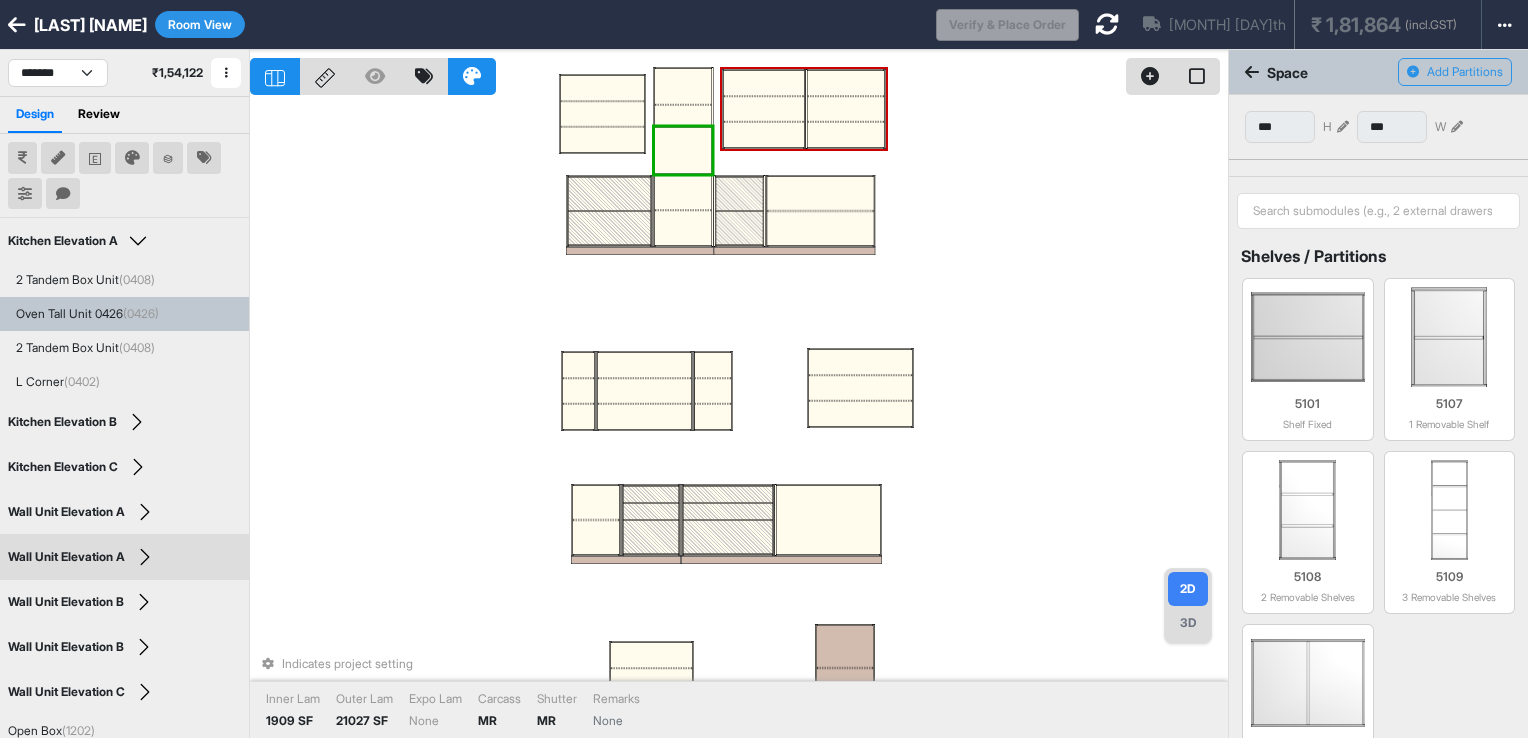 drag, startPoint x: 1341, startPoint y: 127, endPoint x: 1299, endPoint y: 126, distance: 42.0119 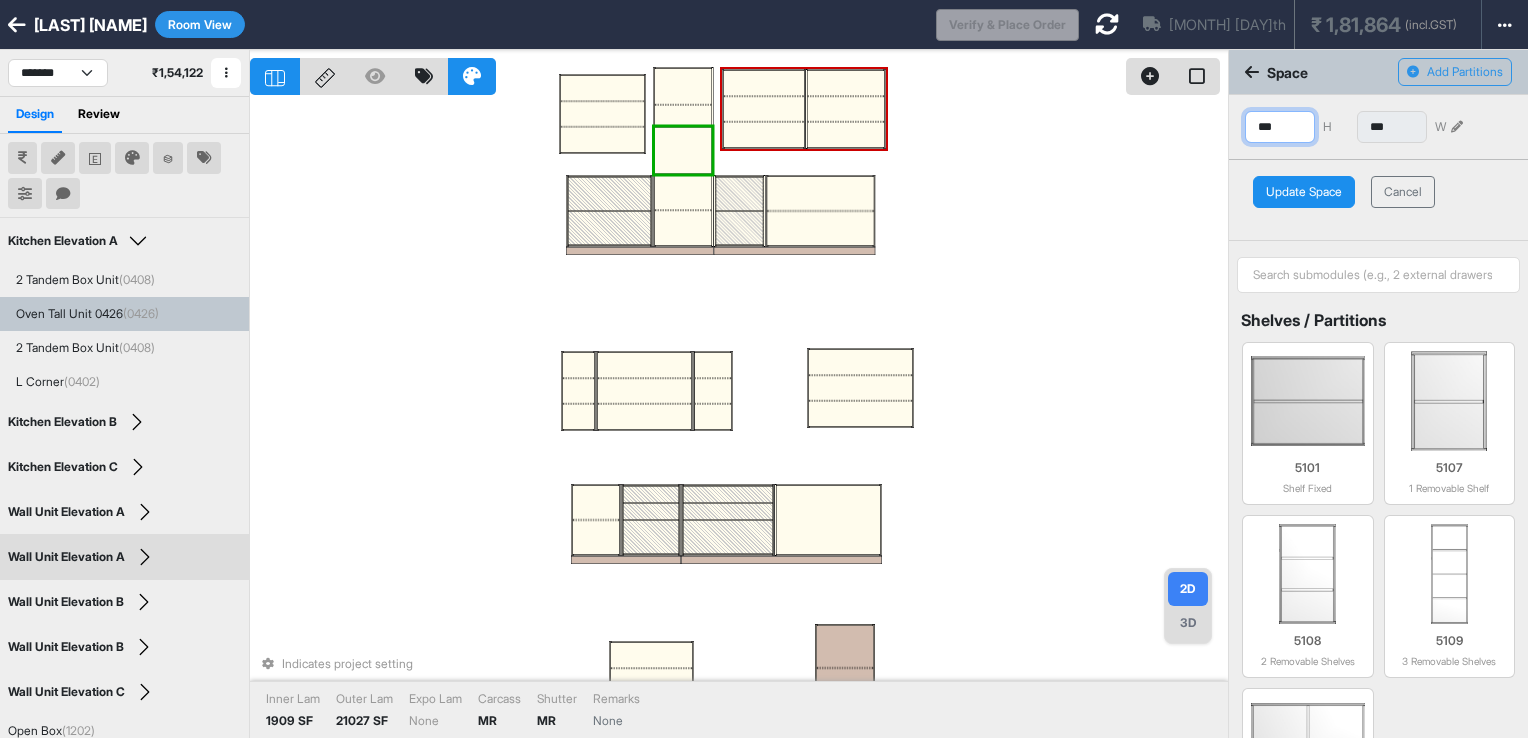 drag, startPoint x: 1296, startPoint y: 126, endPoint x: 1201, endPoint y: 137, distance: 95.63472 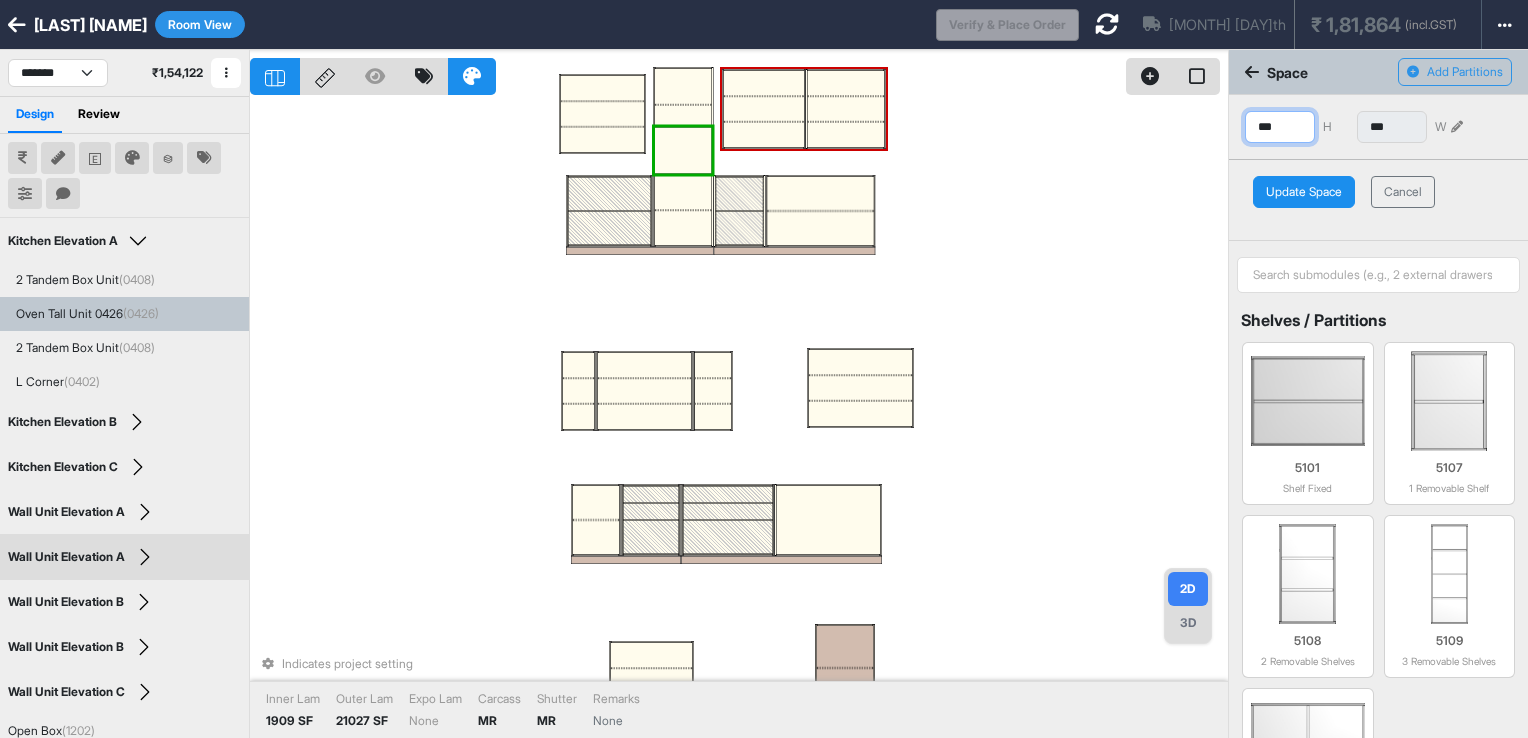 click on "2D 3D Indicates project setting Inner Lam 1909 SF Outer Lam 21027 SF Expo Lam None Carcass MR Shutter MR Remarks None Space Add Partitions *** H *** W Update Space Cancel Shelves / Partitions 5101 Shelf Fixed 5107 1 Removable Shelf 5108 2 Removable Shelves 5109 3 Removable Shelves 5114 Vertical Shelf Fixed Drawers 5201 1 Drawer 5202 2 Drawers 5203 1 Drawer Top 5204 2 Drawer Top 5205 1 Drawer Bottom 5206 2 Drawer Bottom 5208 2 Drawer Set Top 5210 2 Drawer Set Bottom 5211 3 Drawers 5219 4 Drawers without separators 5212 4 Drawers 5220 5 Drawers without separators 5213 5 Drawers 5215 2 Drawer Sets 5216 3 Drawer Sets 5217 4 Drawer Sets 5218 5 Drawer Sets Tandem Drawers 5301 1 Tandem Drawer 5302 2 Tandem Drawers 5303 3 Tandem Drawers 5304 4 Tandem Drawers Padding 5401 2 side 18mm Padding 5402 2 side 50mm Padding 5403 Left 18mm Padding 5404 Right 18mm Padding 5405 Left 50mm Padding 5406 Right 50mm Padding" at bounding box center [889, 419] 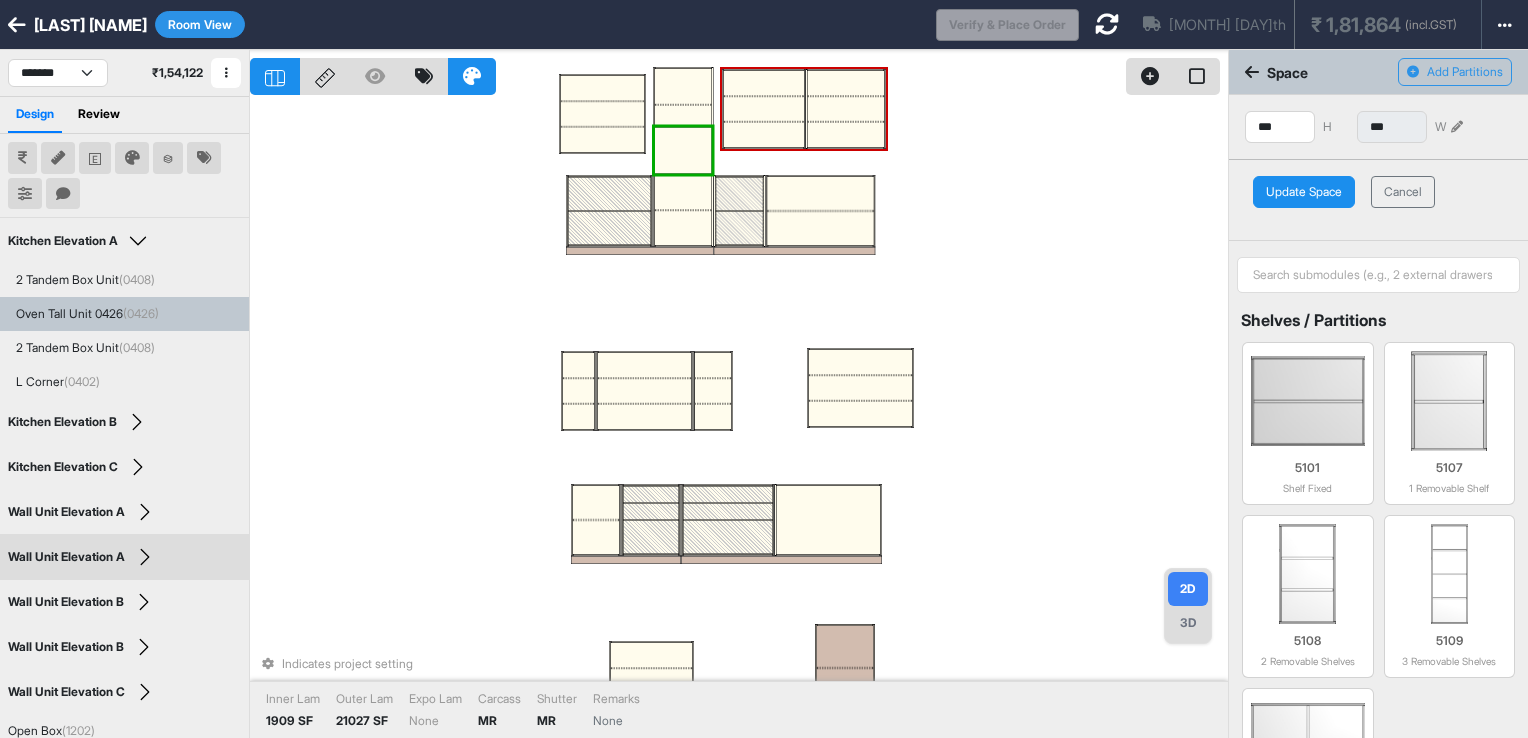 click on "Update Space" at bounding box center [1304, 192] 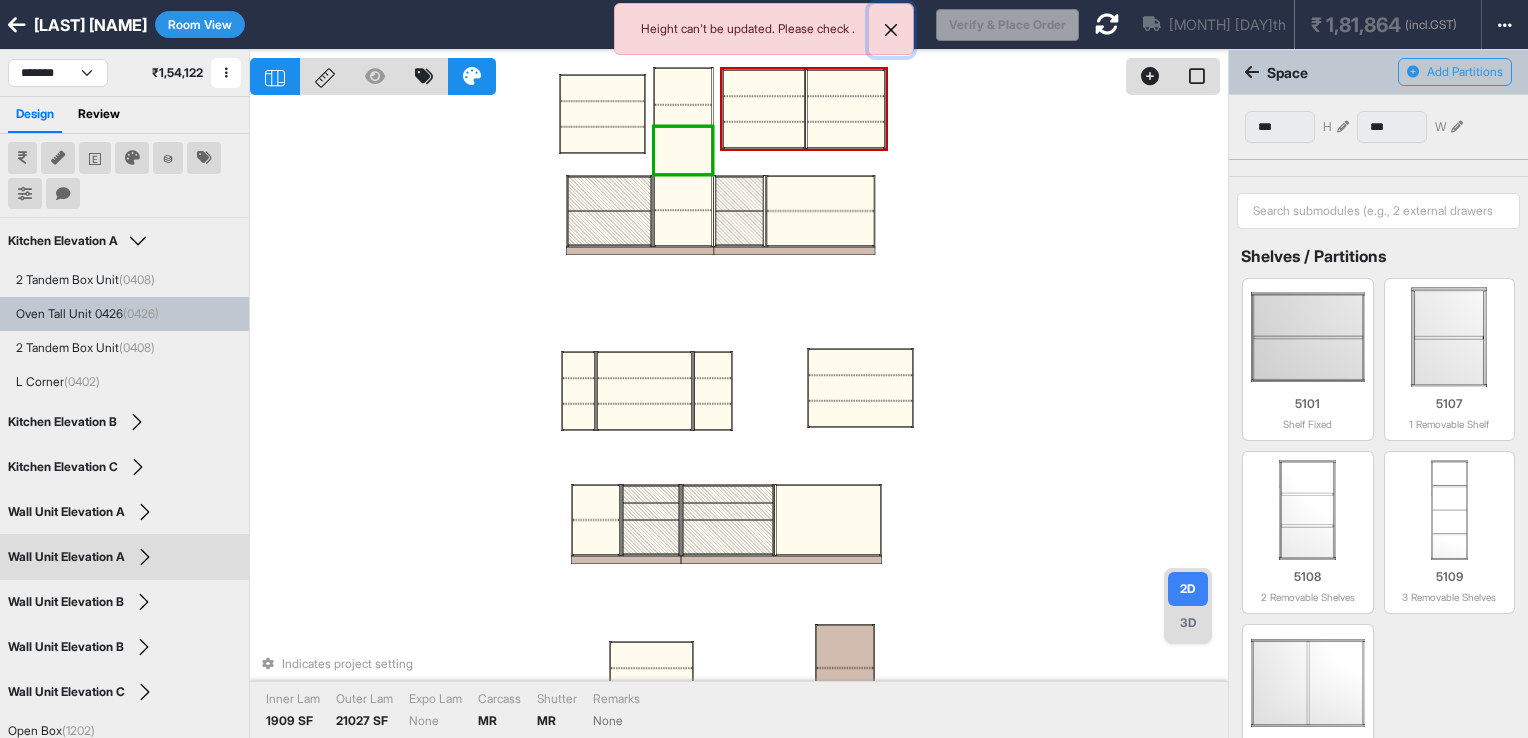 click at bounding box center [891, 30] 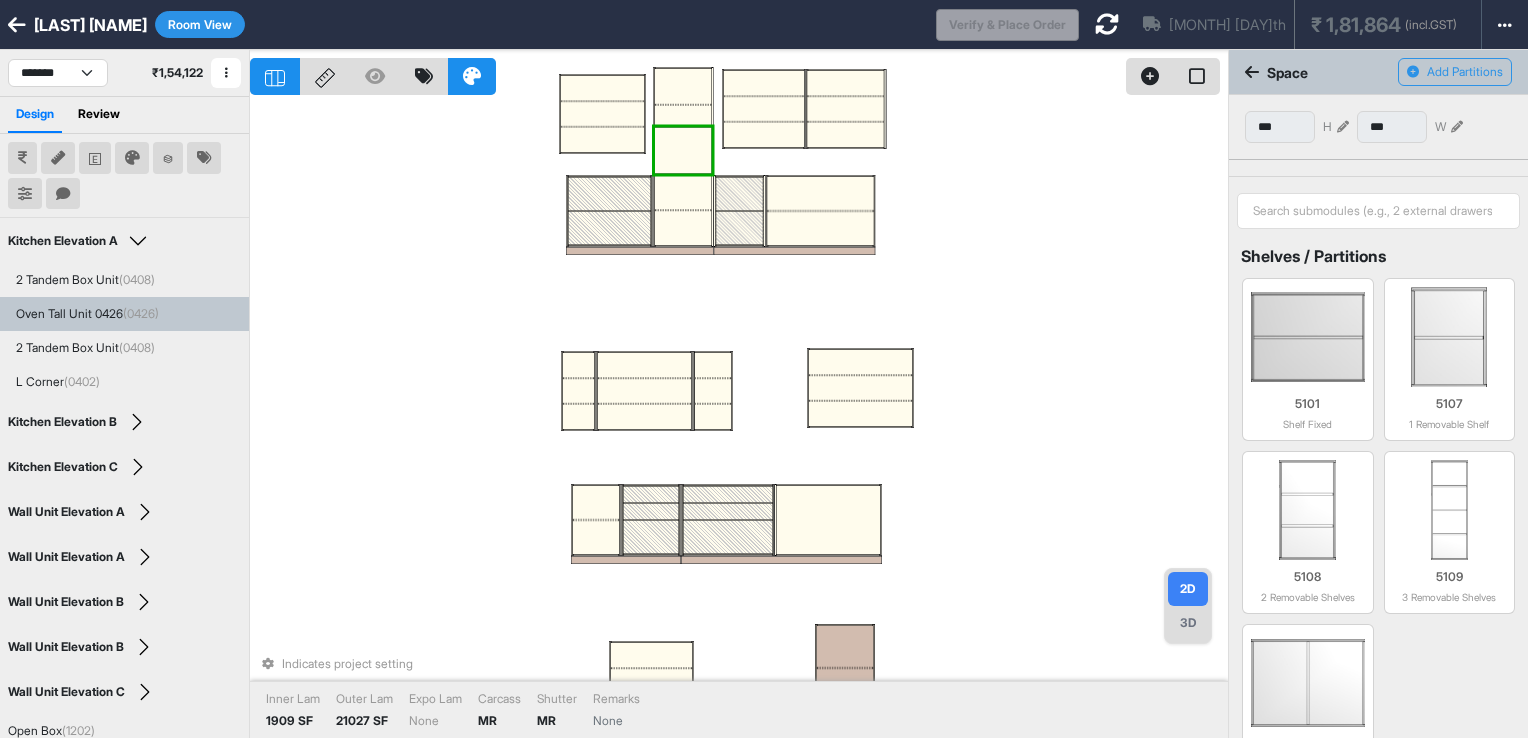 click at bounding box center [683, 116] 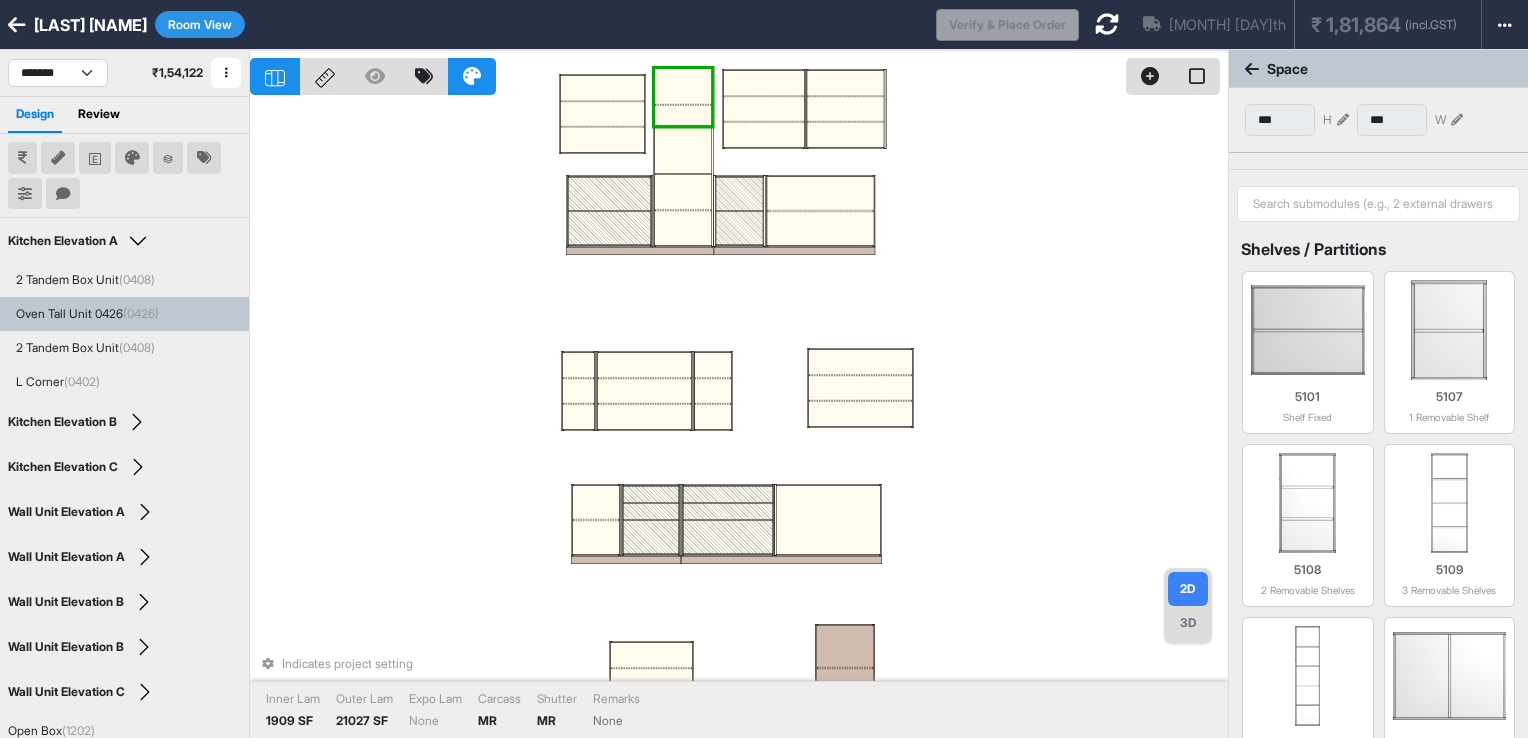click at bounding box center (1343, 120) 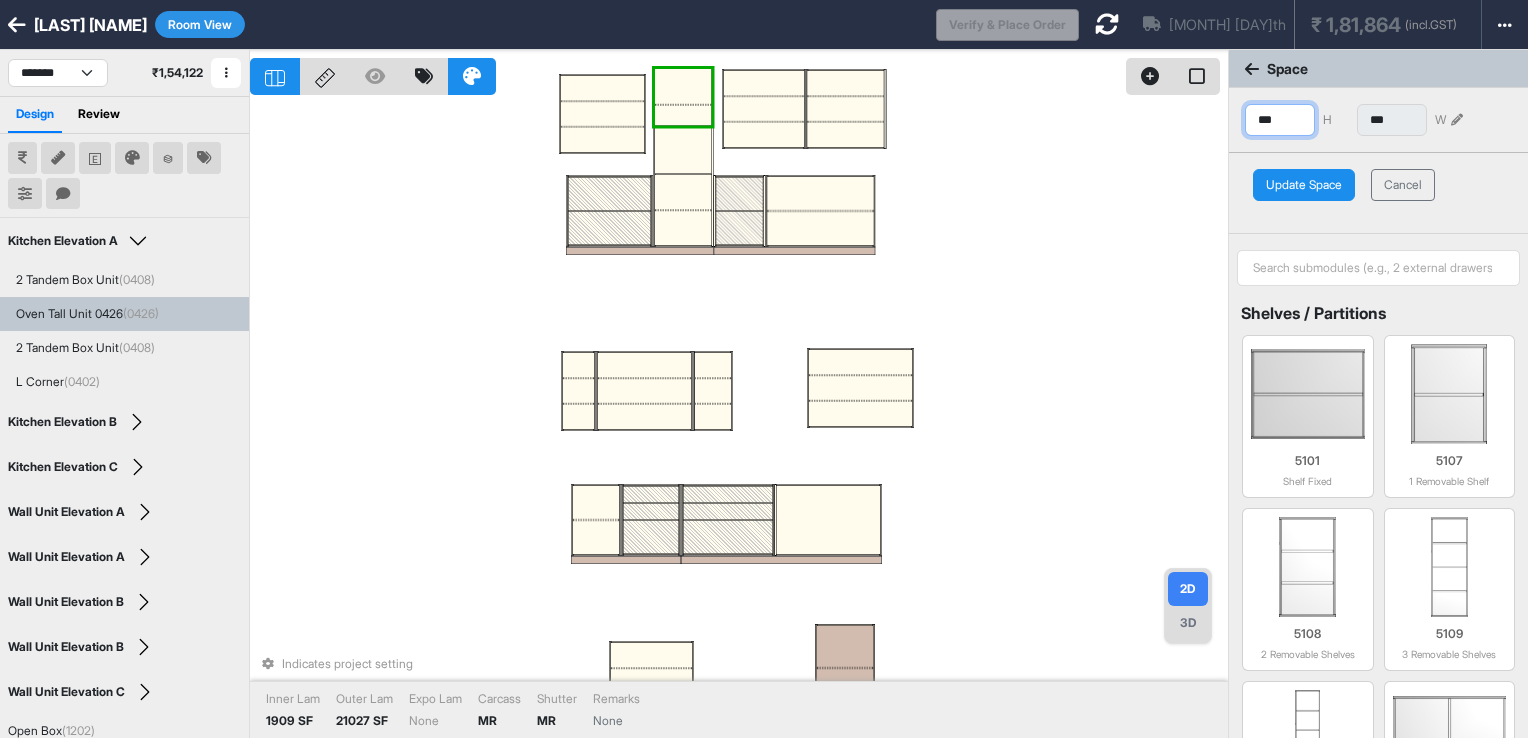drag, startPoint x: 1300, startPoint y: 115, endPoint x: 1236, endPoint y: 119, distance: 64.12488 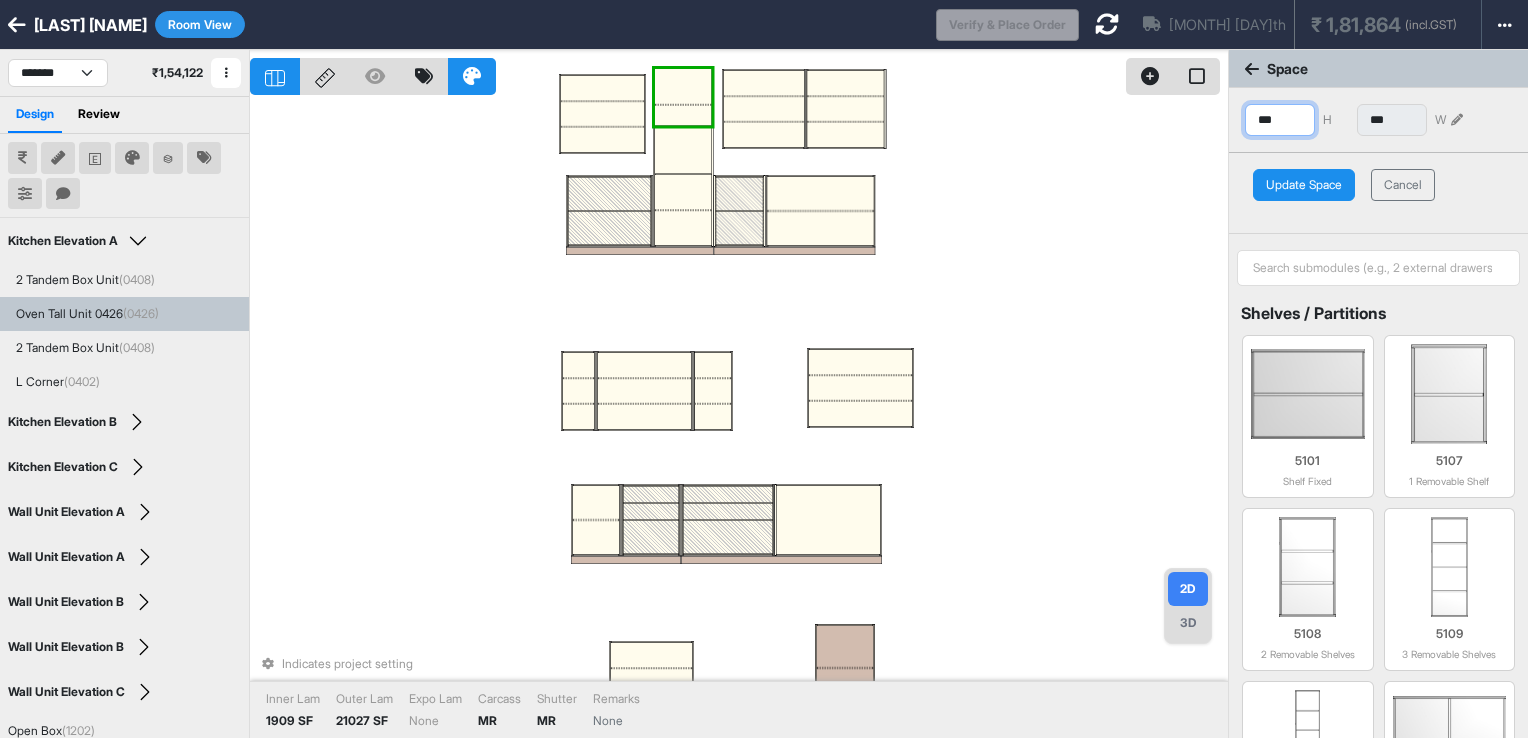 click on "*** H *** W" at bounding box center [1378, 112] 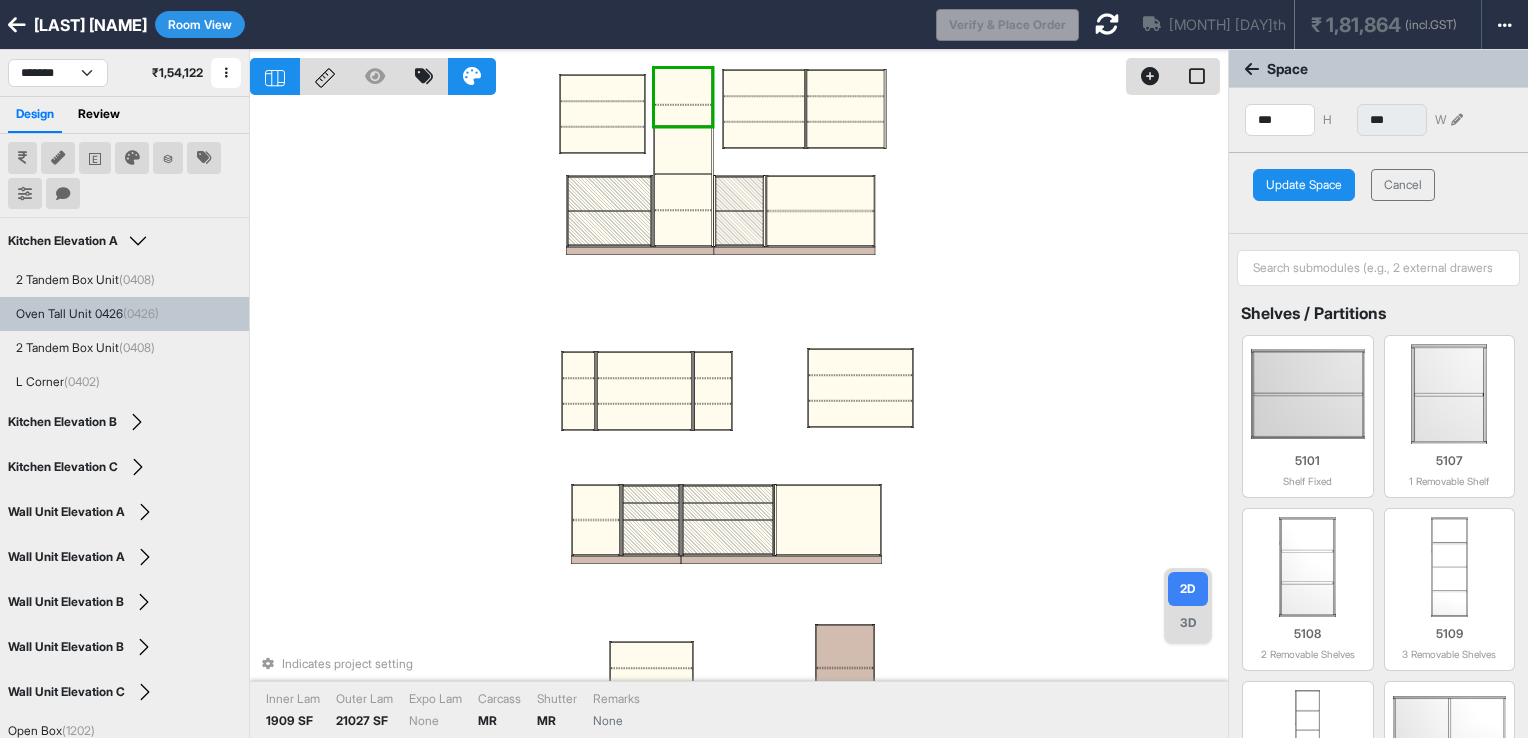 click on "Update Space" at bounding box center [1304, 185] 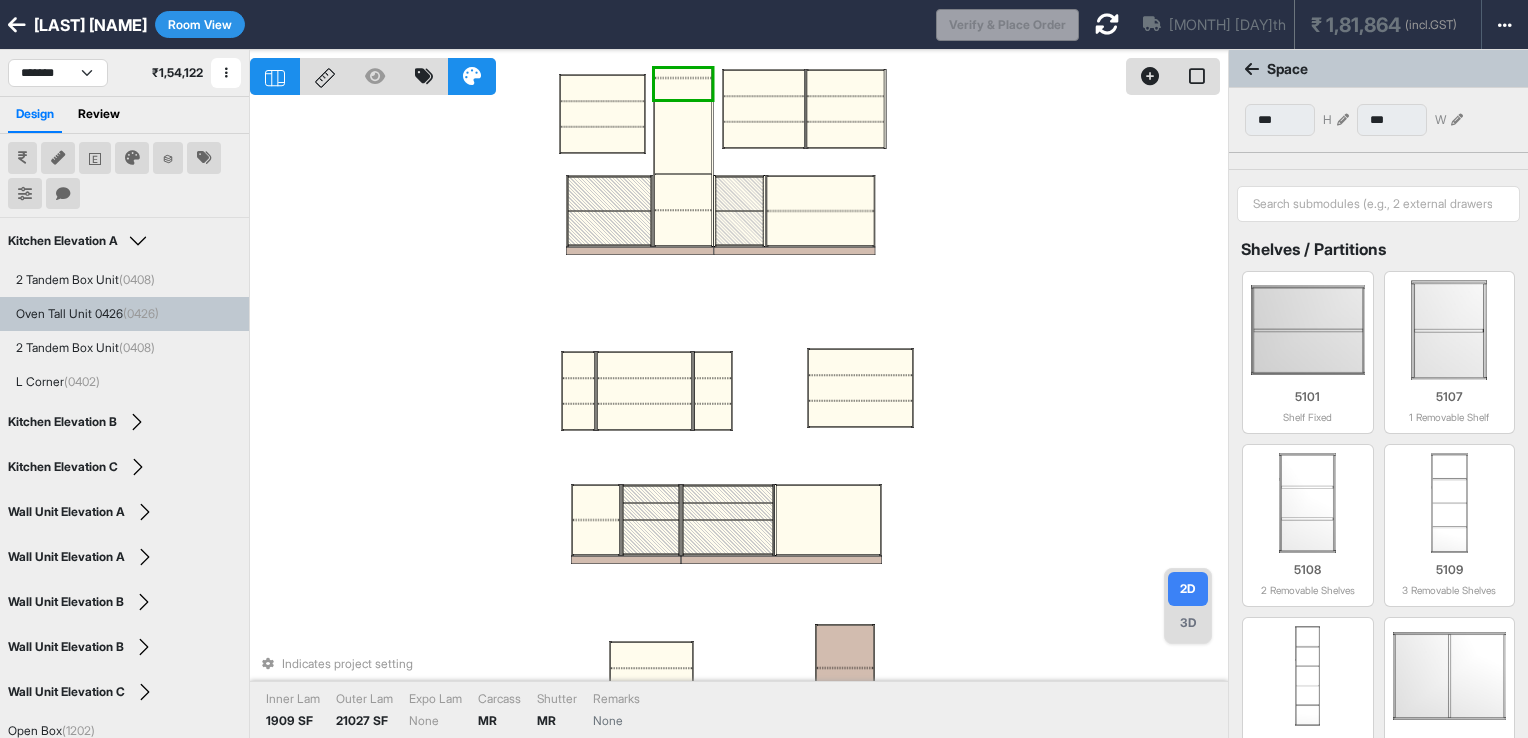 click at bounding box center (683, 137) 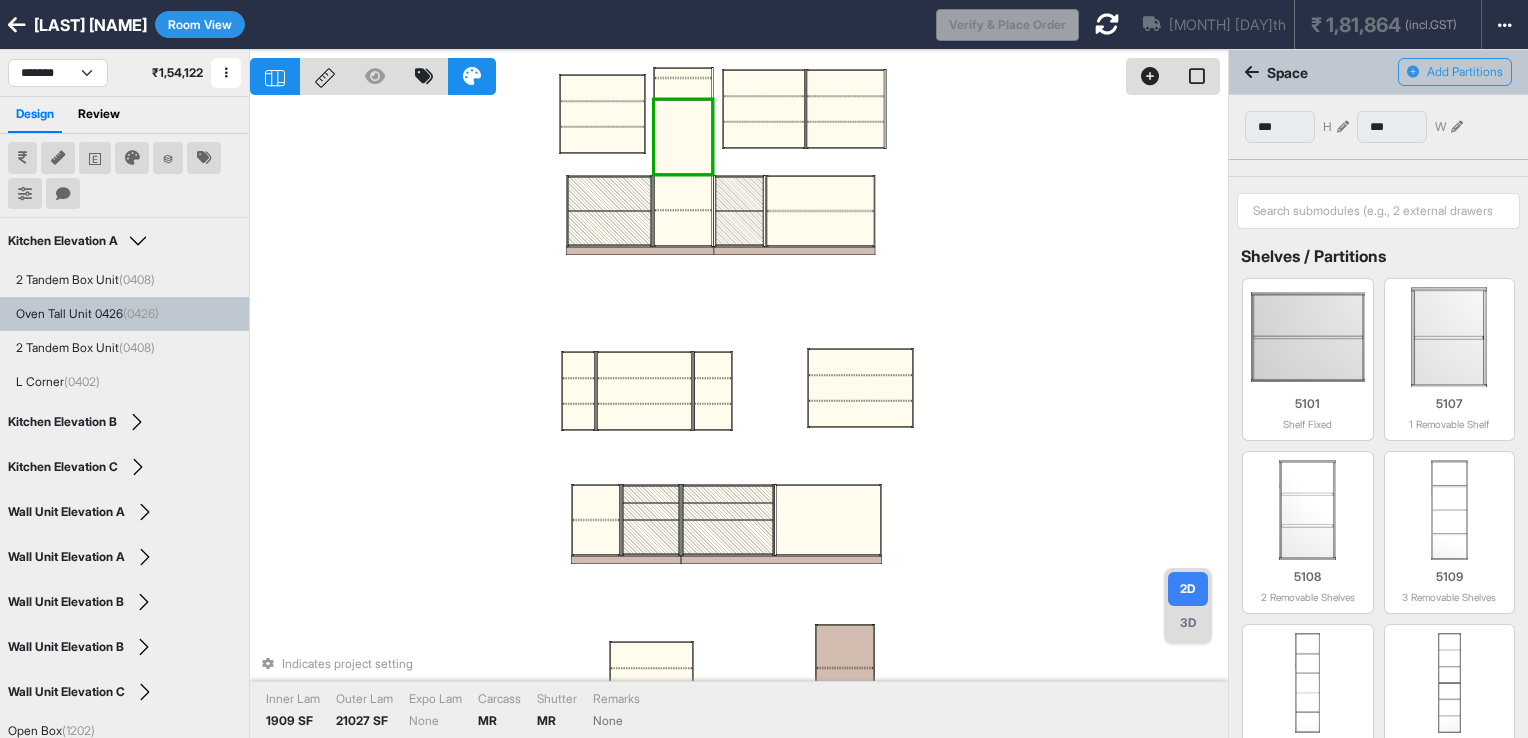 click at bounding box center (739, 72) 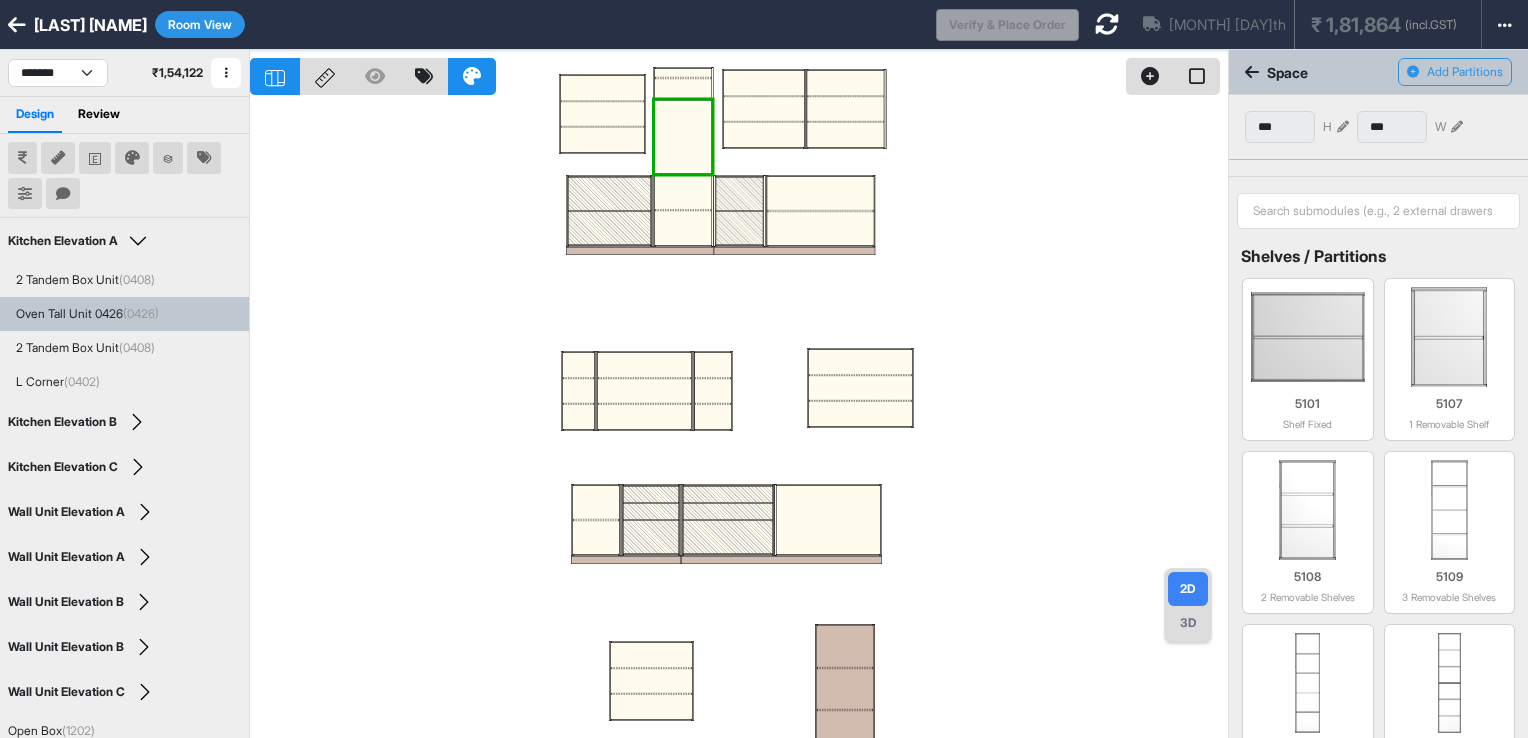 click at bounding box center [739, 72] 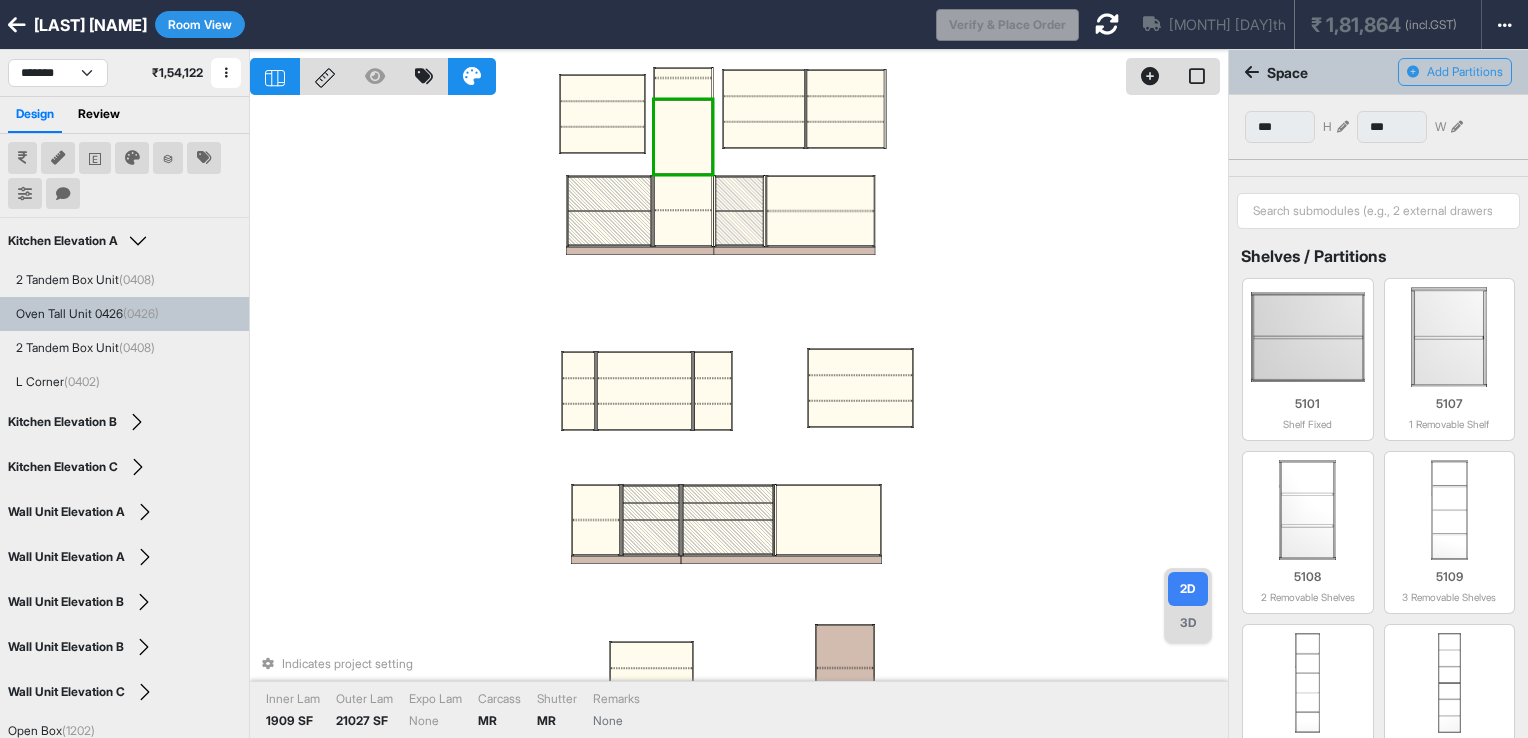 drag, startPoint x: 772, startPoint y: 151, endPoint x: 761, endPoint y: 156, distance: 12.083046 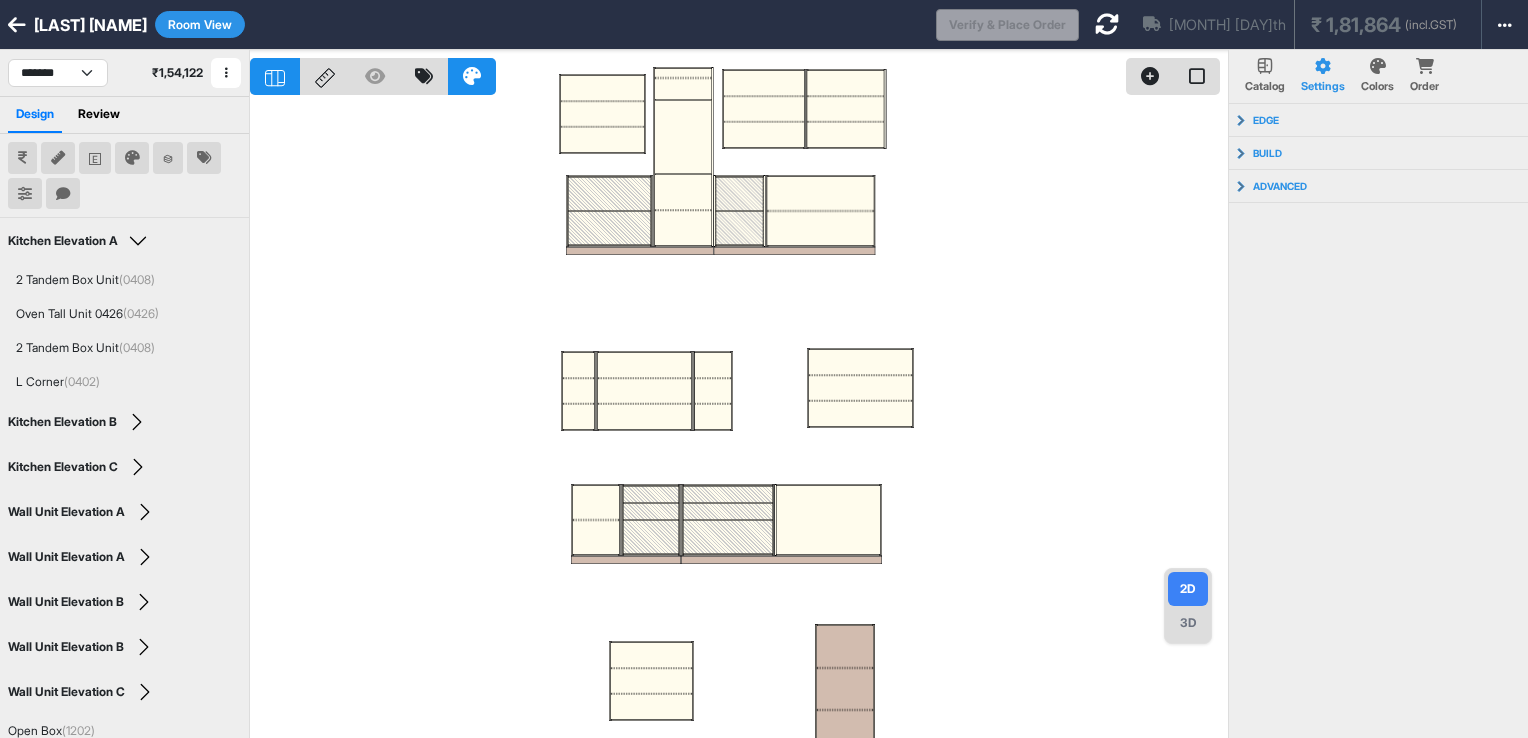 click at bounding box center [739, 72] 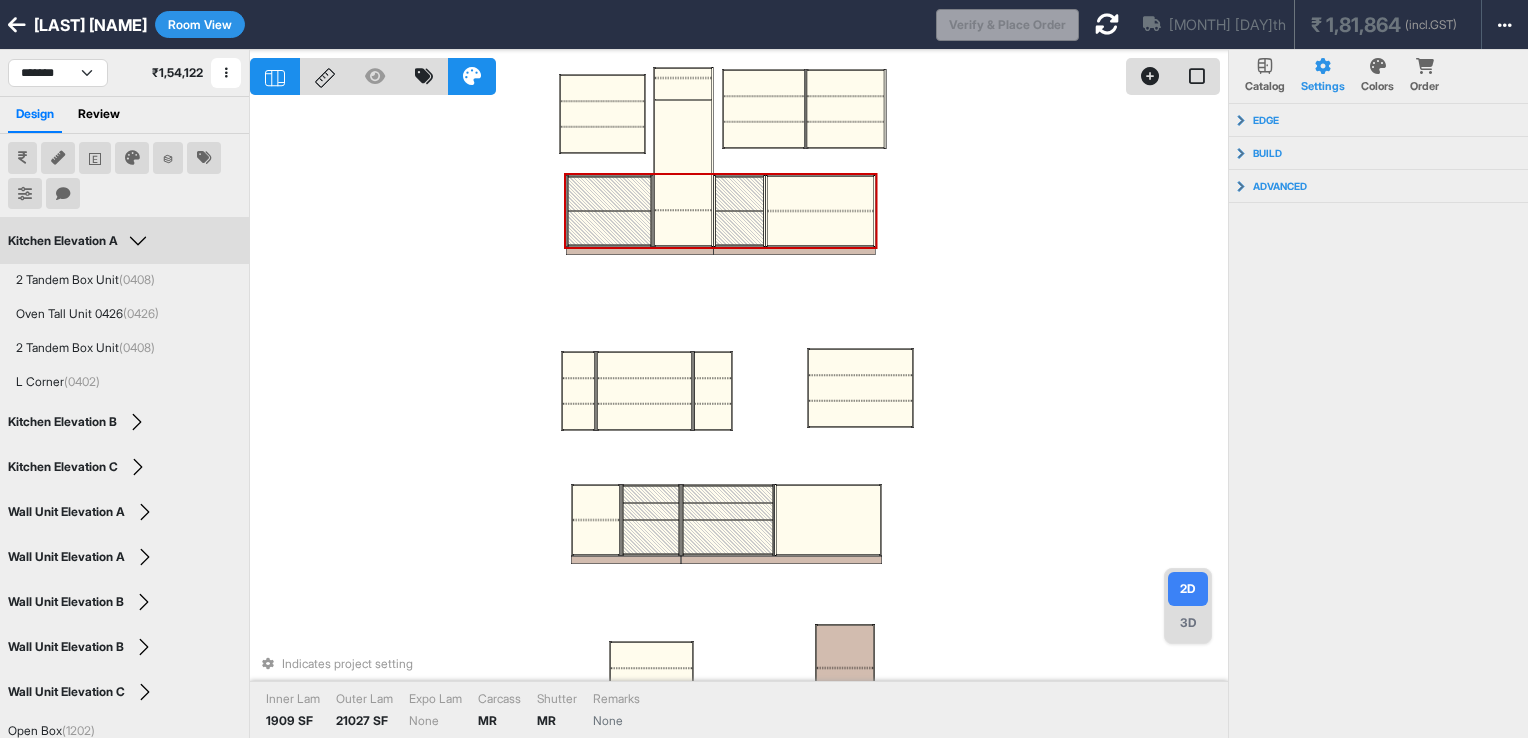 click at bounding box center [683, 137] 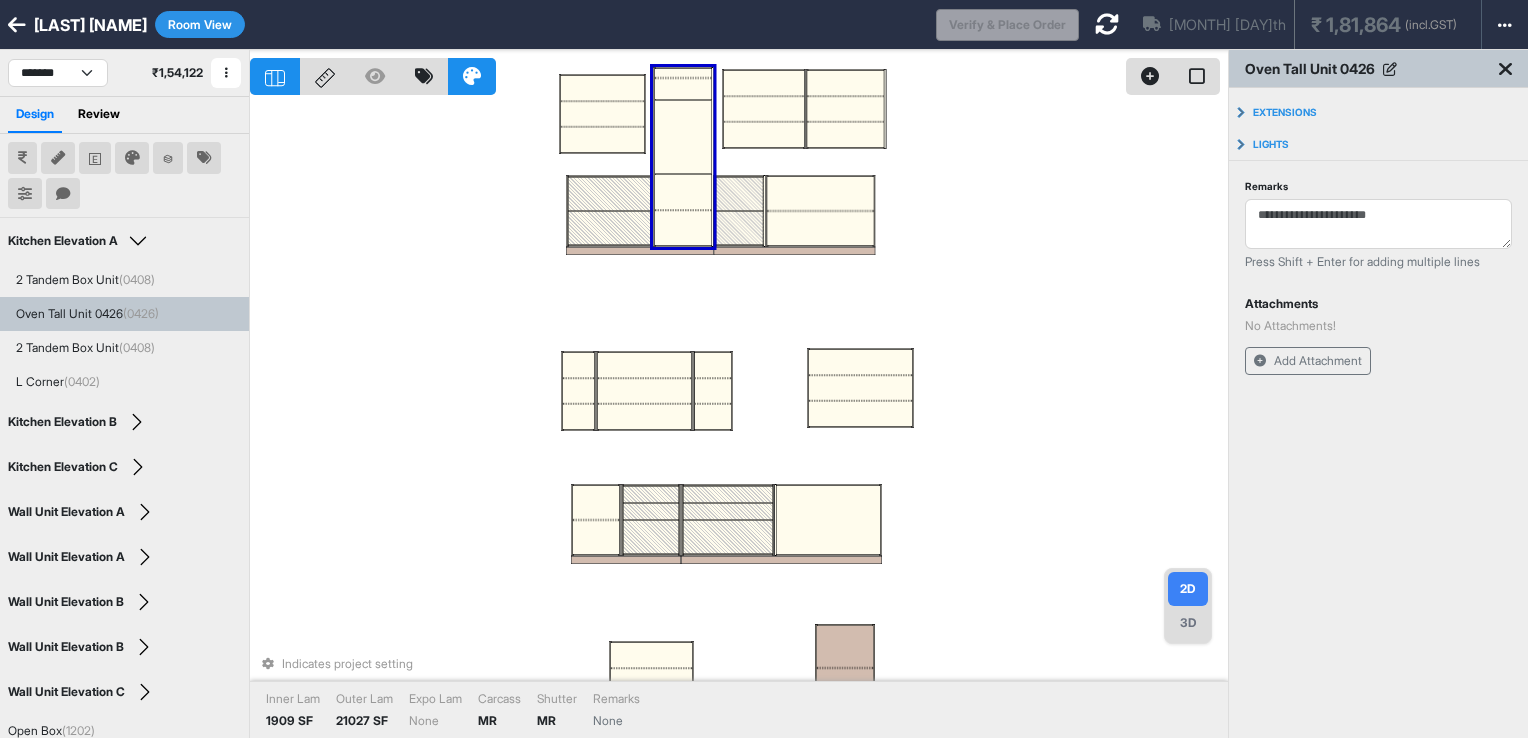 click at bounding box center [683, 137] 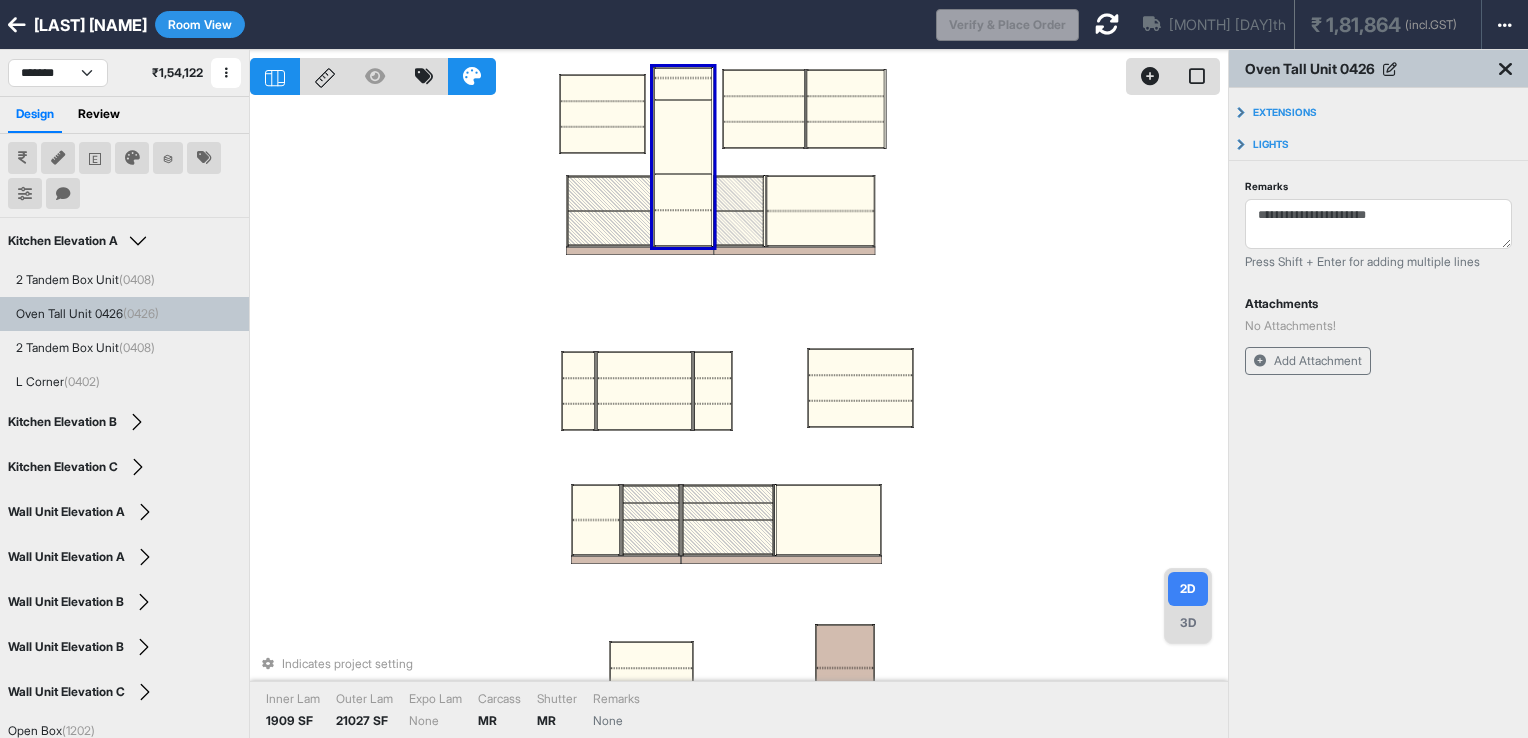click at bounding box center [739, 72] 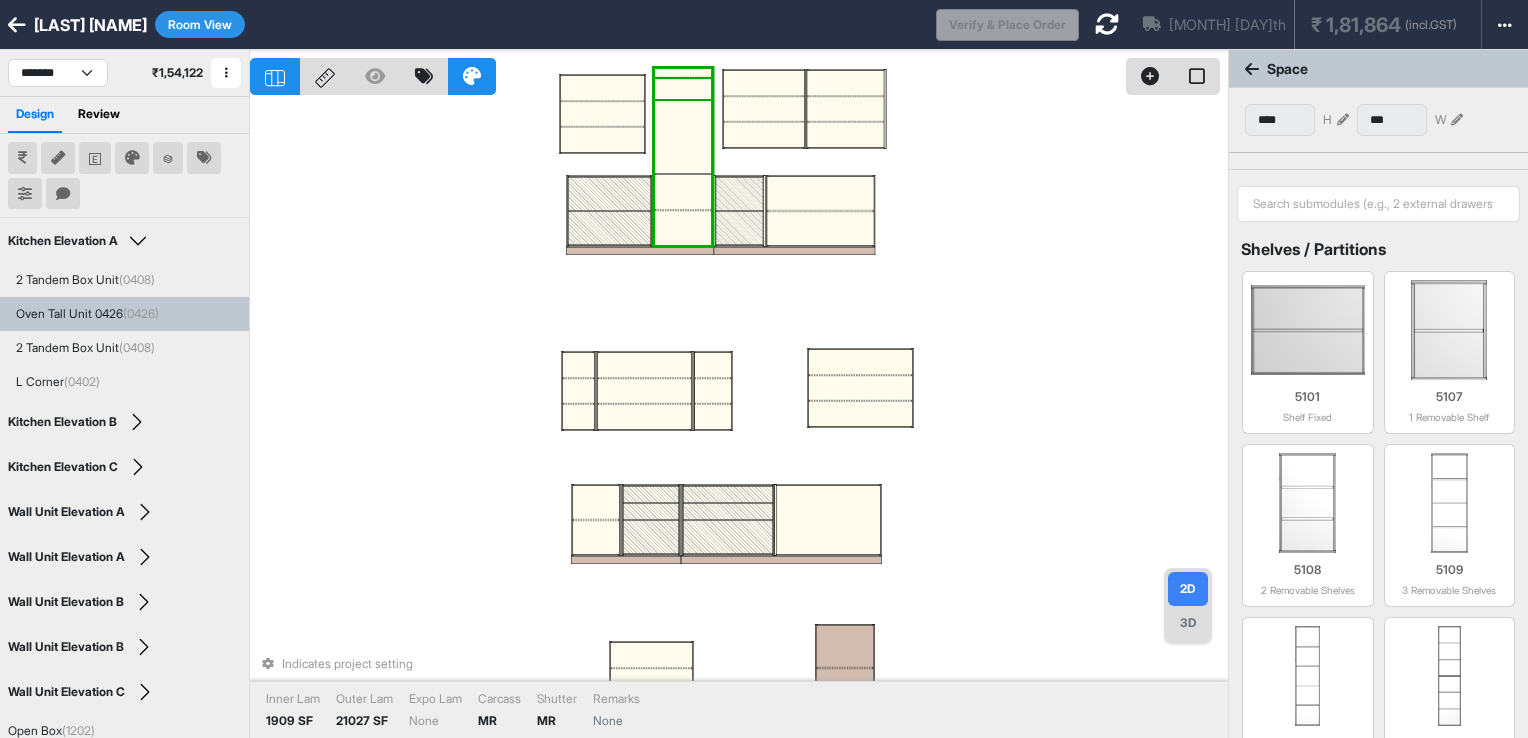 click at bounding box center (683, 89) 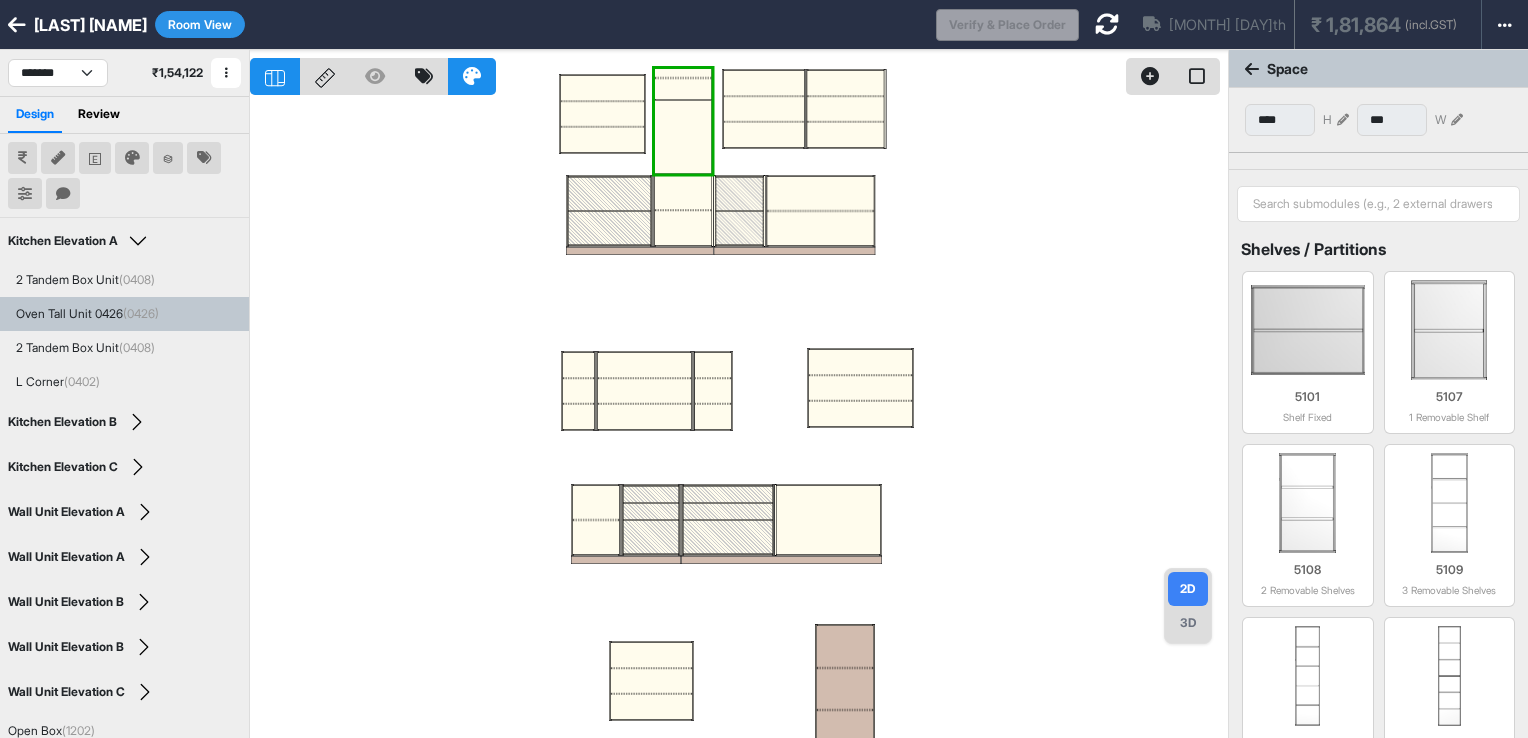 click at bounding box center [739, 72] 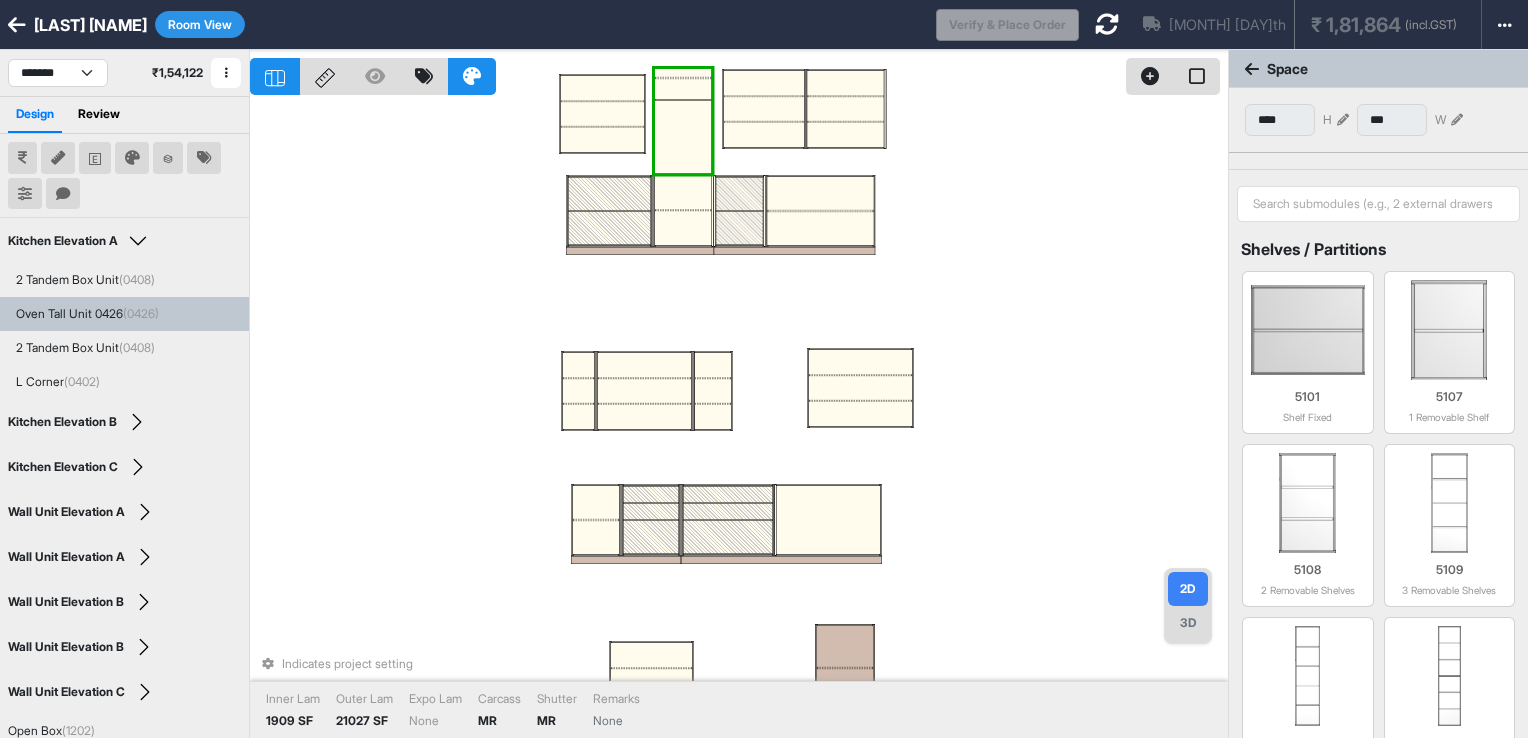 click at bounding box center [683, 137] 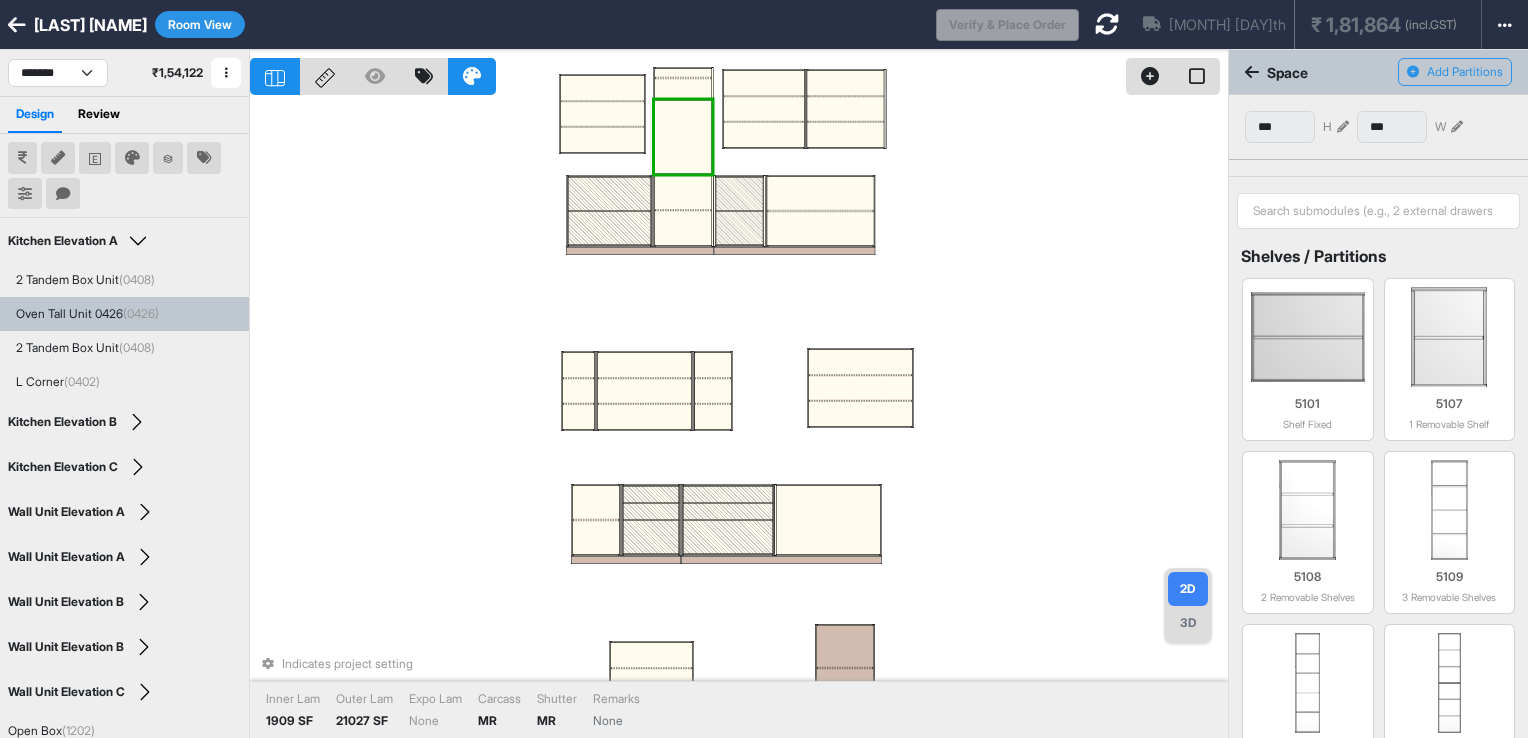 click at bounding box center (1343, 127) 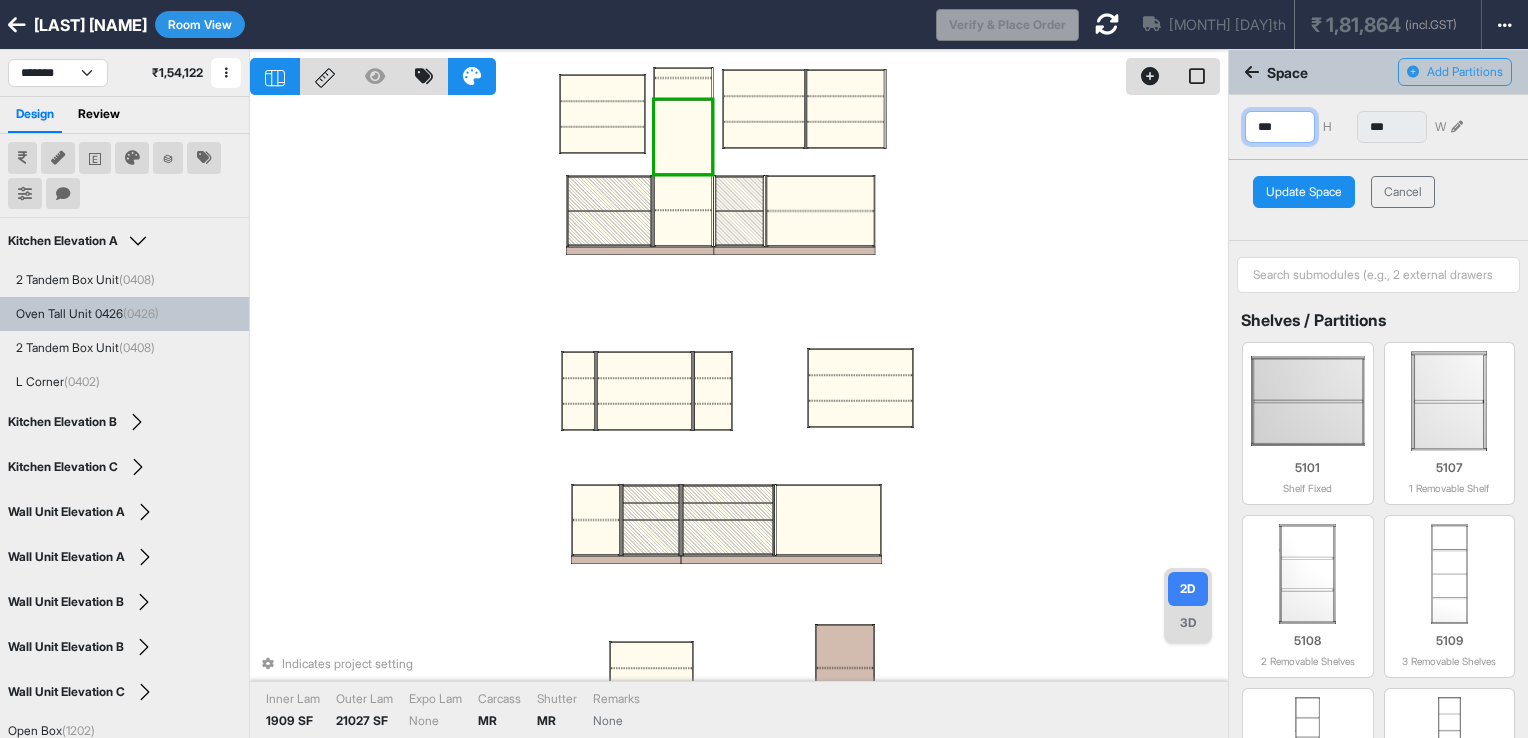 drag, startPoint x: 1289, startPoint y: 130, endPoint x: 1257, endPoint y: 130, distance: 32 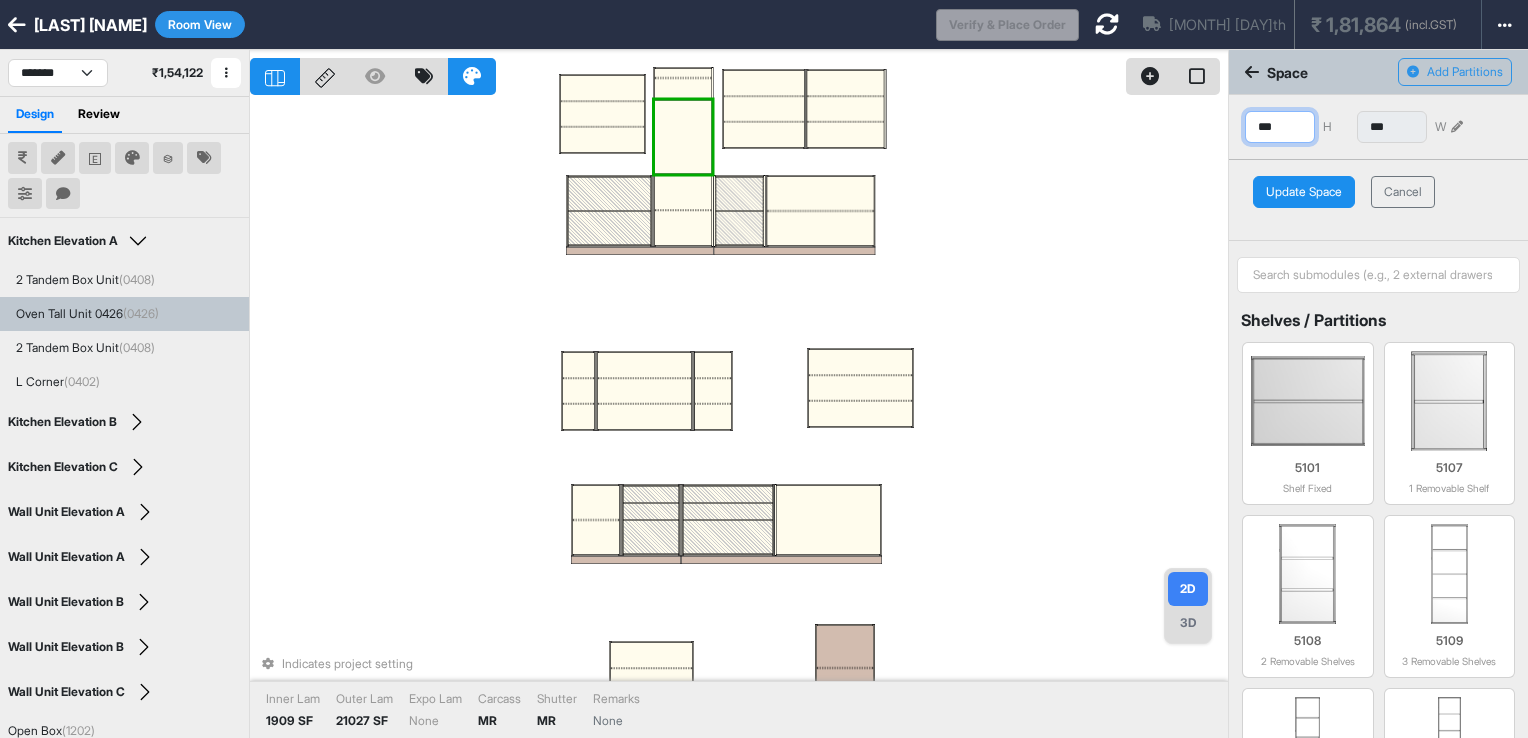 click on "***" at bounding box center [1280, 127] 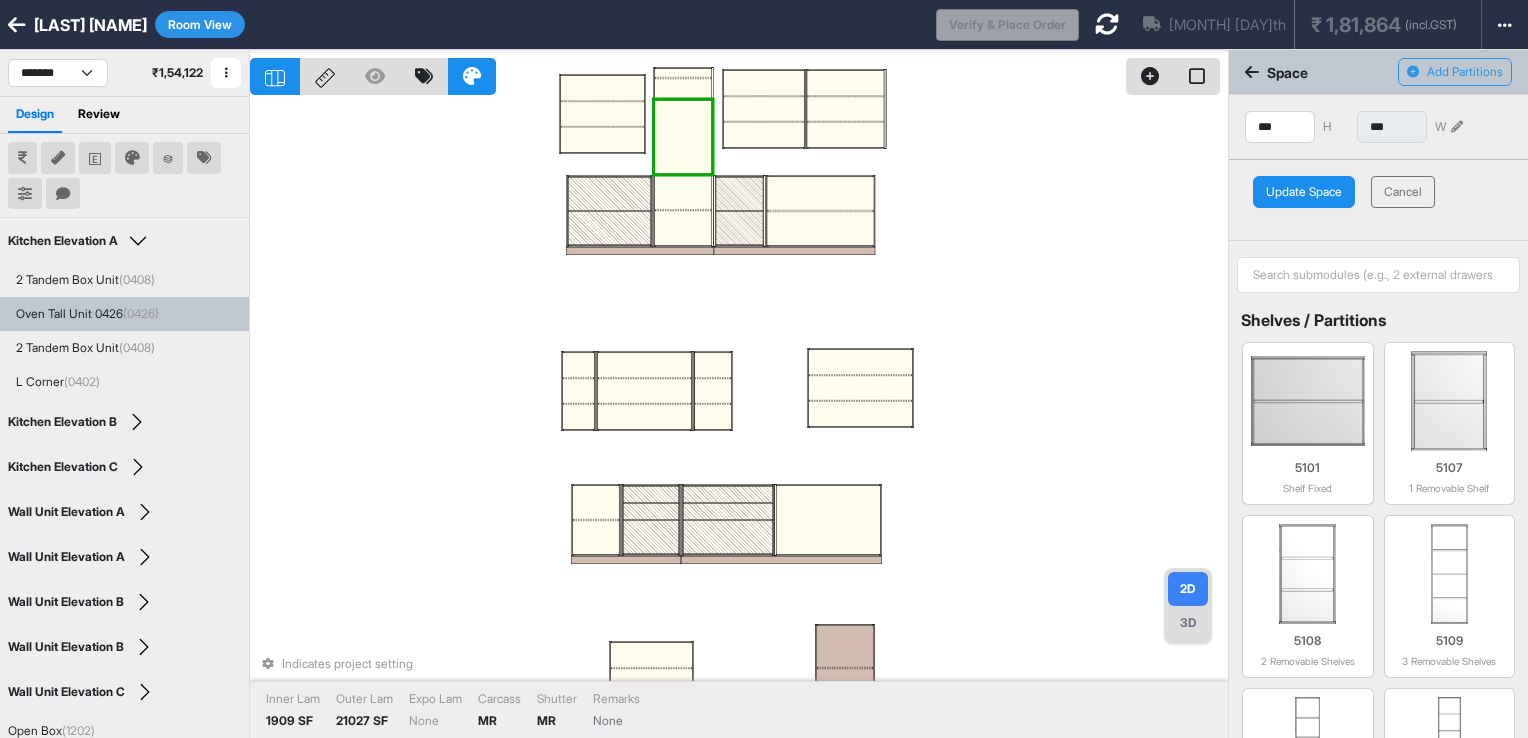 click on "Update Space" at bounding box center (1304, 192) 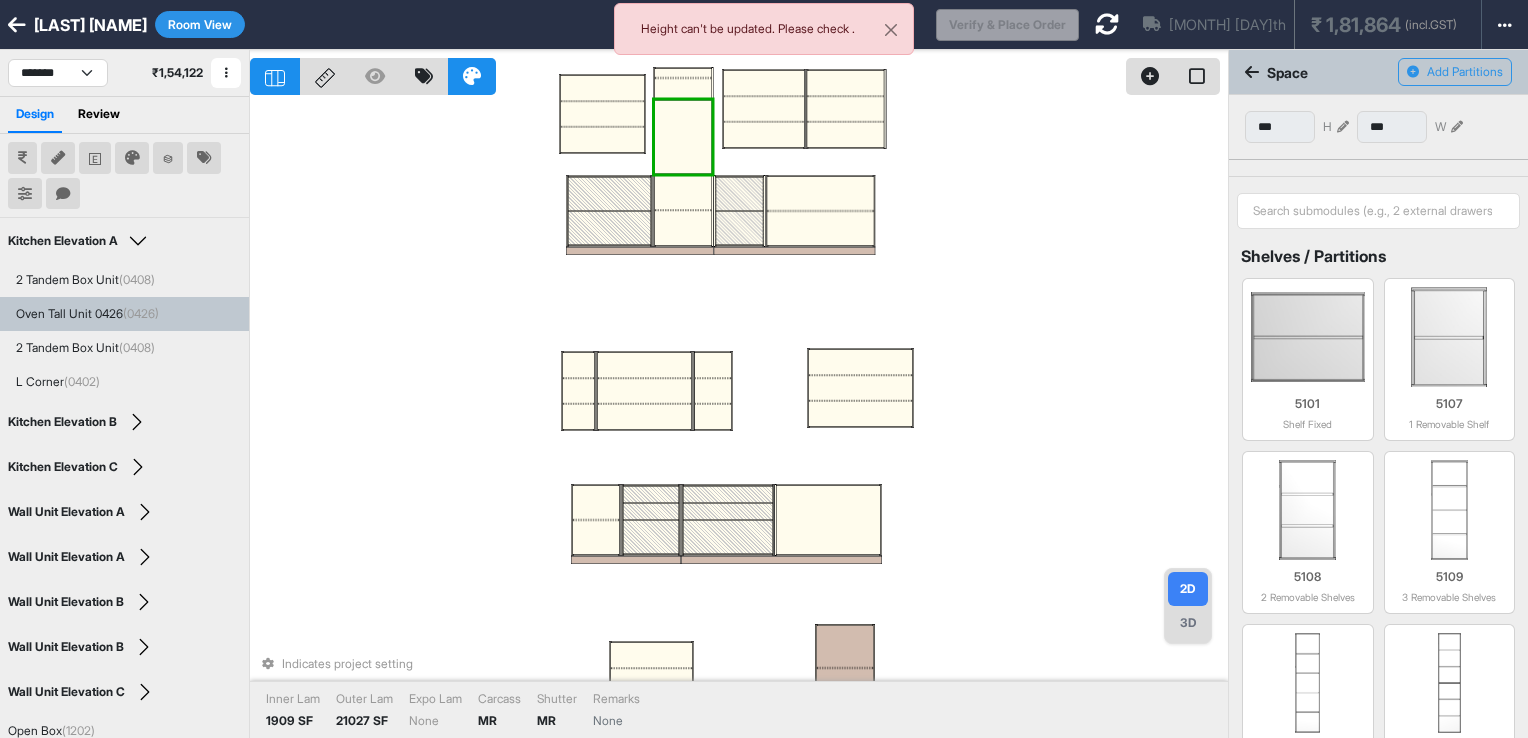 click at bounding box center (739, 72) 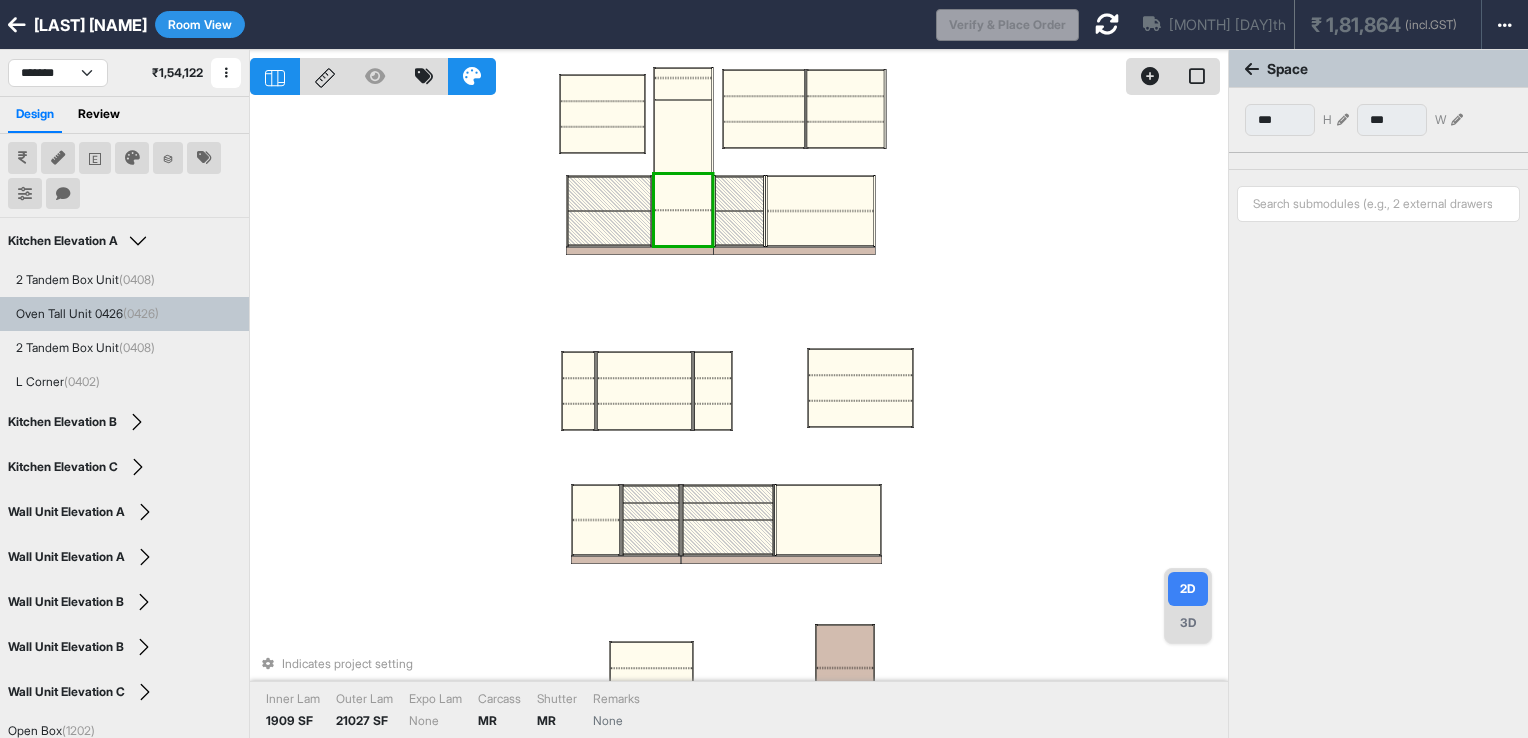 type on "***" 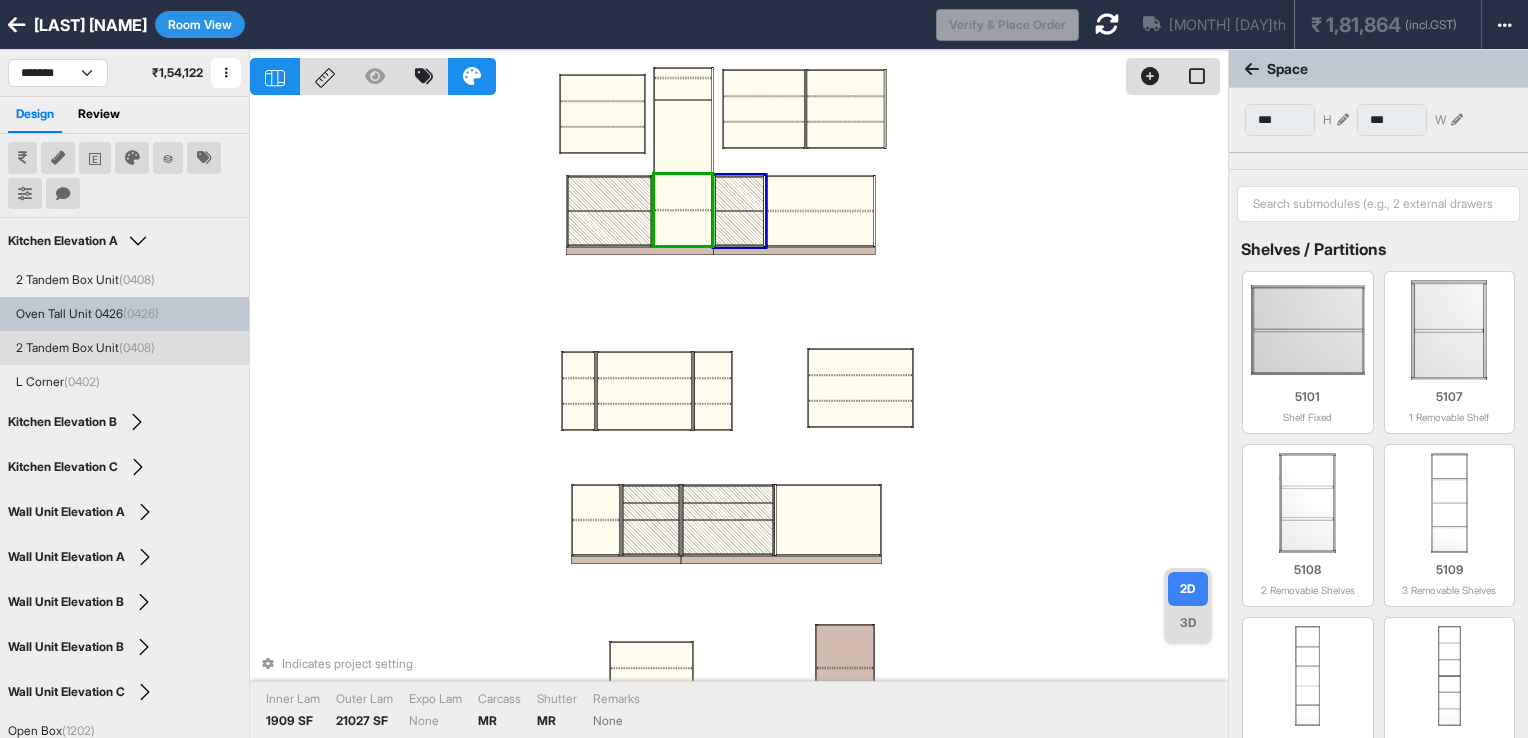 click at bounding box center [1343, 120] 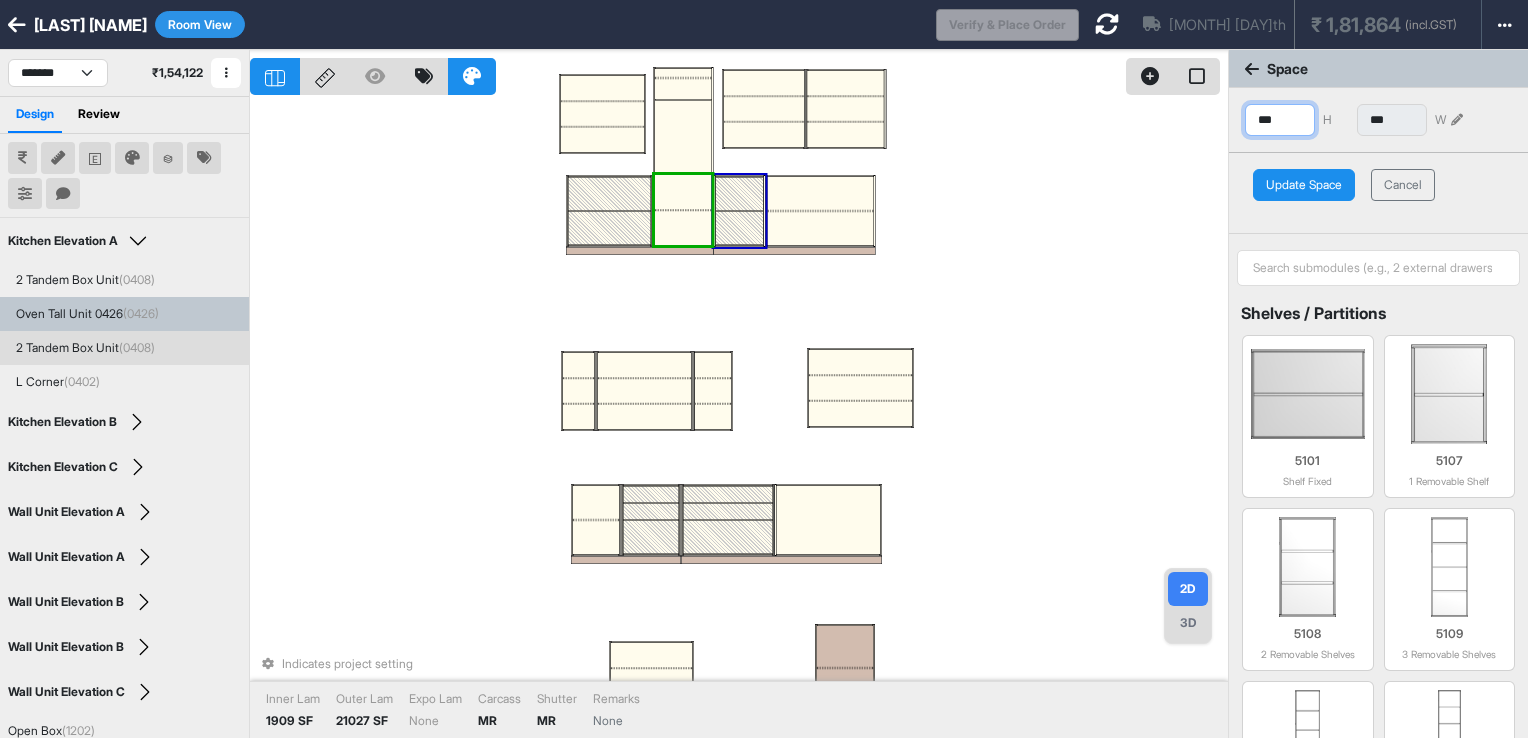 drag, startPoint x: 1280, startPoint y: 118, endPoint x: 1254, endPoint y: 118, distance: 26 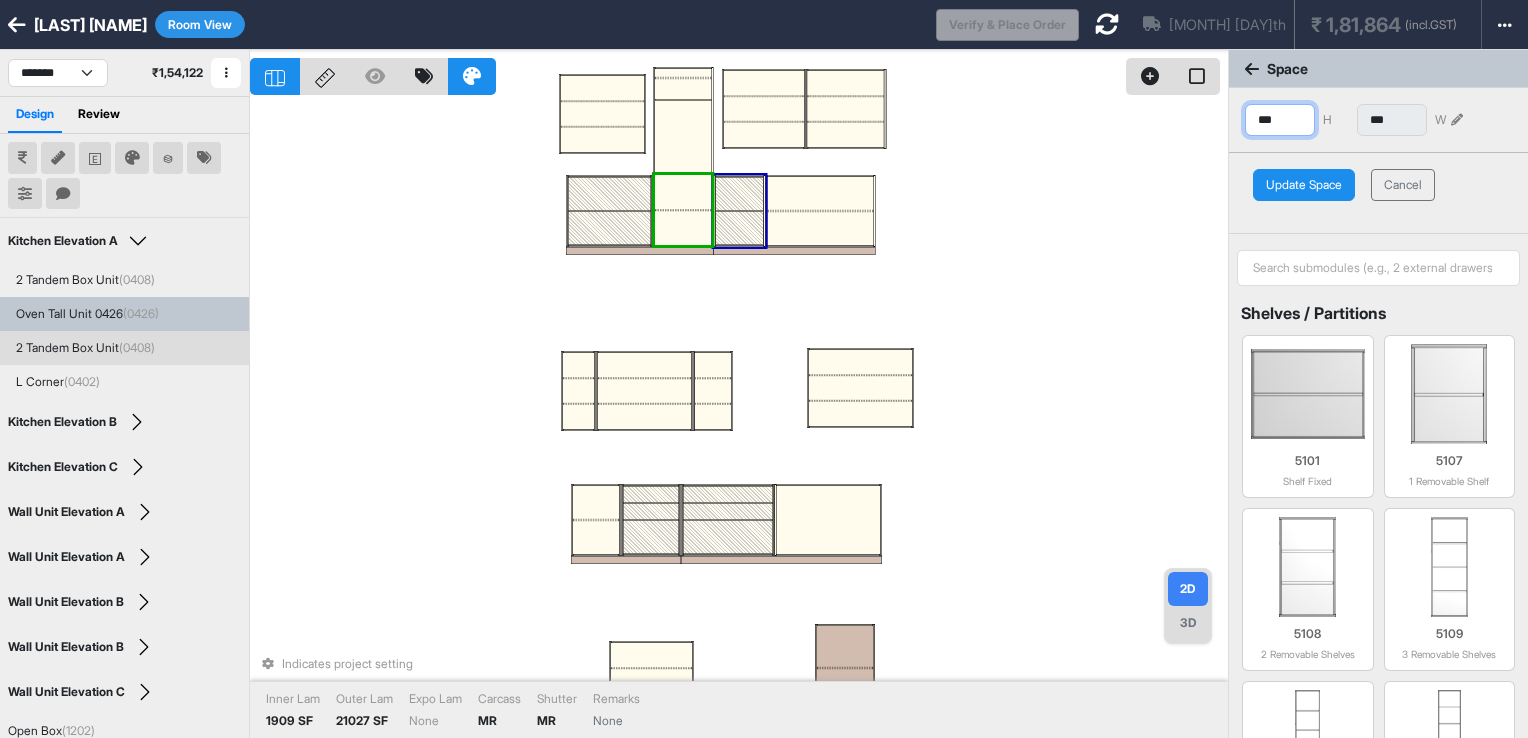 click on "***" at bounding box center [1280, 120] 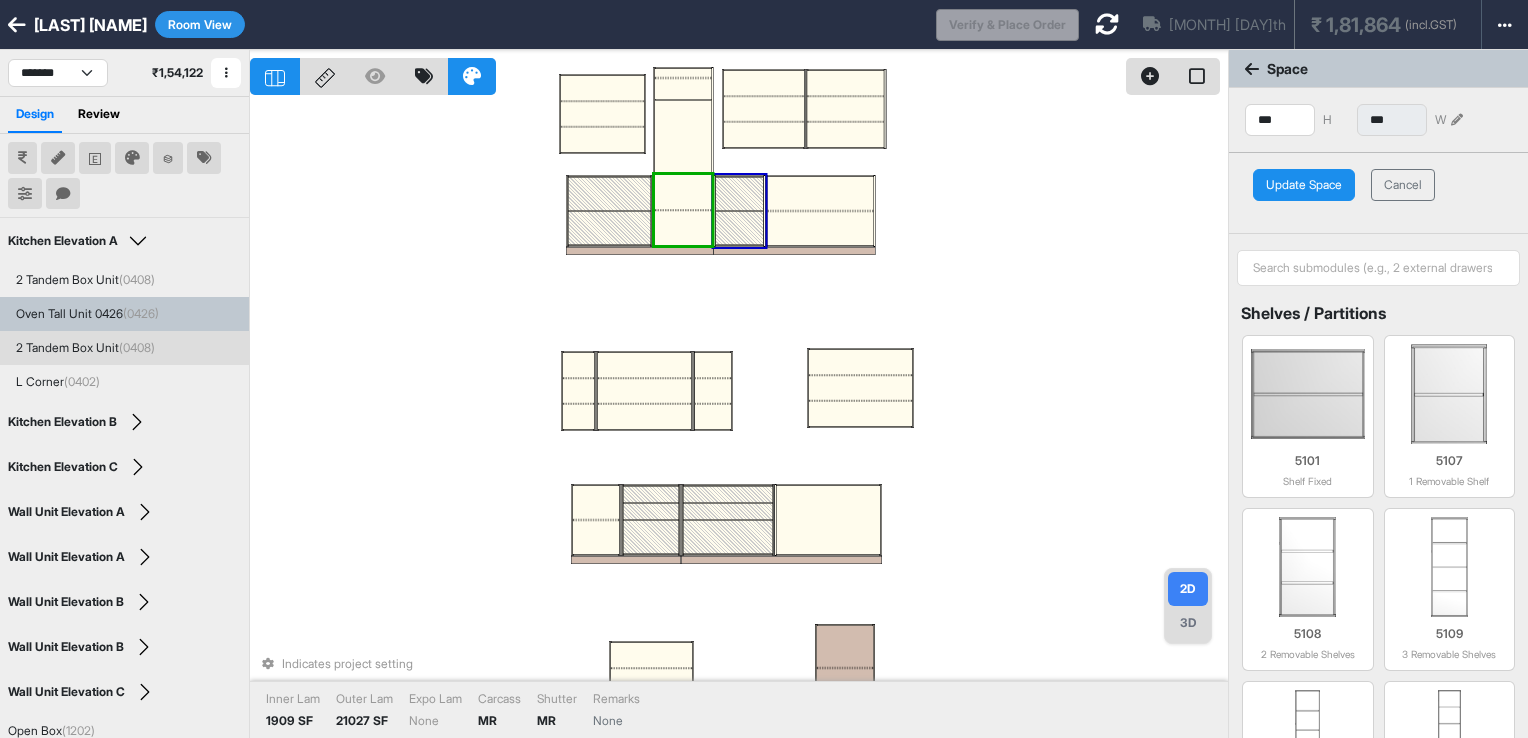 click on "Update Space" at bounding box center [1304, 185] 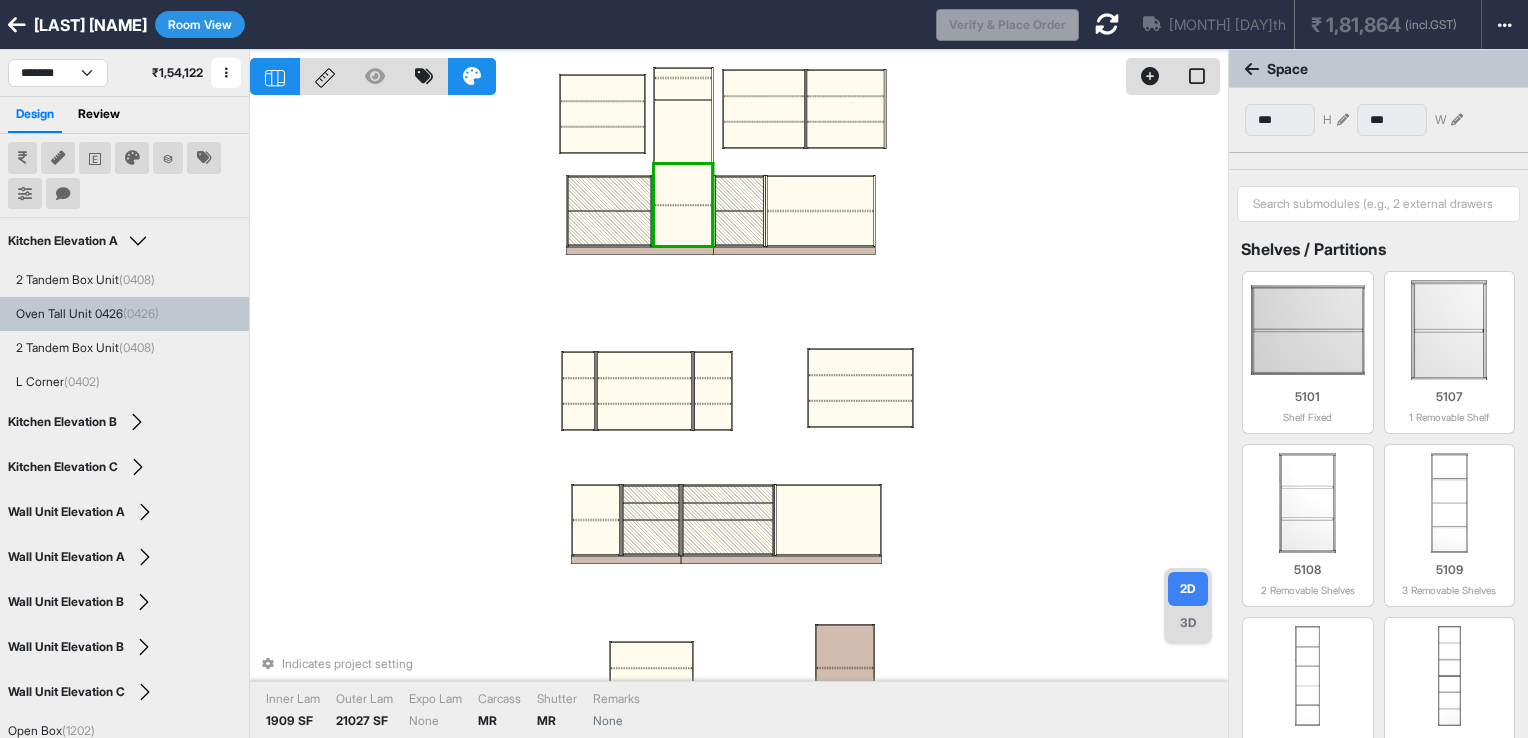 click at bounding box center [683, 132] 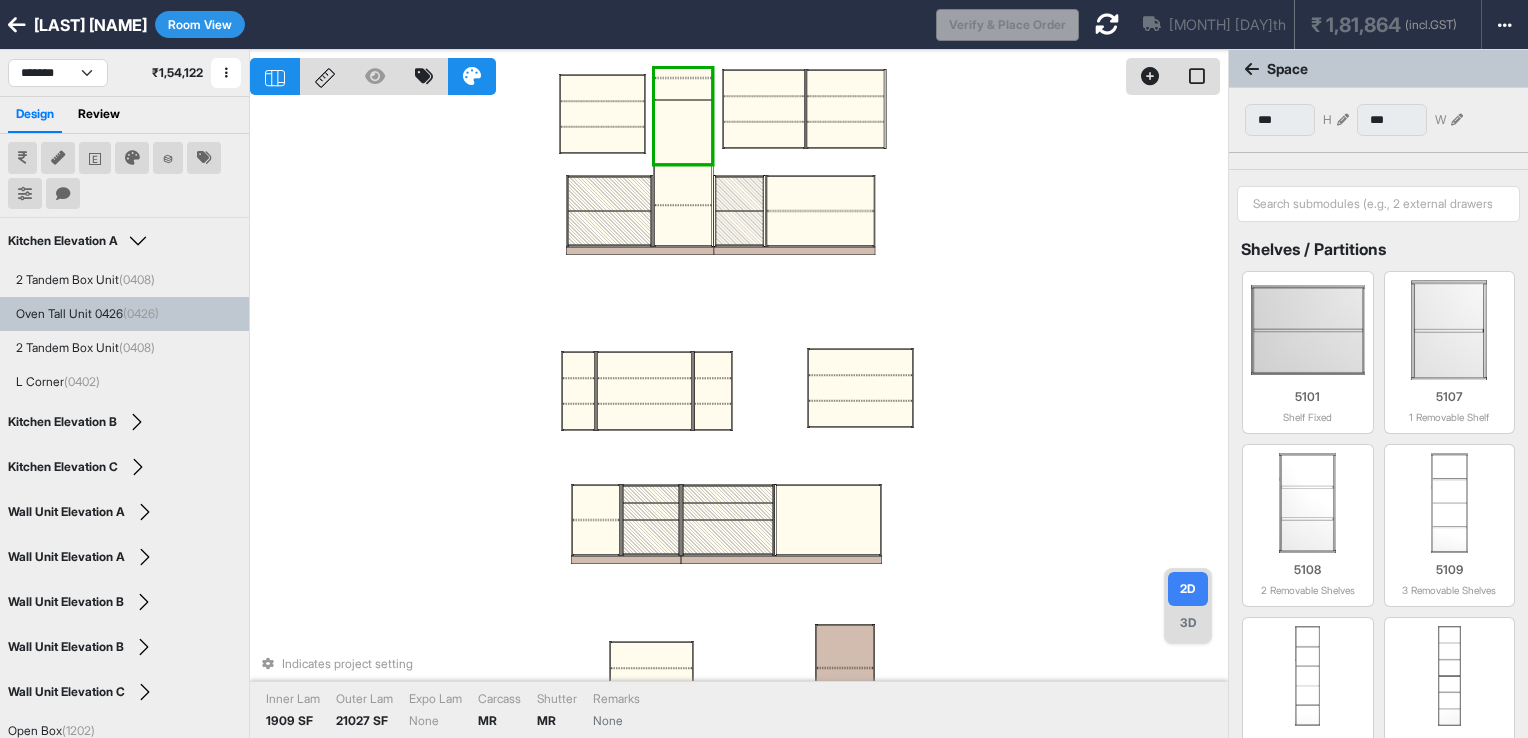 click at bounding box center [683, 132] 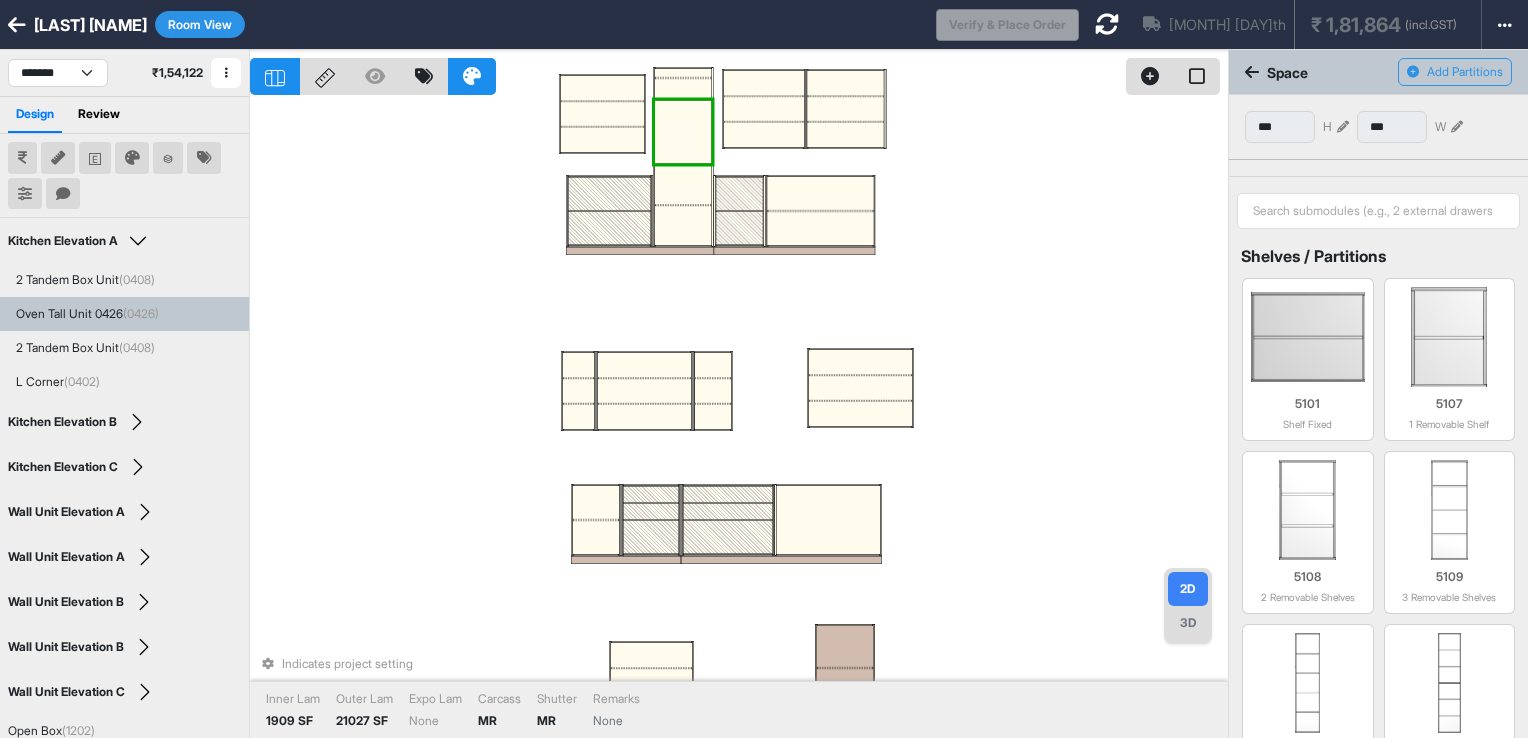 click at bounding box center [683, 184] 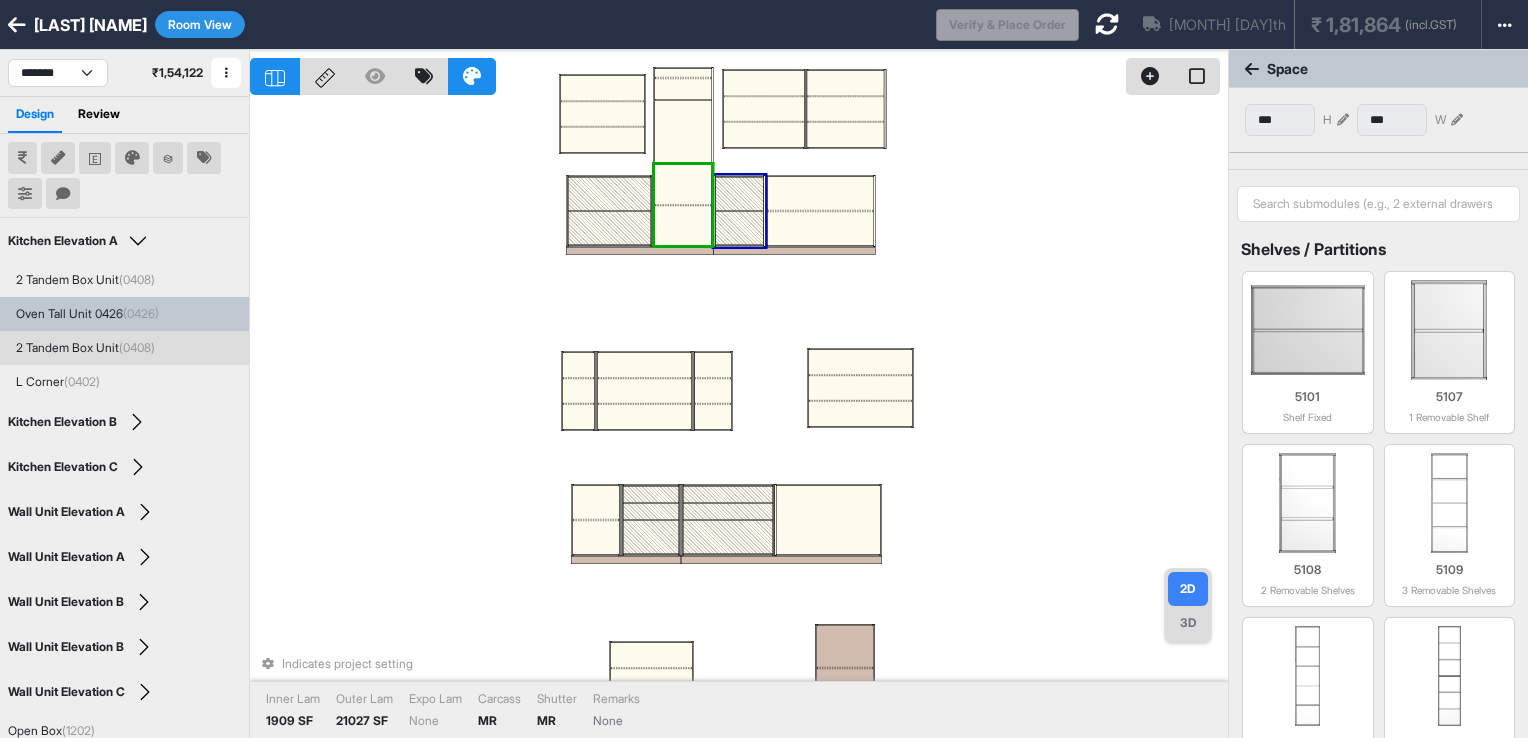 click at bounding box center [1343, 120] 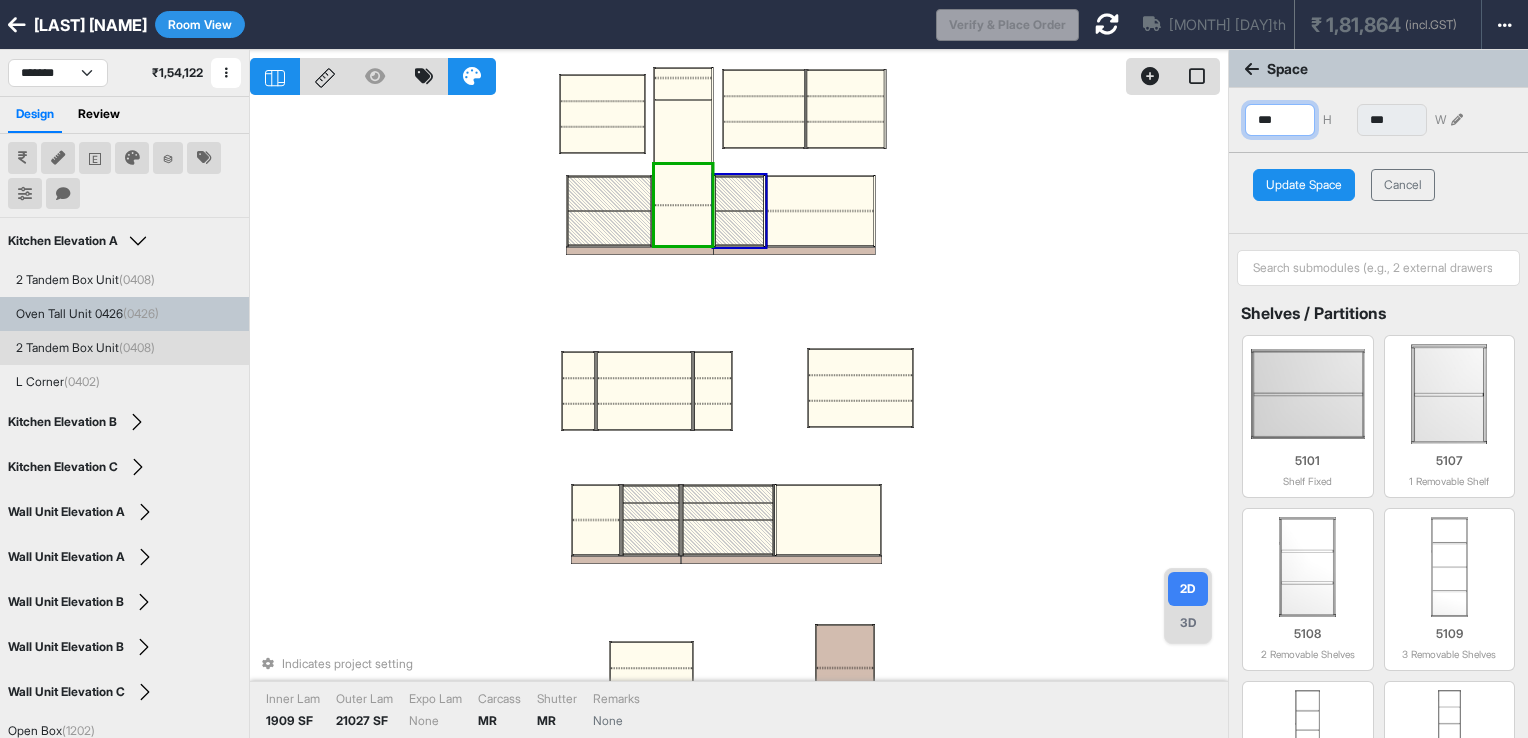 drag, startPoint x: 1280, startPoint y: 124, endPoint x: 1266, endPoint y: 124, distance: 14 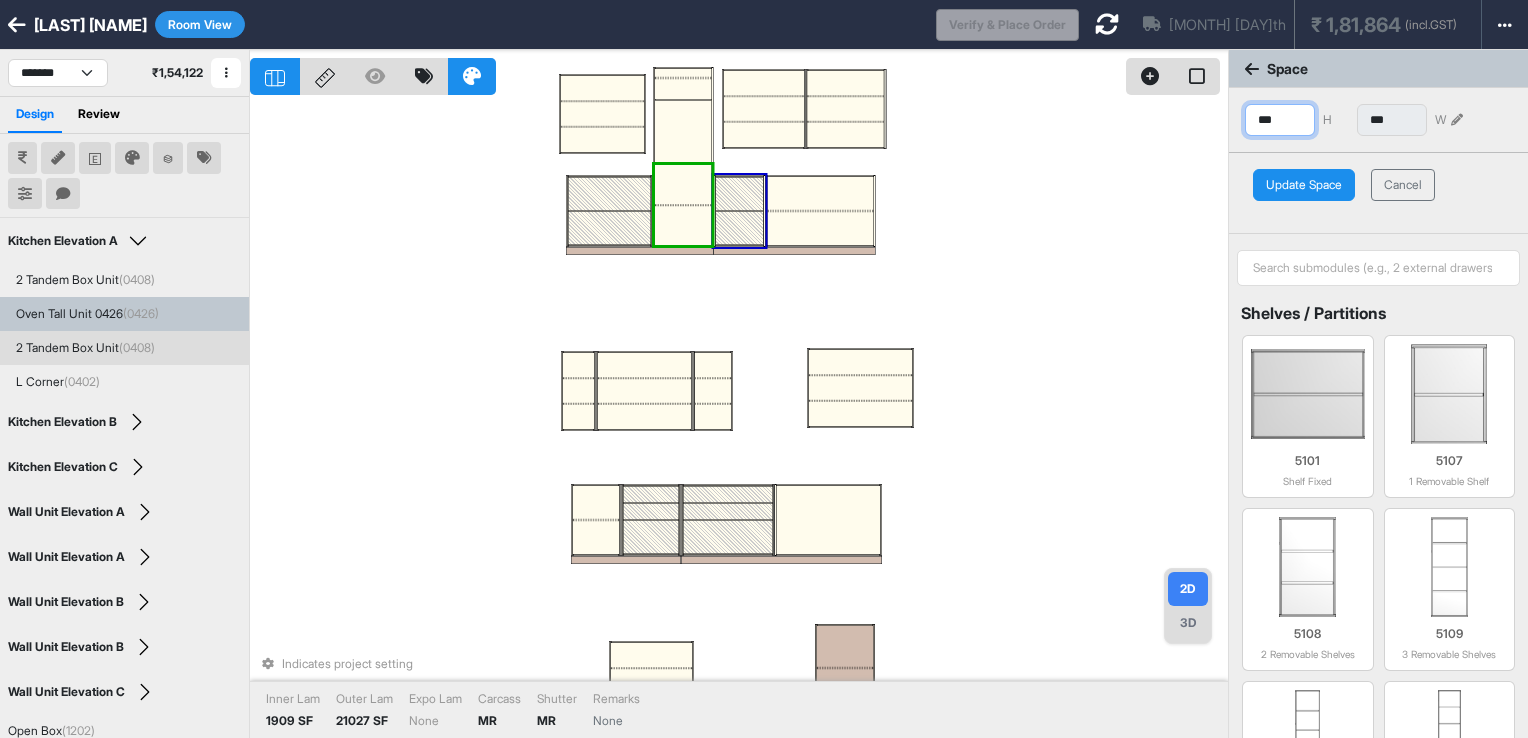 click on "***" at bounding box center (1280, 120) 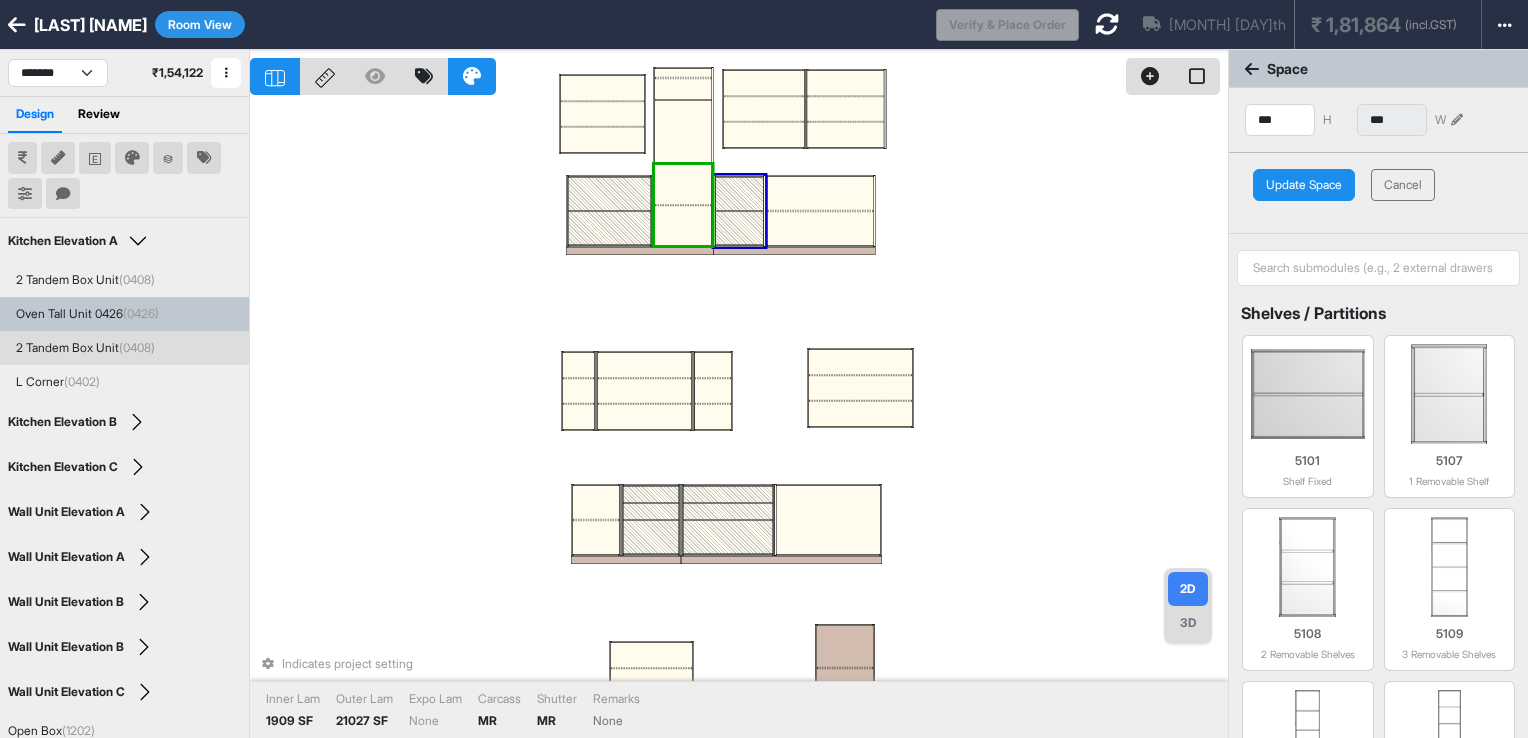 click on "Update Space" at bounding box center [1304, 185] 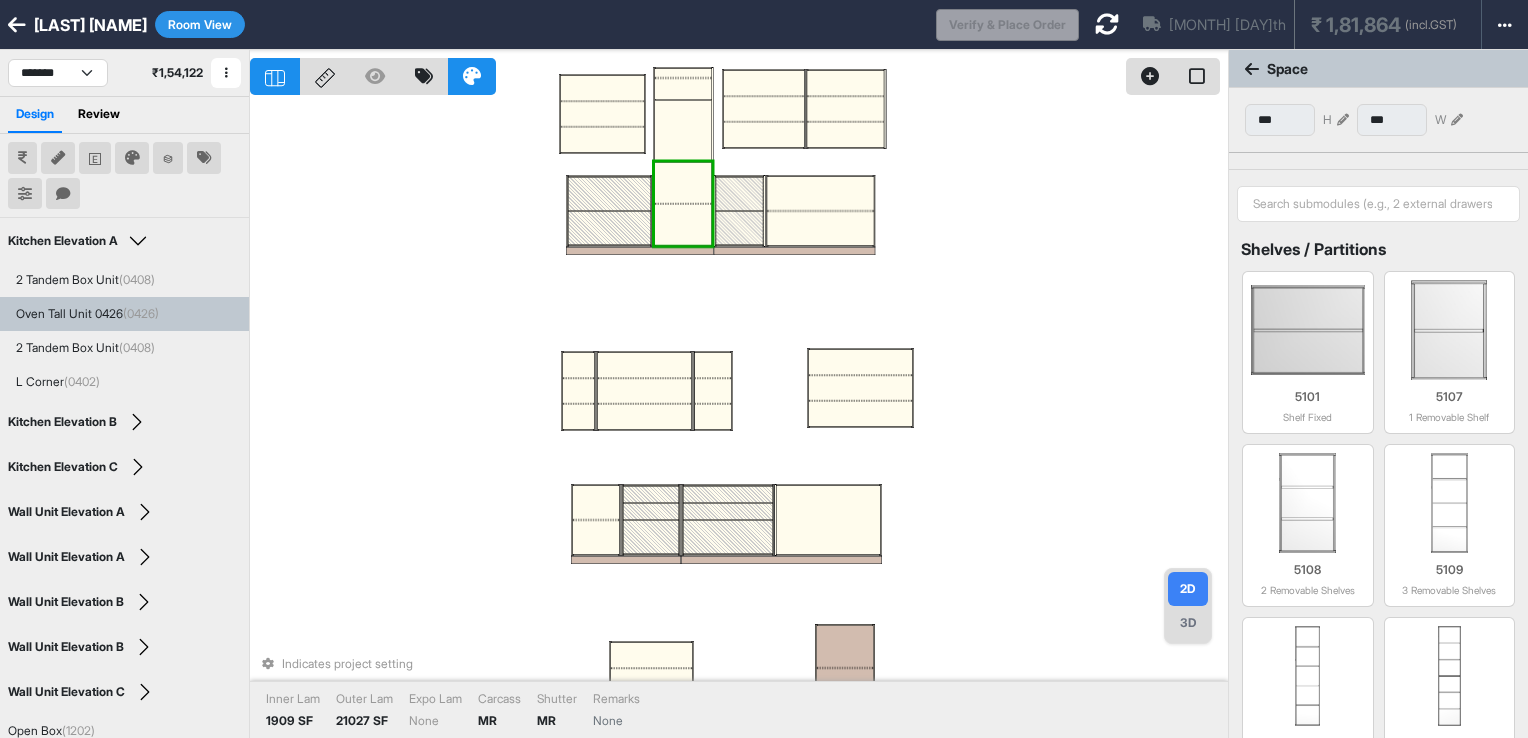 click at bounding box center [683, 131] 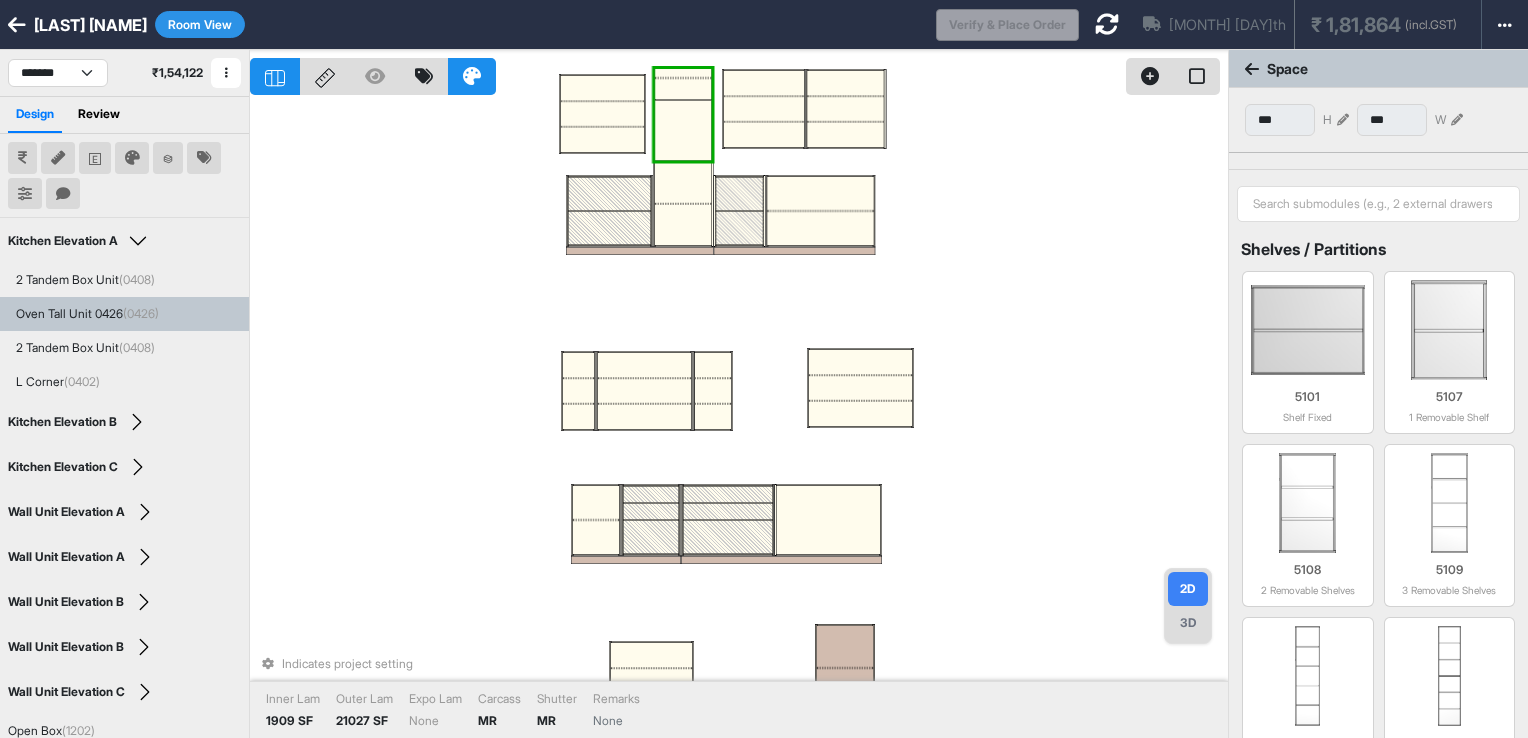 click at bounding box center [683, 131] 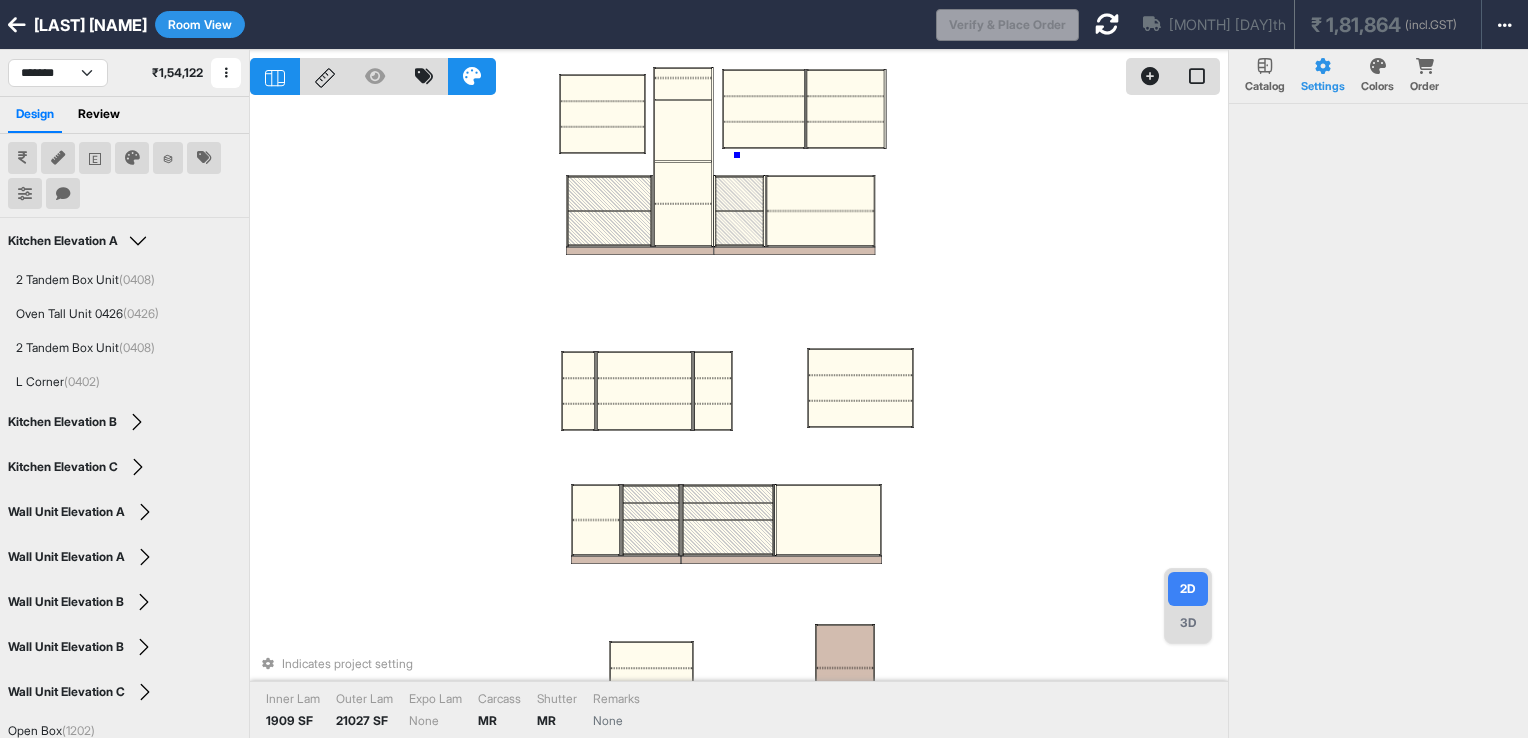 click on "Indicates project setting Inner Lam 1909 SF Outer Lam 21027 SF Expo Lam None Carcass MR Shutter MR Remarks None" at bounding box center [739, 419] 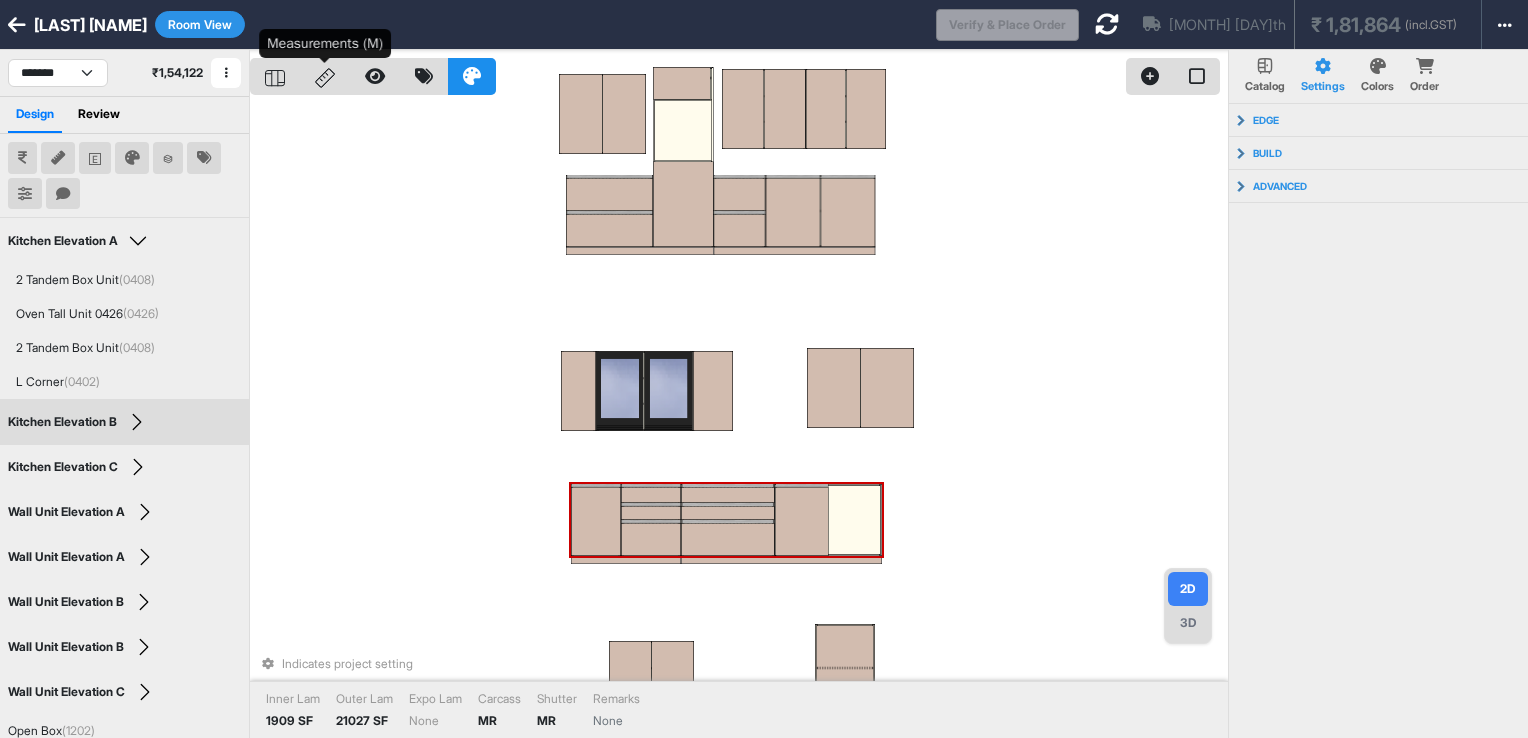 click 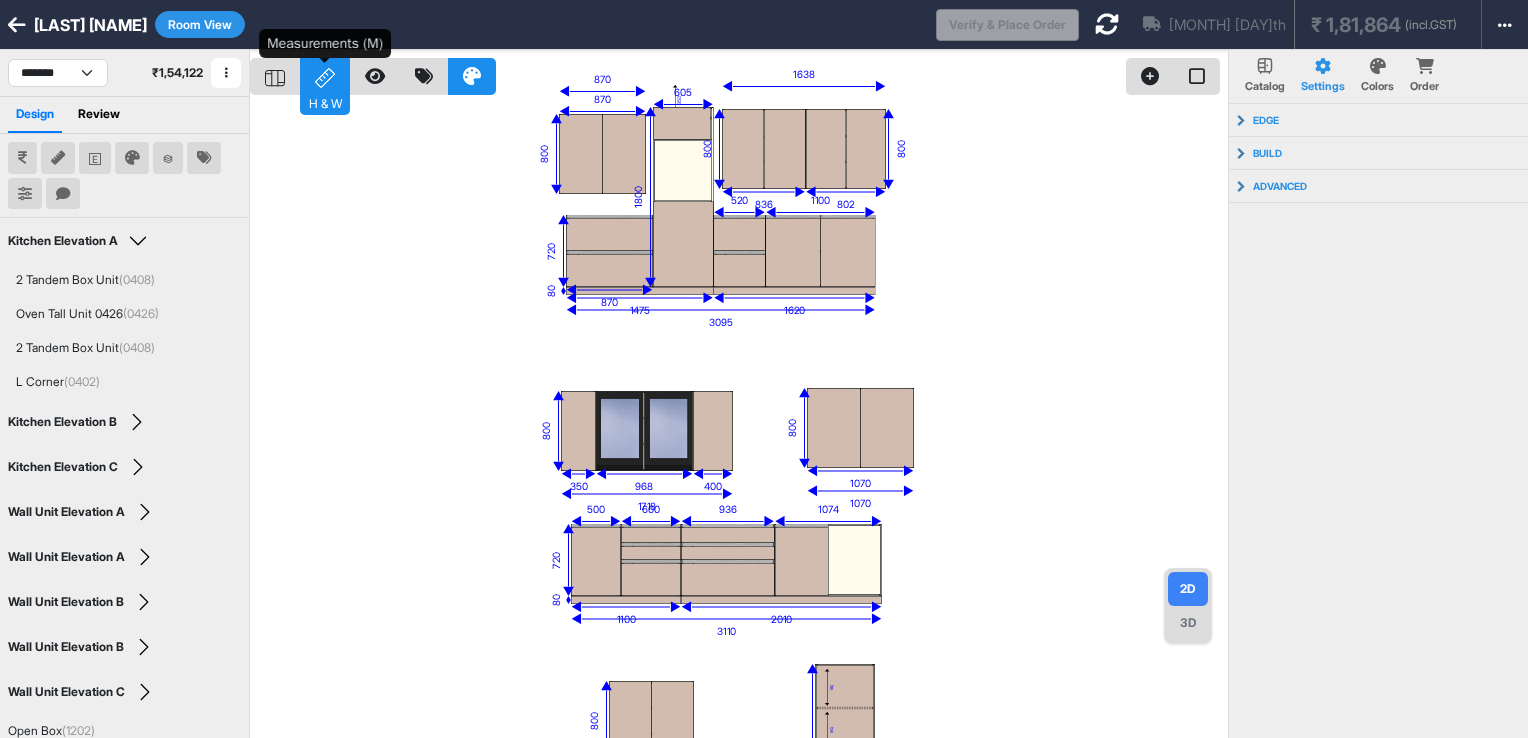 click 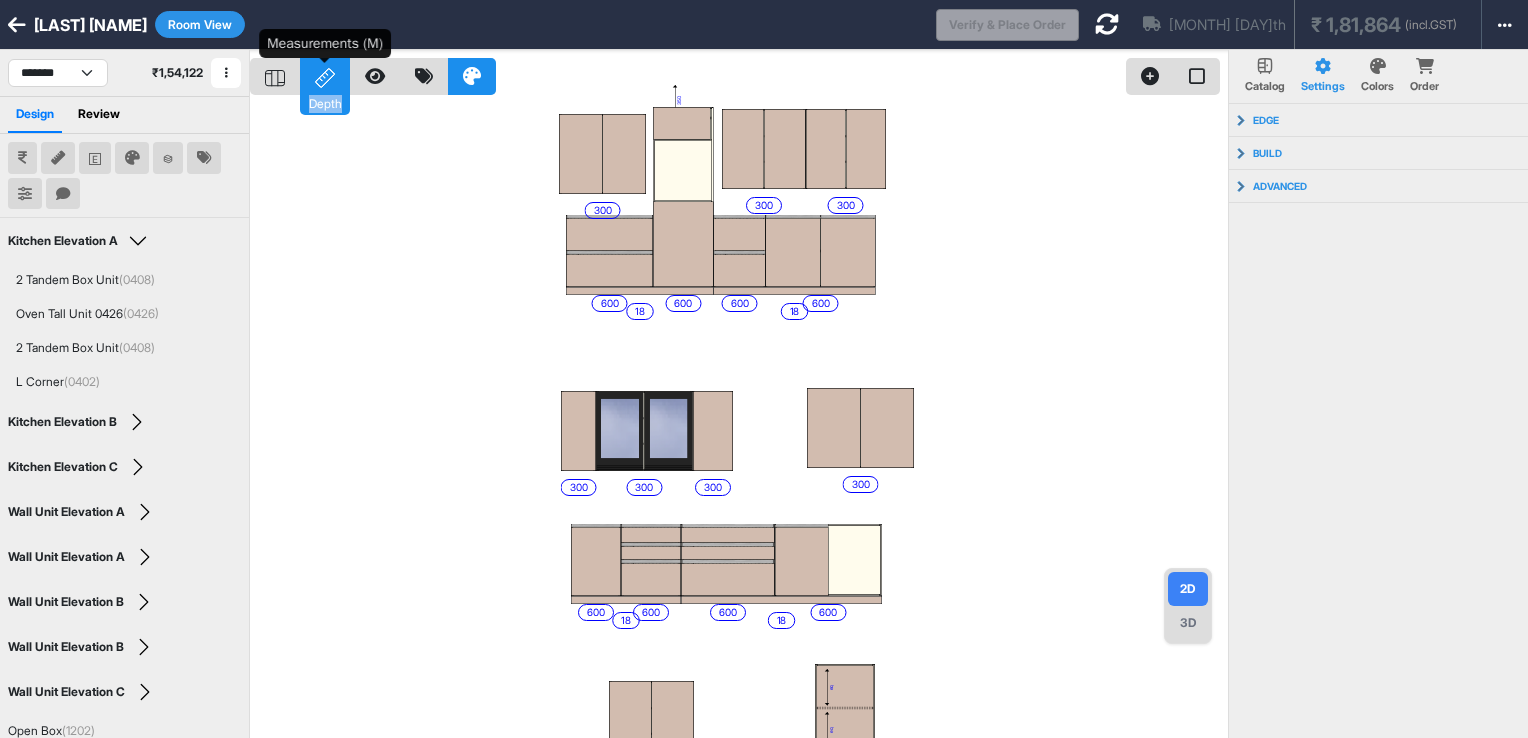 click 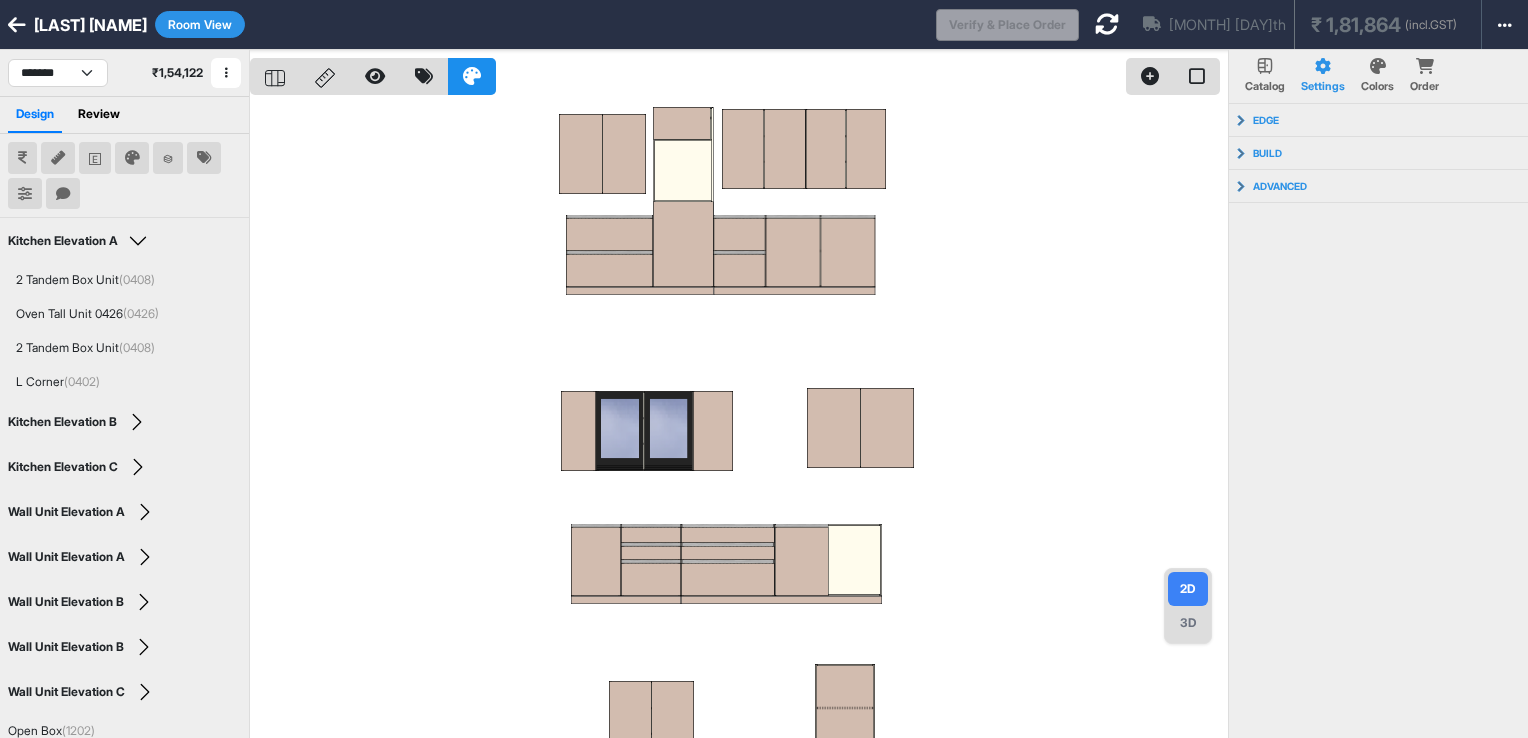 click on "Room View" at bounding box center (200, 24) 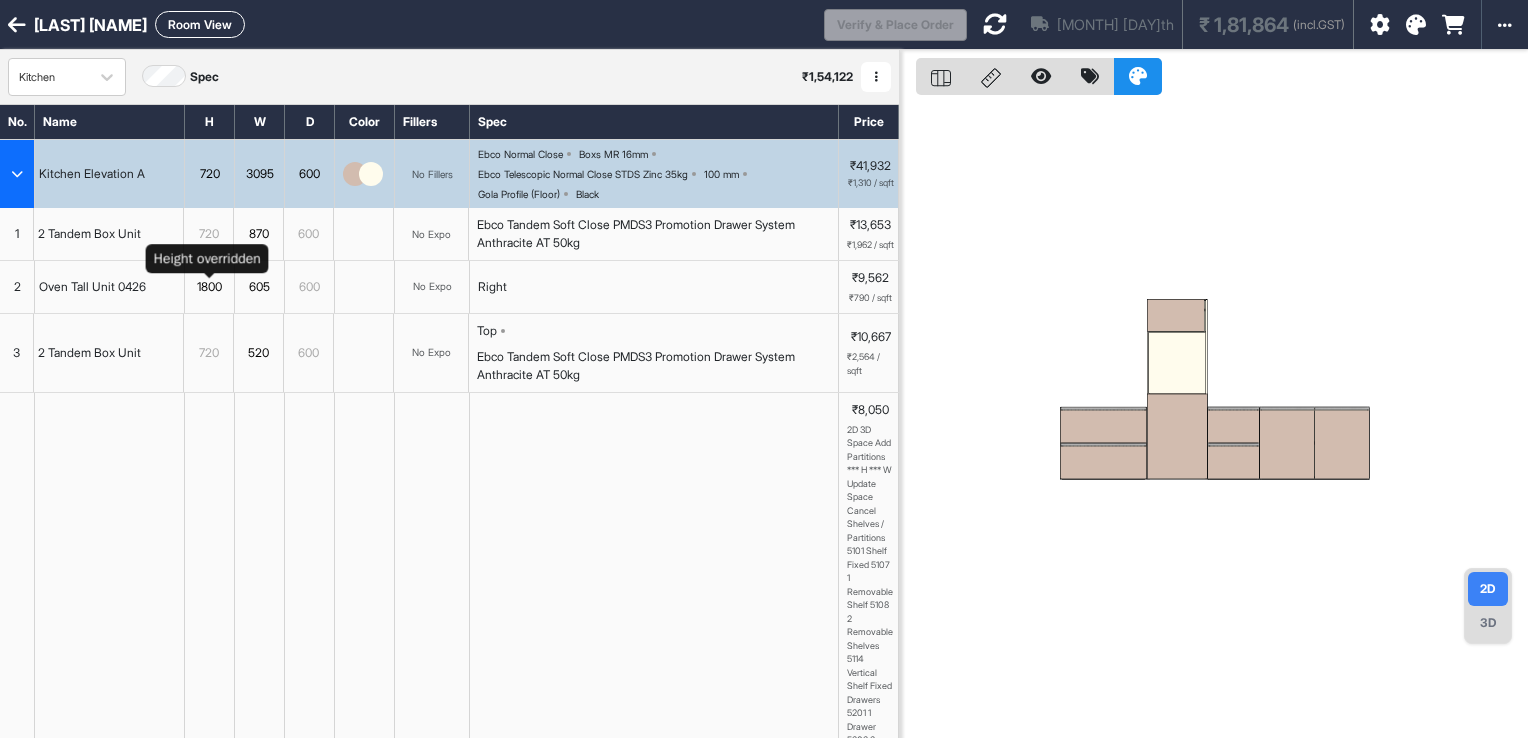 click on "1800" at bounding box center [209, 287] 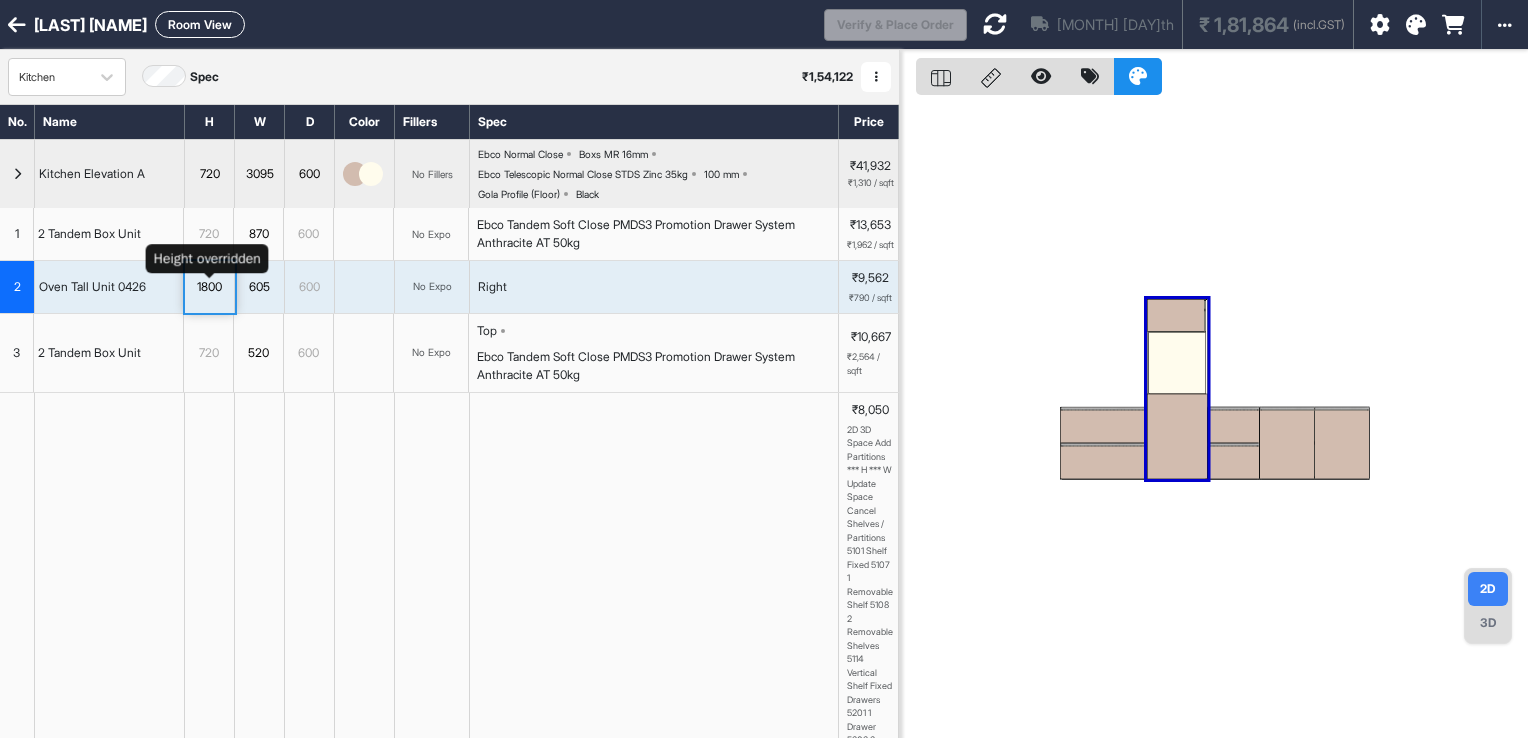 click on "1800" at bounding box center [209, 287] 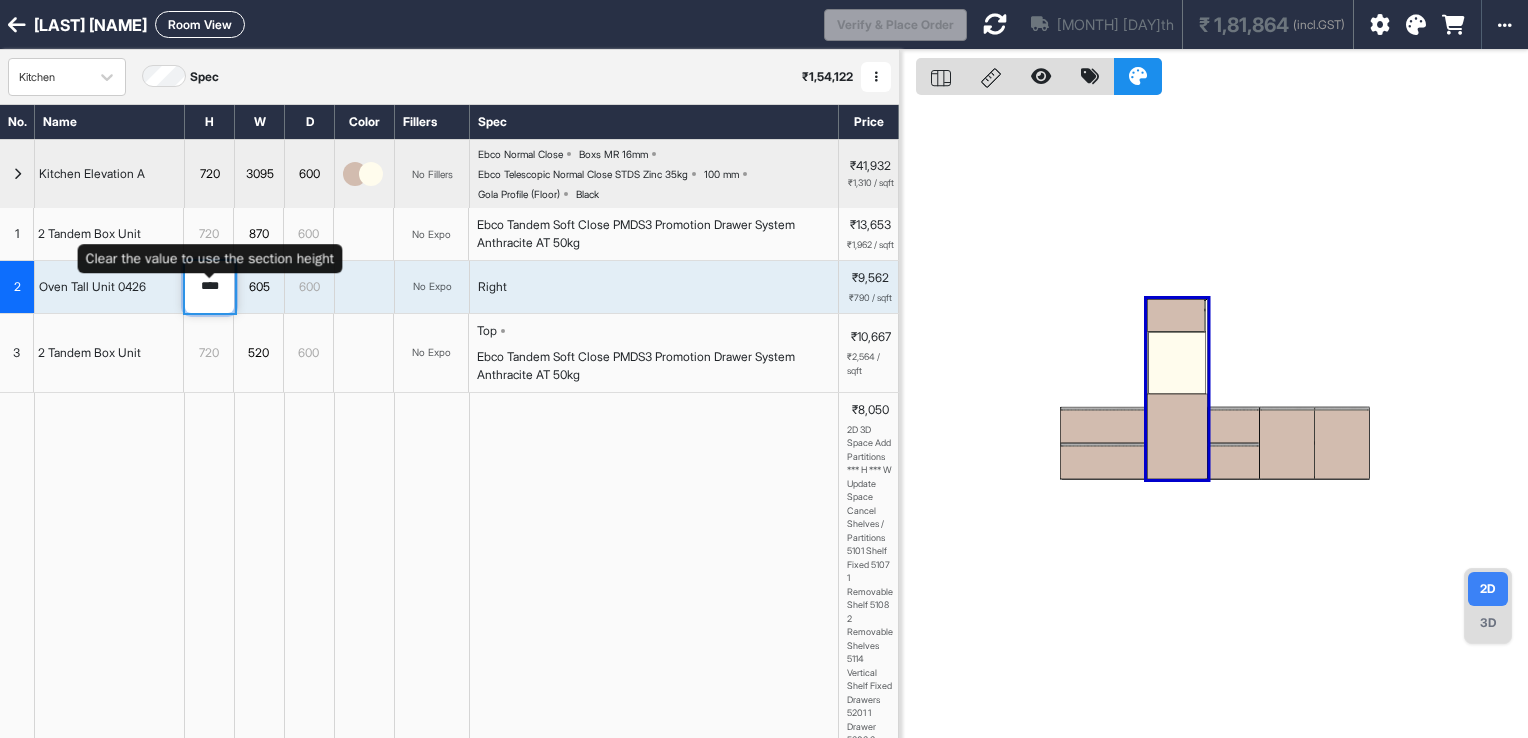 drag, startPoint x: 228, startPoint y: 310, endPoint x: 192, endPoint y: 307, distance: 36.124783 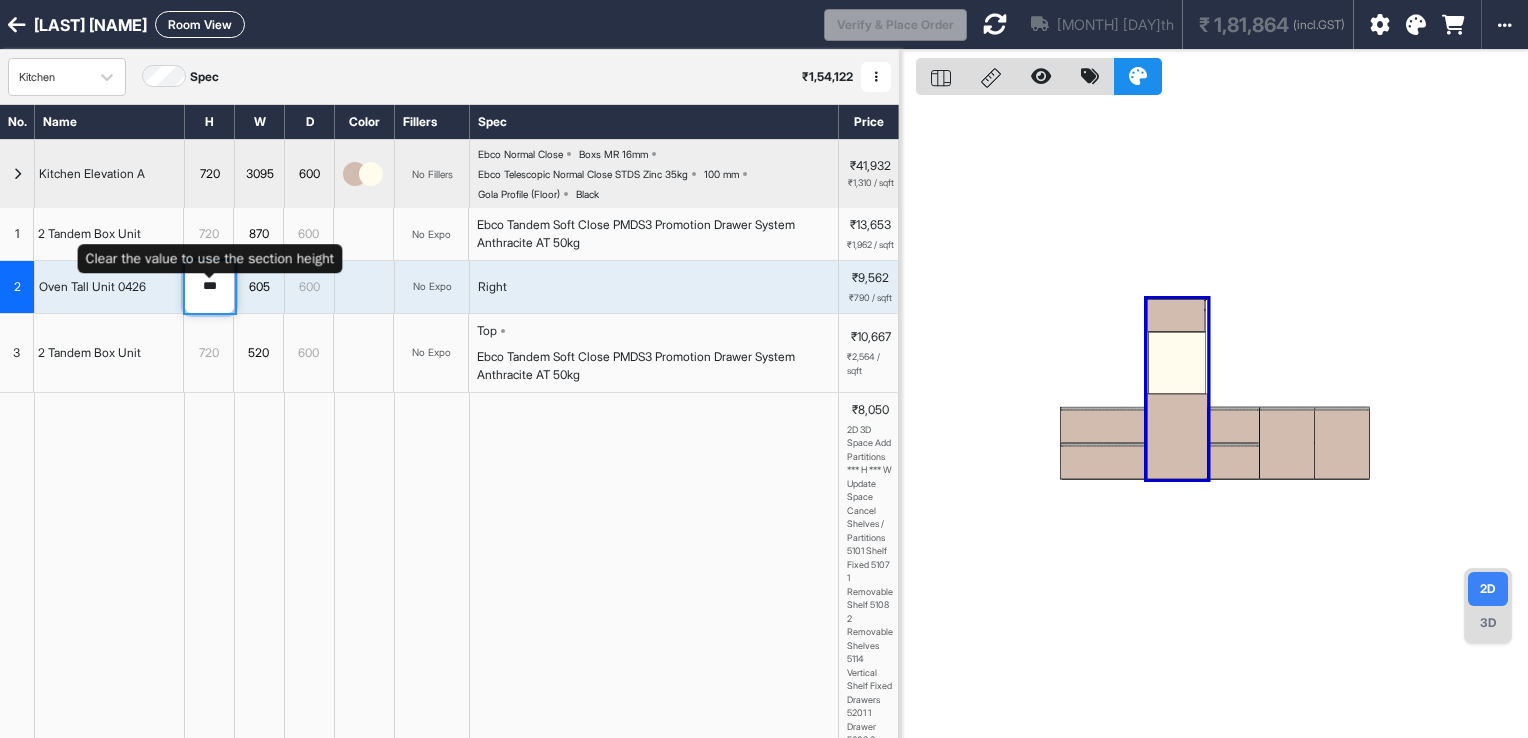 type on "****" 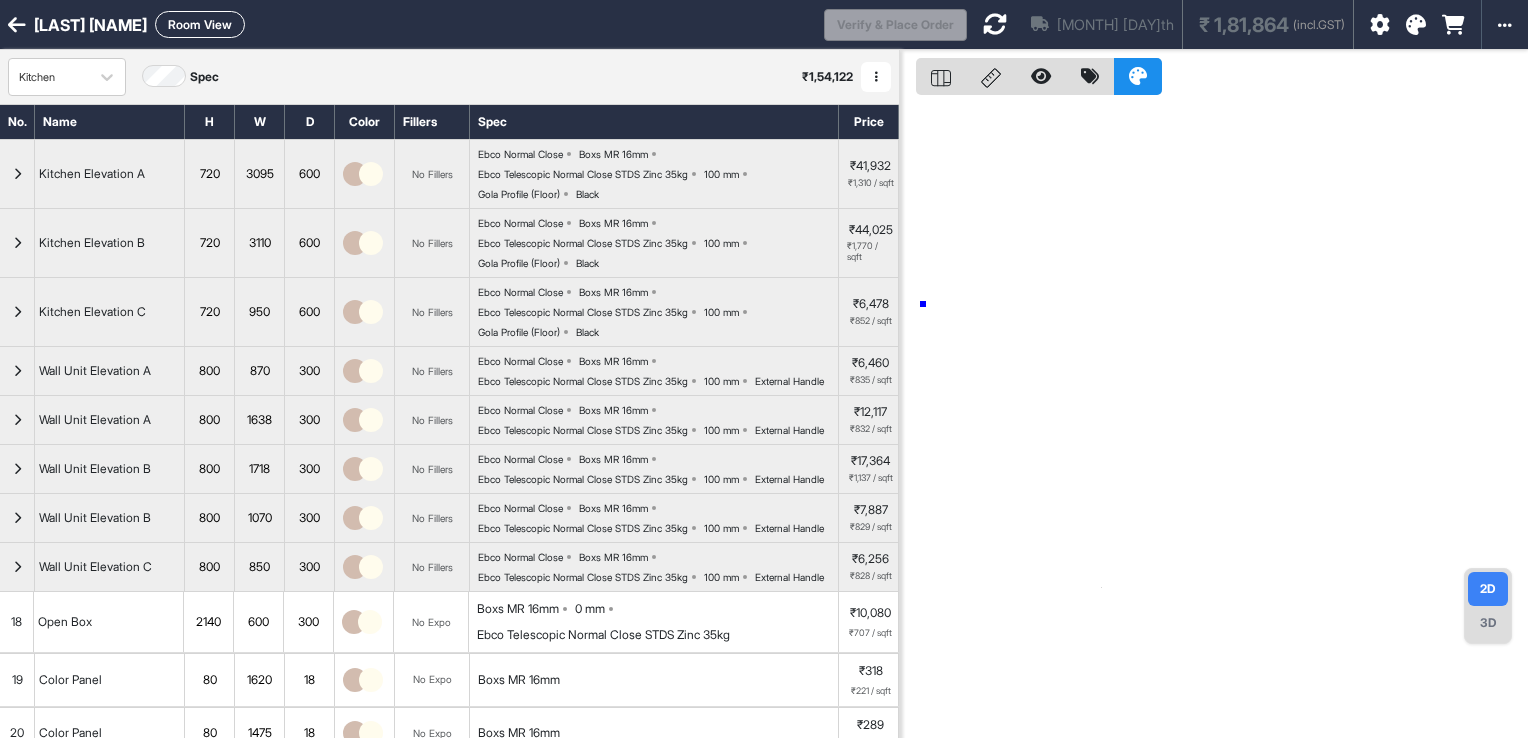 click at bounding box center [1214, 419] 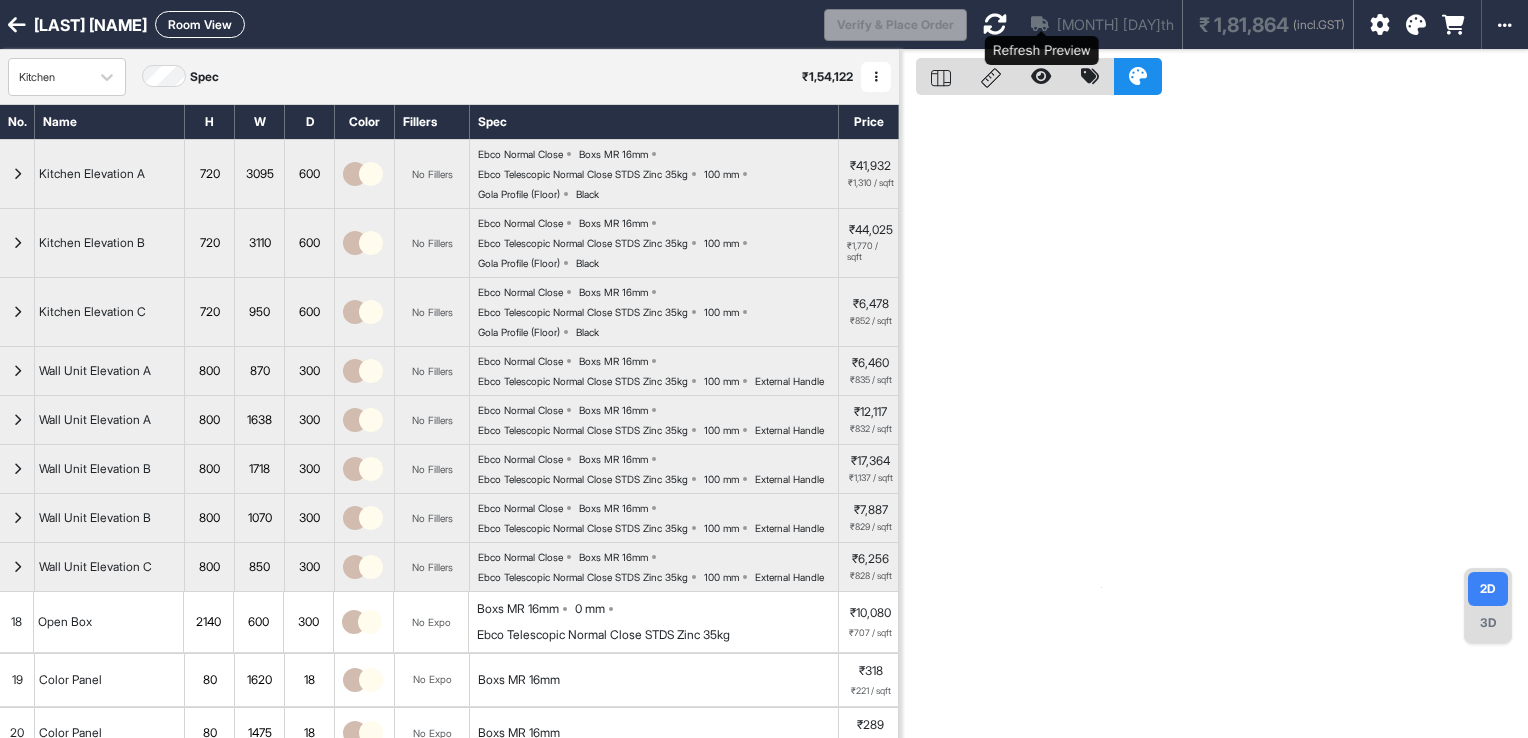click at bounding box center (995, 24) 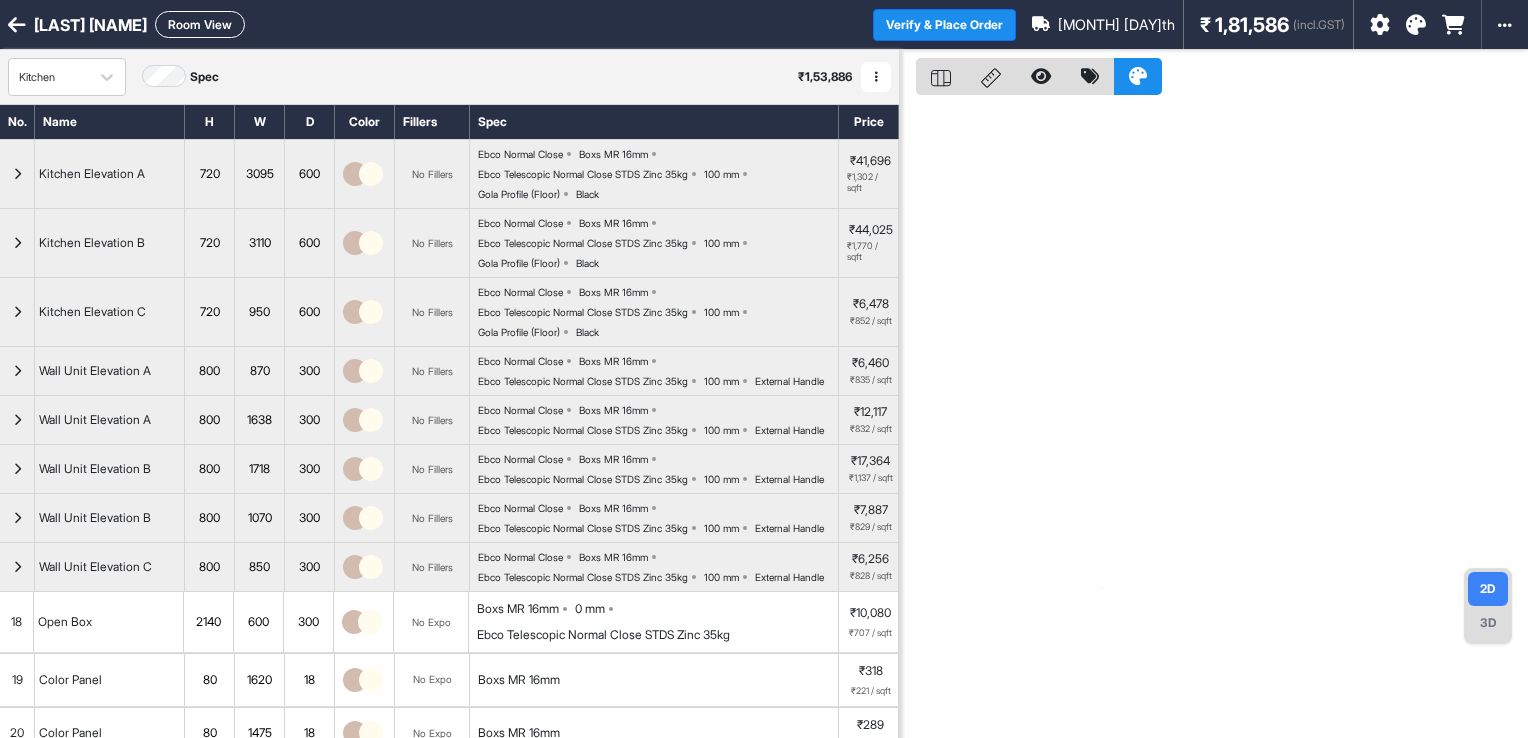 click on "Room View" at bounding box center (200, 24) 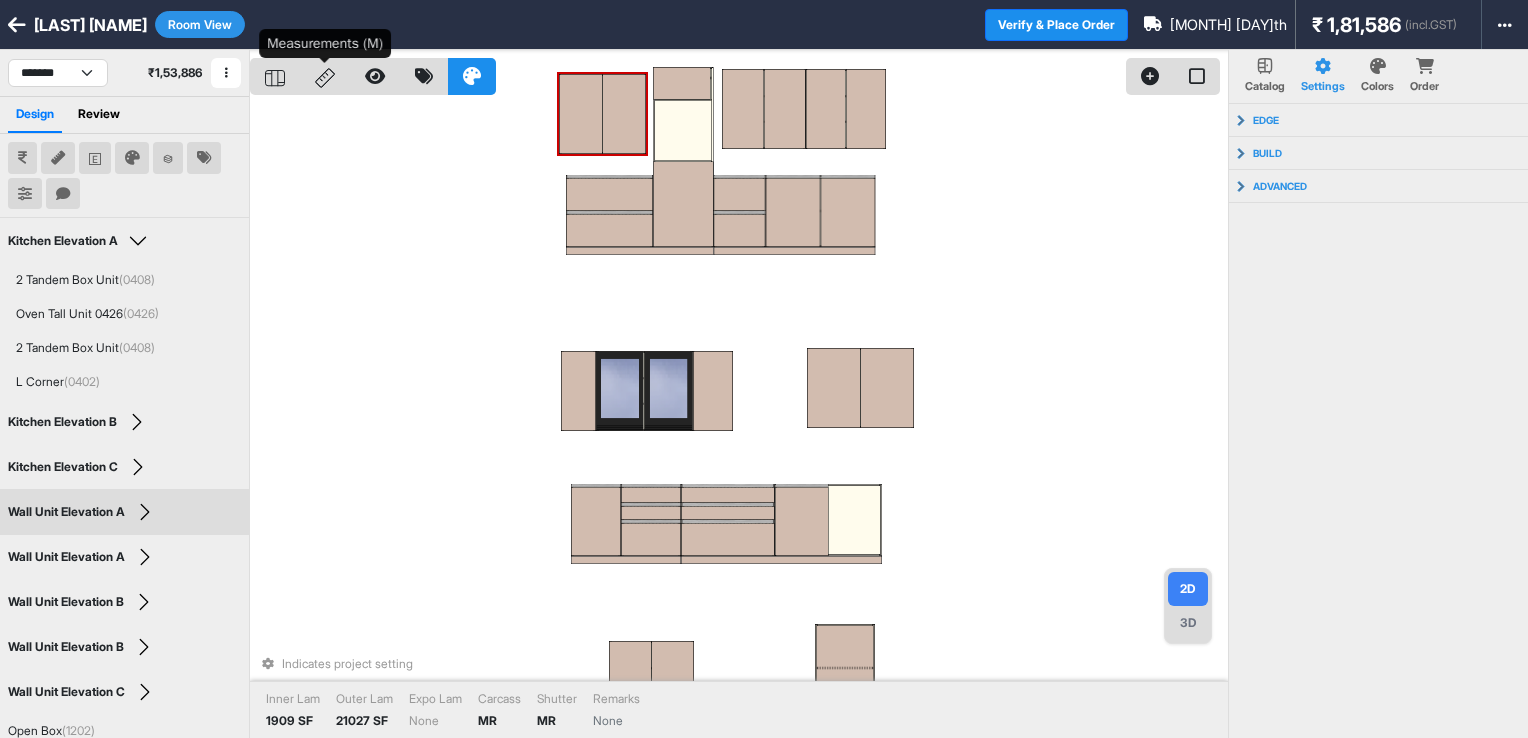 click 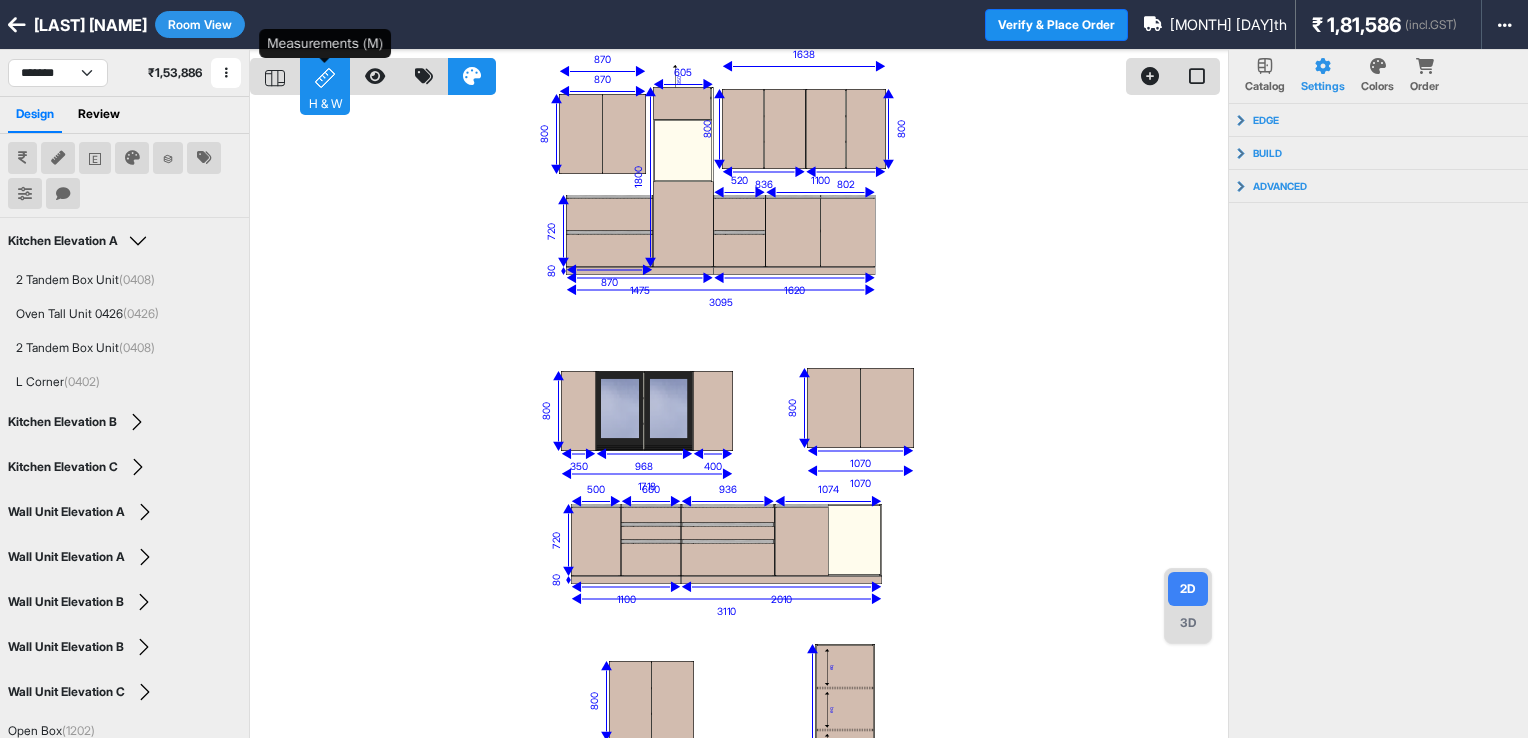 click 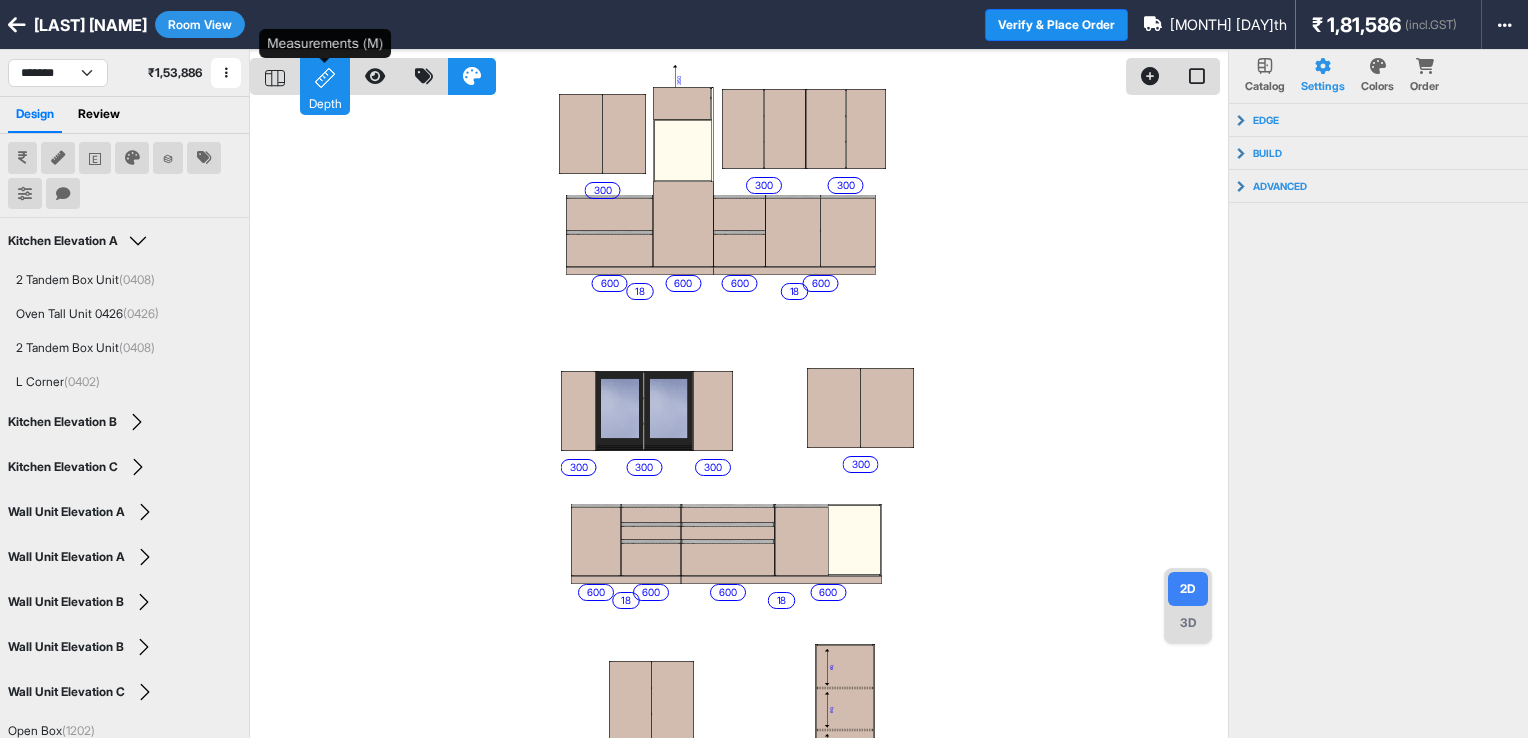 click 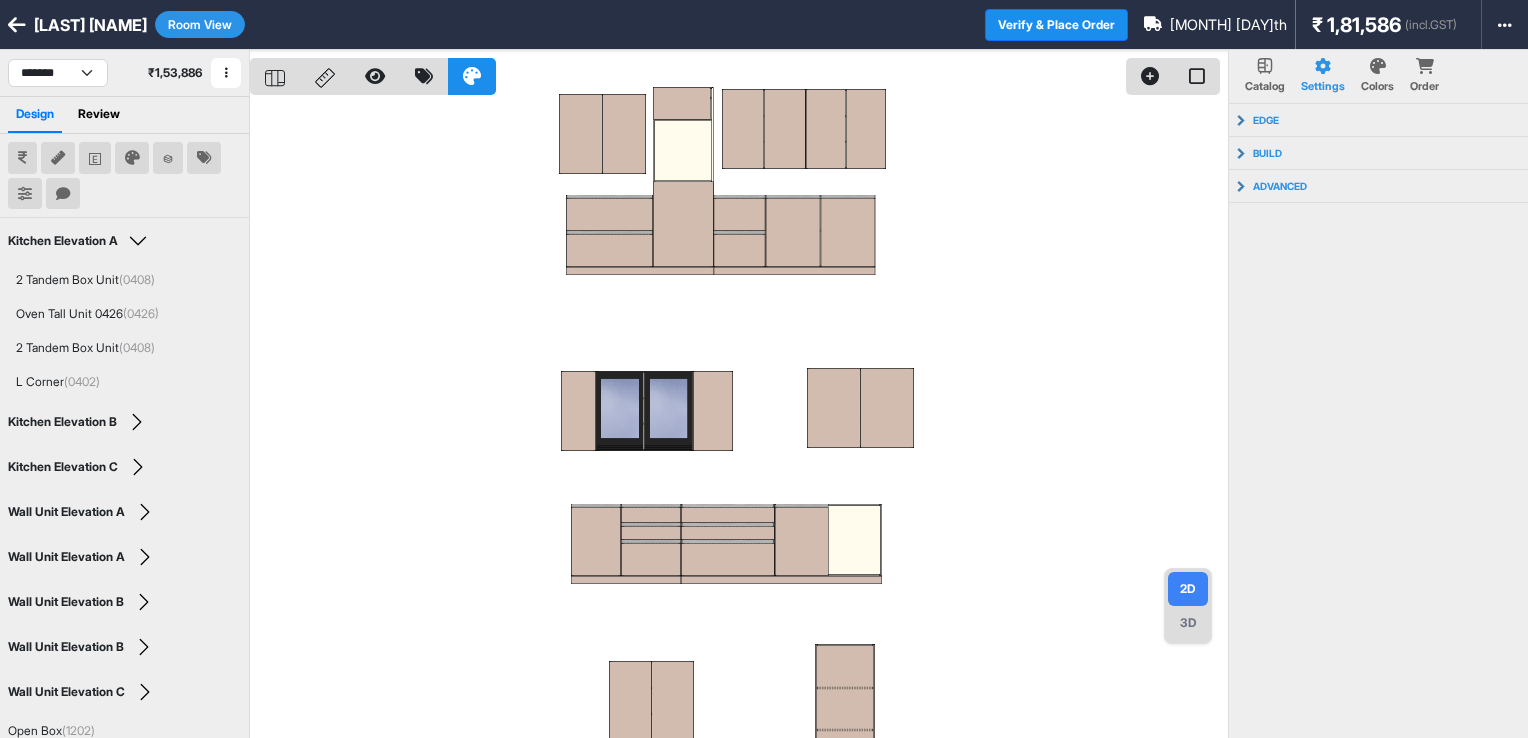 click on "Room View" at bounding box center (200, 24) 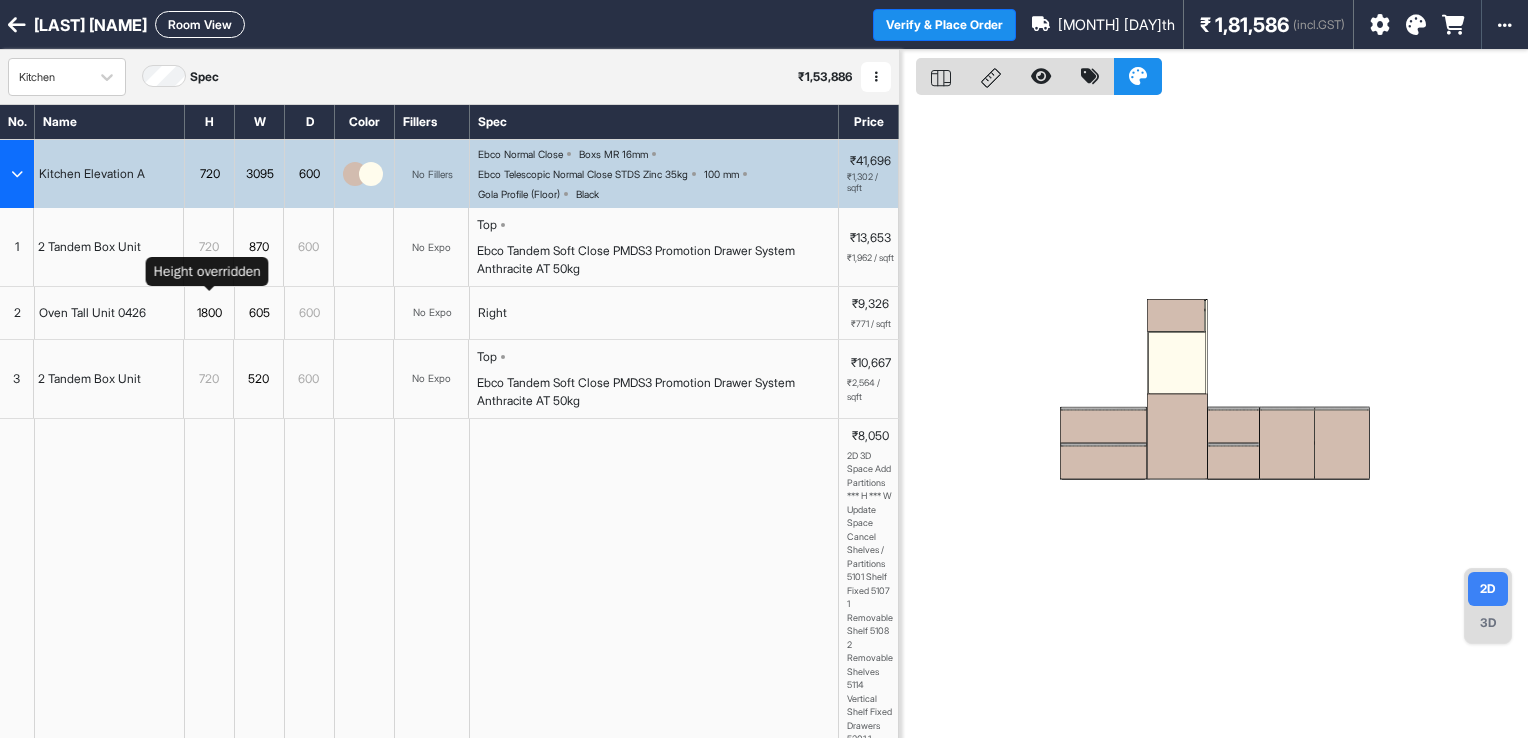 click on "1800" at bounding box center (209, 313) 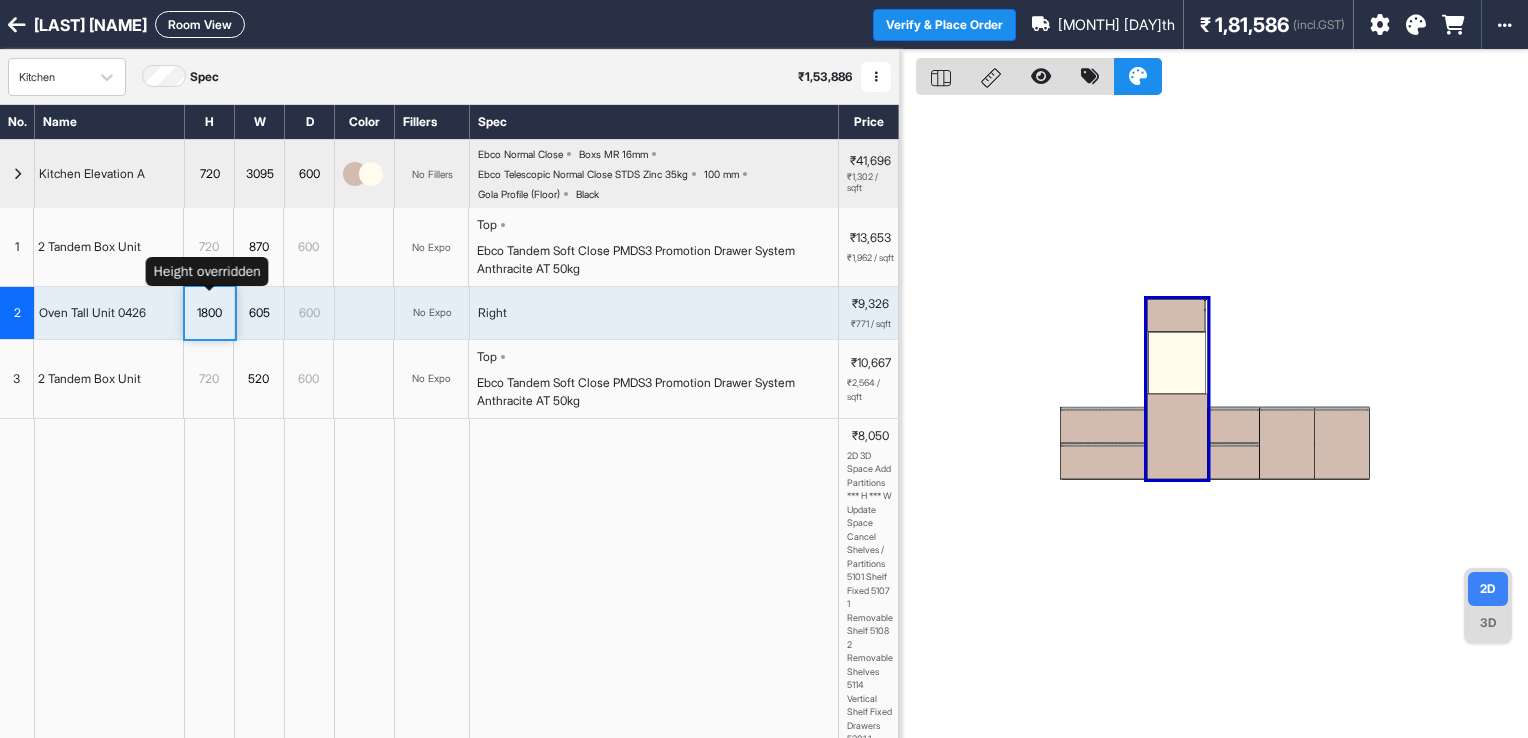 click on "1800" at bounding box center [209, 313] 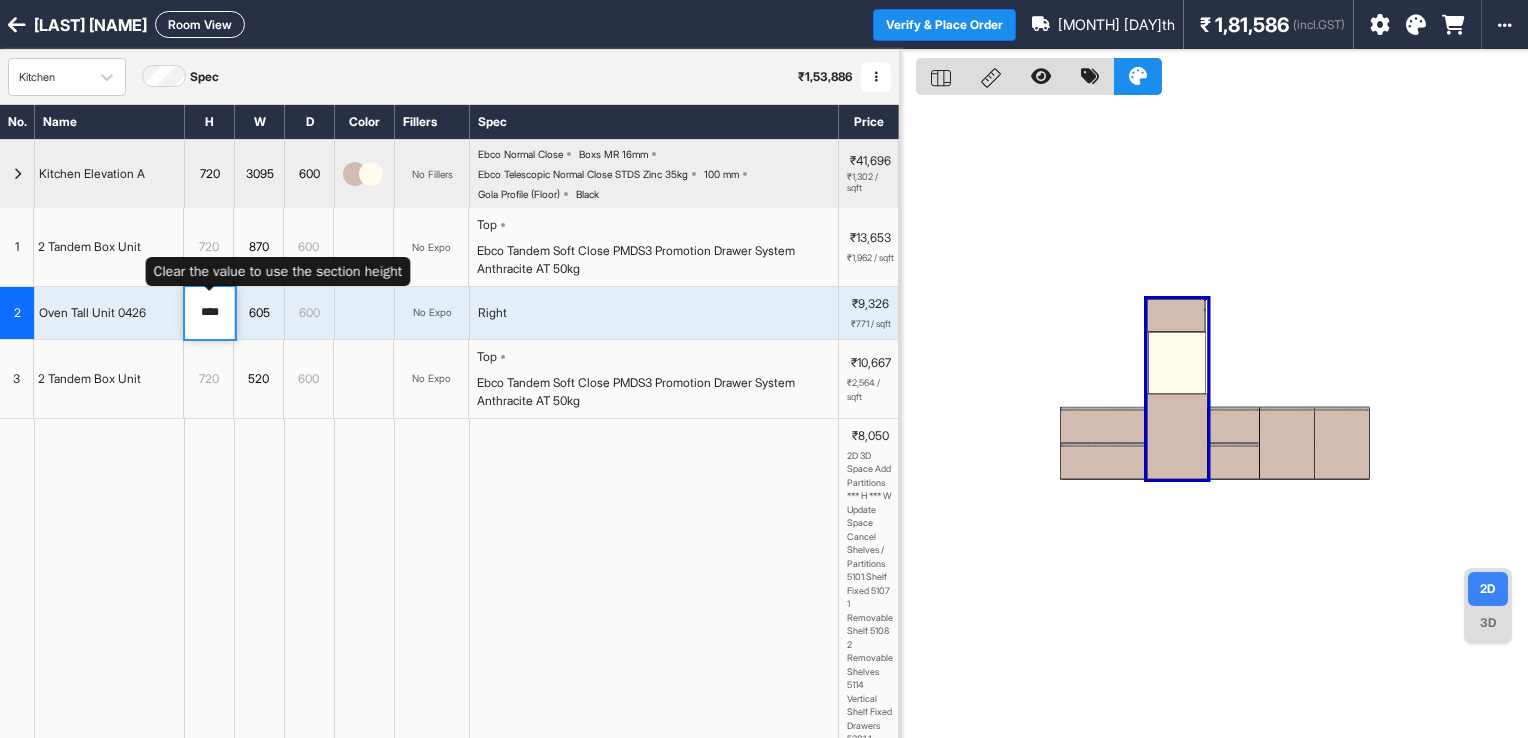 click on "****" at bounding box center (209, 313) 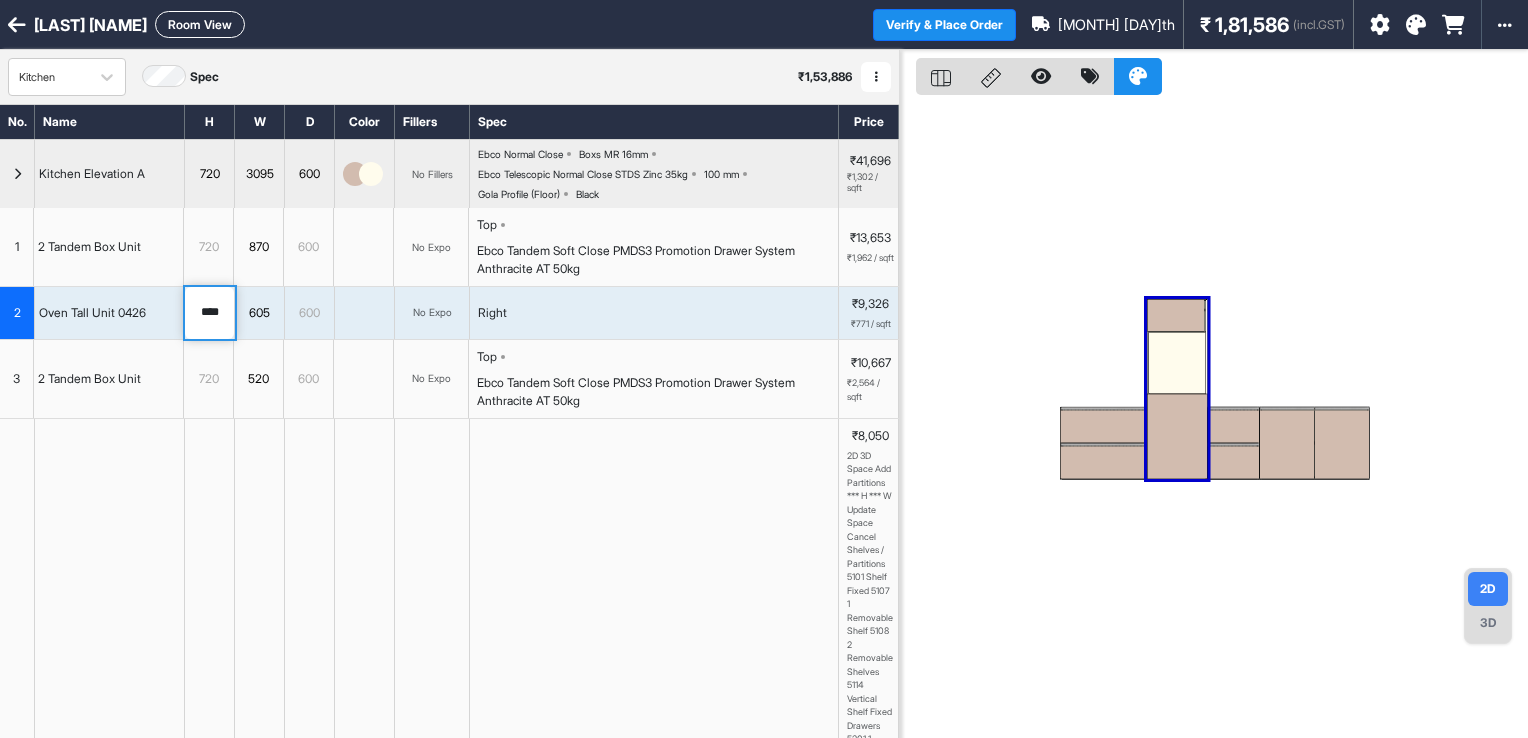 type on "****" 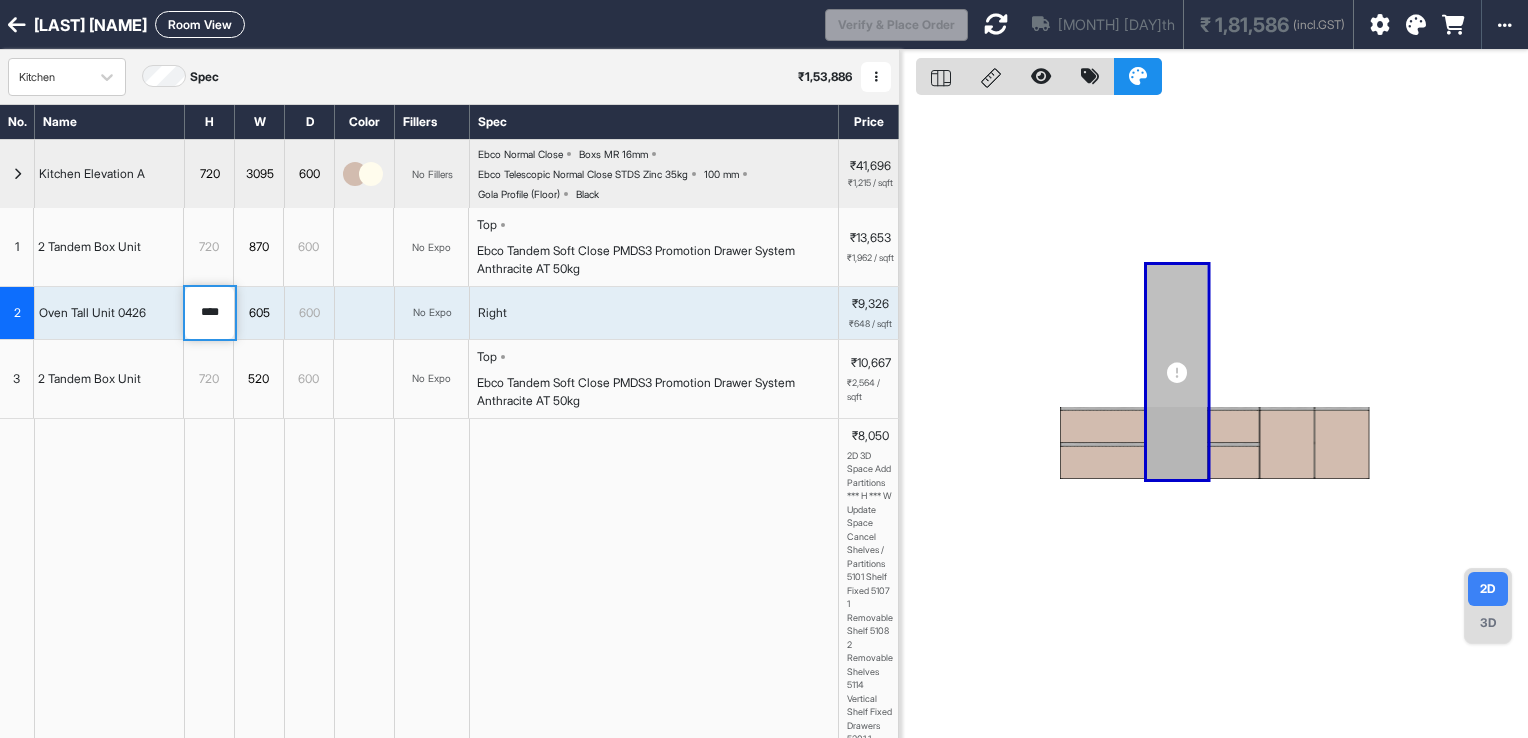click at bounding box center (996, 24) 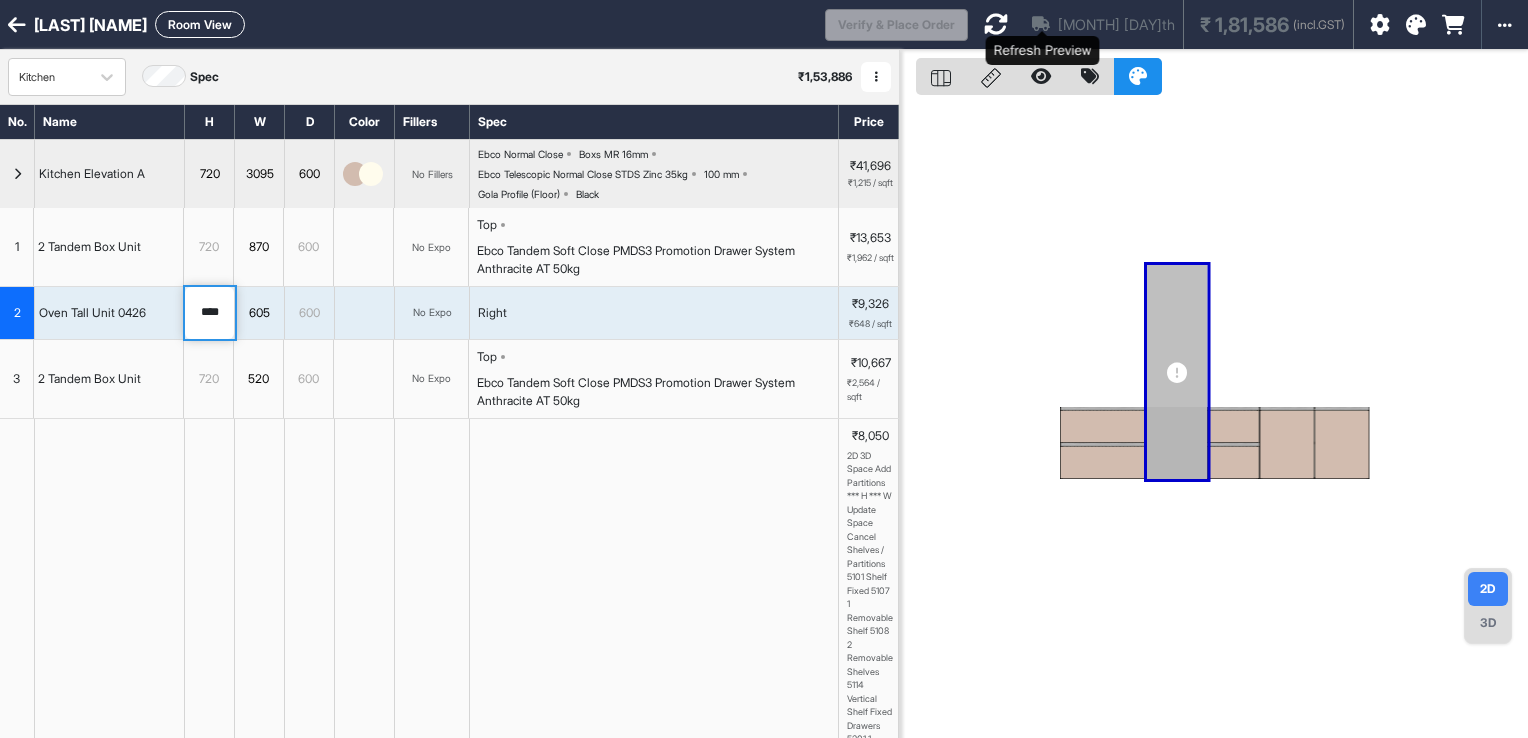 click at bounding box center [996, 24] 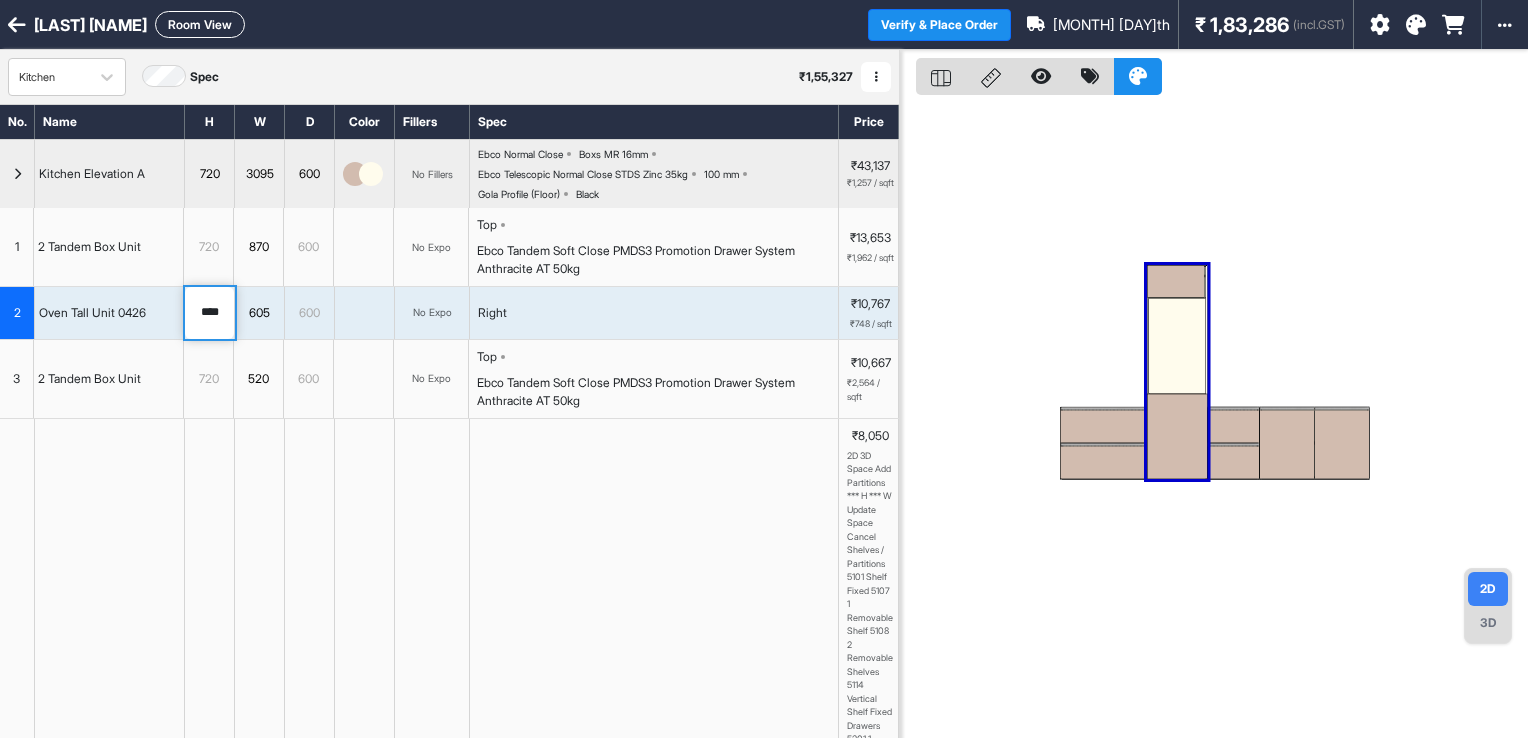 click on "Room View" at bounding box center (200, 24) 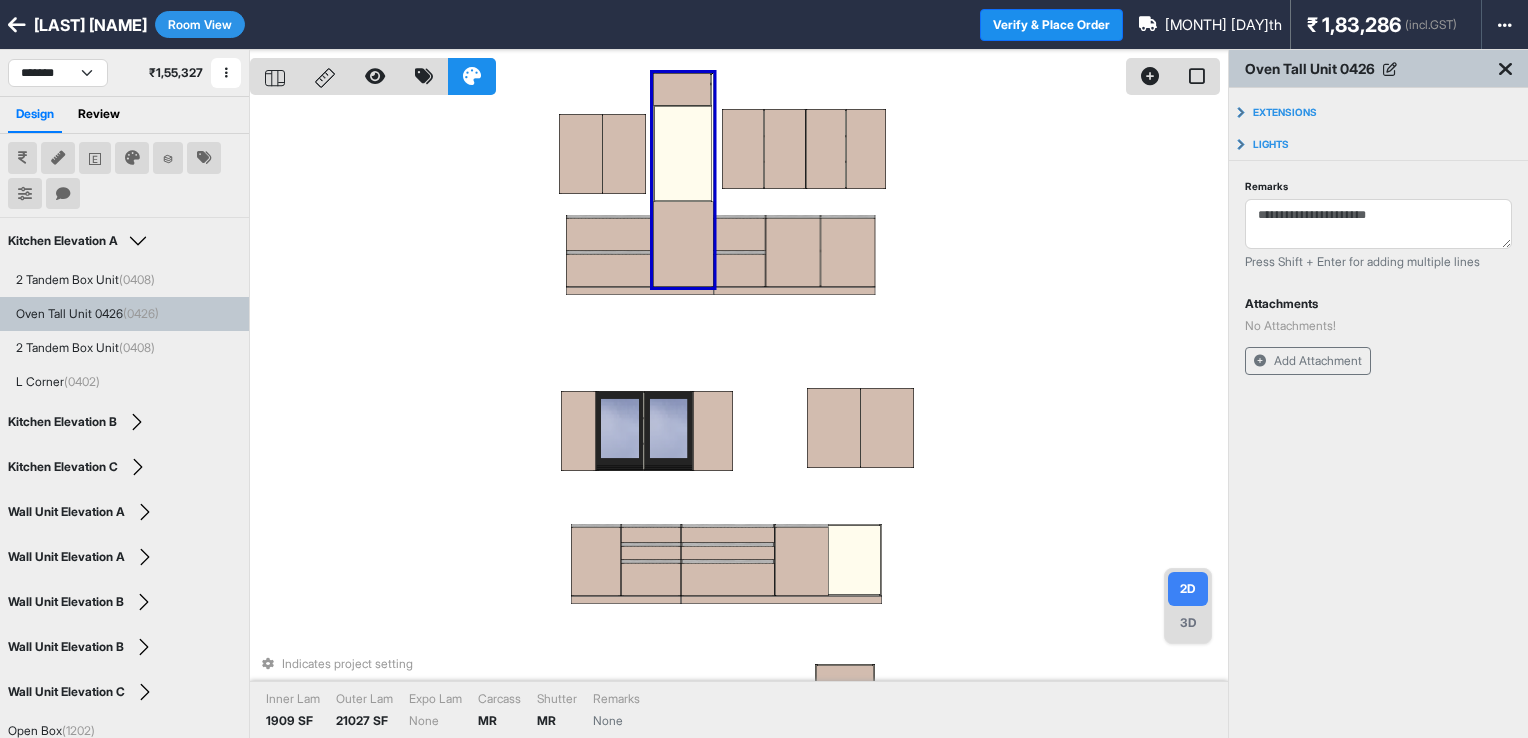 click at bounding box center [683, 154] 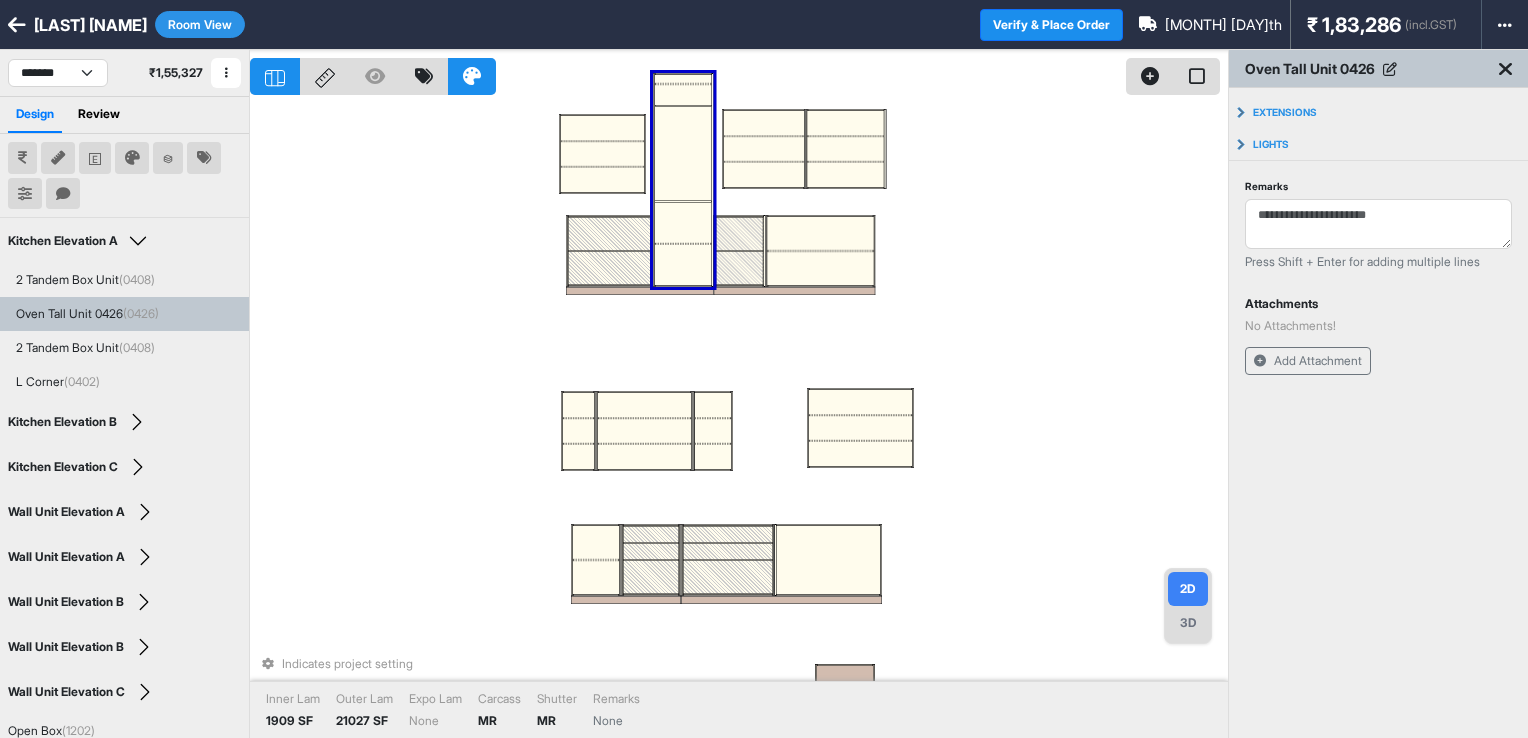 click at bounding box center [683, 154] 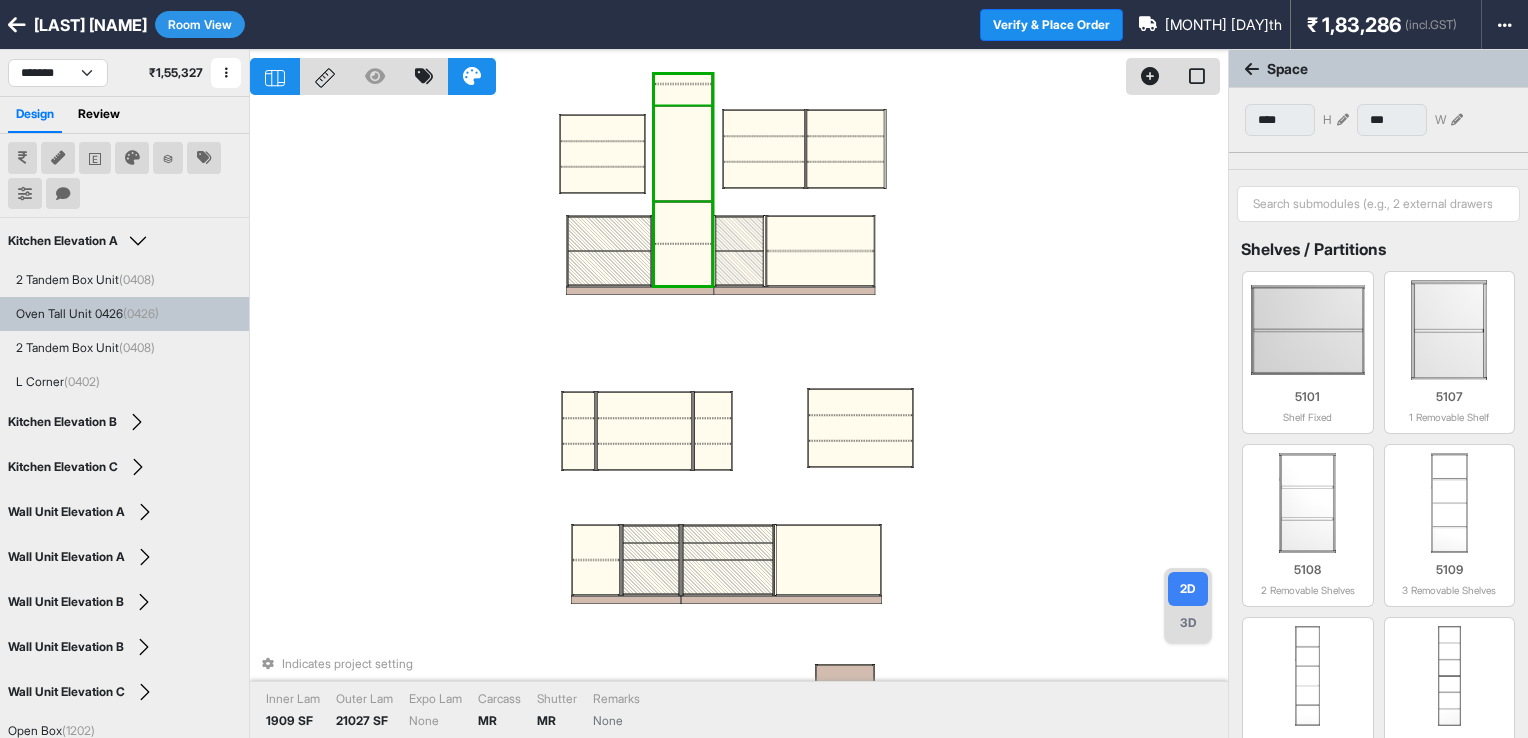 click at bounding box center (683, 154) 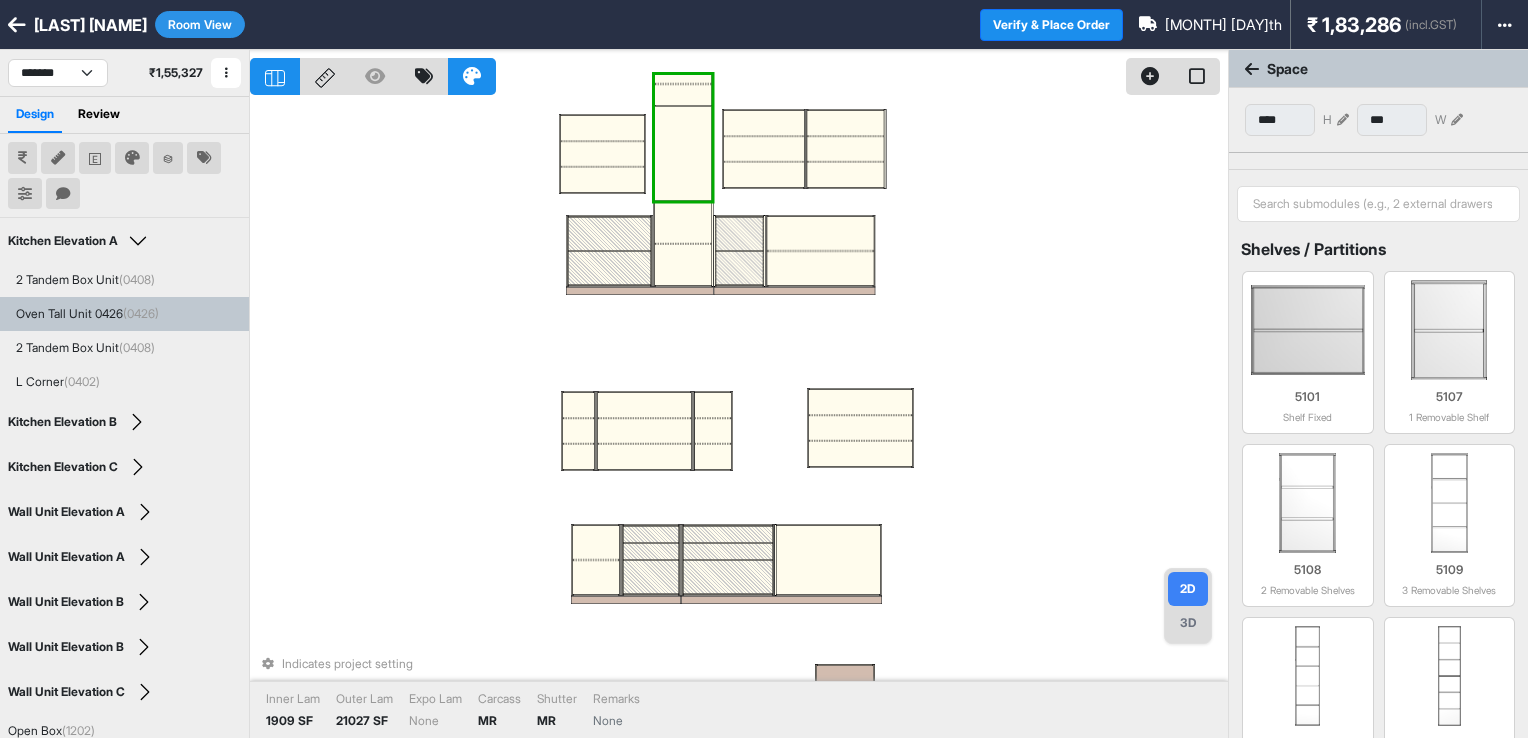 click at bounding box center [683, 154] 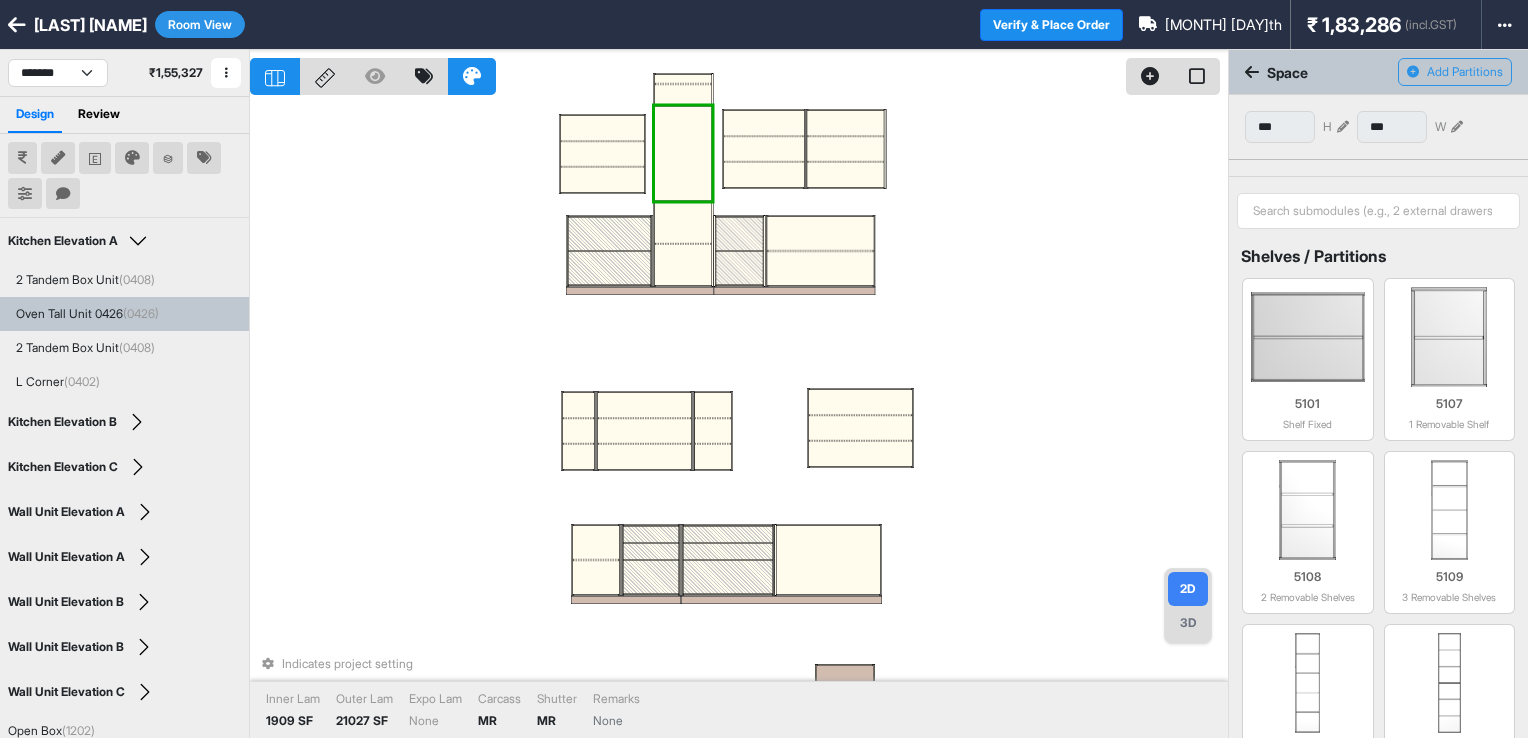 click at bounding box center [739, 72] 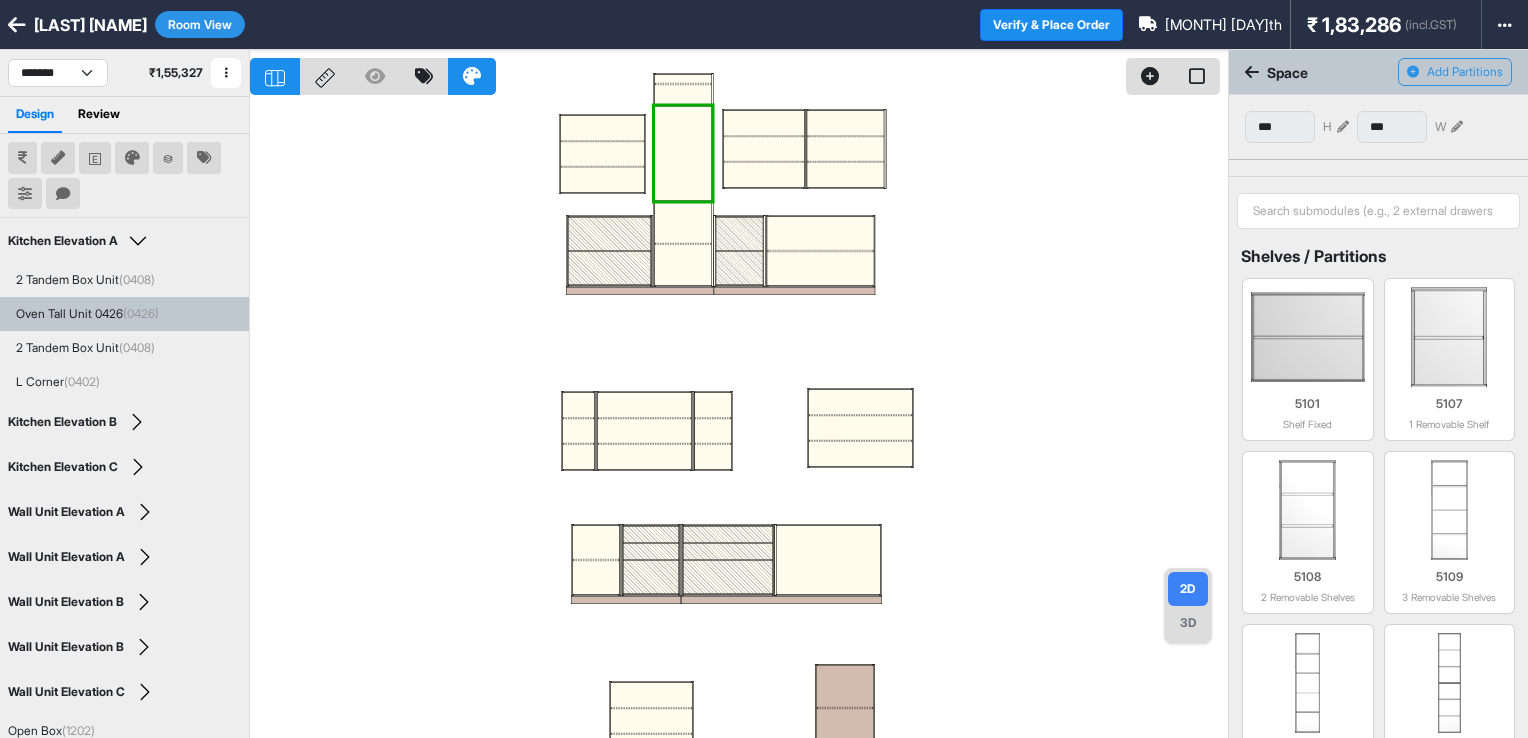 click at bounding box center (1343, 127) 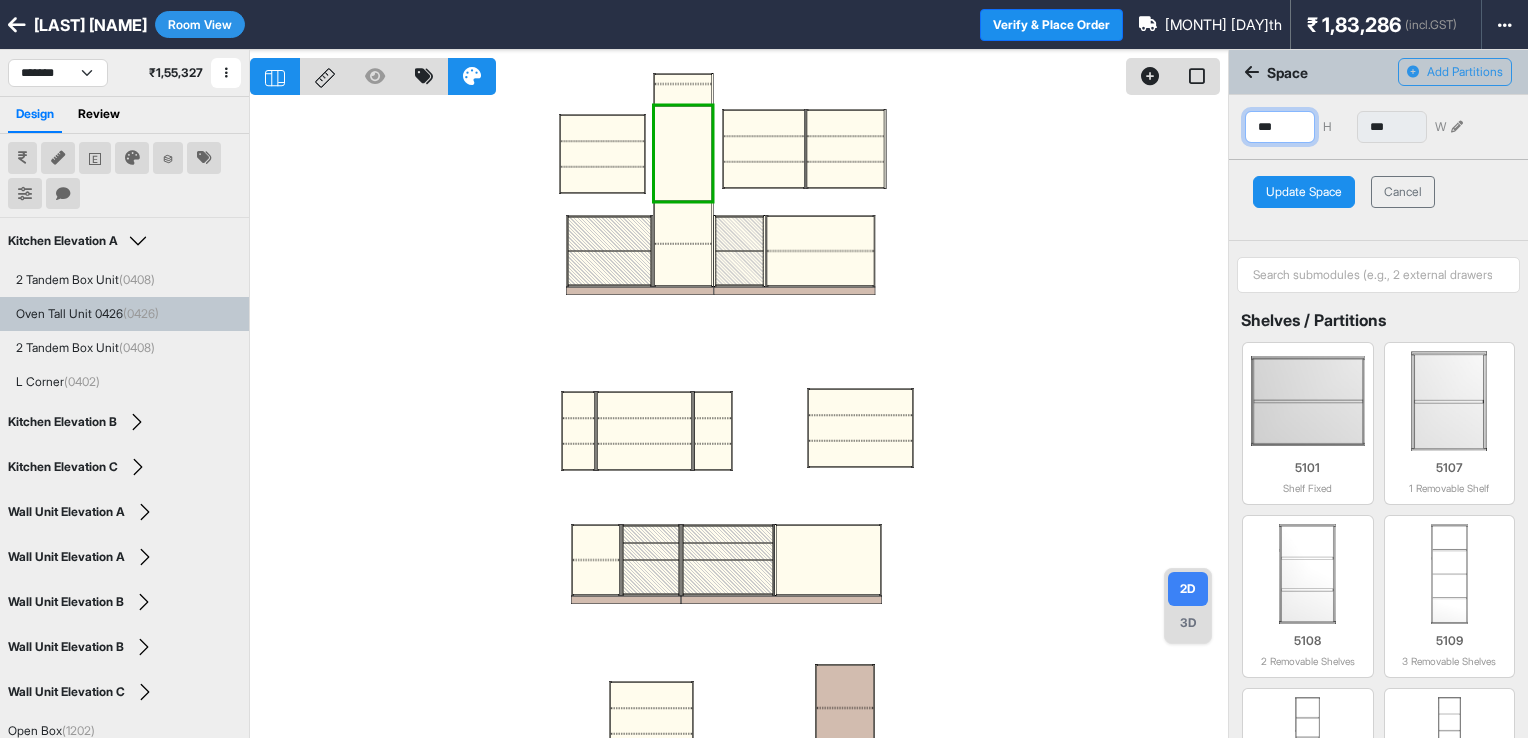 drag, startPoint x: 1308, startPoint y: 125, endPoint x: 1232, endPoint y: 125, distance: 76 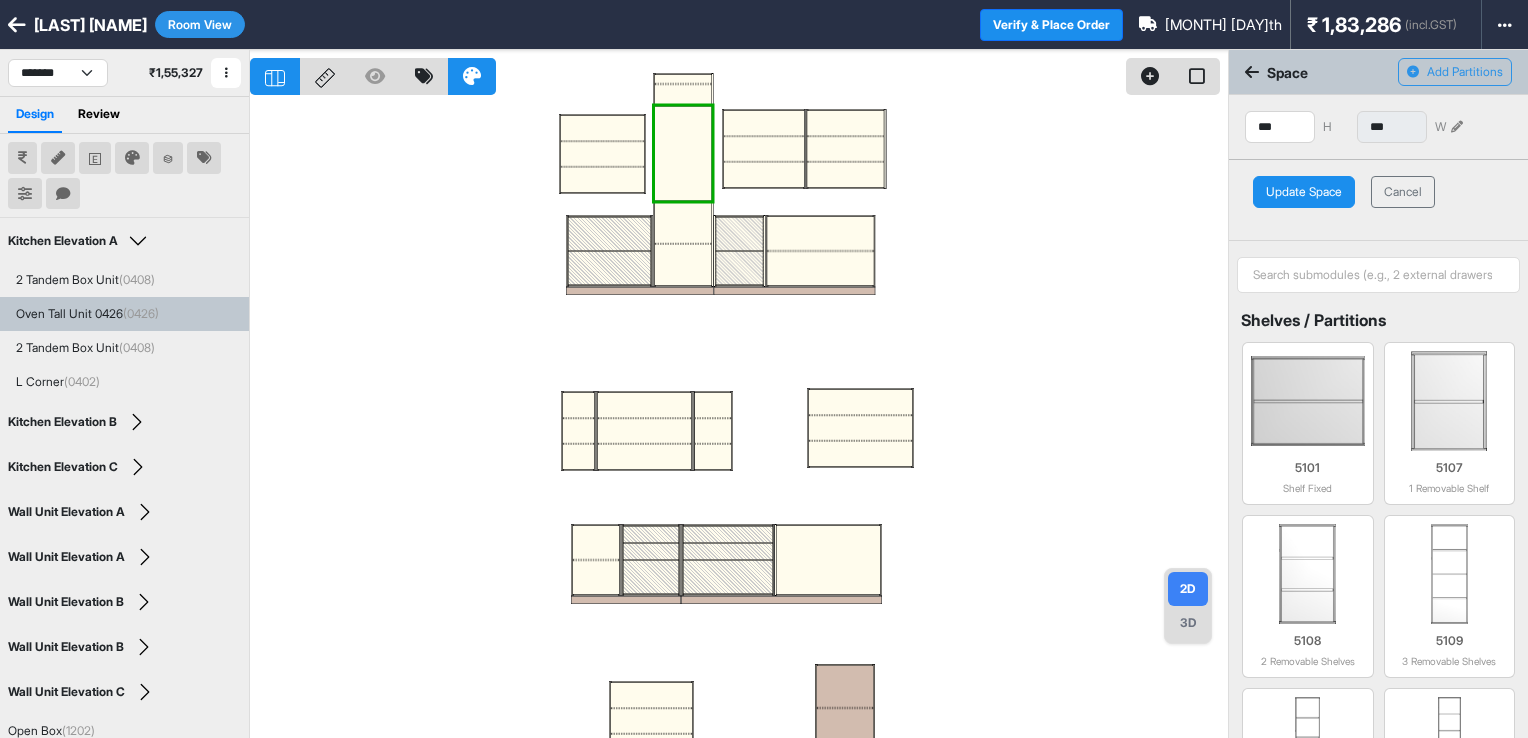 click on "Update Space" at bounding box center [1304, 192] 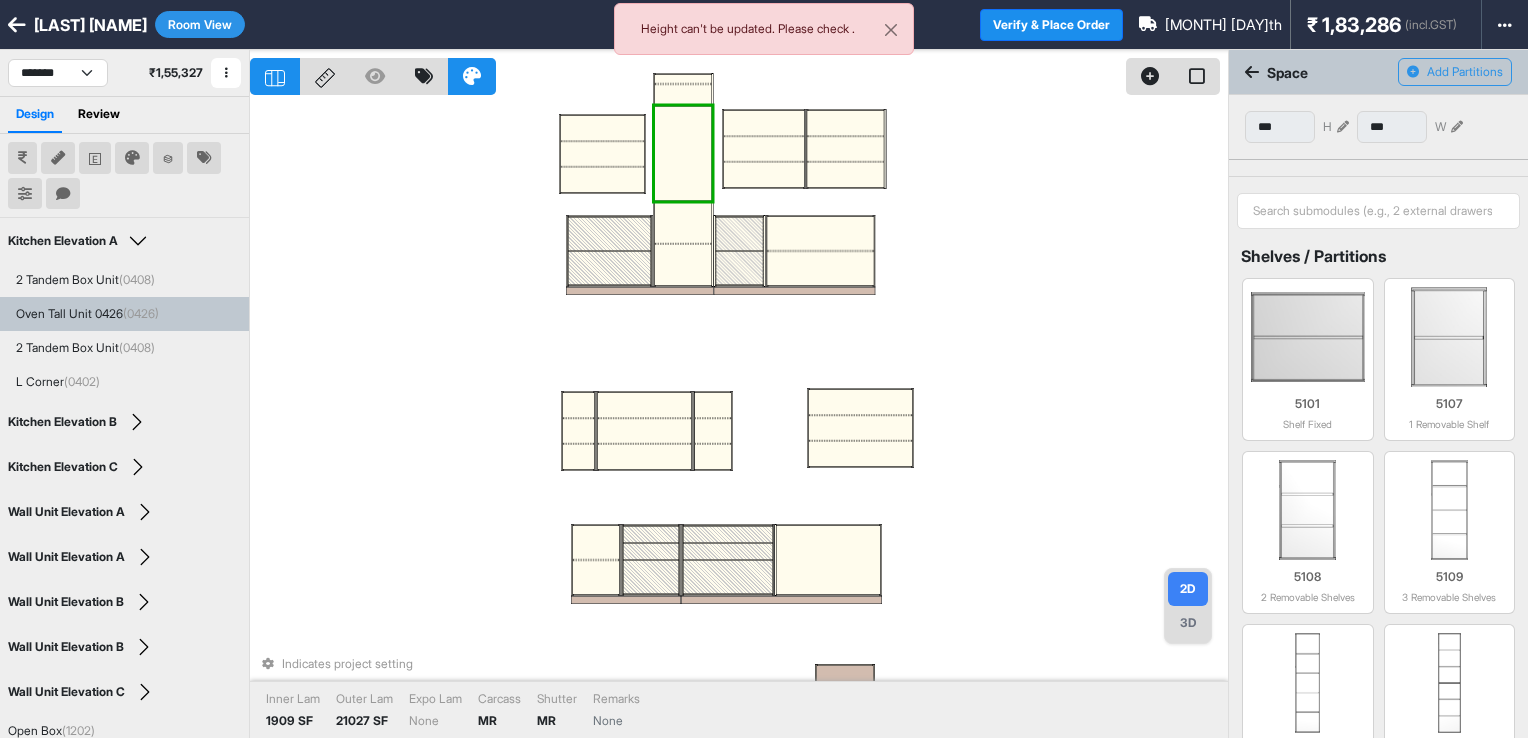 click at bounding box center (739, 72) 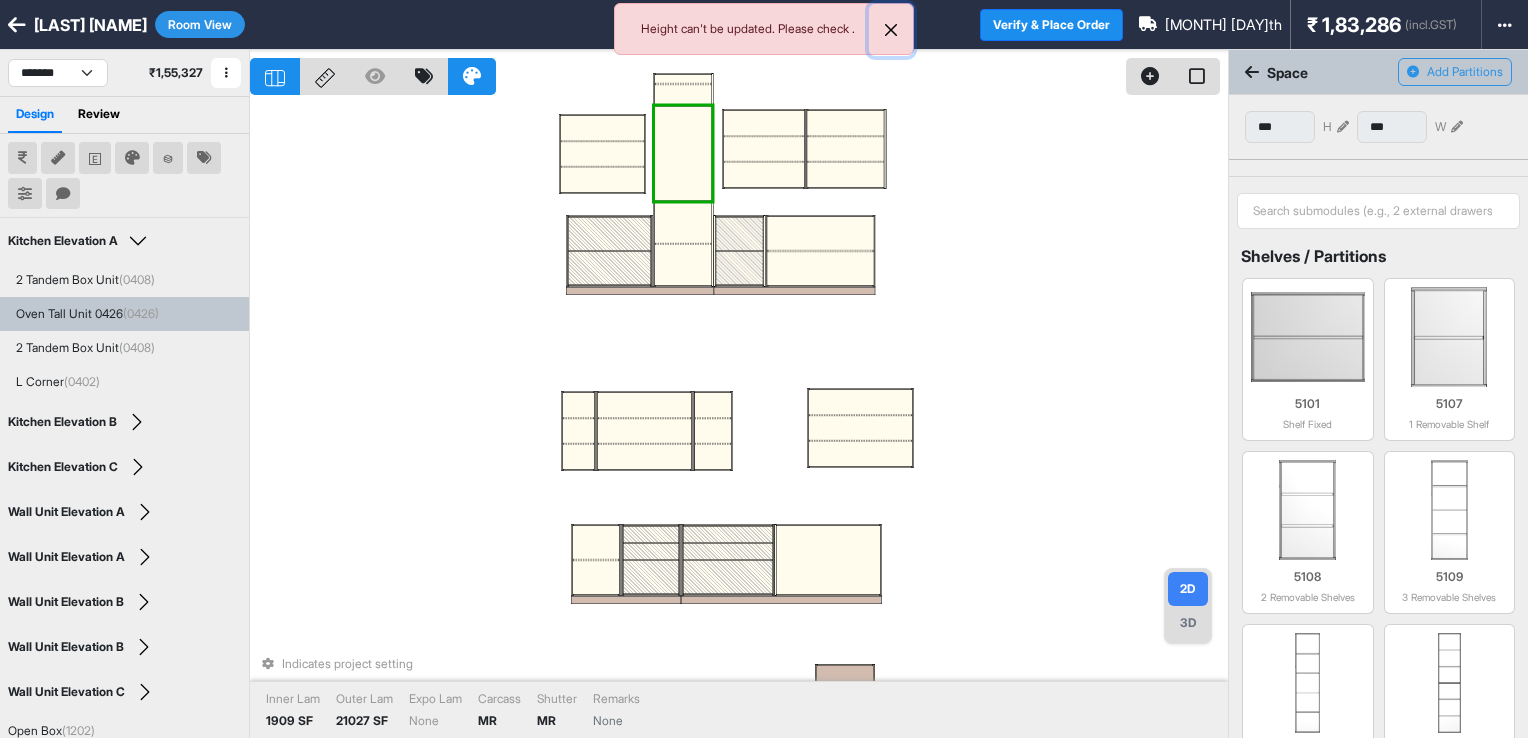 click at bounding box center (891, 30) 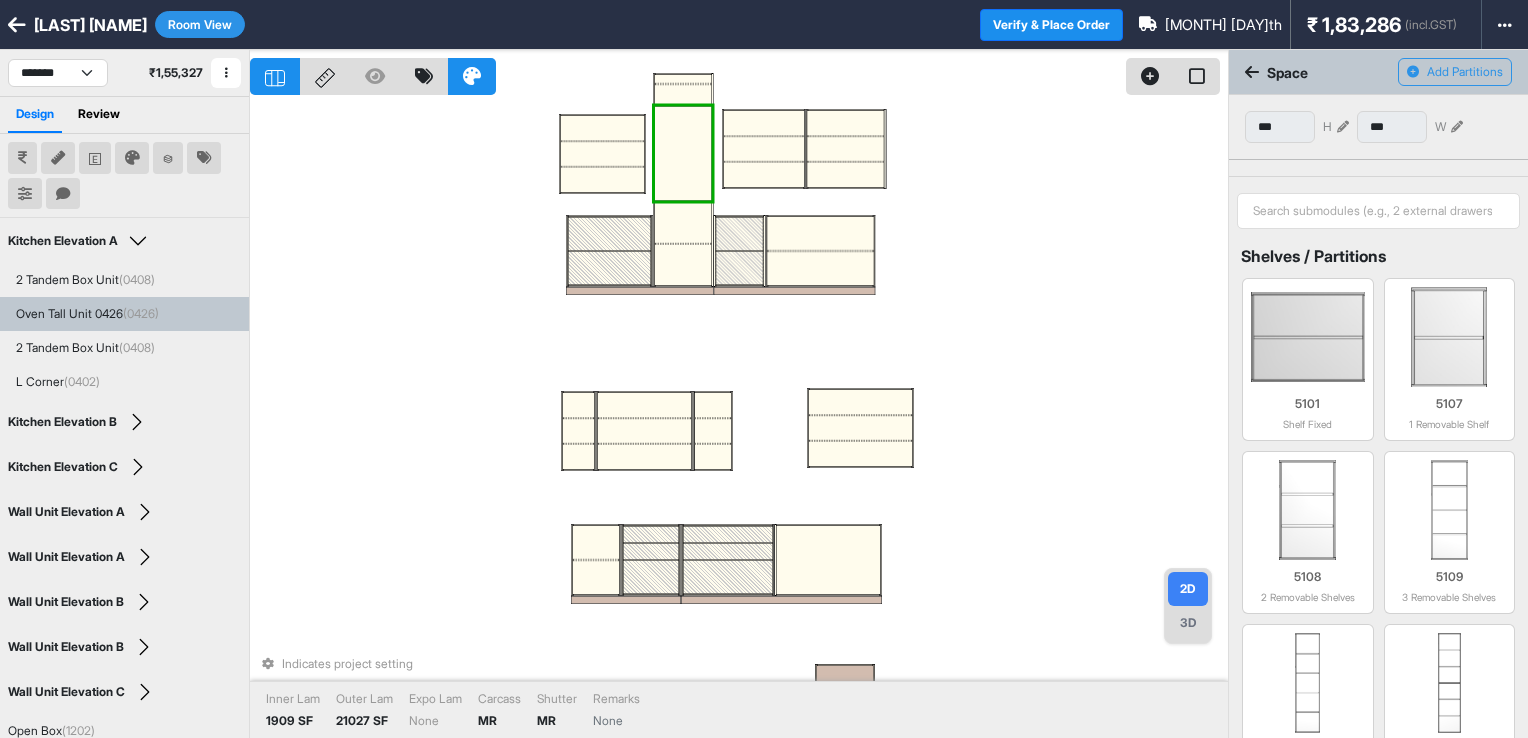 click at bounding box center (683, 222) 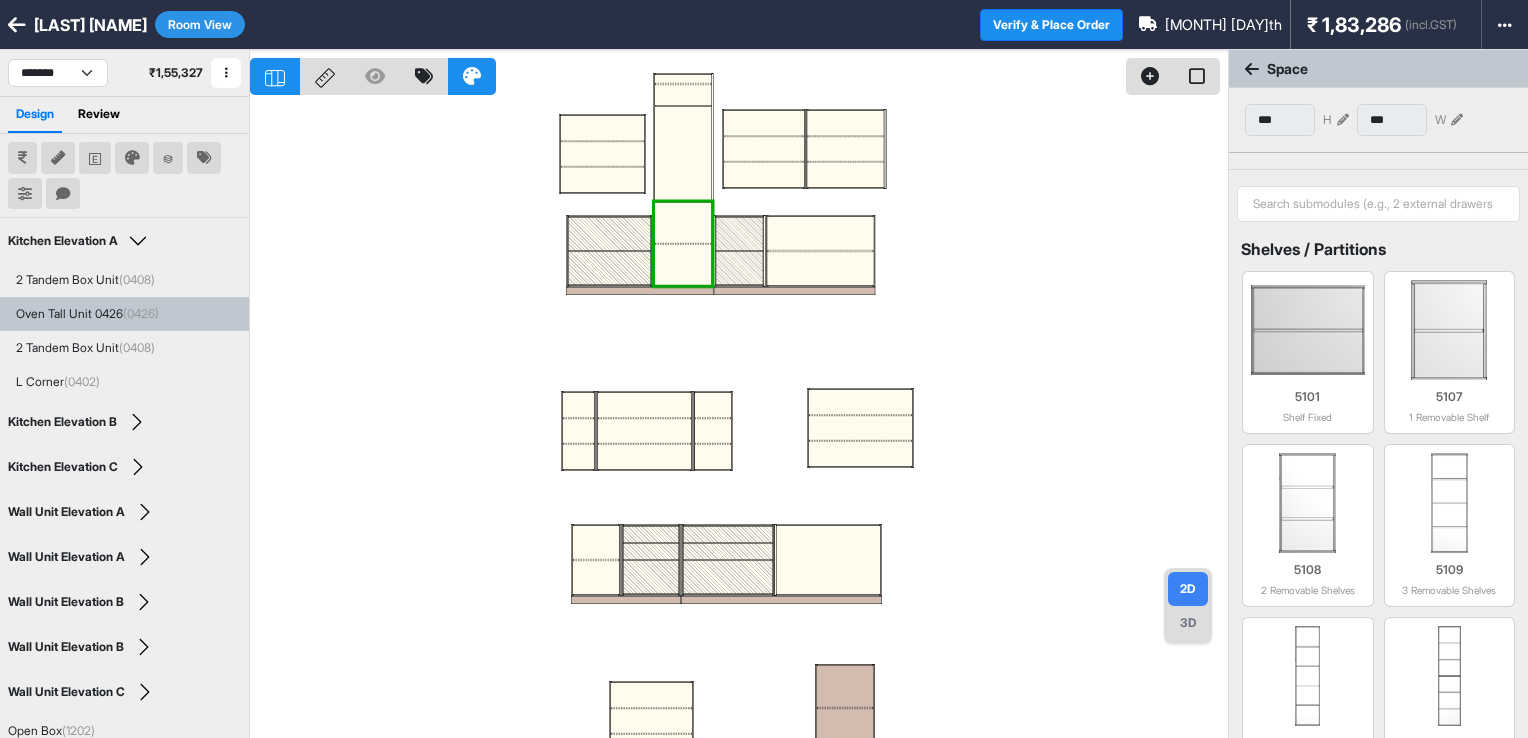 click at bounding box center (1343, 120) 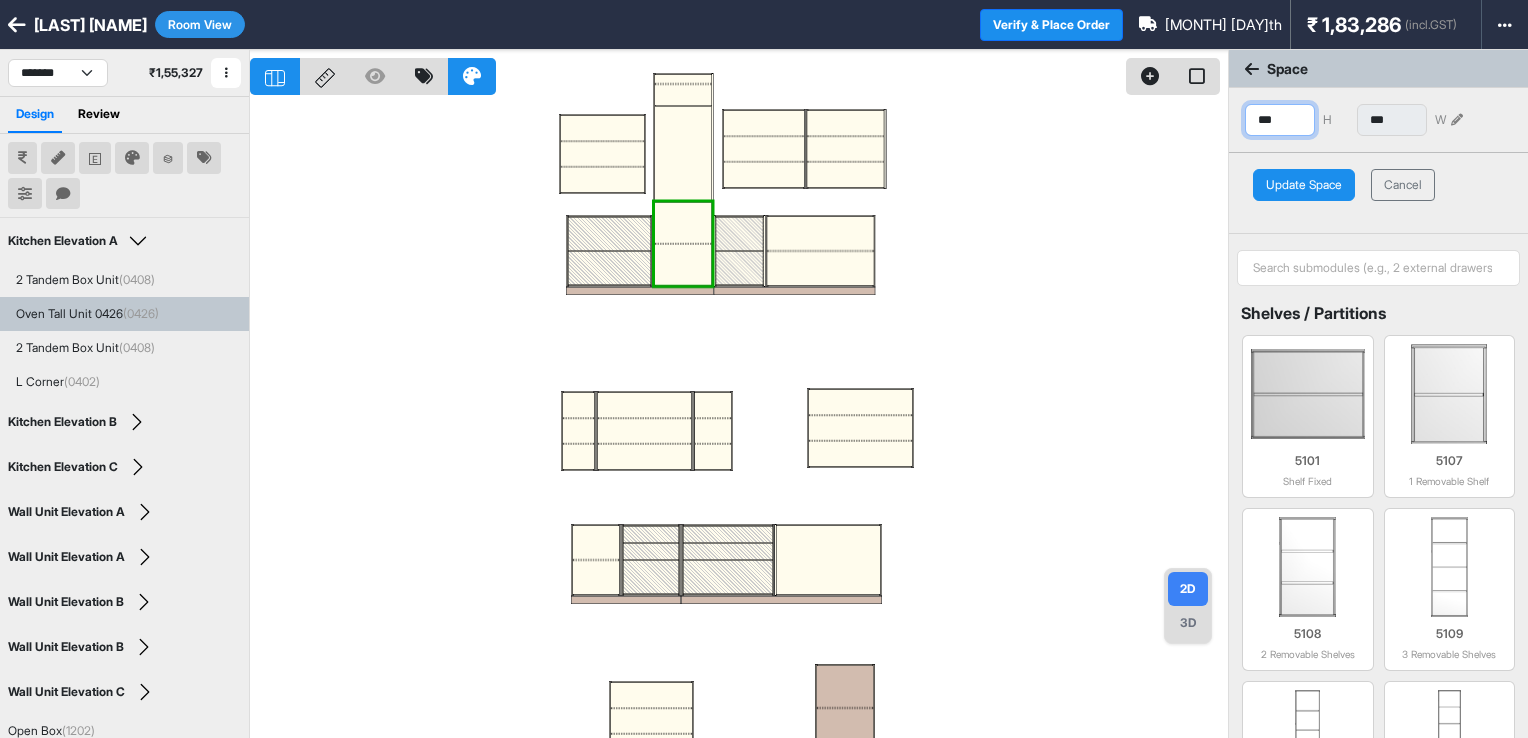 drag, startPoint x: 1296, startPoint y: 118, endPoint x: 1175, endPoint y: 129, distance: 121.49897 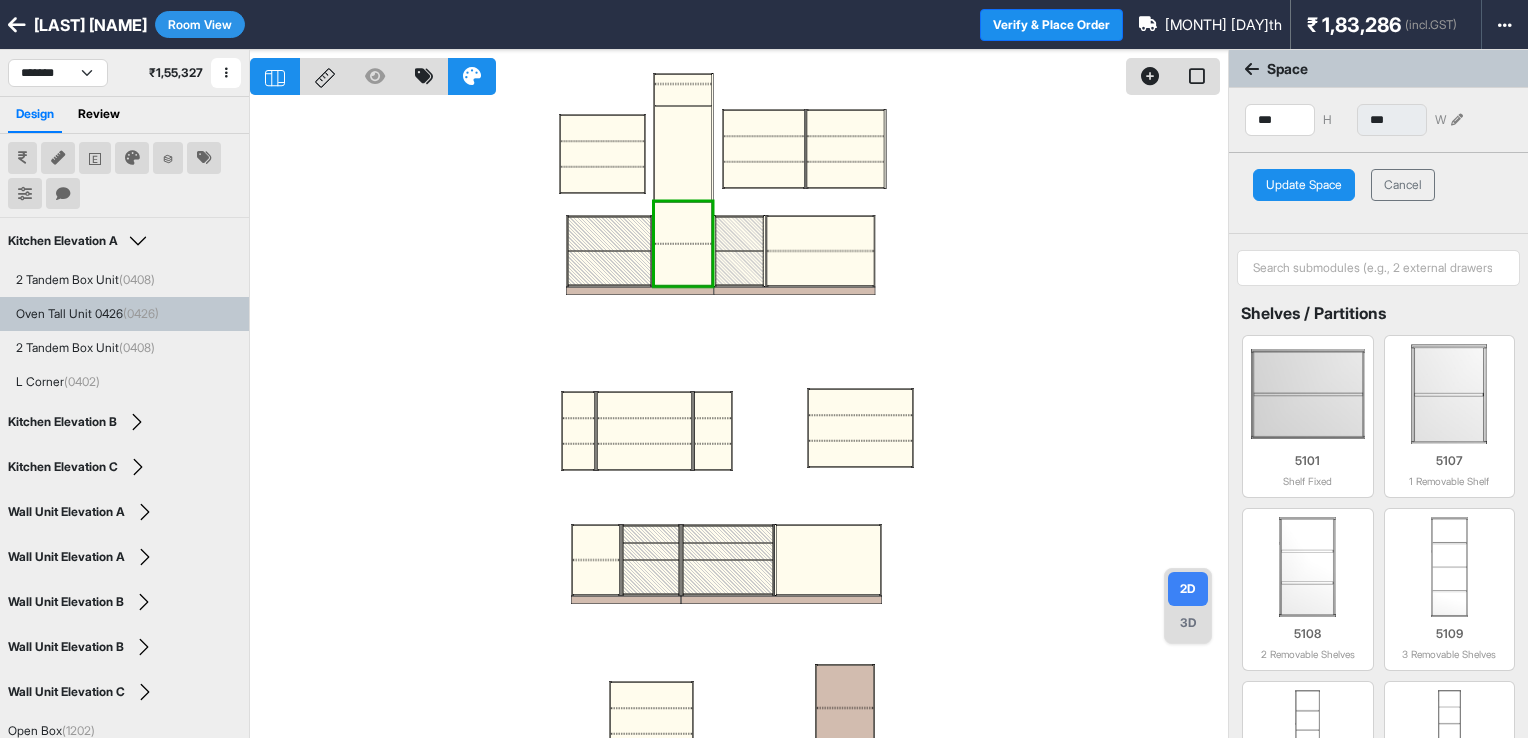 click on "Update Space" at bounding box center [1304, 185] 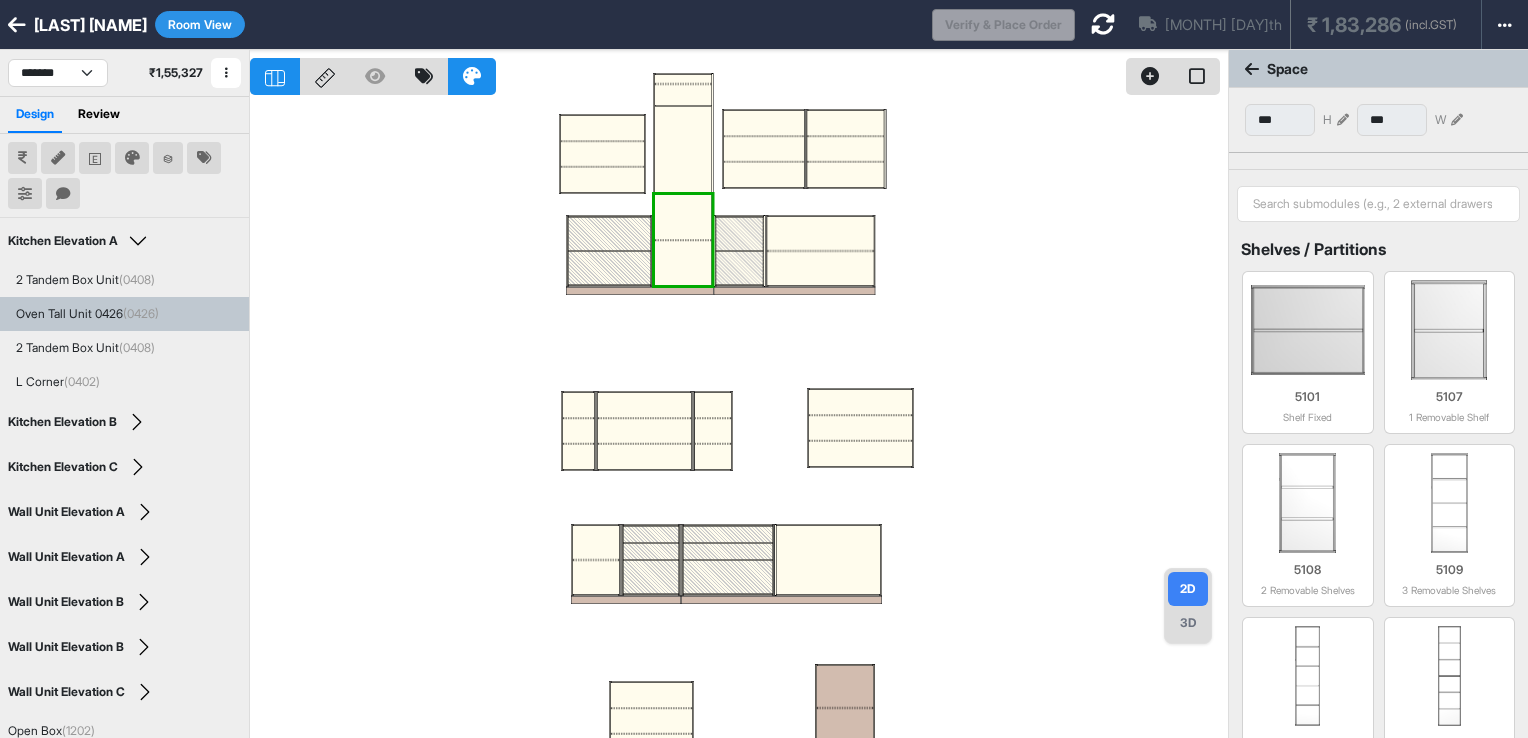 click at bounding box center (739, 72) 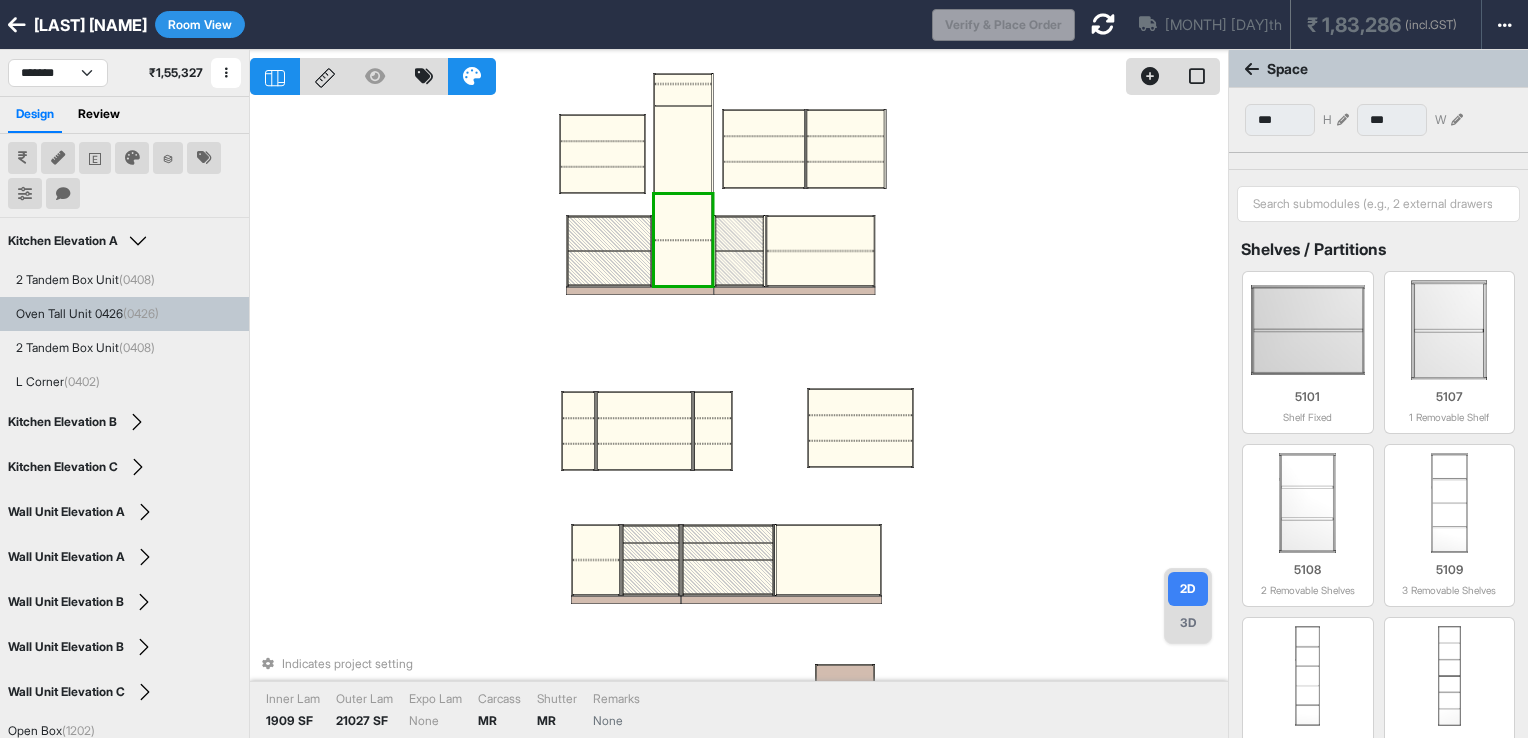 click at bounding box center (683, 95) 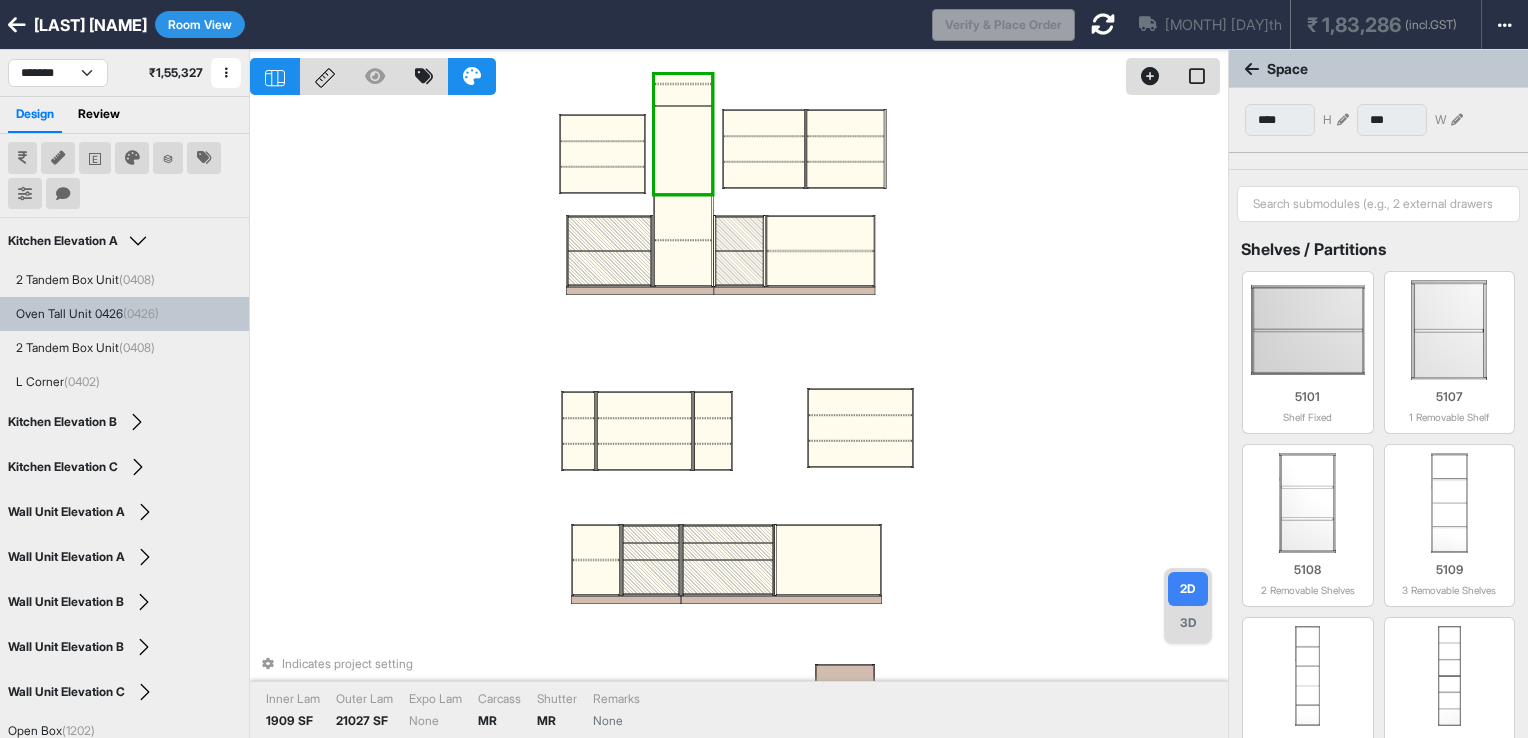 click at bounding box center (683, 95) 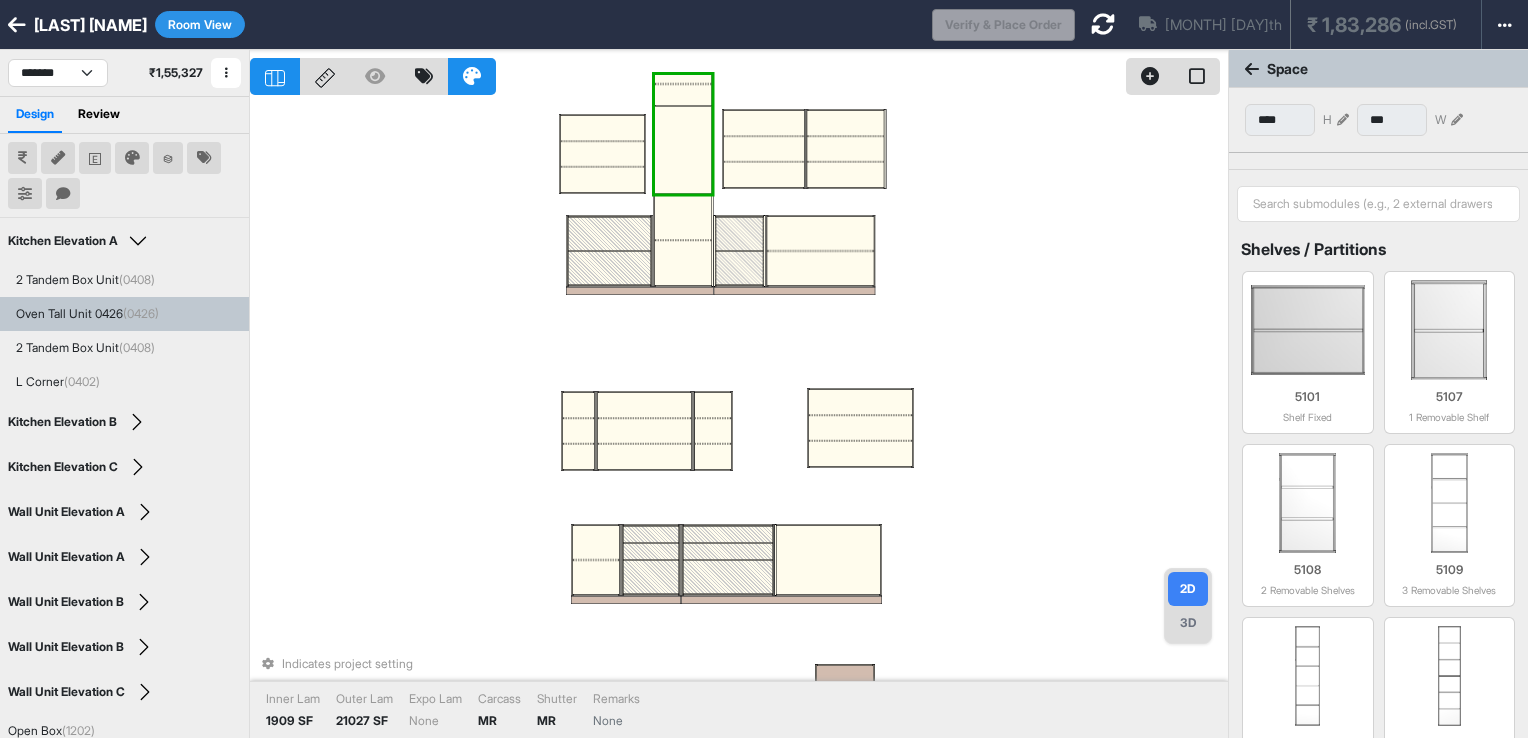 click at bounding box center (683, 106) 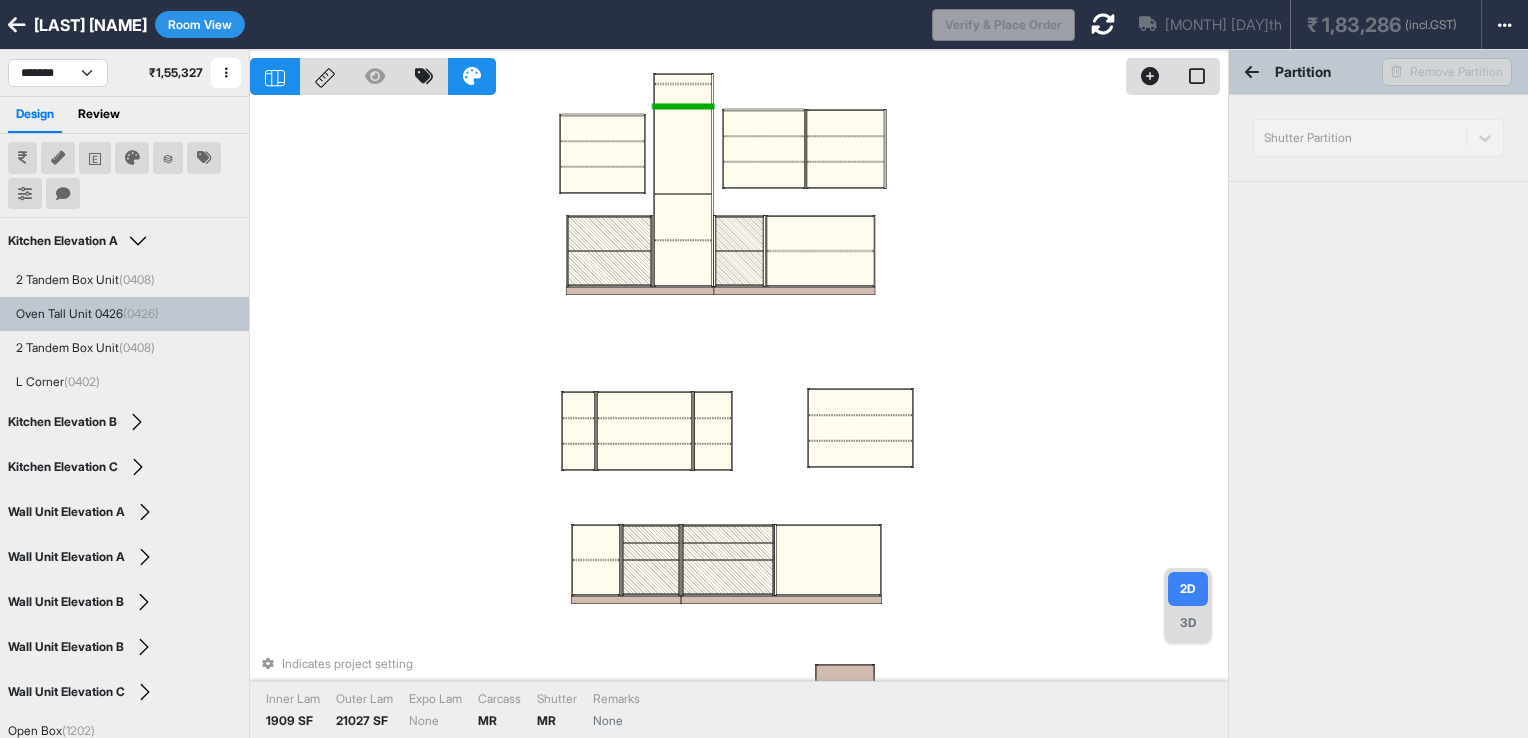 click at bounding box center (683, 95) 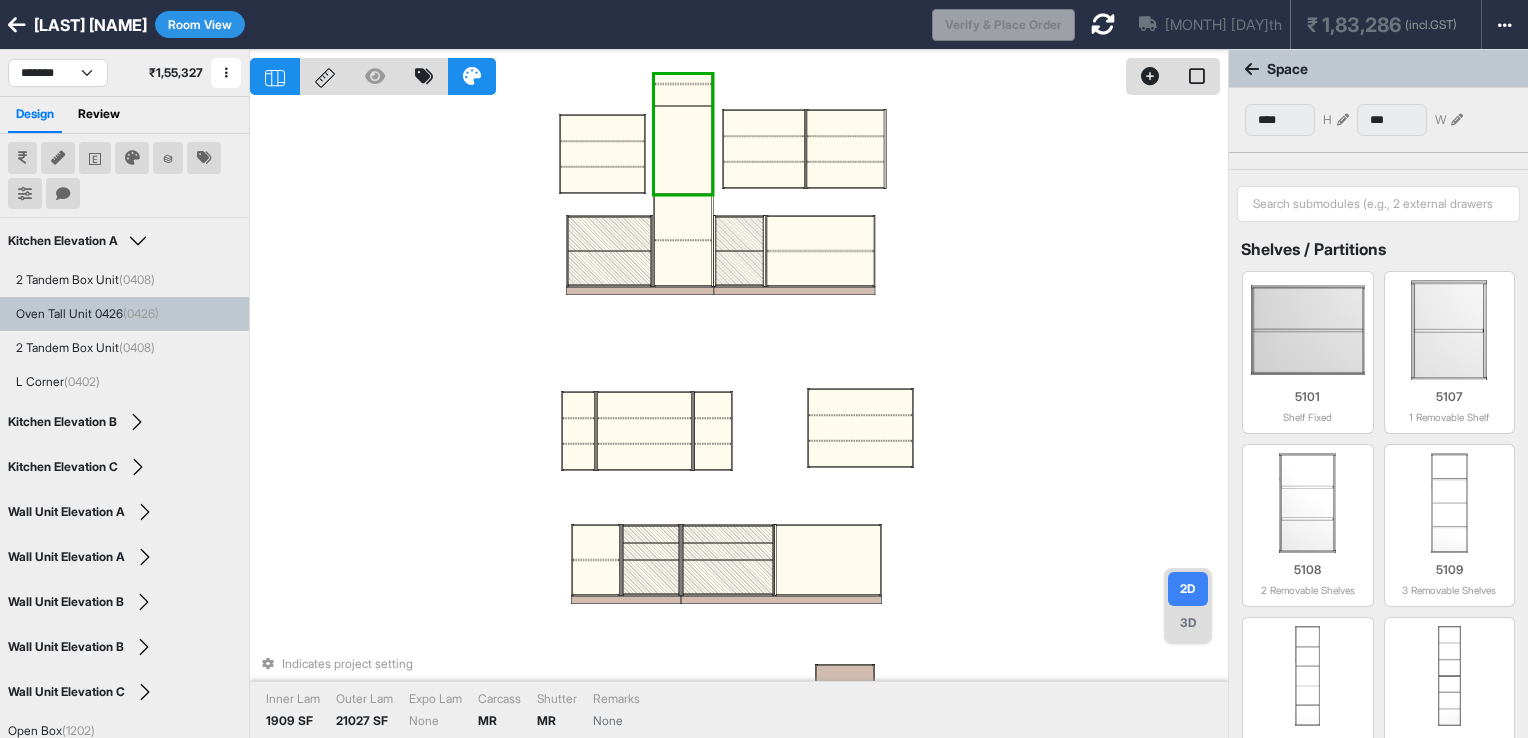 click at bounding box center (683, 95) 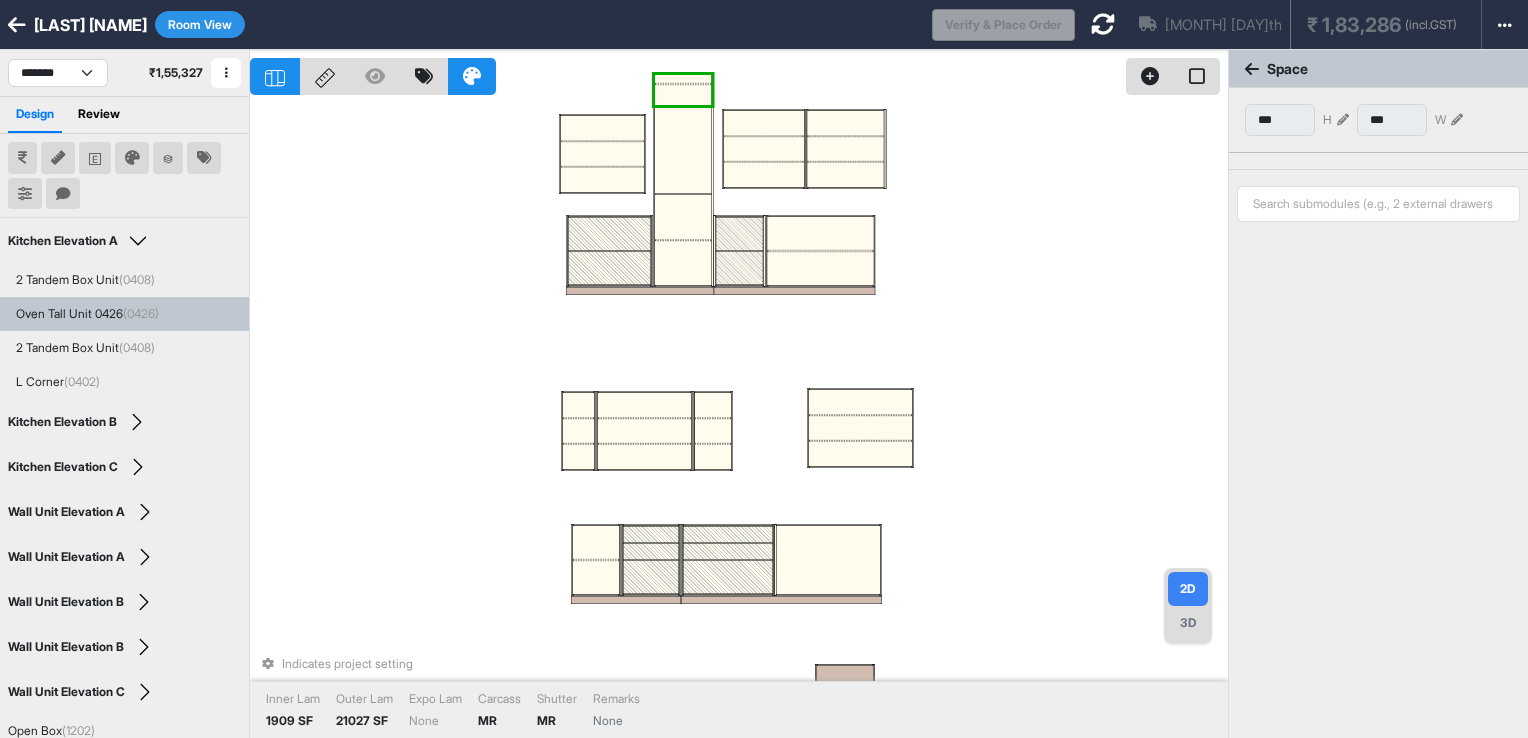 type on "***" 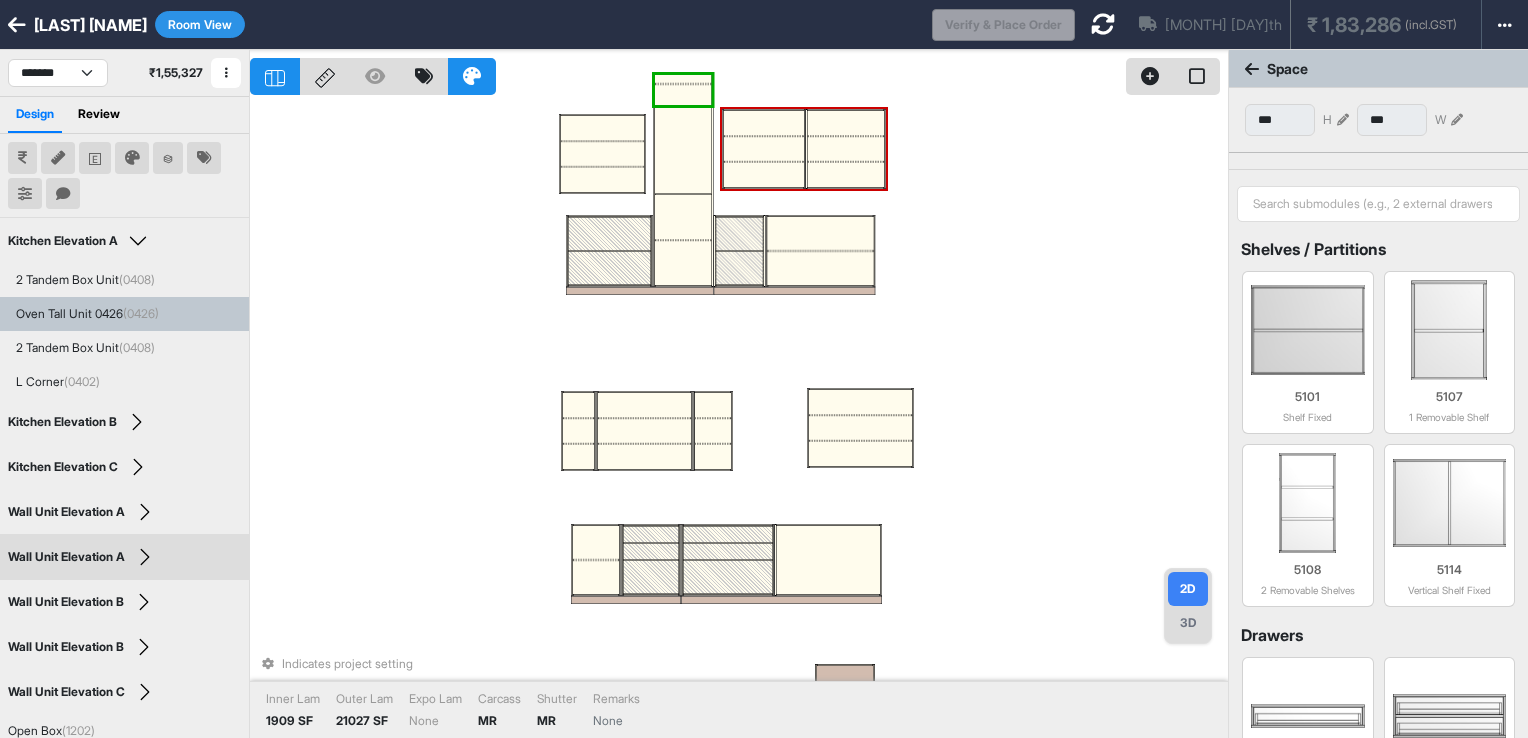 click at bounding box center [1343, 120] 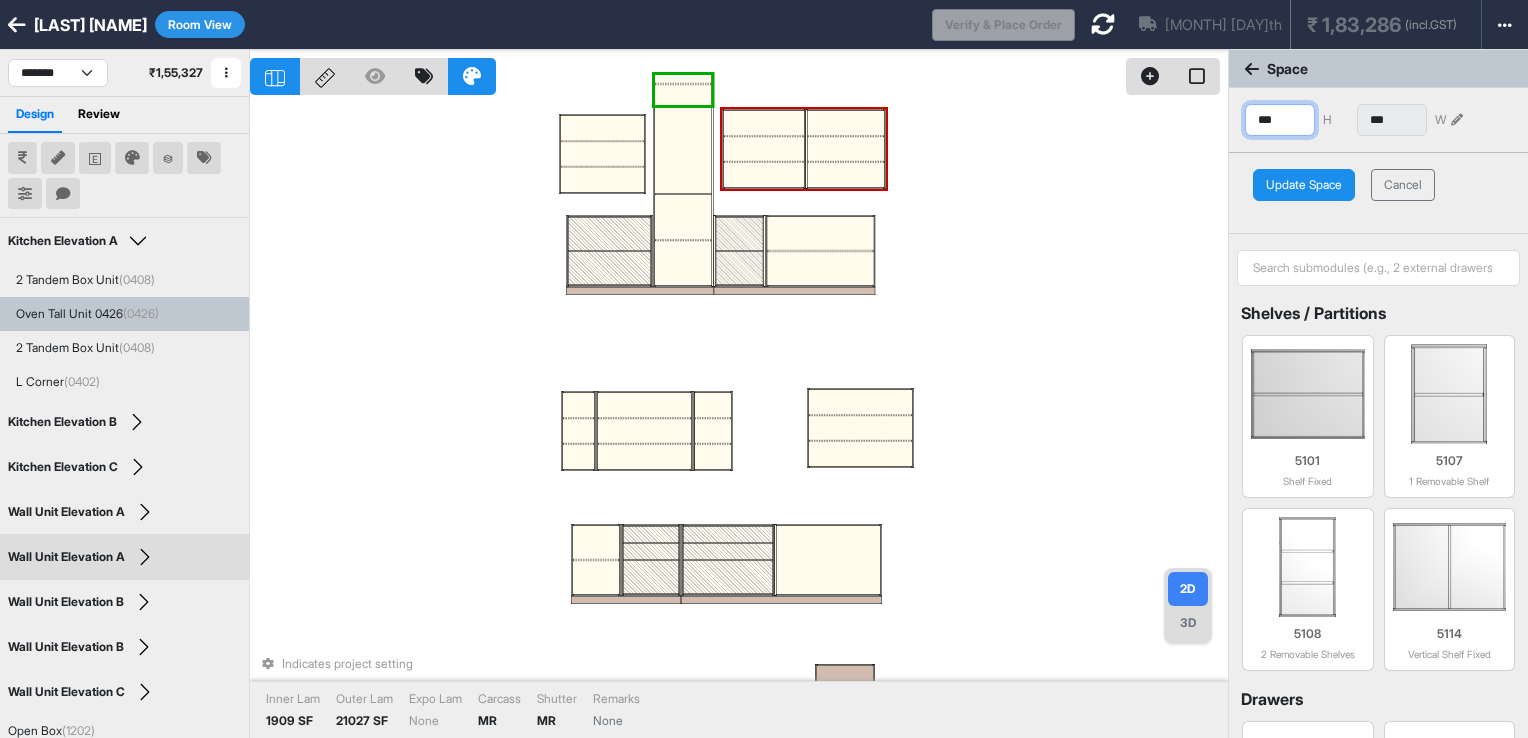 drag, startPoint x: 1300, startPoint y: 122, endPoint x: 1169, endPoint y: 124, distance: 131.01526 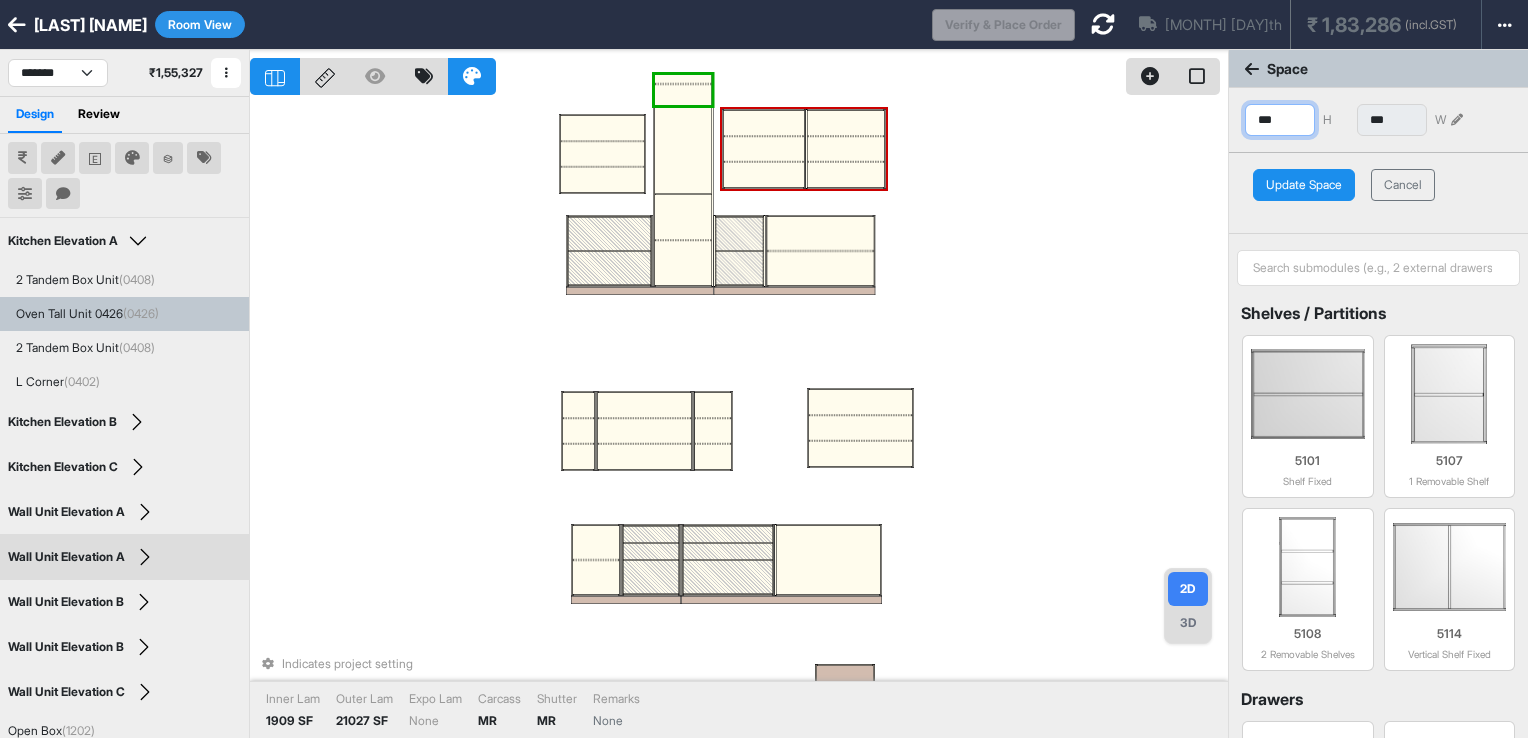 click on "2D 3D Indicates project setting Inner Lam 1909 SF Outer Lam 21027 SF Expo Lam None Carcass MR Shutter MR Remarks None Space *** H *** W Update Space Cancel Shelves / Partitions 5101 Shelf Fixed 5107 1 Removable Shelf 5108 2 Removable Shelves 5114 Vertical Shelf Fixed Drawers 5201 1 Drawer 5202 2 Drawers 5203 1 Drawer Top 5205 1 Drawer Bottom 5211 3 Drawers 5219 4 Drawers without separators 5212 4 Drawers 5215 2 Drawer Sets 5216 3 Drawer Sets 5217 4 Drawer Sets Tandem Drawers 5301 1 Tandem Drawer 5302 2 Tandem Drawers 5303 3 Tandem Drawers Padding 5401 2 side 18mm Padding 5402 2 side 50mm Padding 5403 Left 18mm Padding 5404 Right 18mm Padding 5405 Left 50mm Padding 5406 Right 50mm Padding" at bounding box center [889, 419] 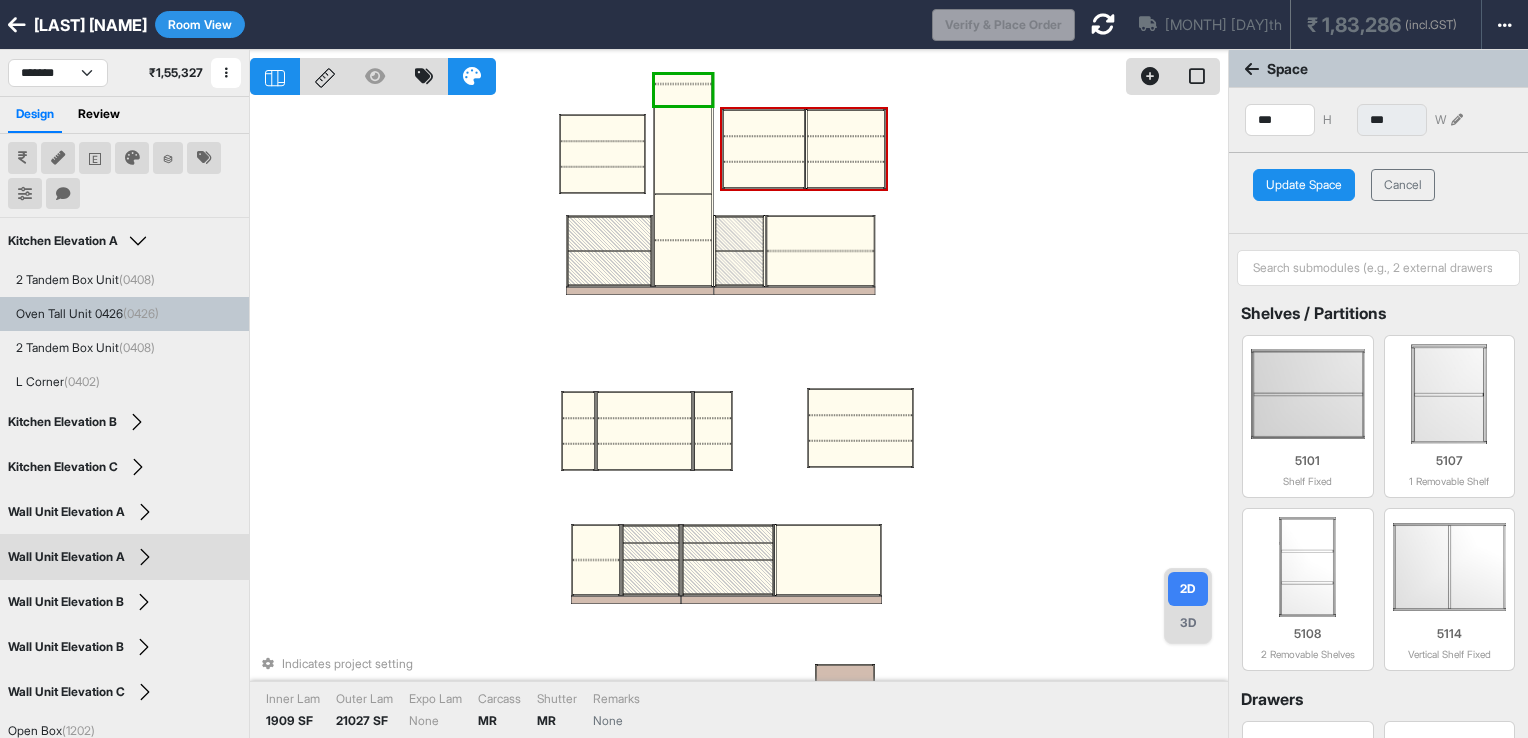 click on "Update Space" at bounding box center [1304, 185] 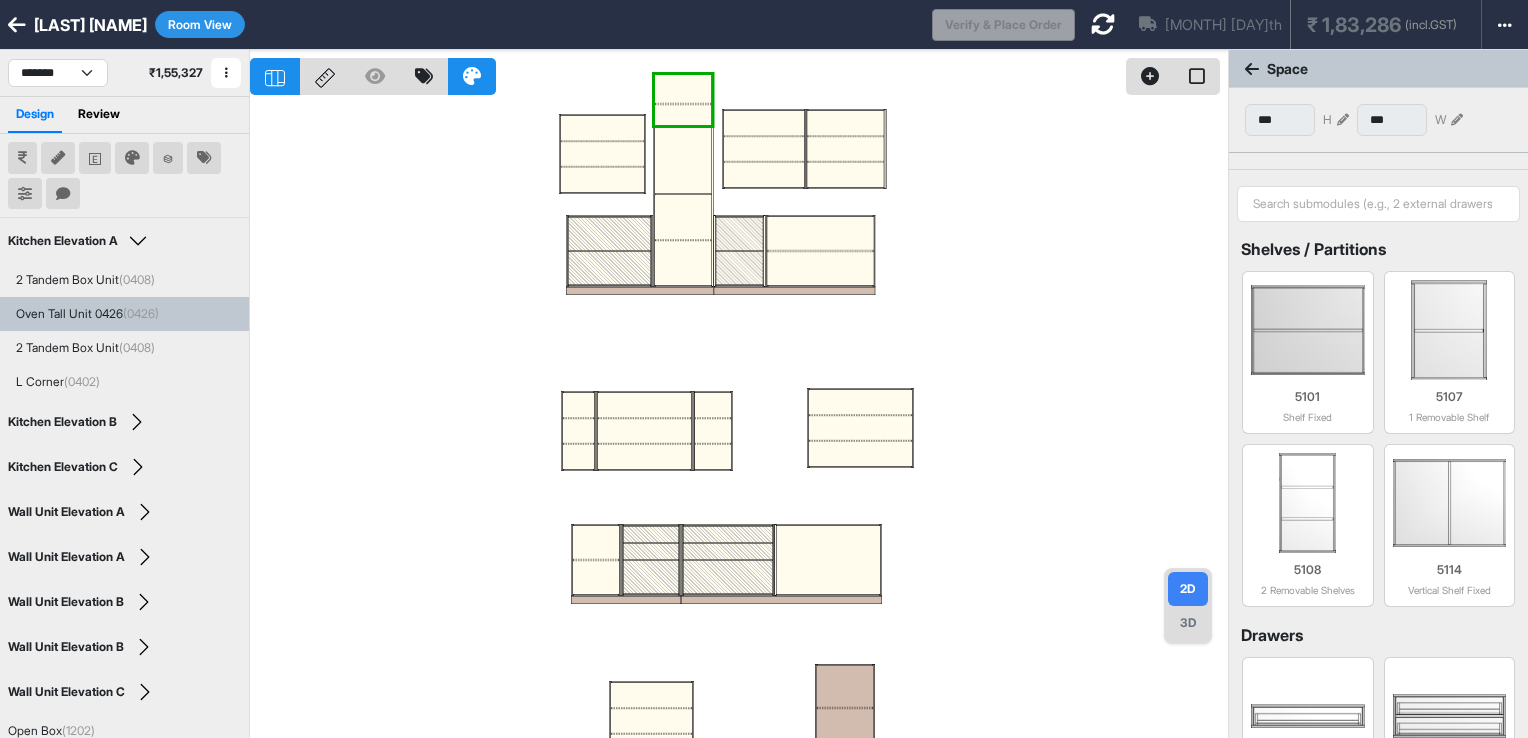 click at bounding box center [739, 72] 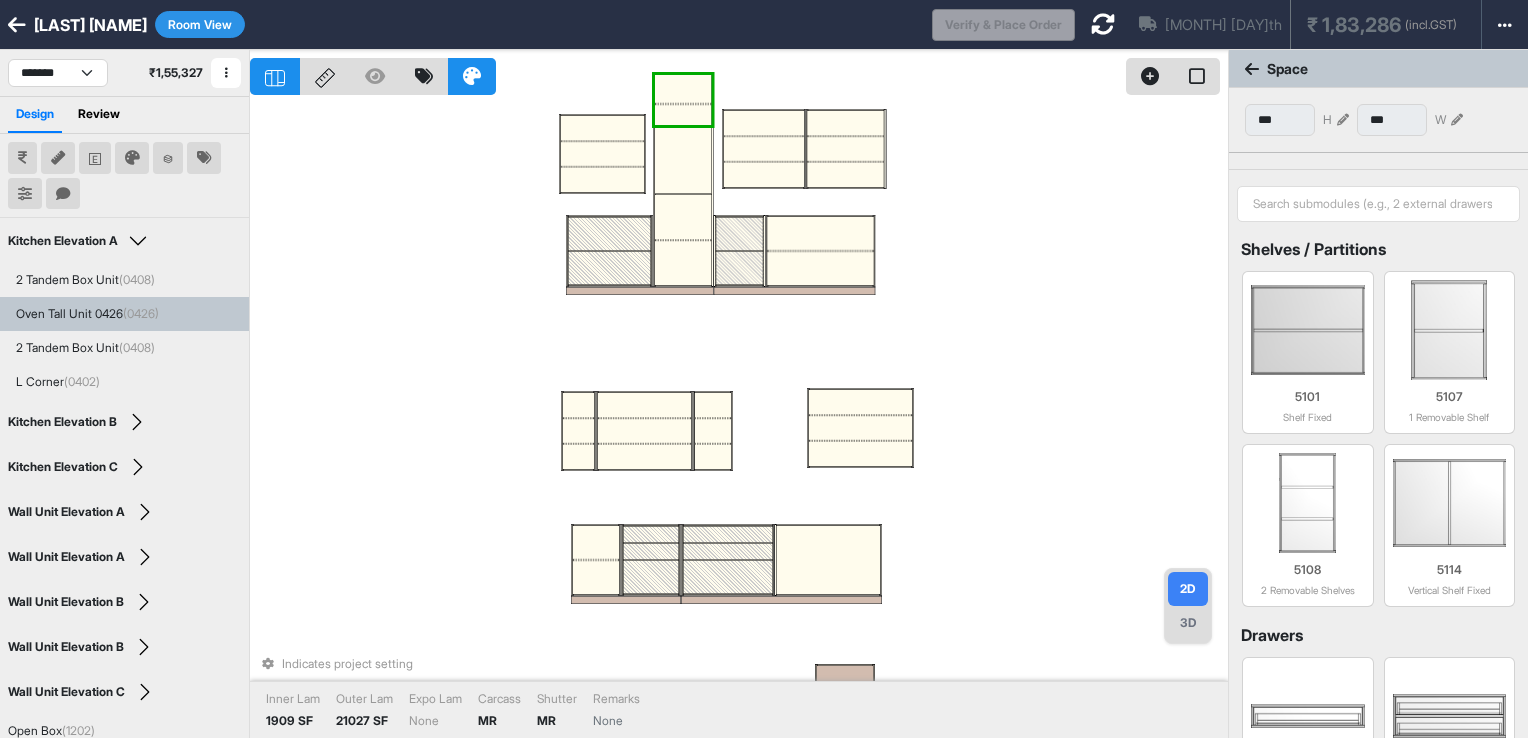 click at bounding box center (683, 85) 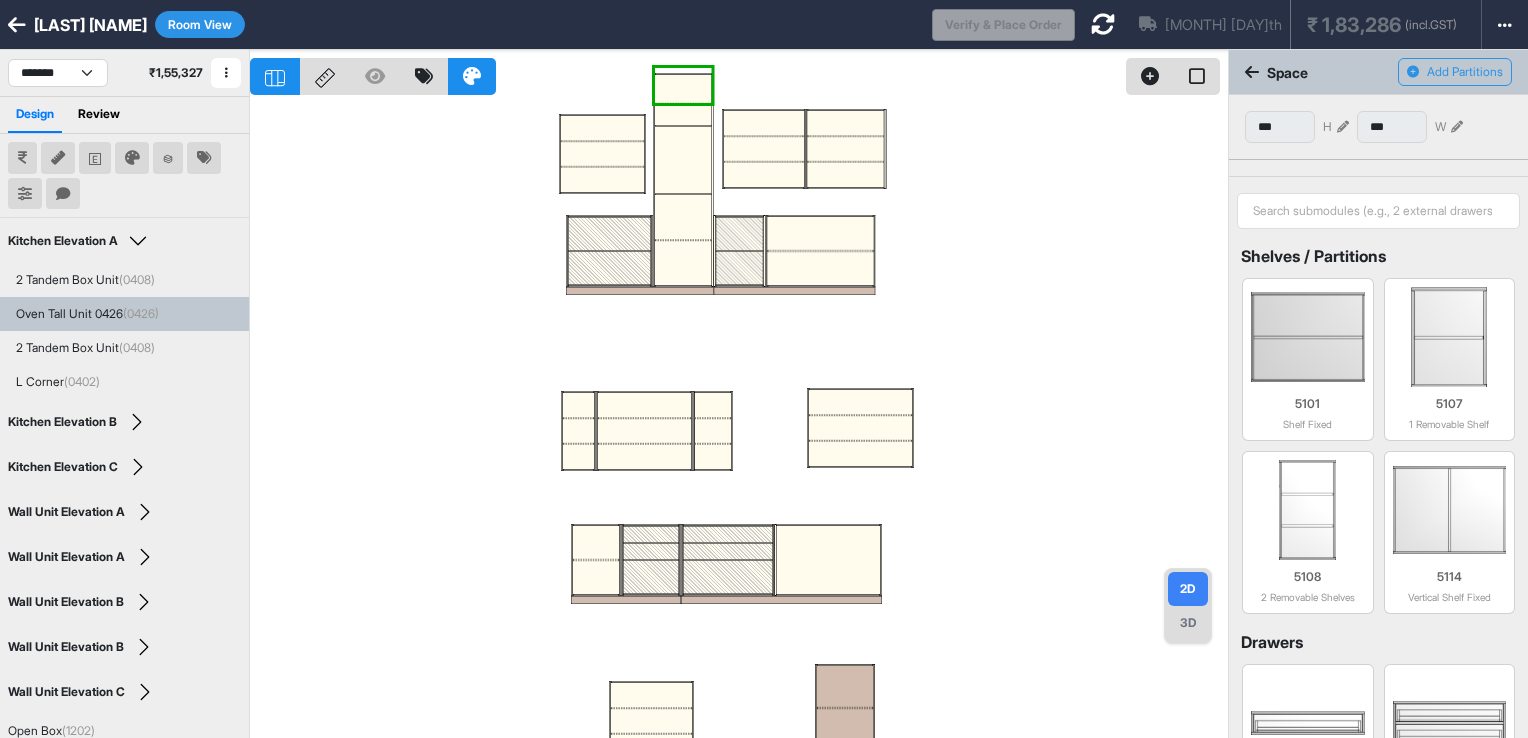 click at bounding box center [739, 72] 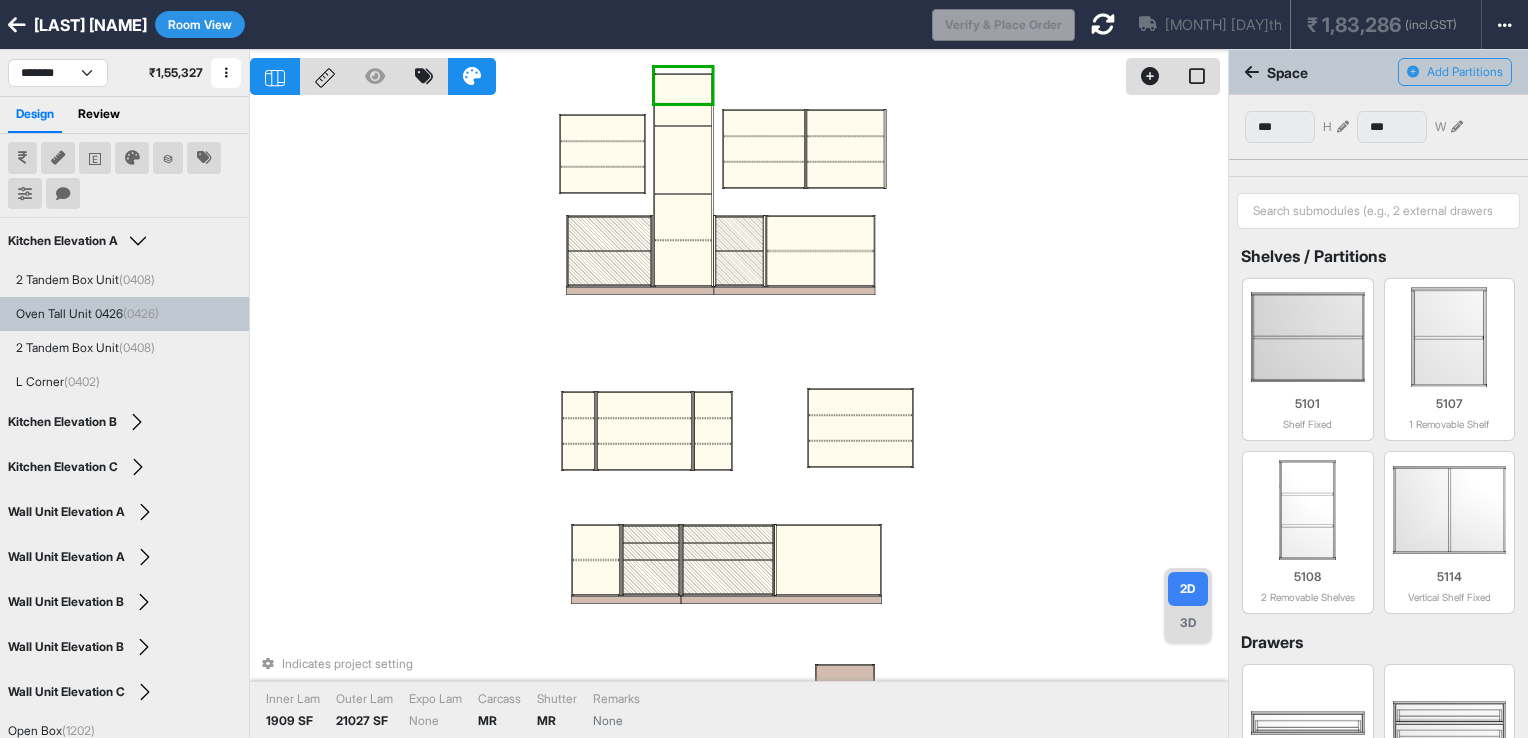 click at bounding box center [683, 115] 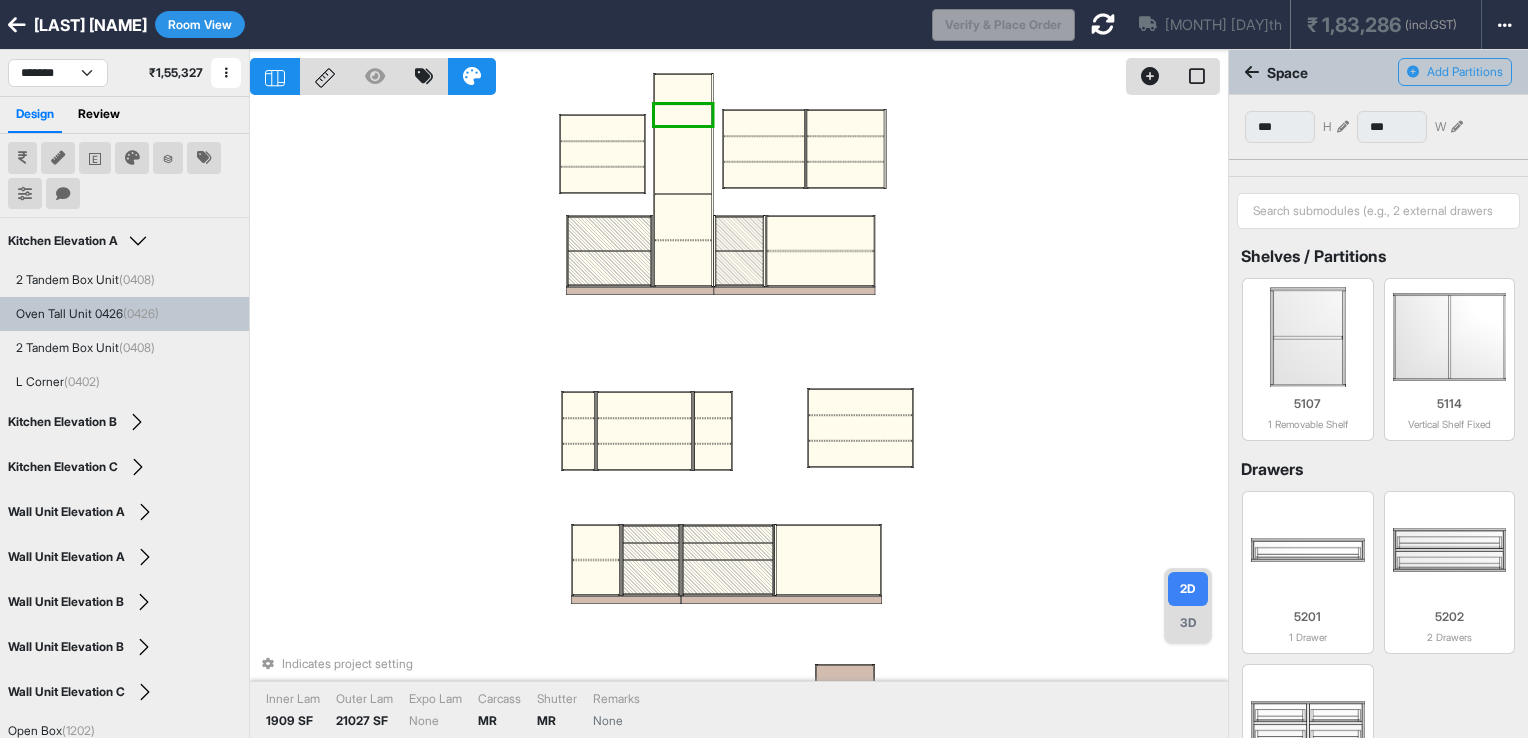 click at bounding box center [739, 72] 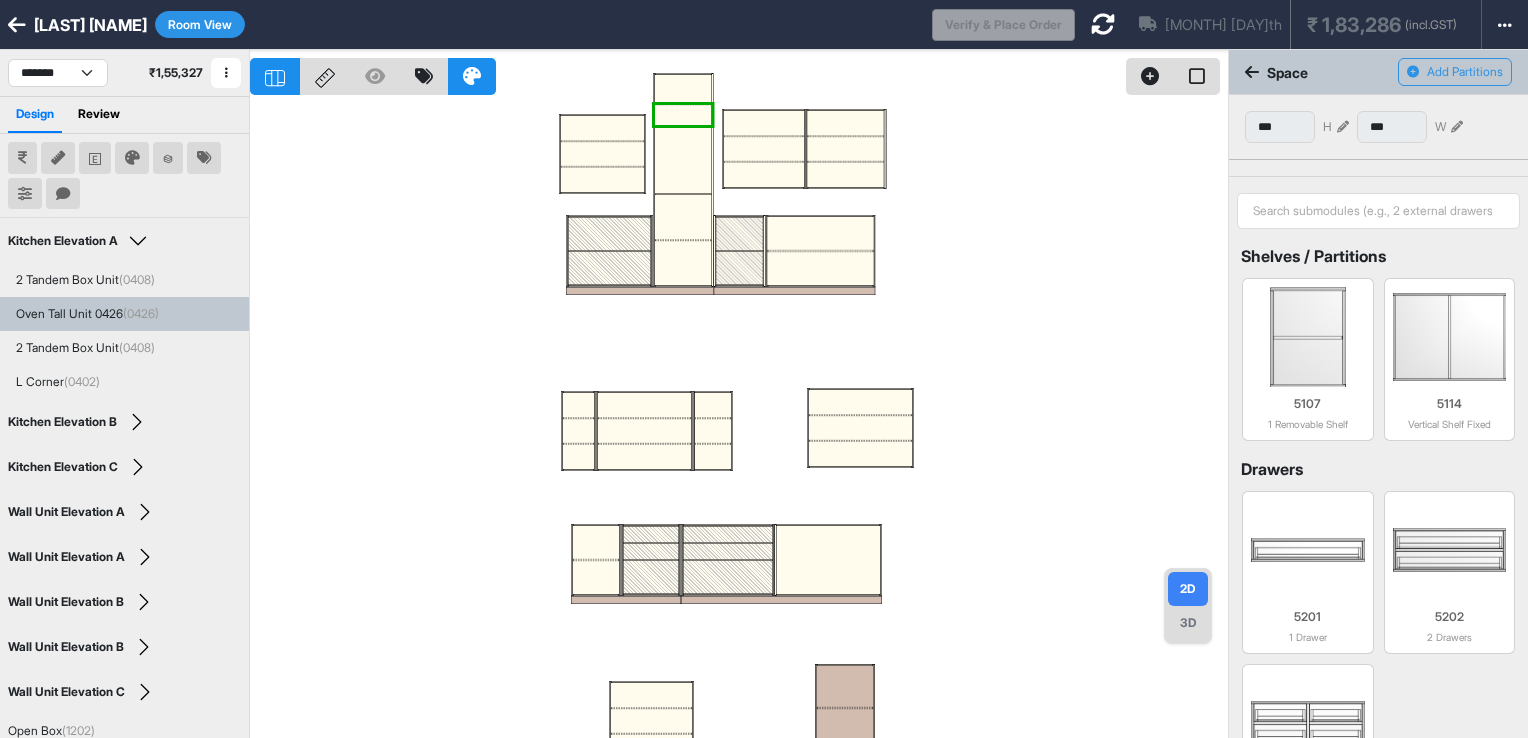 click at bounding box center [739, 72] 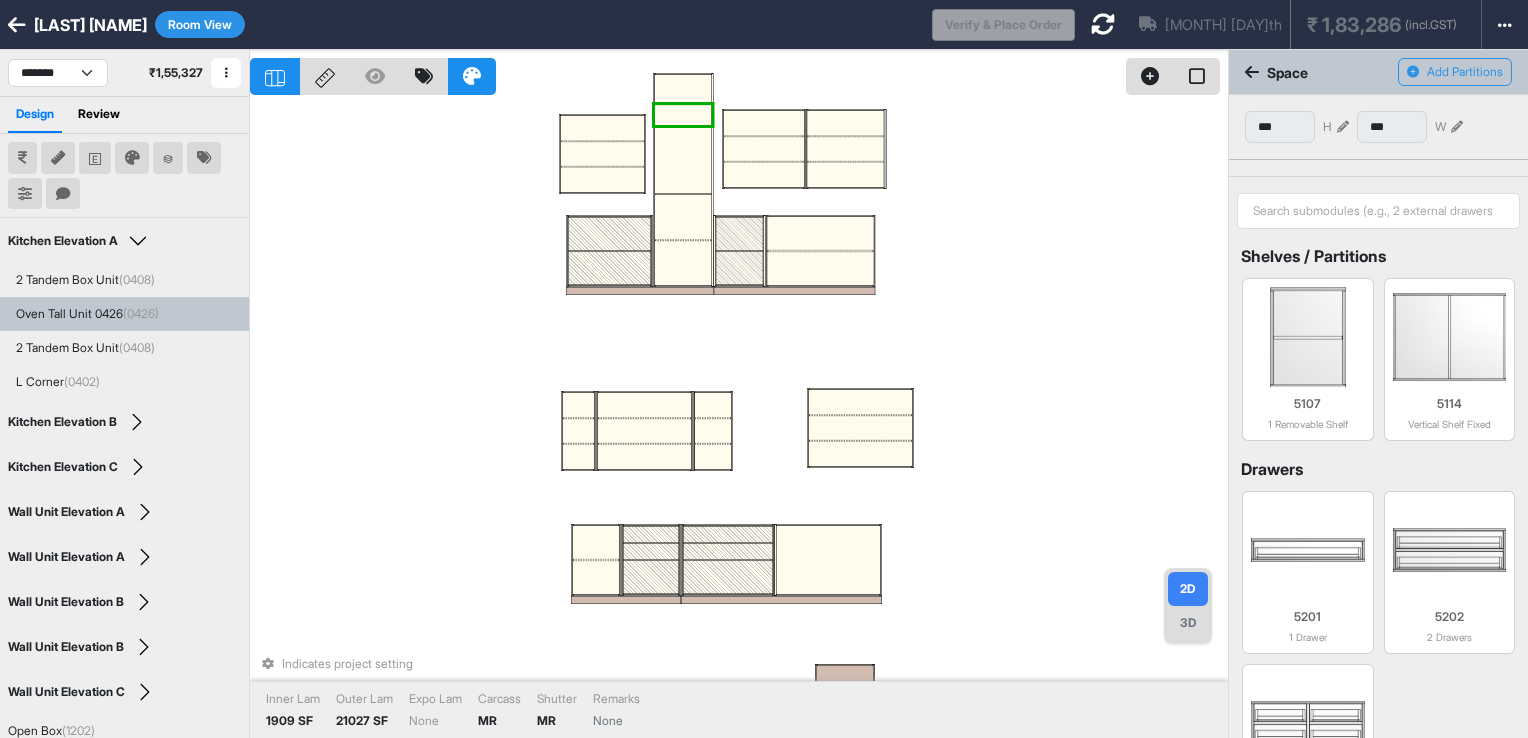 click at bounding box center [683, 85] 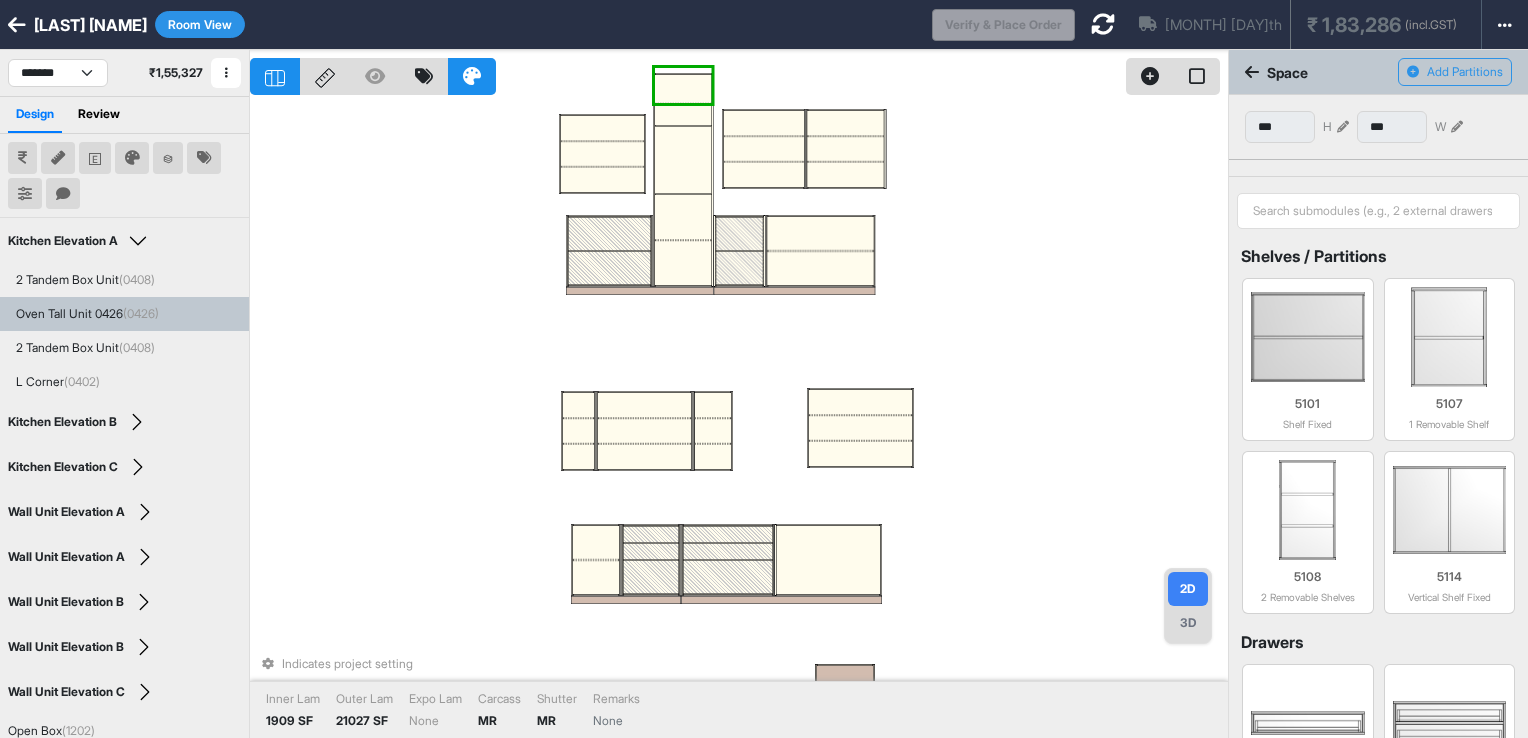click at bounding box center [1343, 127] 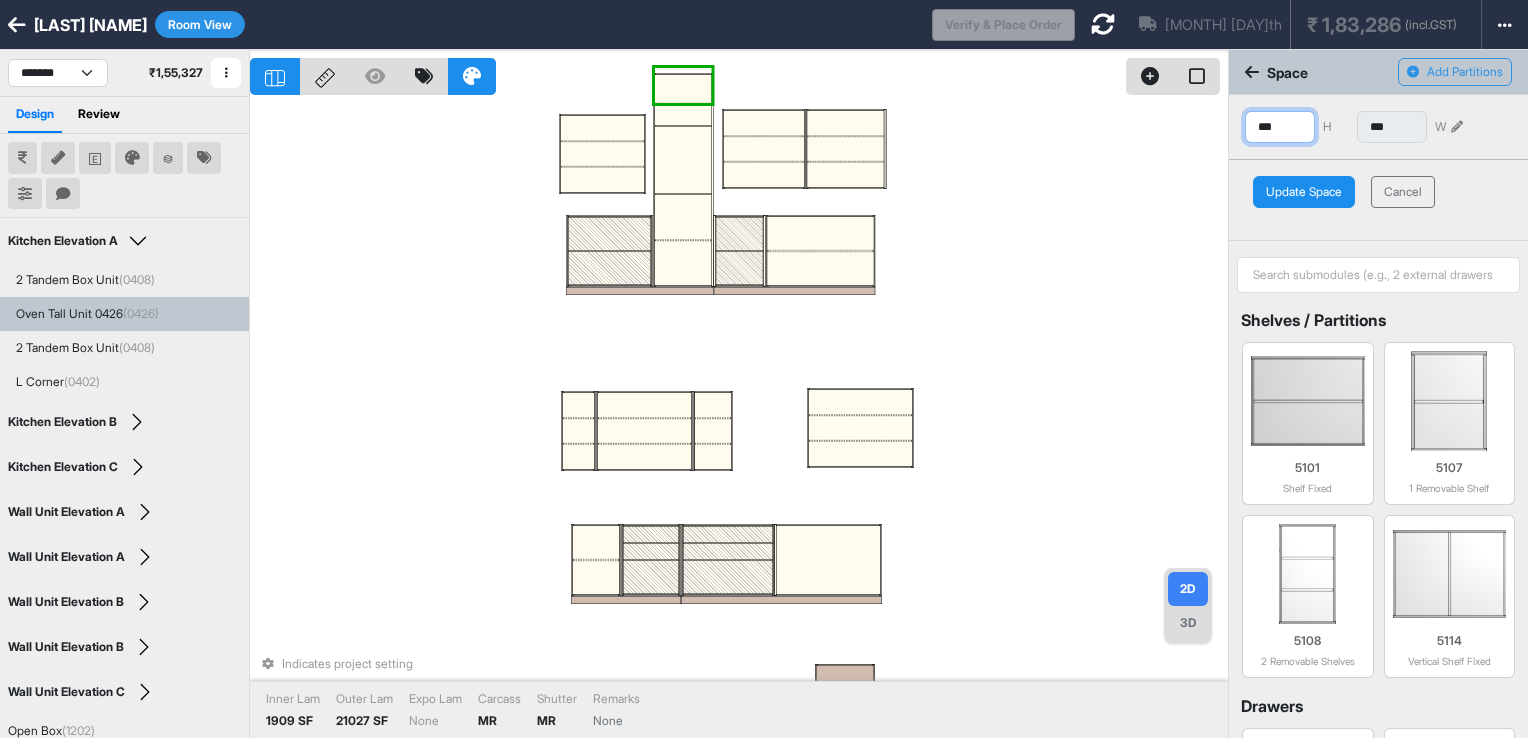 click on "***" at bounding box center [1280, 127] 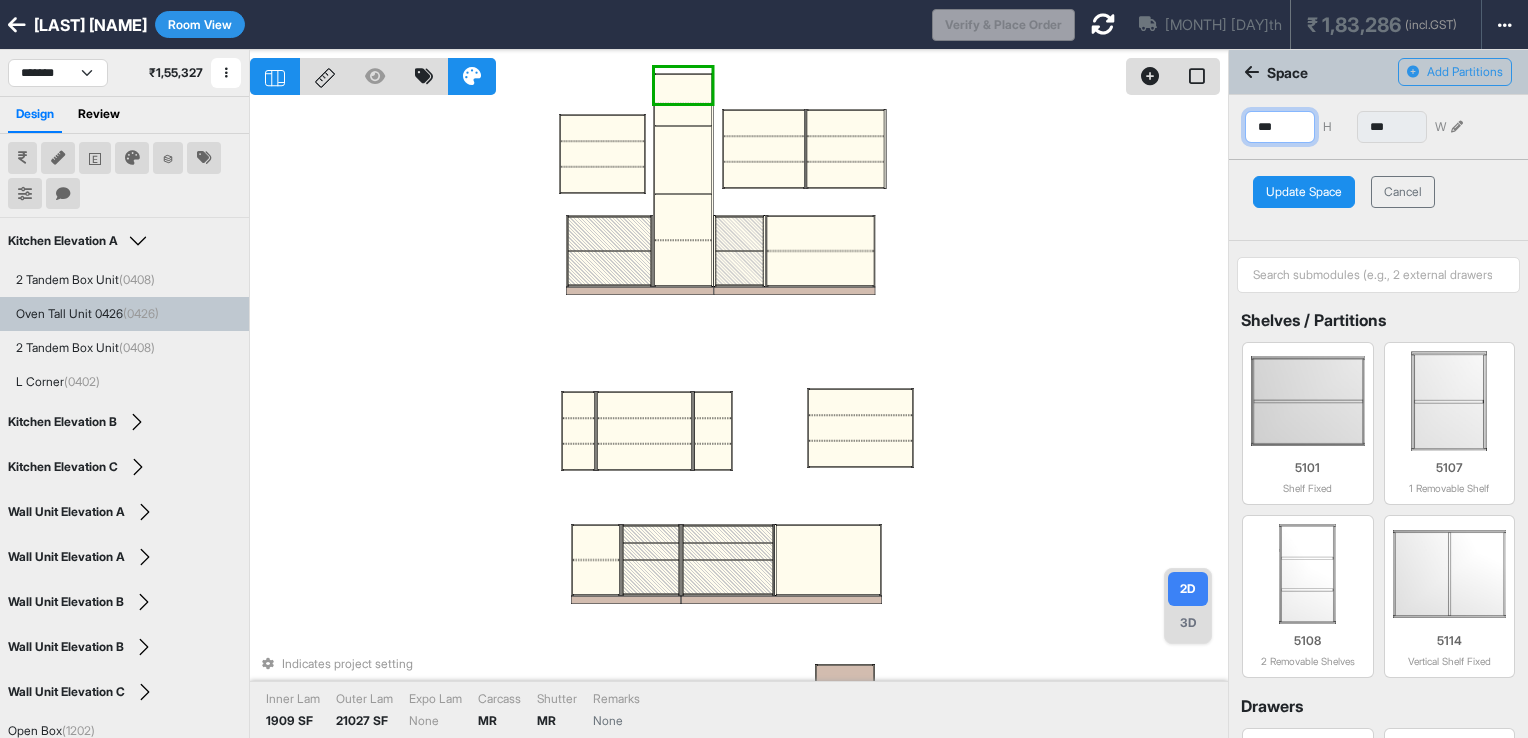 click on "***" at bounding box center (1280, 127) 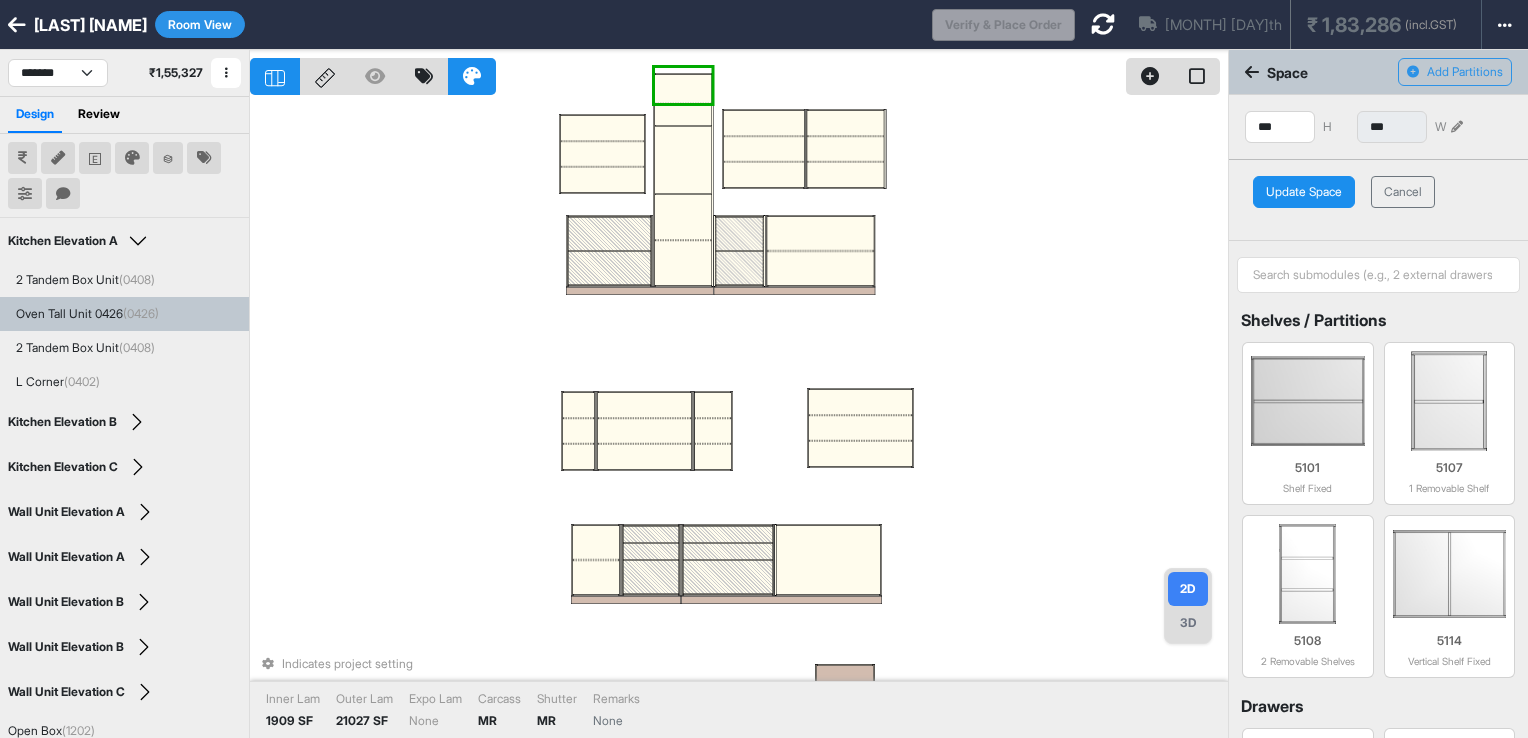 click on "Update Space" at bounding box center [1304, 192] 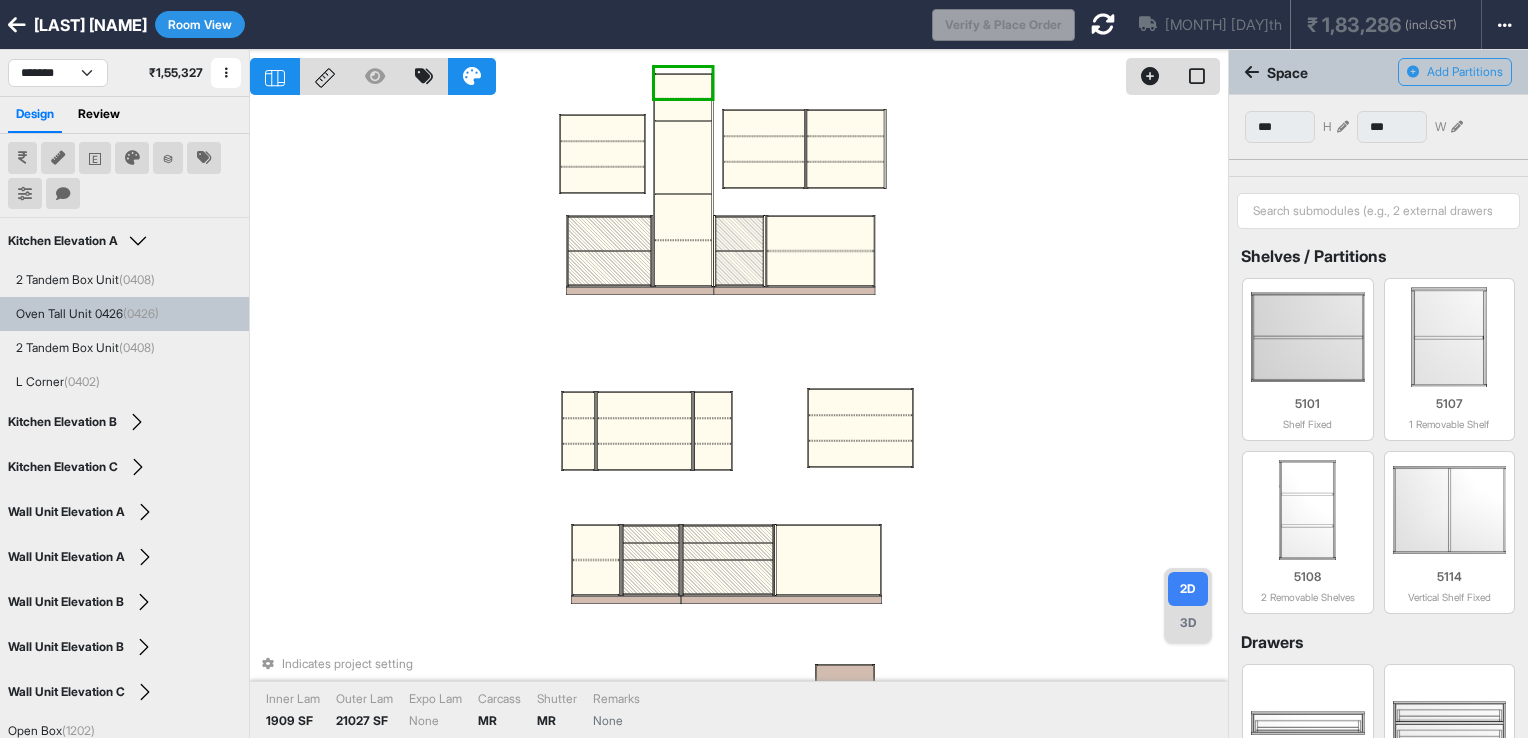 click at bounding box center (683, 110) 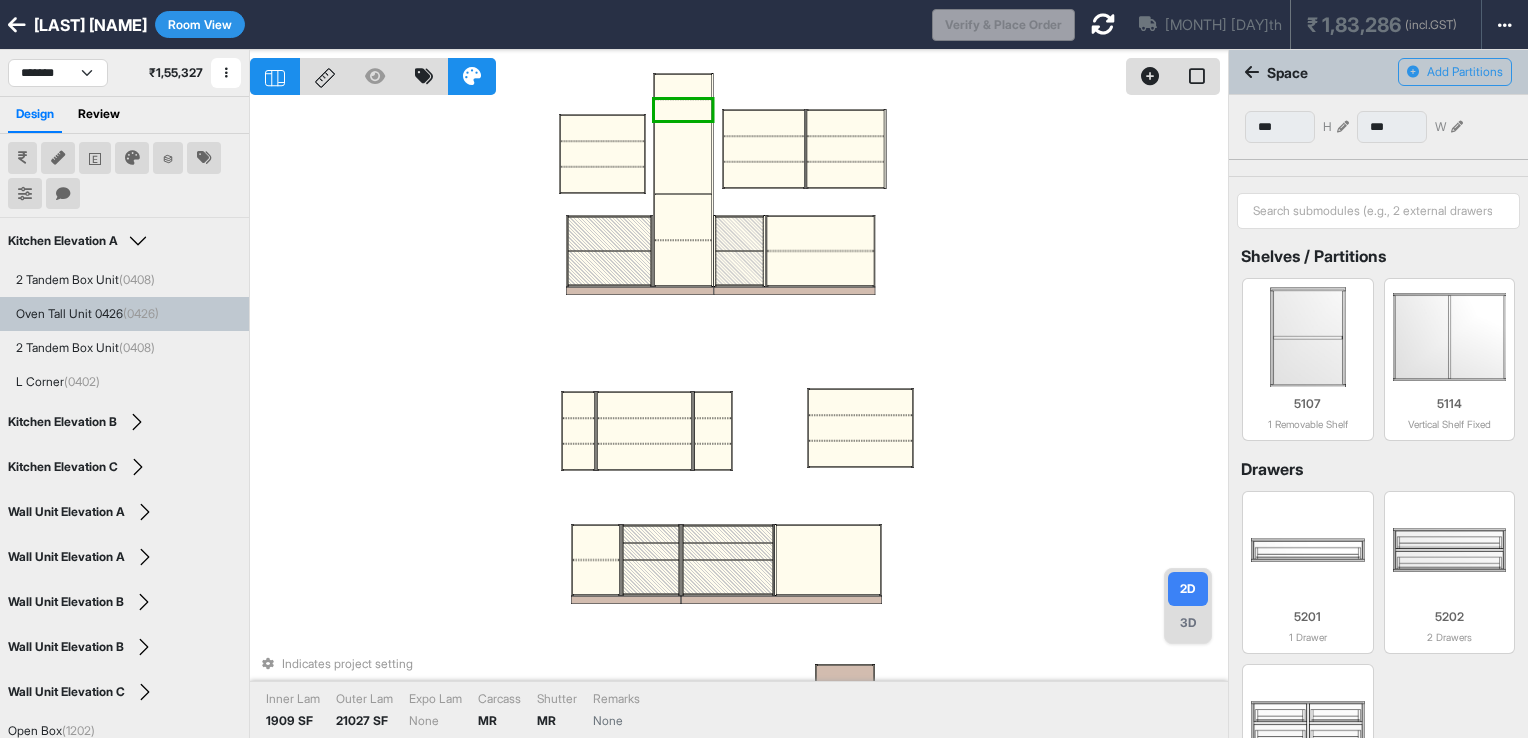 click at bounding box center [683, 158] 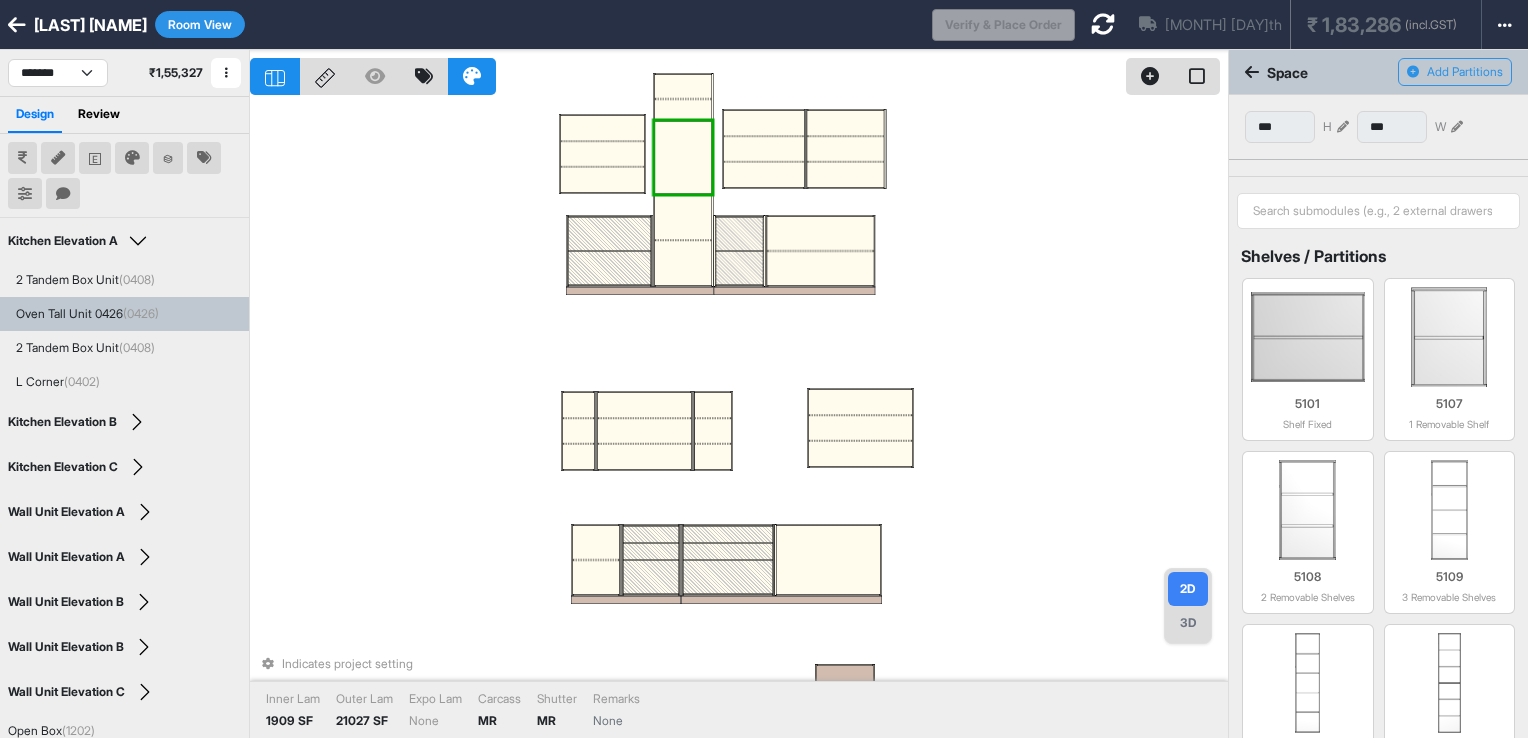 click at bounding box center (683, 217) 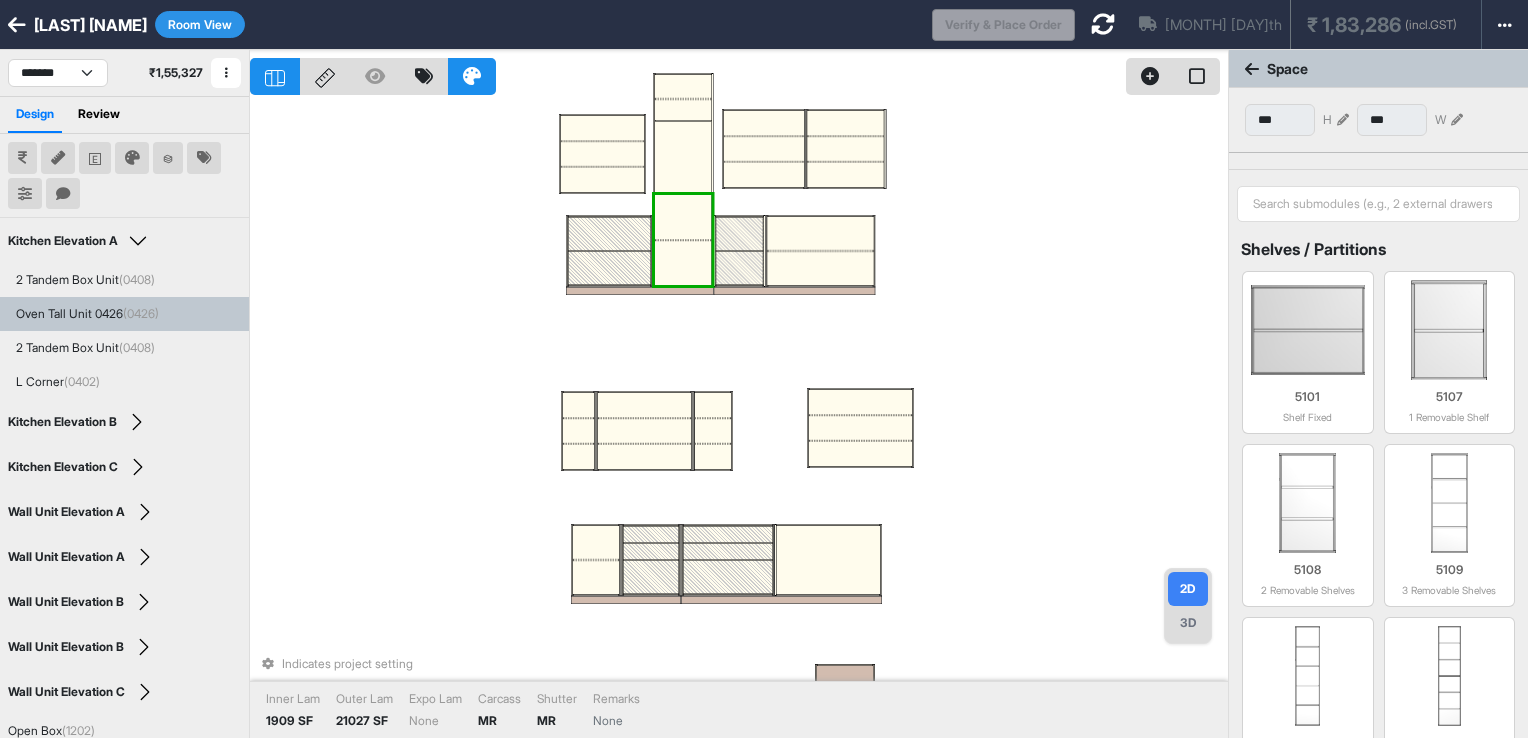 click at bounding box center (683, 158) 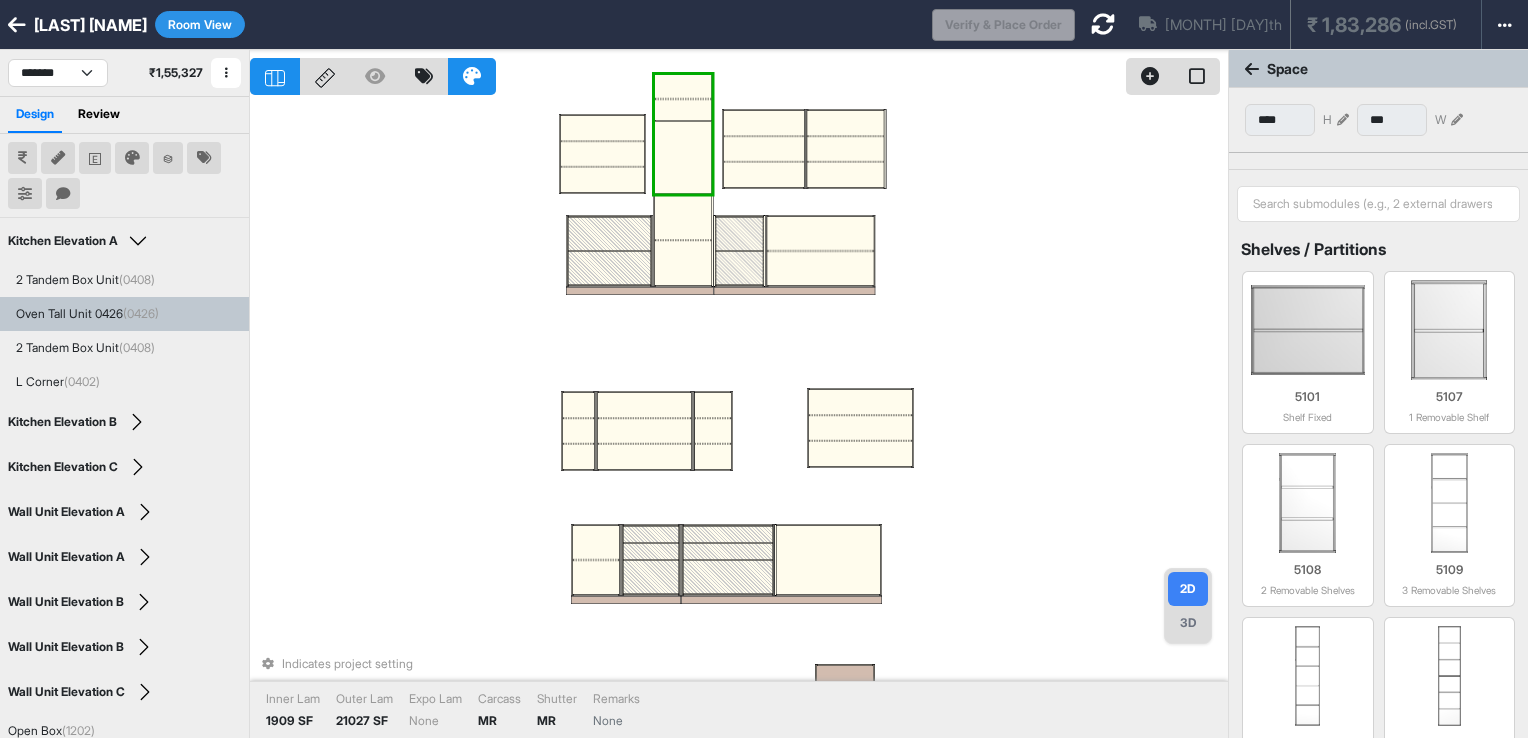 click at bounding box center (683, 158) 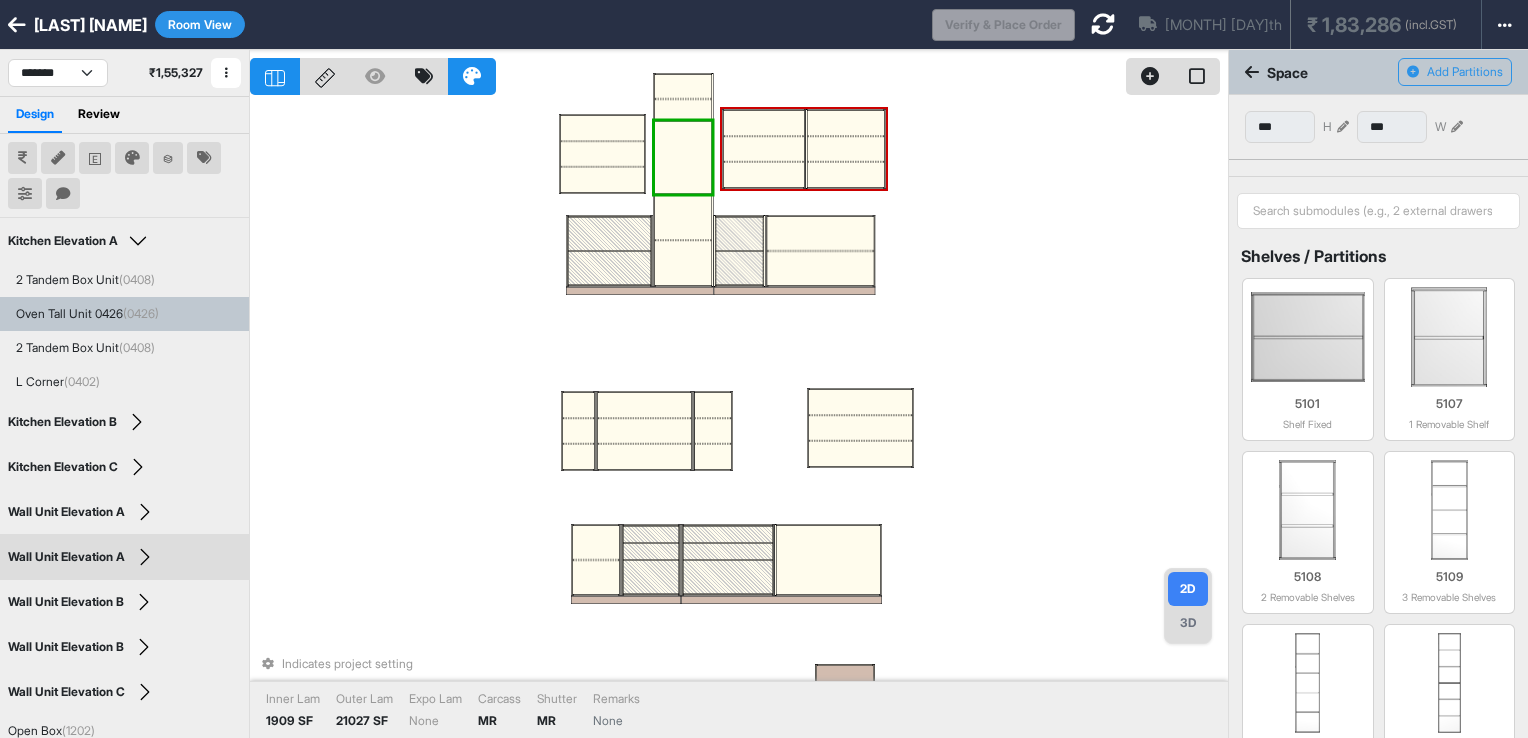 click at bounding box center [1343, 127] 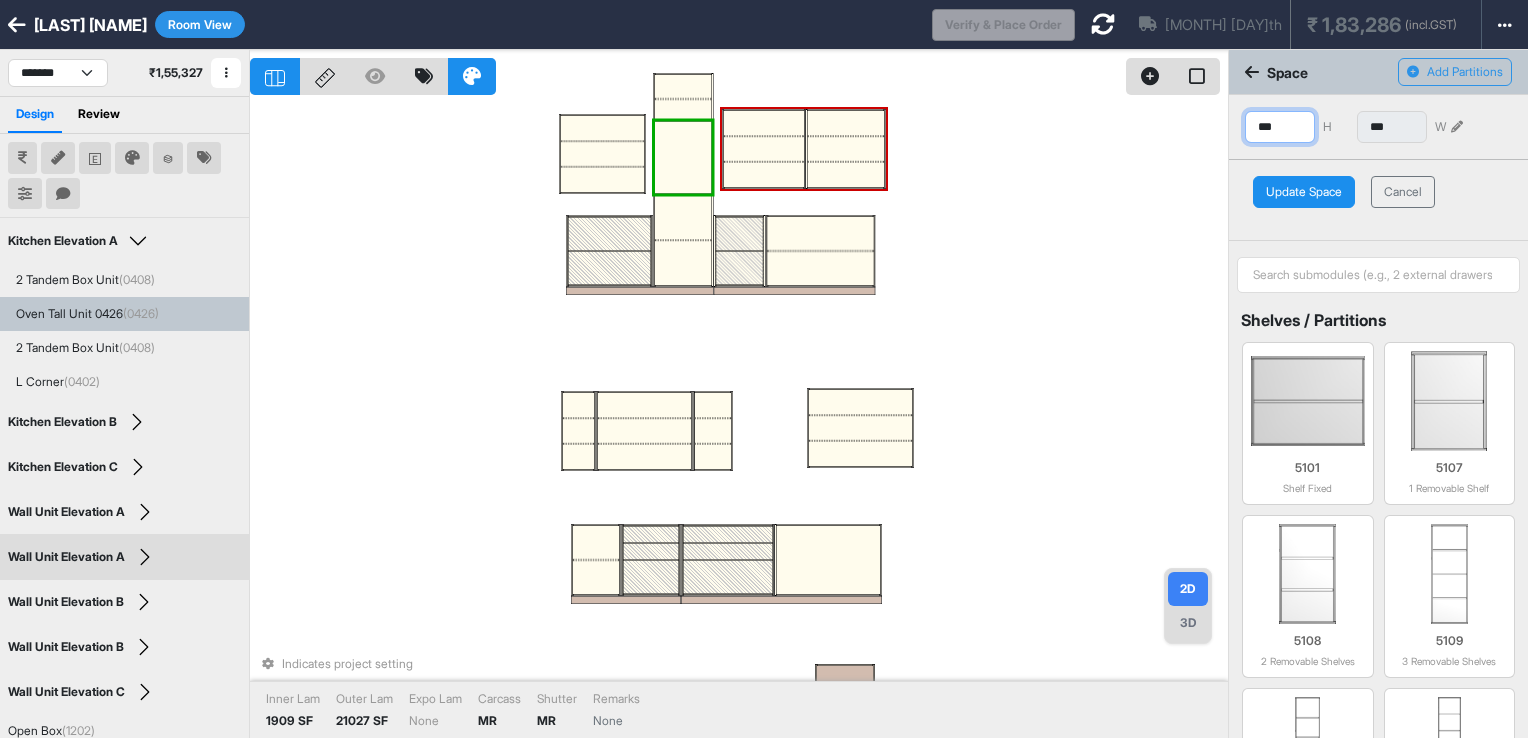drag, startPoint x: 1288, startPoint y: 126, endPoint x: 1238, endPoint y: 126, distance: 50 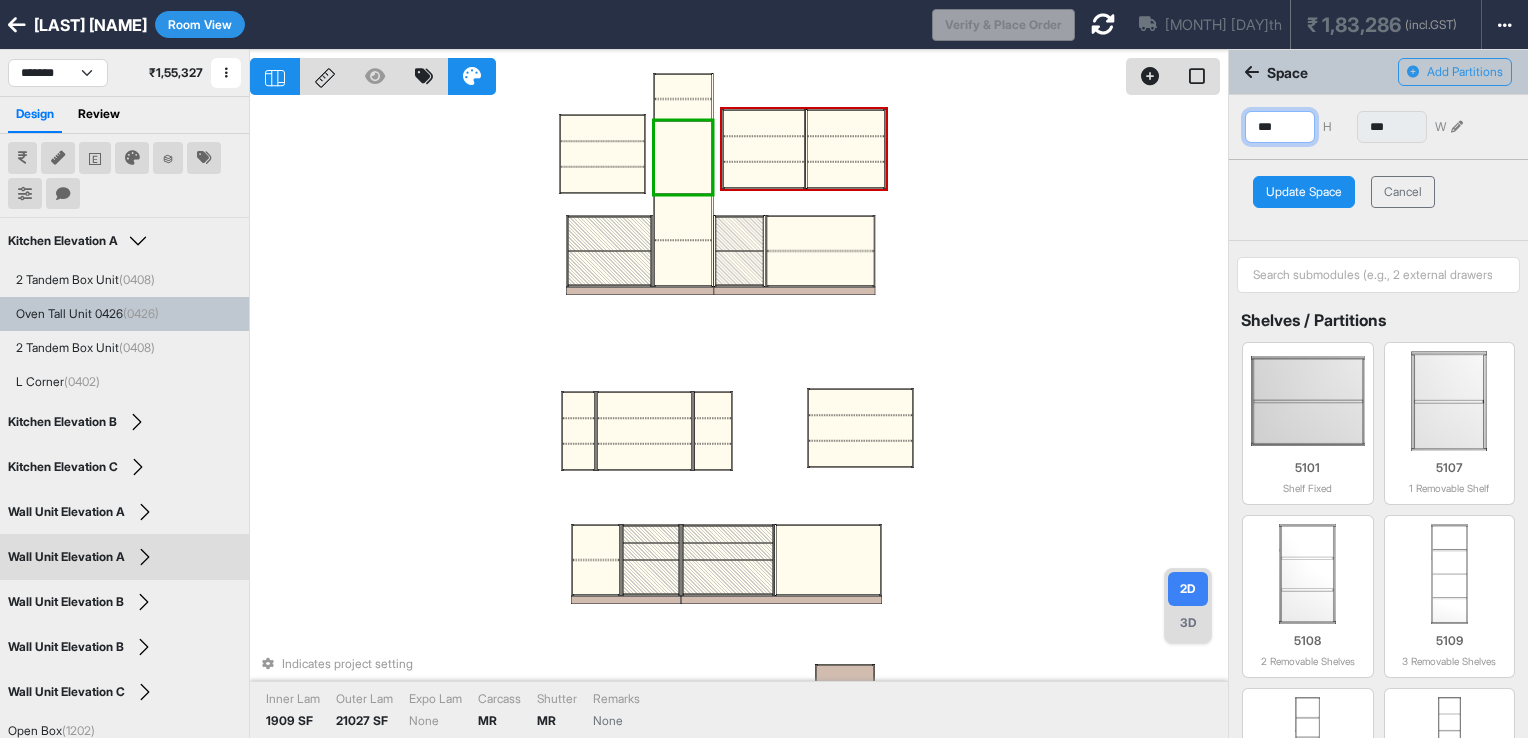 click on "*** H *** W" at bounding box center (1378, 119) 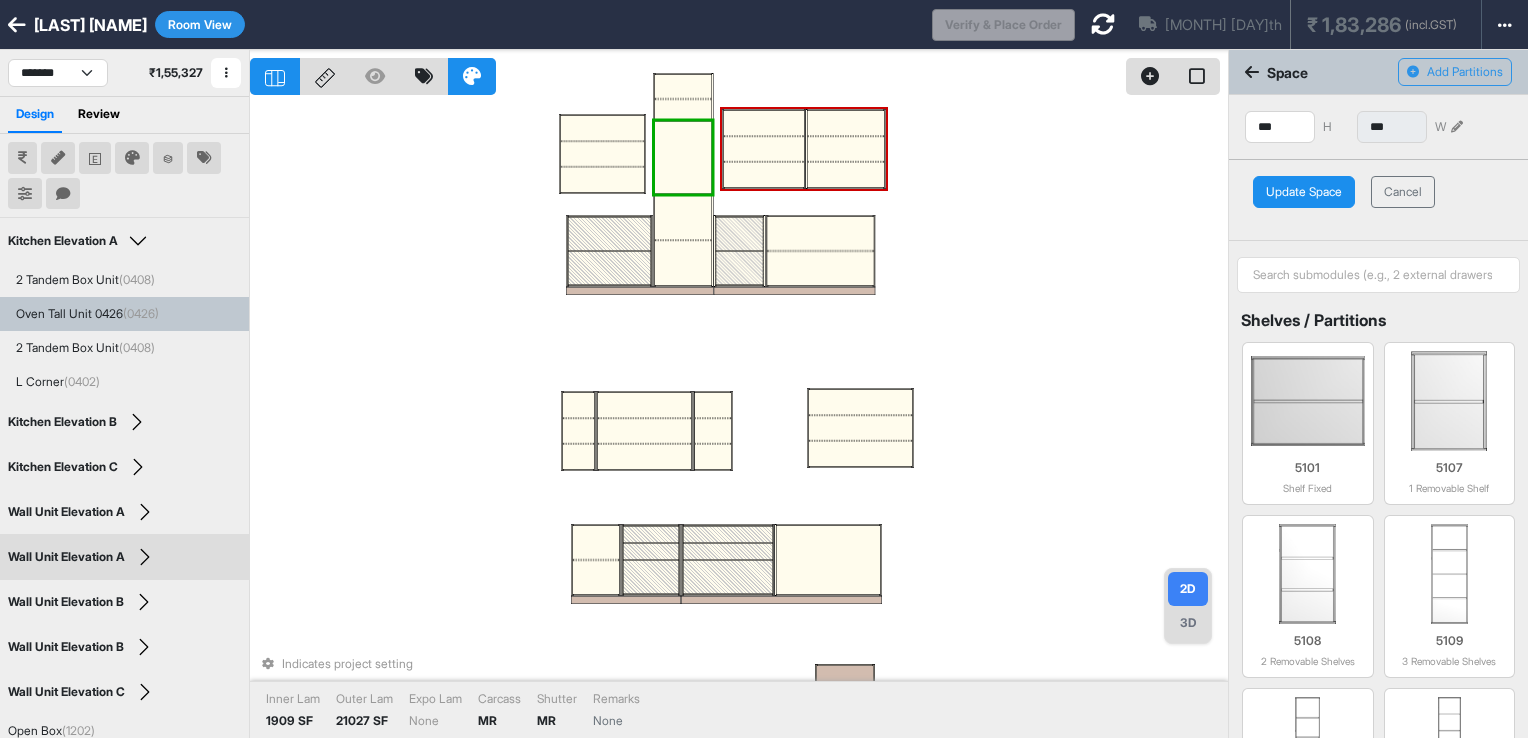 click on "Update Space" at bounding box center (1304, 192) 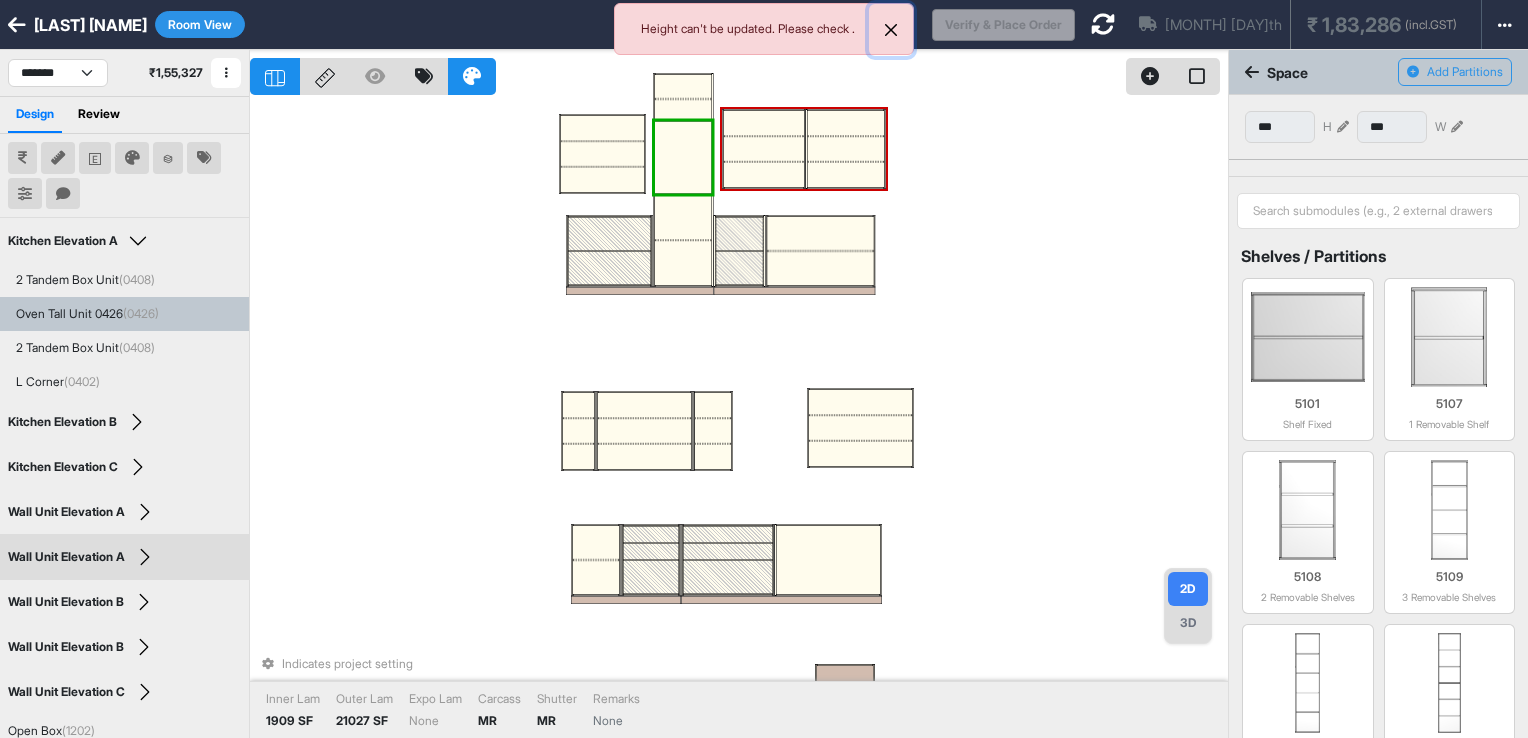 click at bounding box center (891, 30) 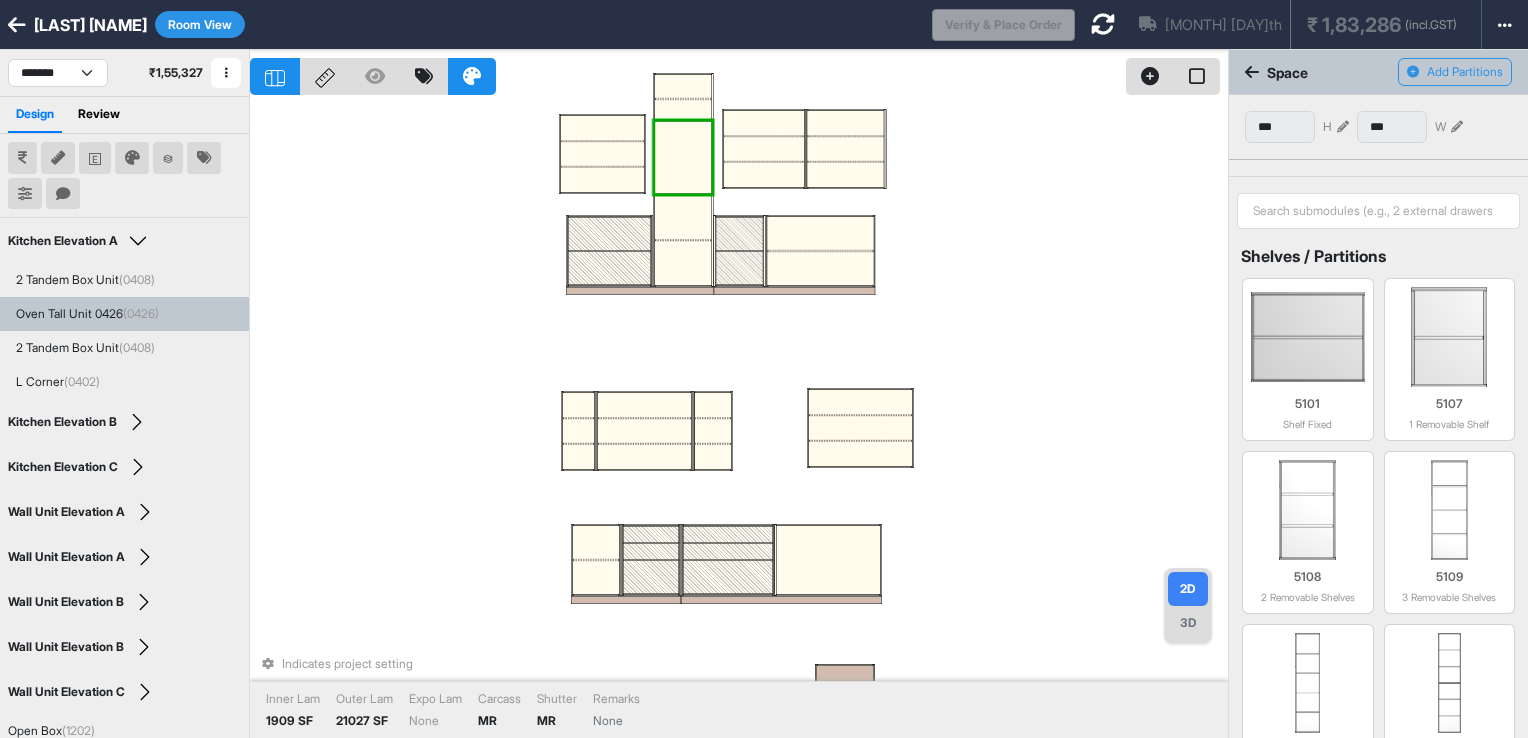 click at bounding box center [683, 110] 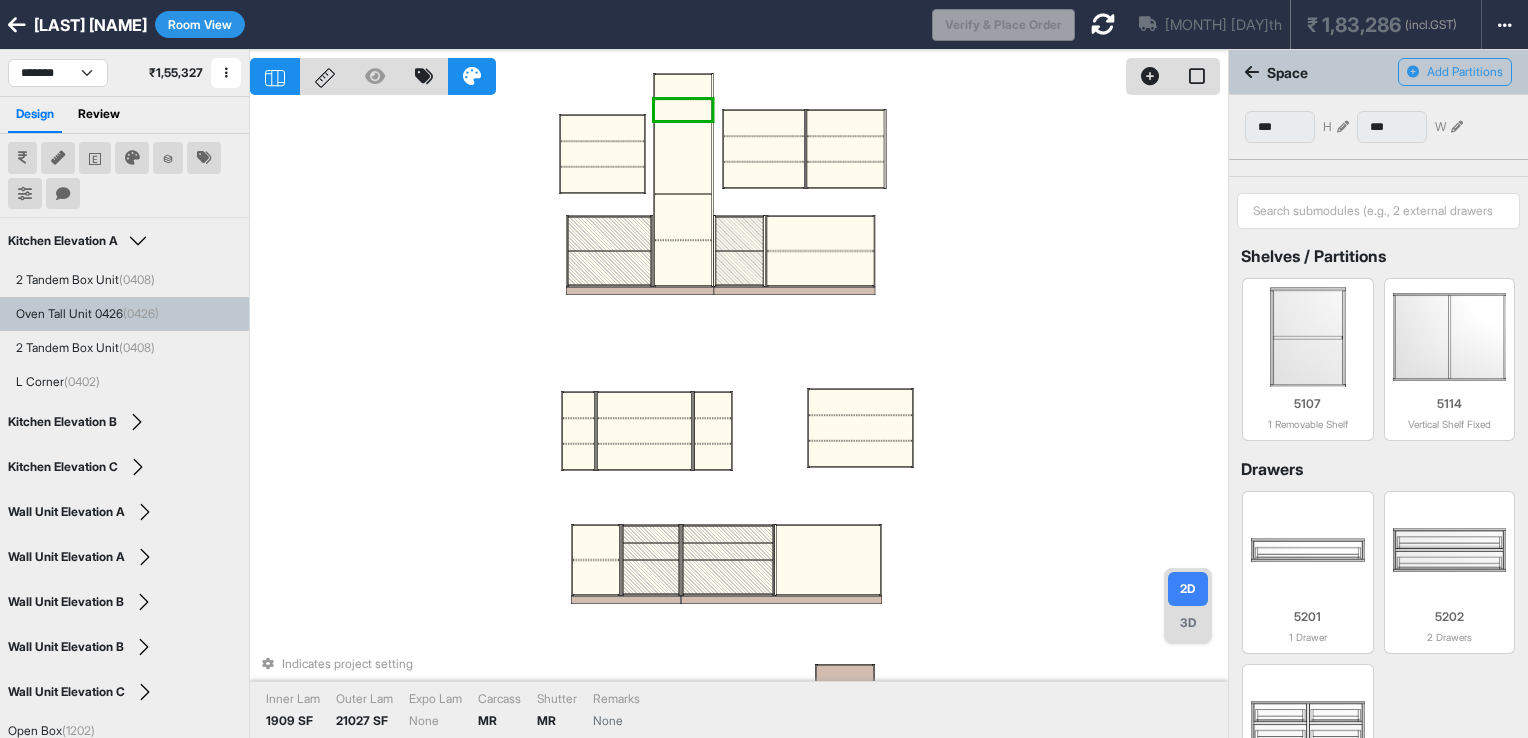 click at bounding box center (683, 110) 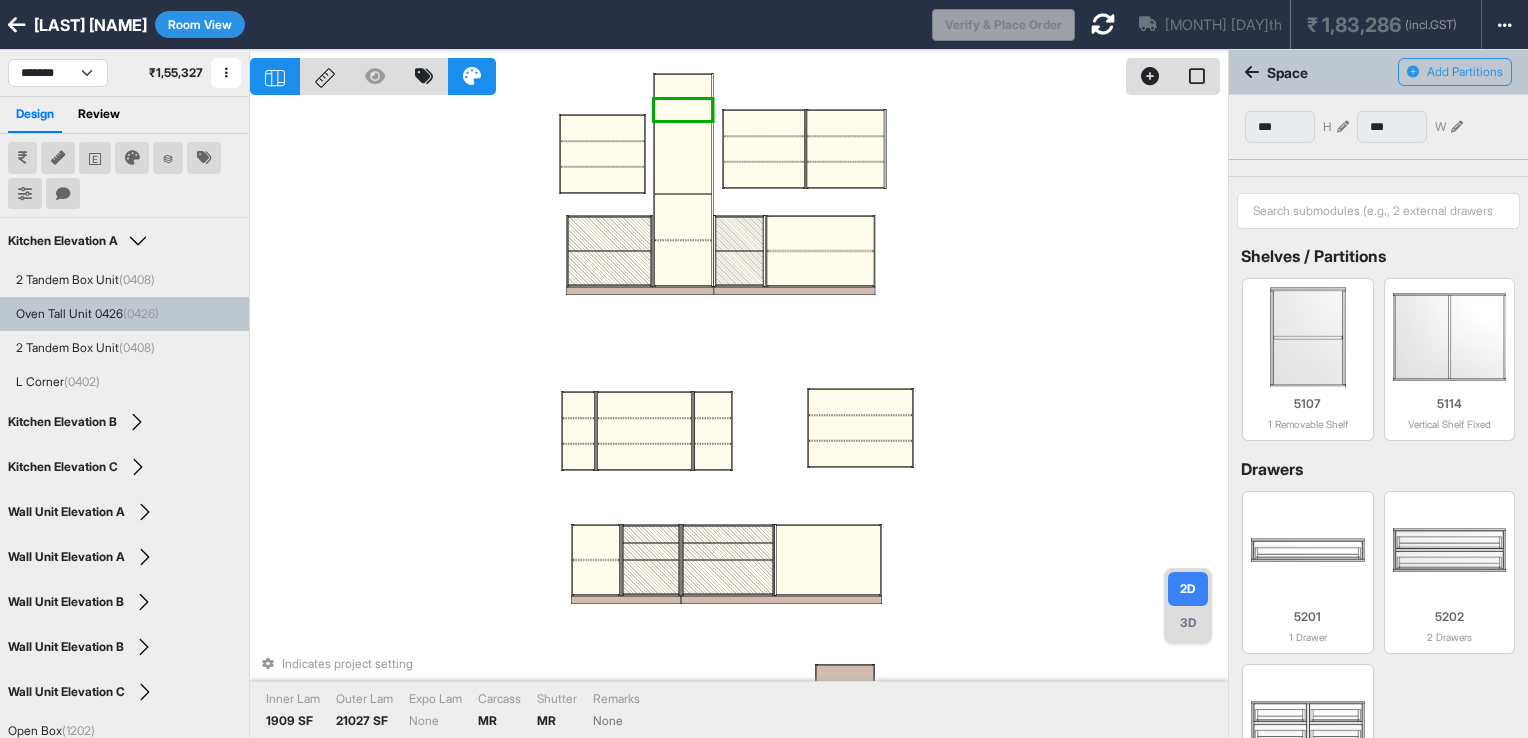 click at bounding box center (739, 72) 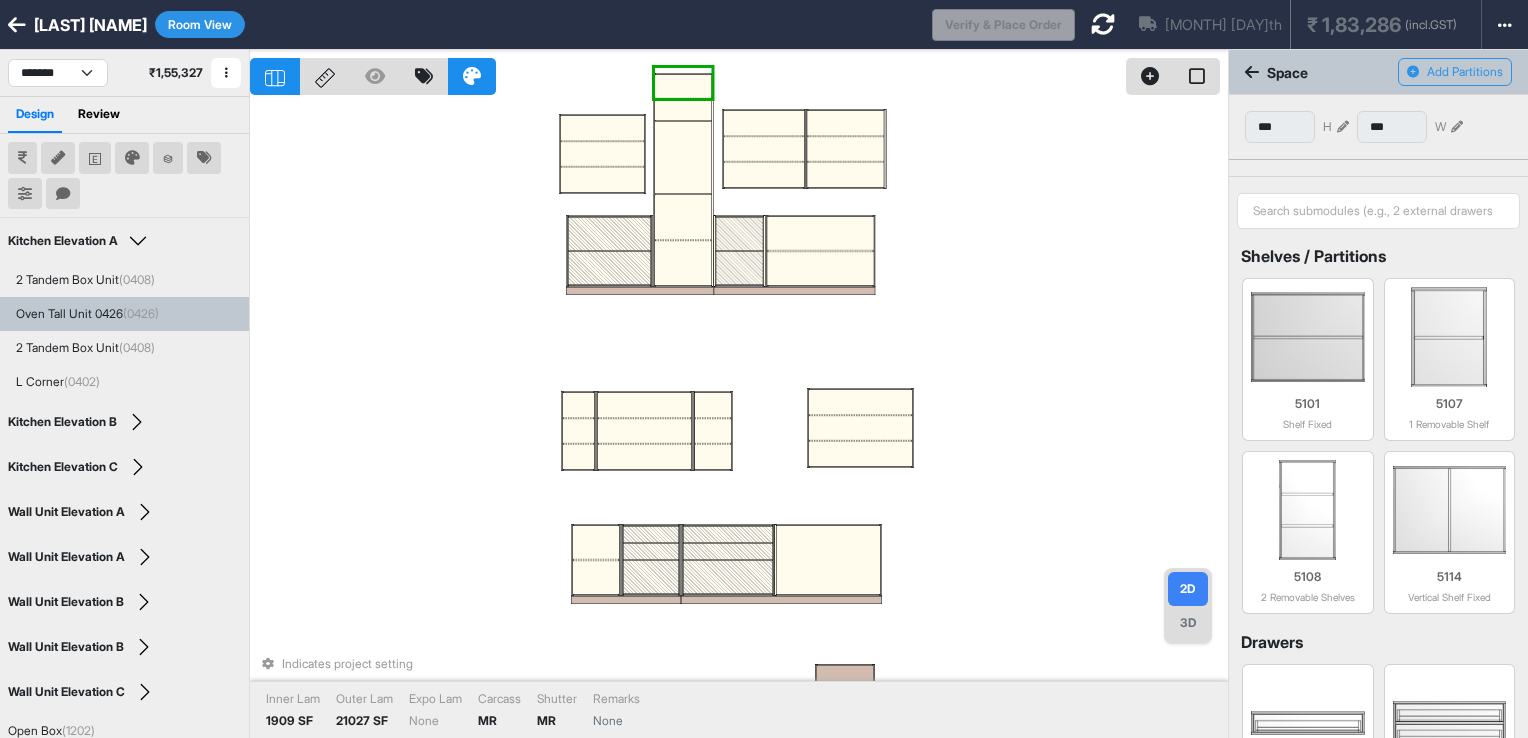 click at bounding box center [683, 110] 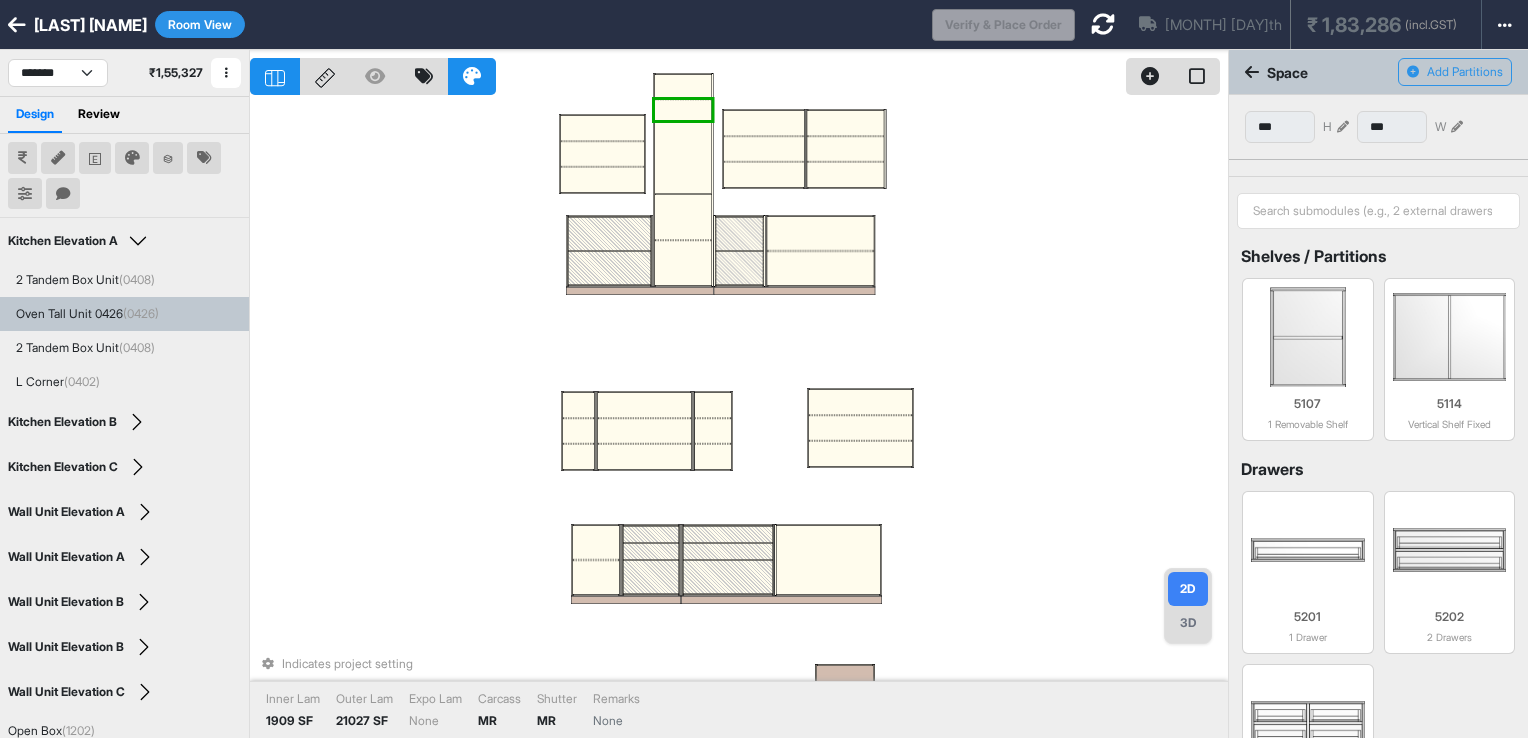 click at bounding box center [683, 110] 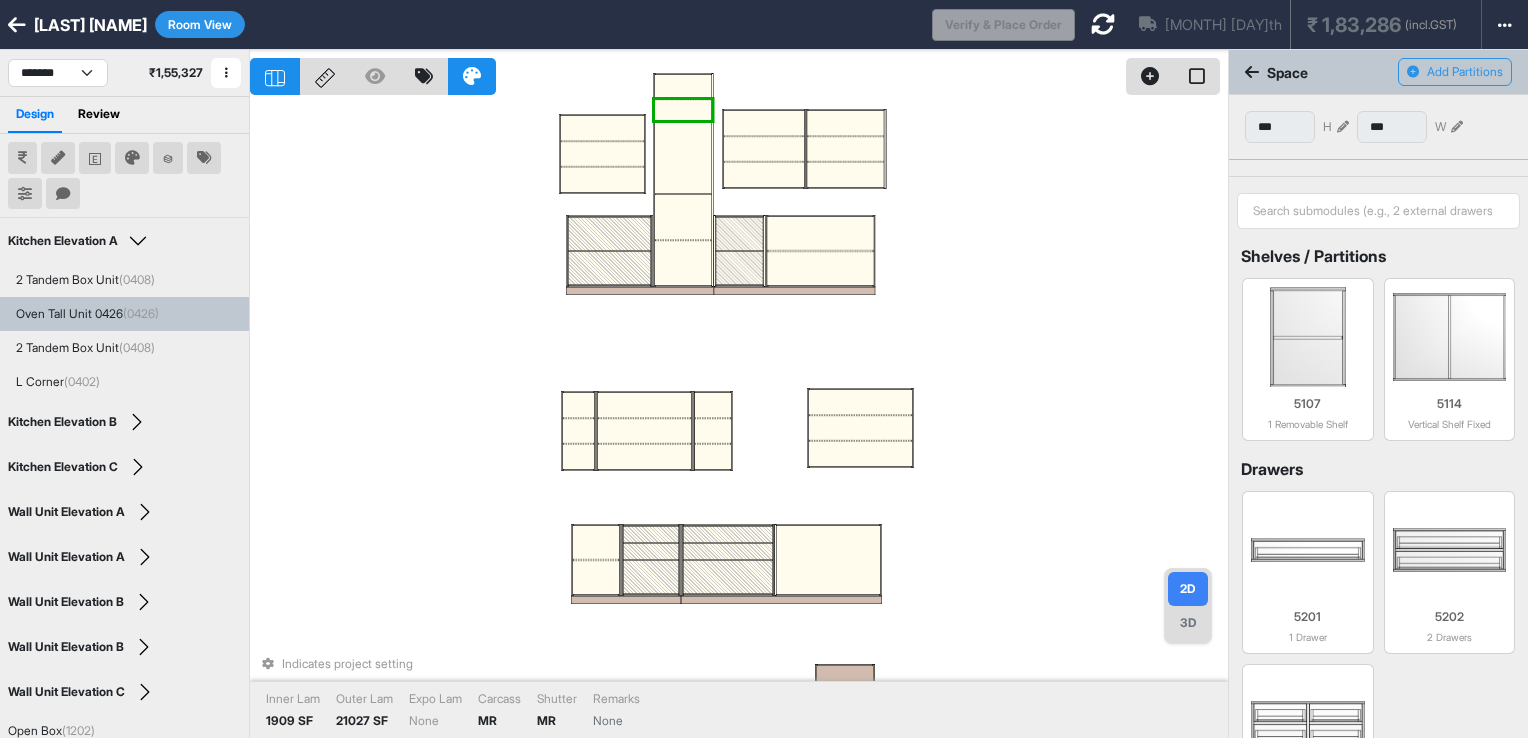 click at bounding box center (683, 158) 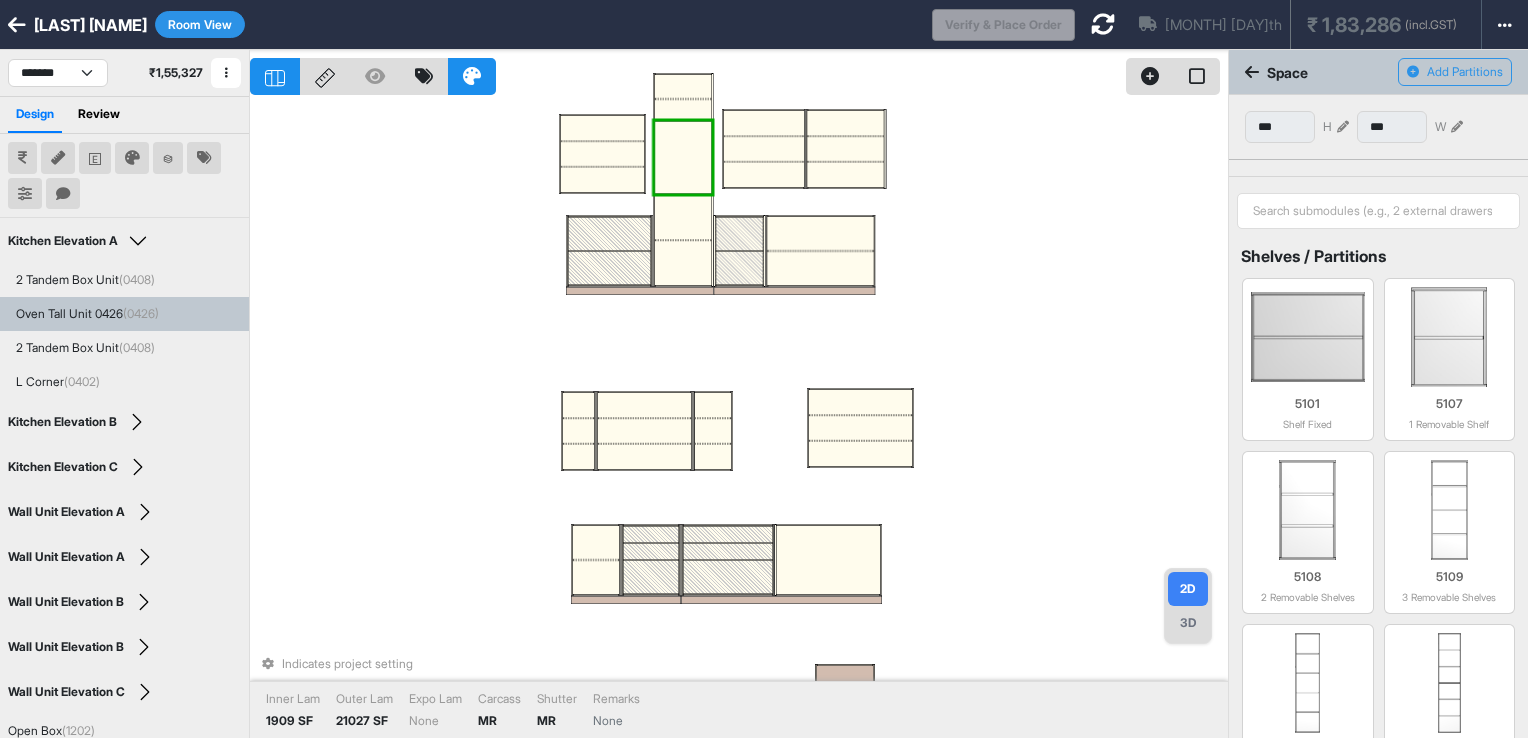 click at bounding box center (683, 121) 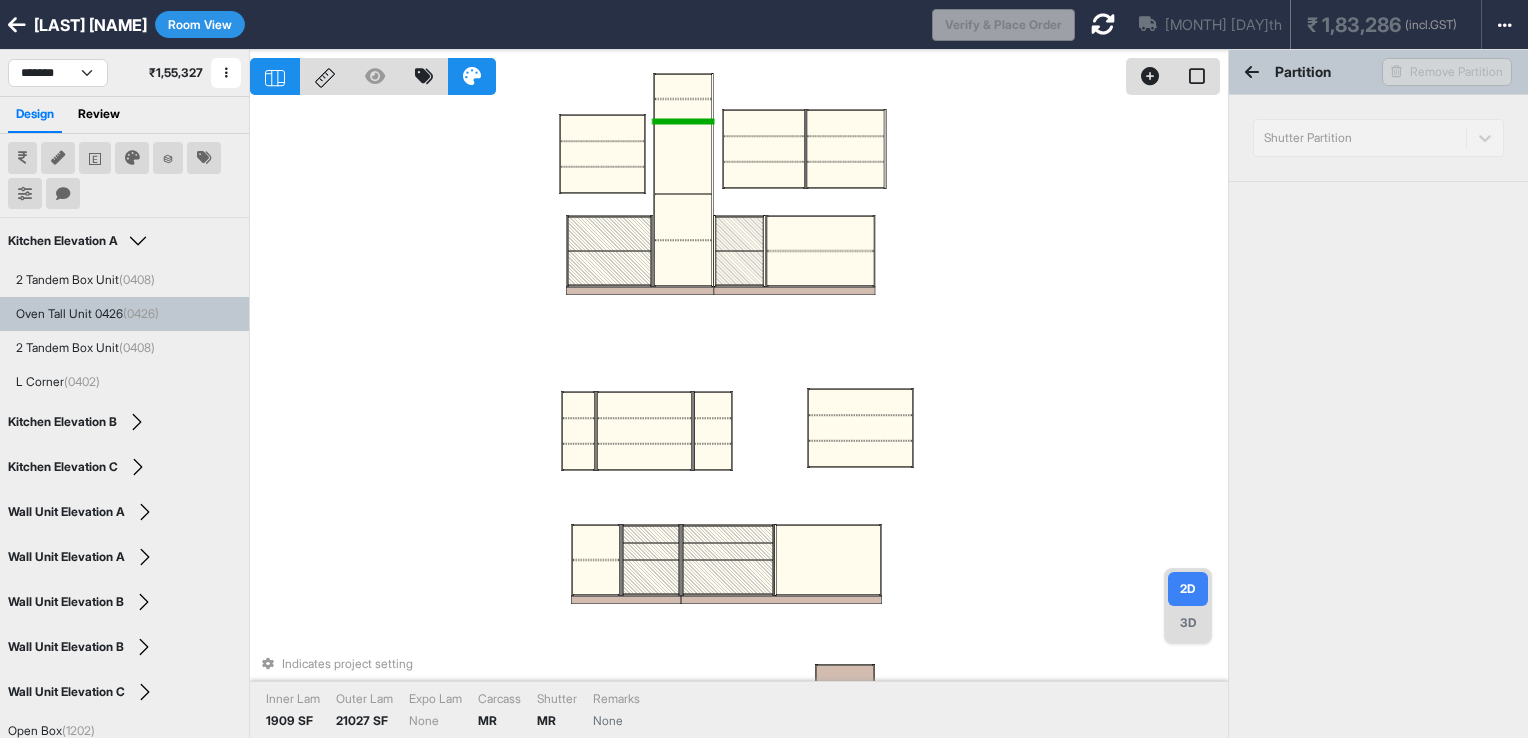 click at bounding box center (683, 110) 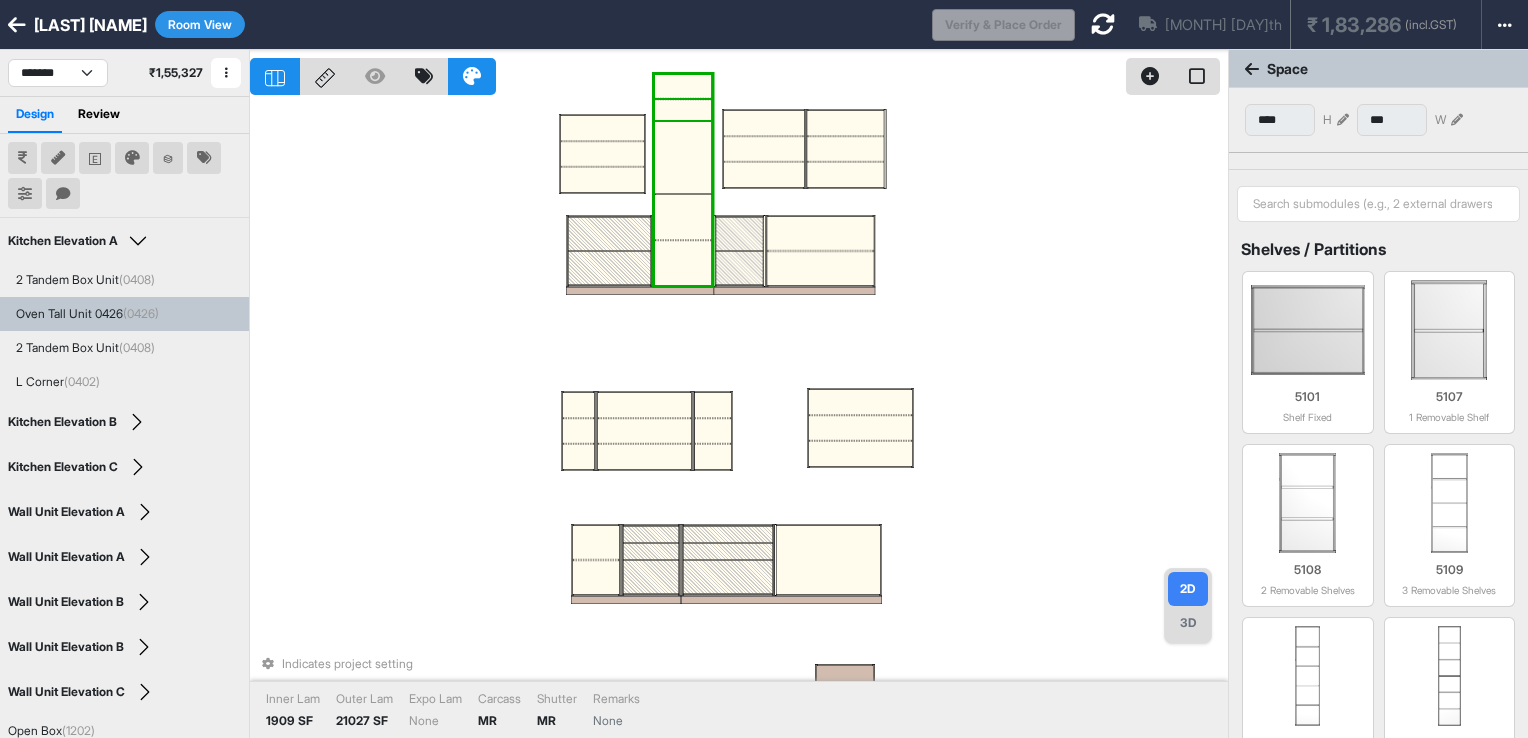 click at bounding box center (683, 110) 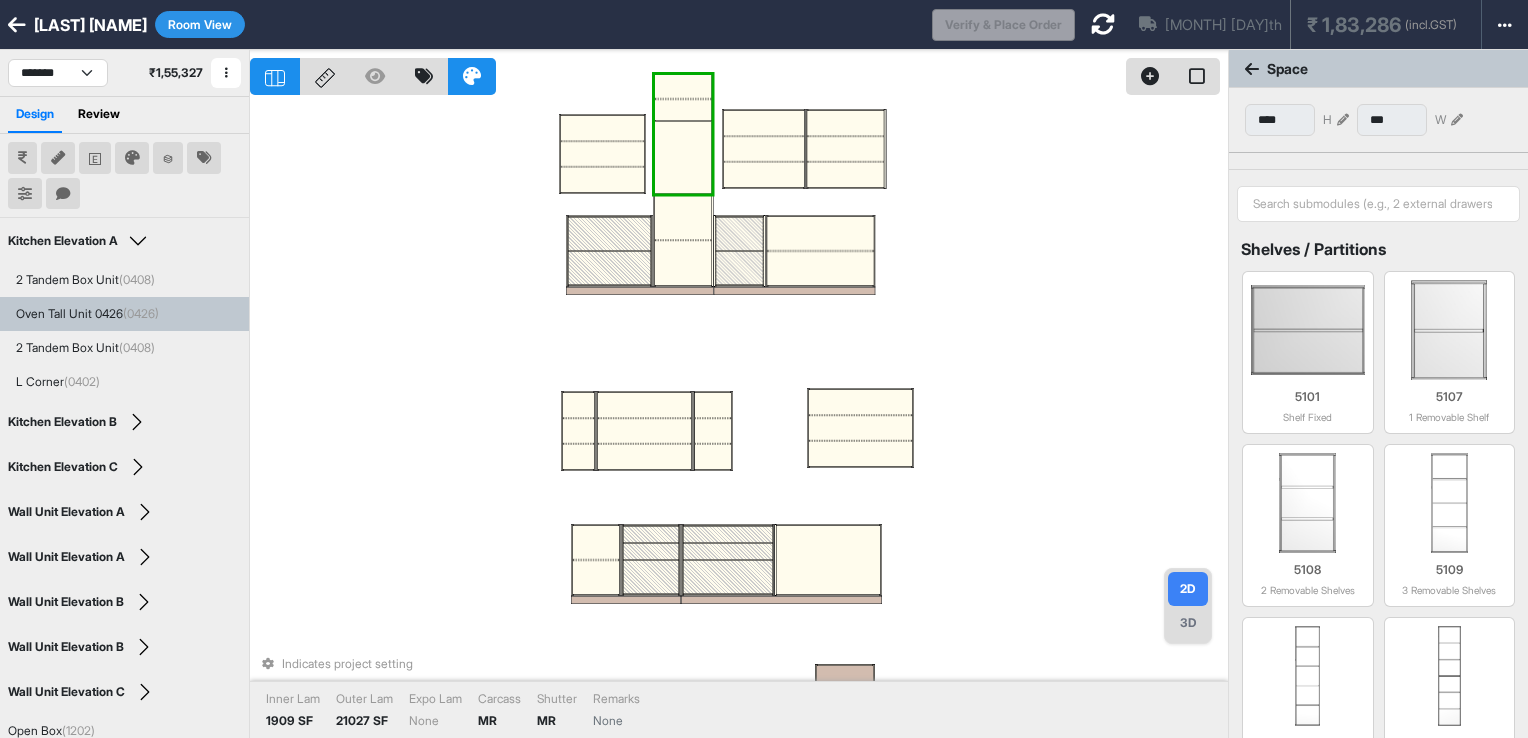 click at bounding box center [683, 110] 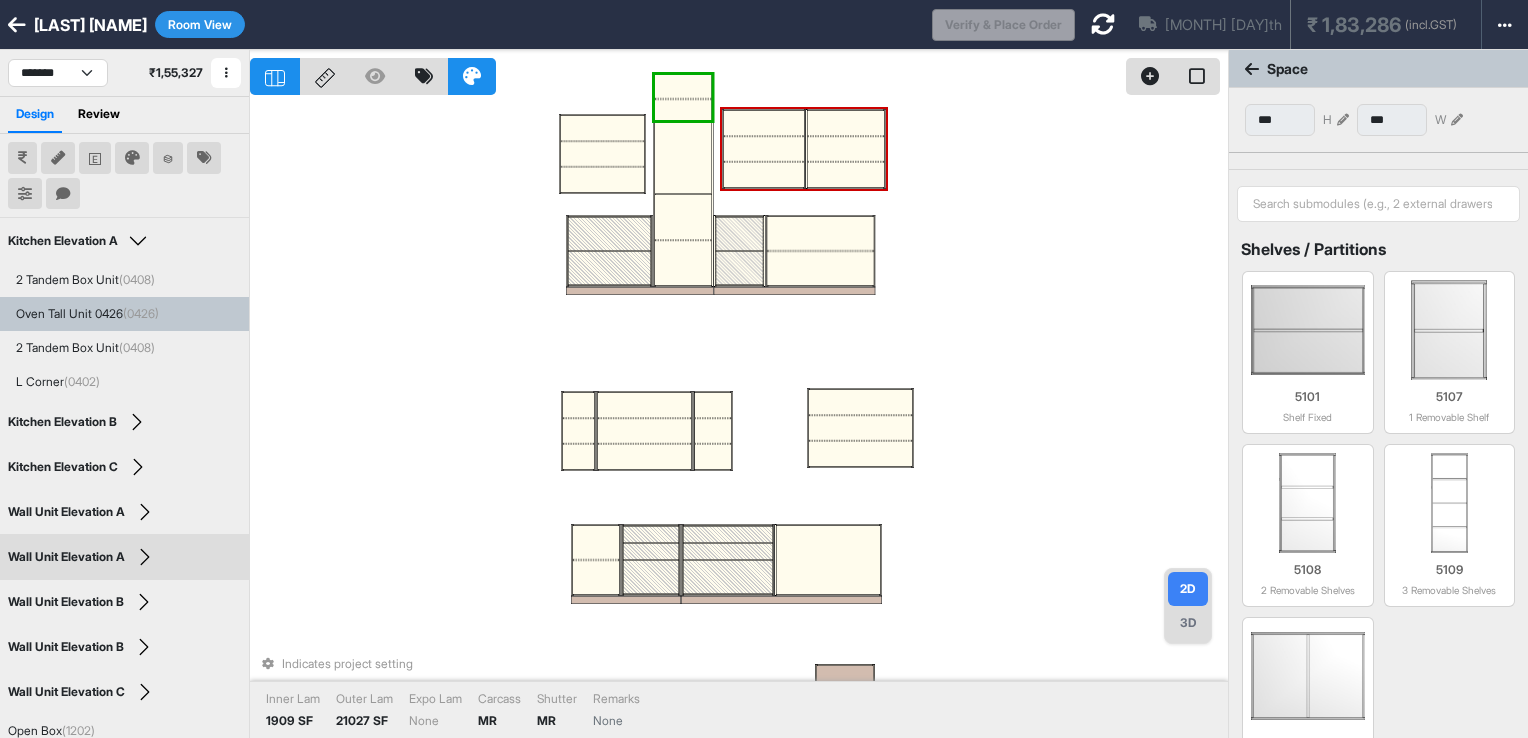click at bounding box center [1343, 120] 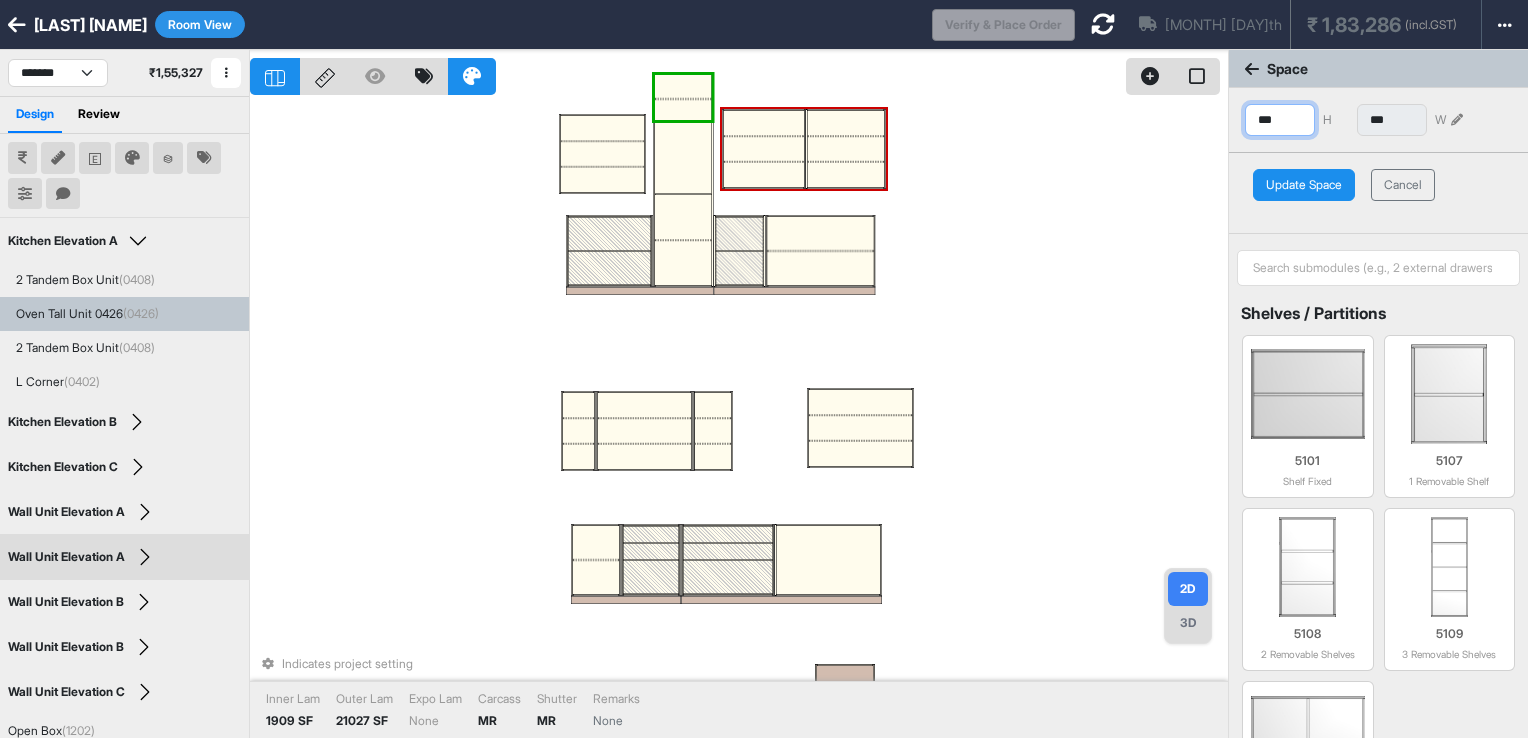 click on "***" at bounding box center [1280, 120] 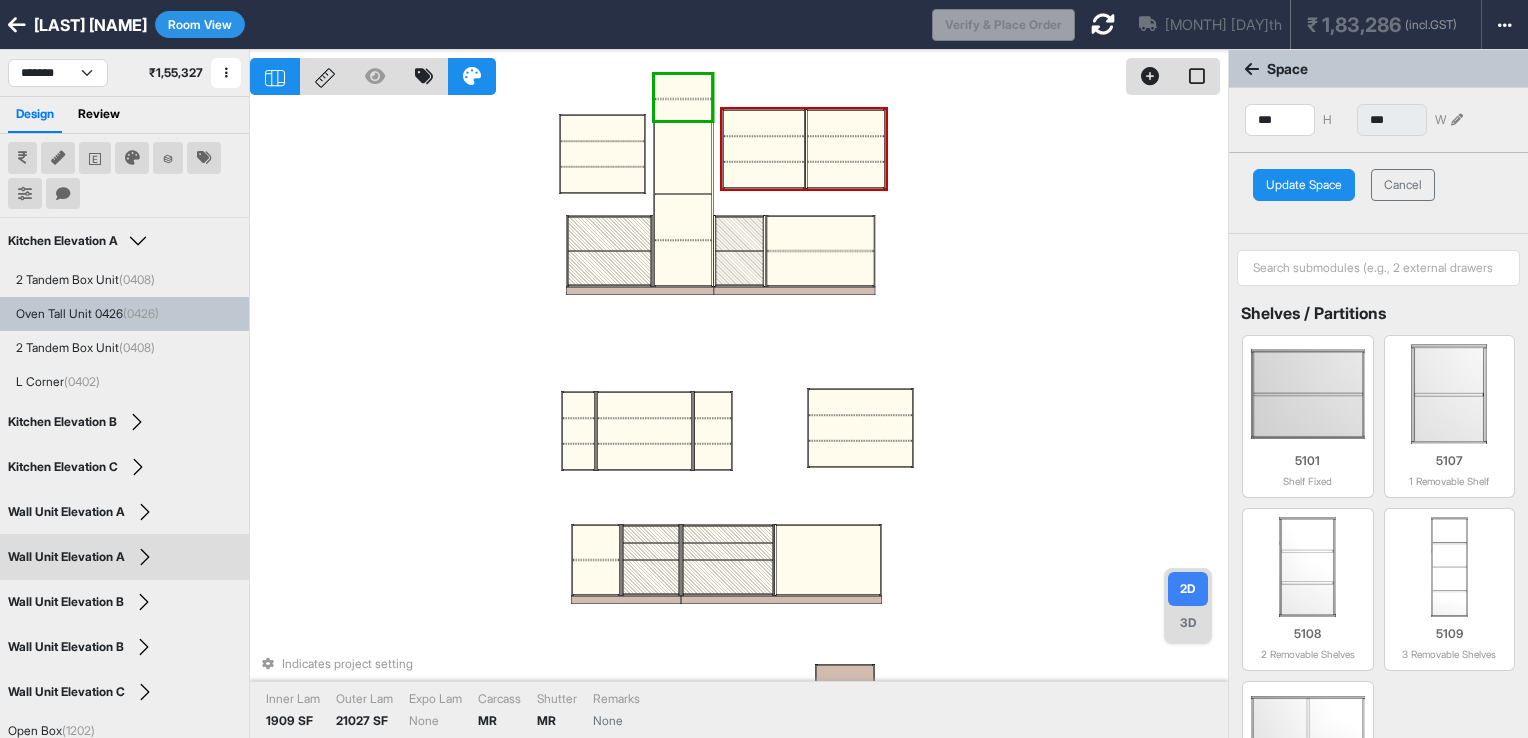click on "Update Space" at bounding box center (1304, 185) 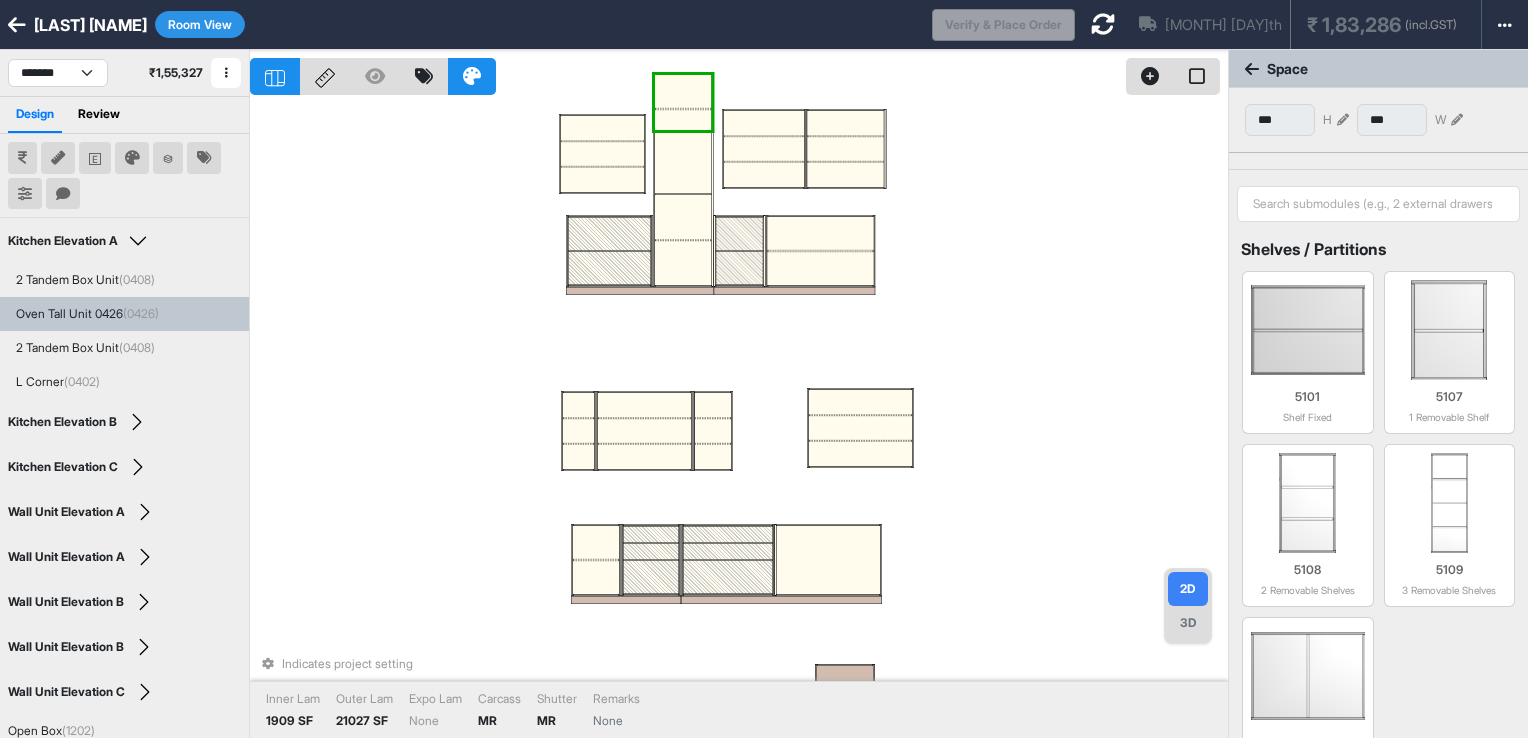 click at bounding box center [683, 163] 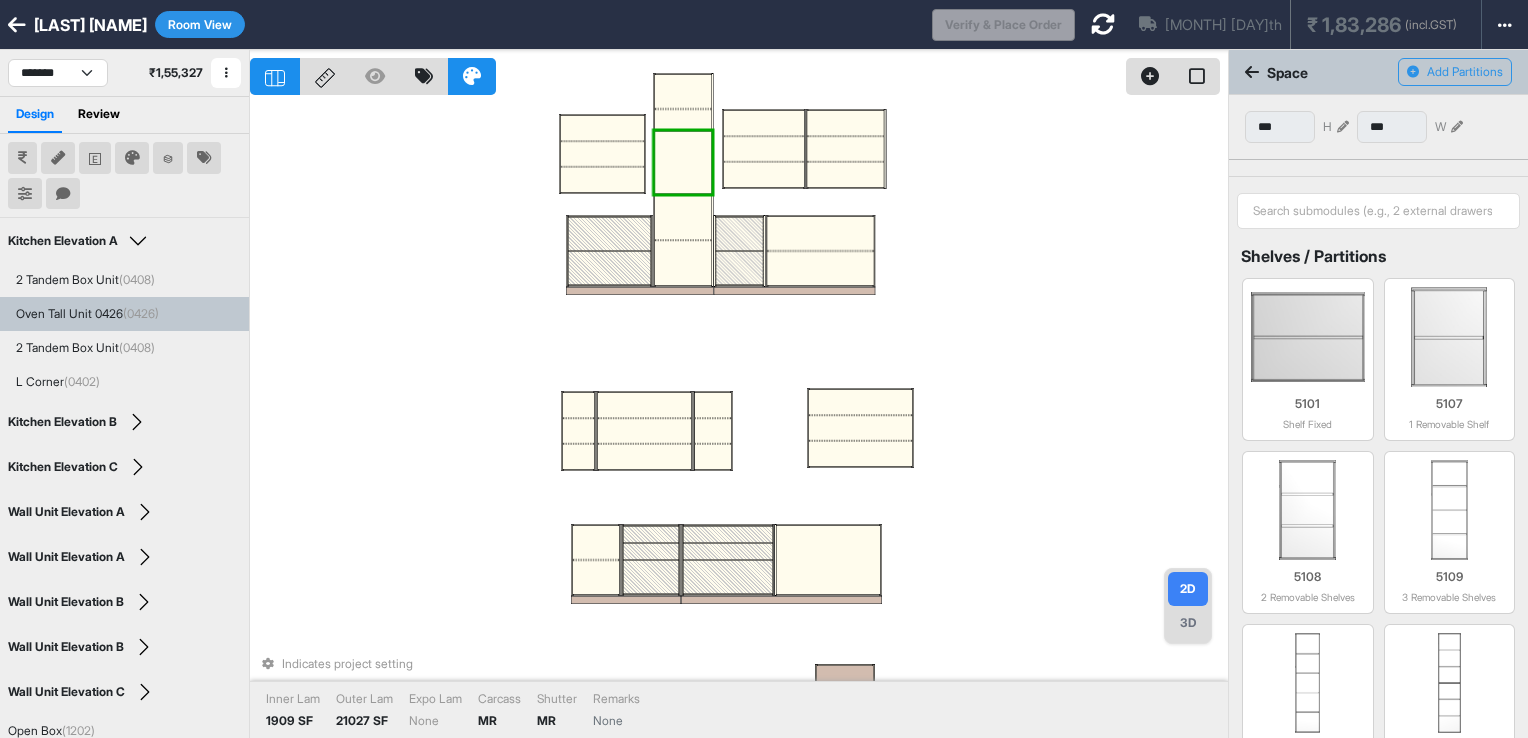 click at bounding box center (683, 120) 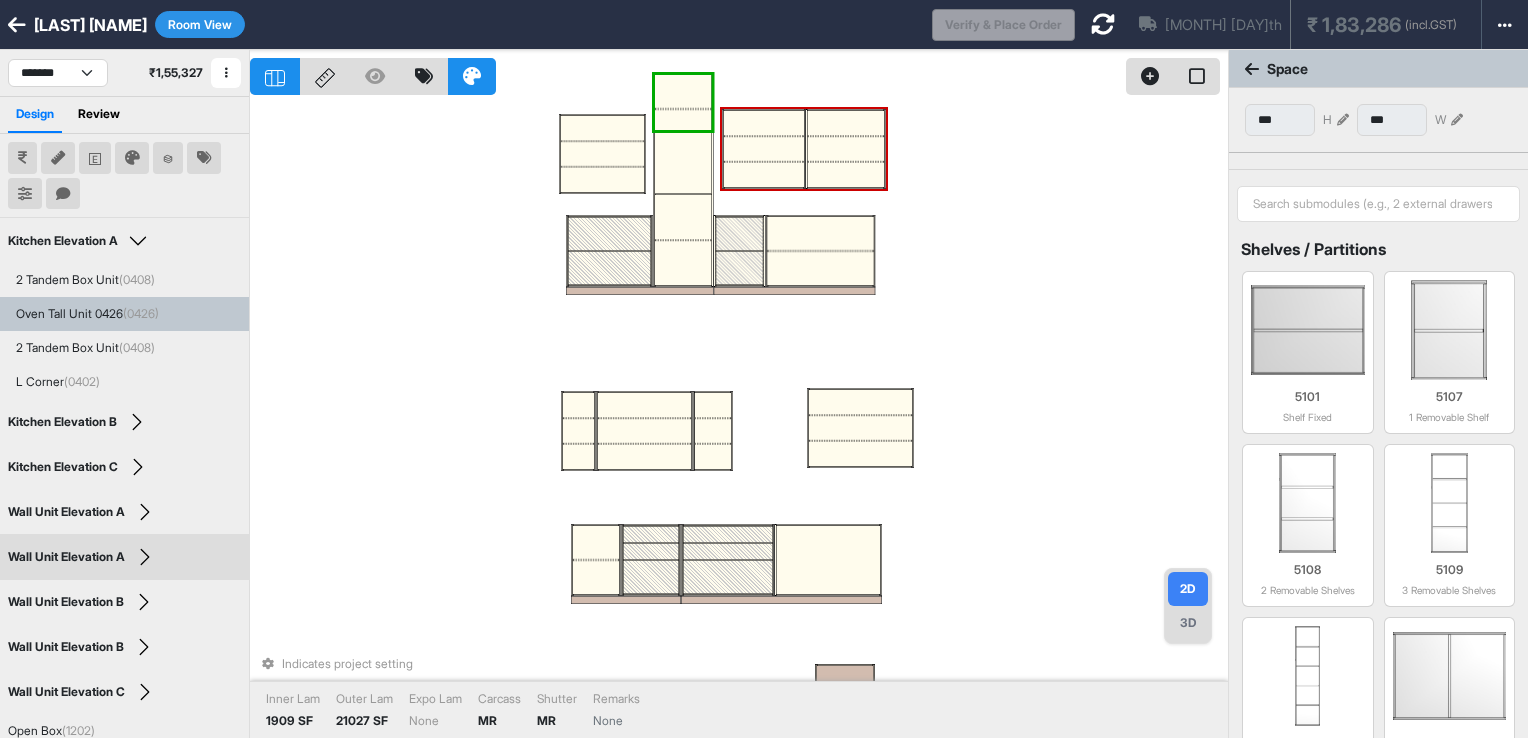 click at bounding box center (1343, 120) 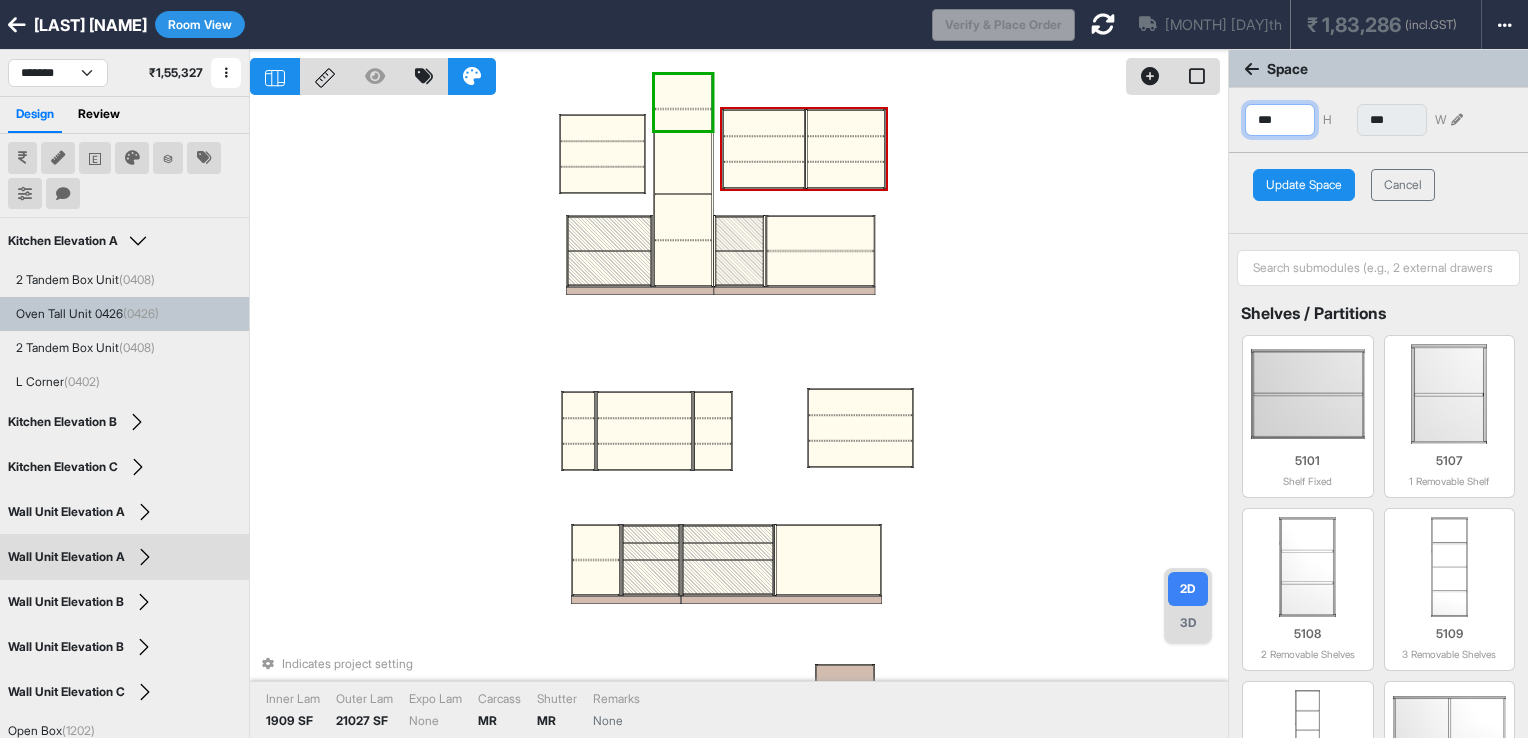 drag, startPoint x: 1279, startPoint y: 117, endPoint x: 1261, endPoint y: 124, distance: 19.313208 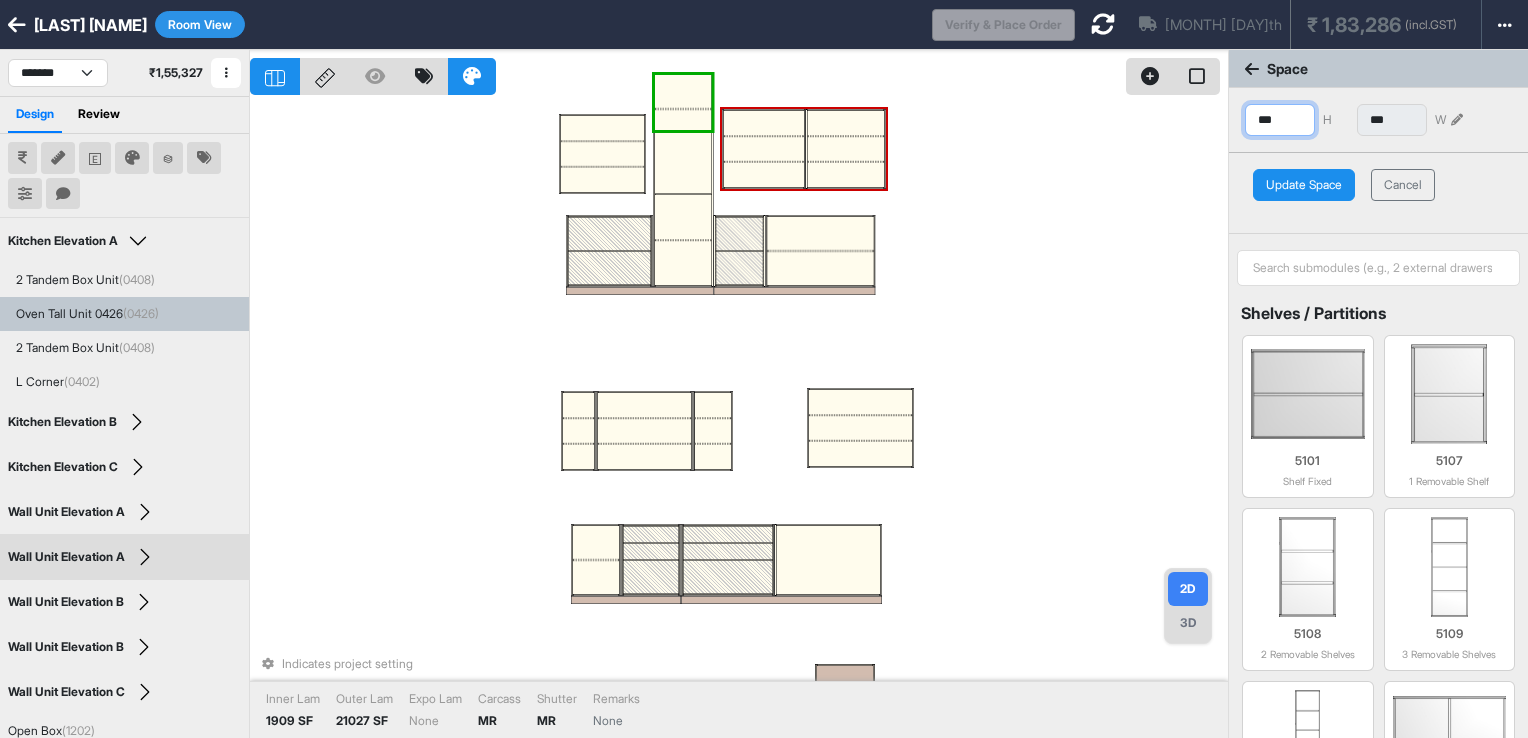 click on "***" at bounding box center (1280, 120) 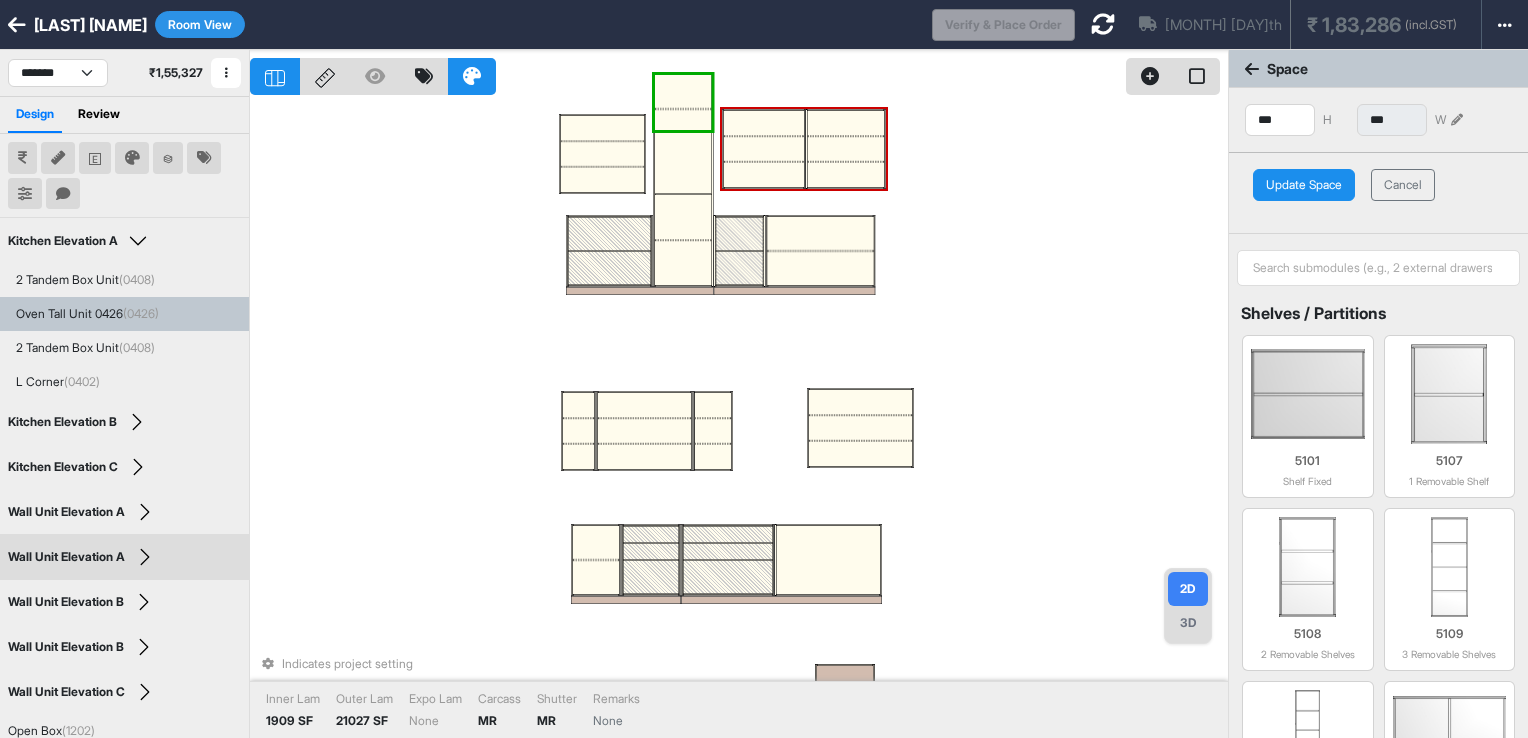 click on "Update Space" at bounding box center (1304, 185) 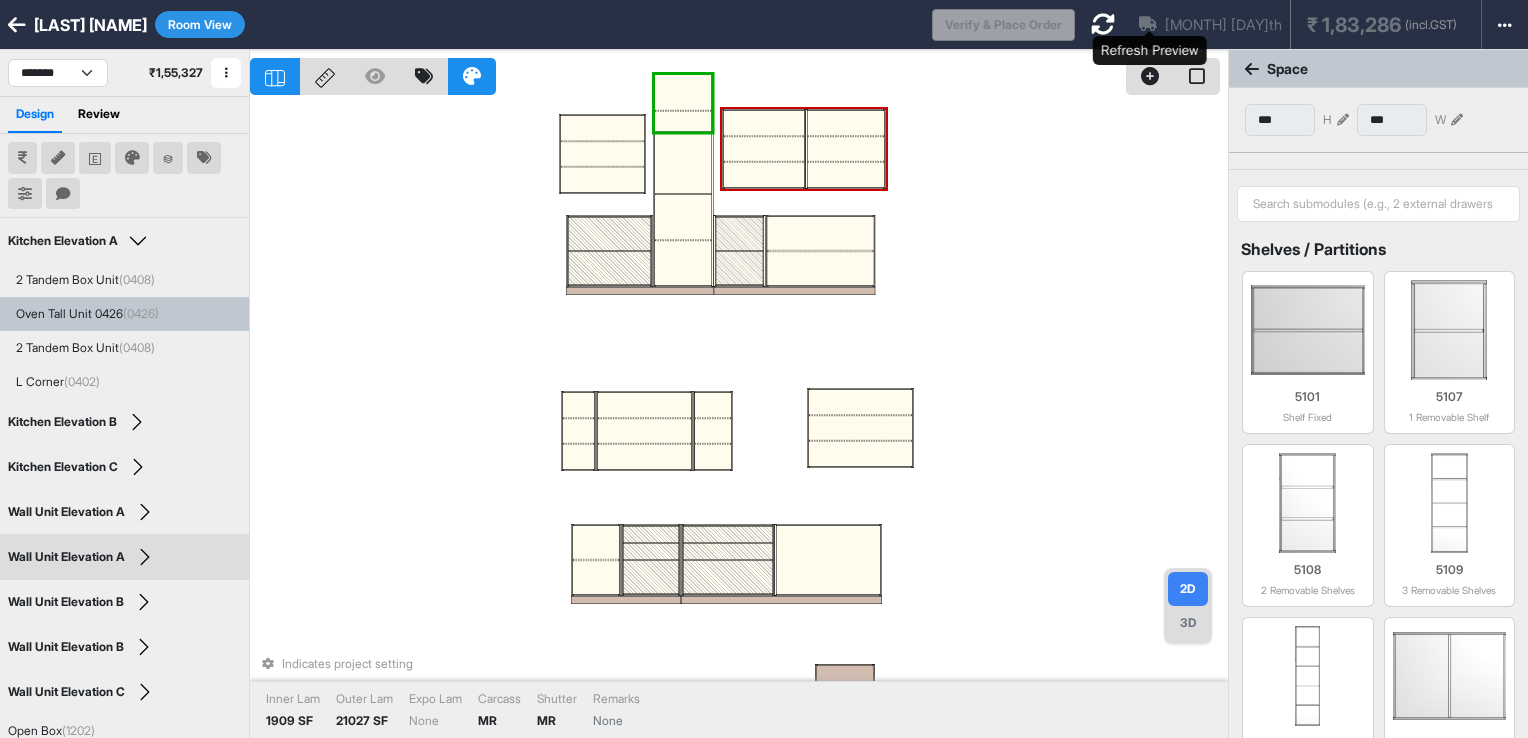 click at bounding box center (1103, 24) 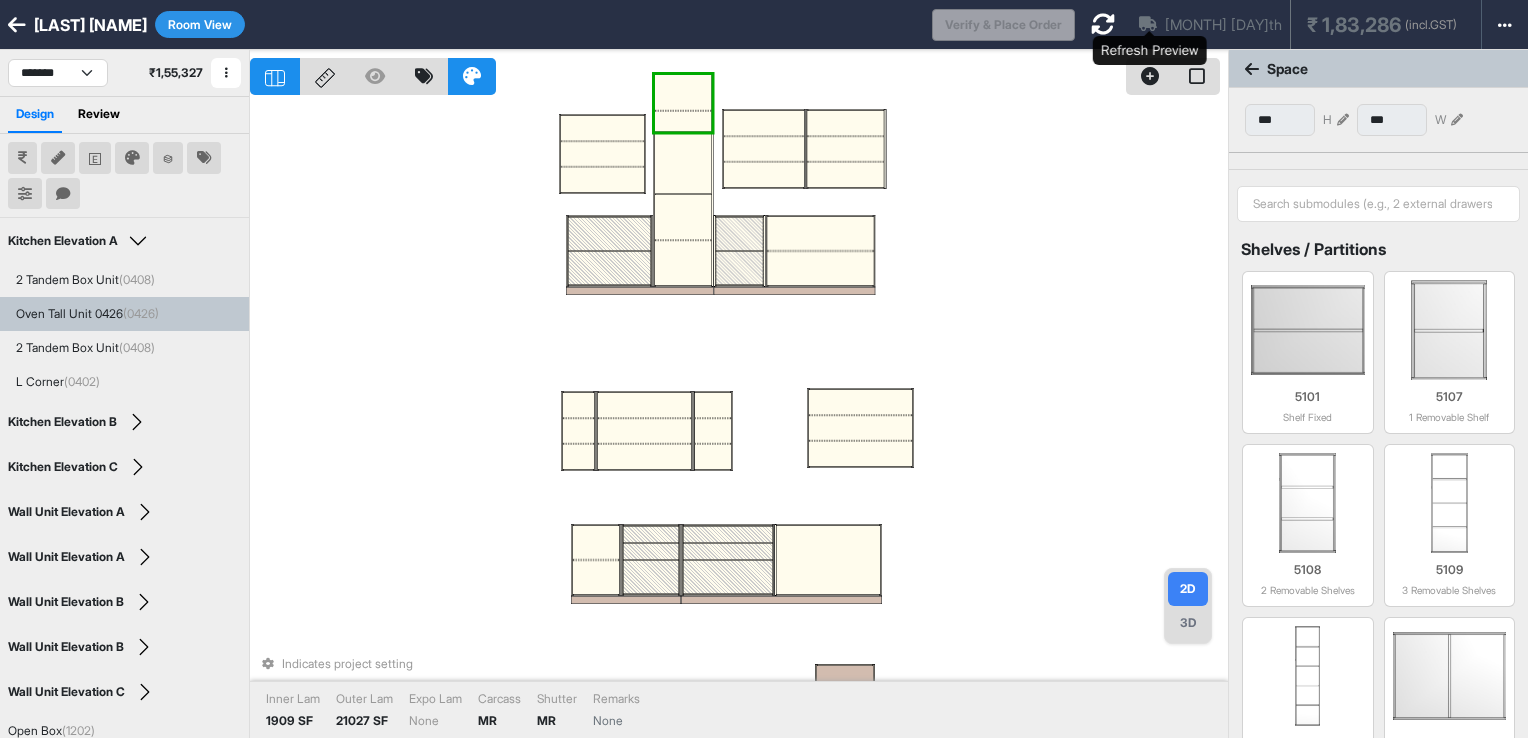 click on "Verify & Place Order" at bounding box center [1003, 25] 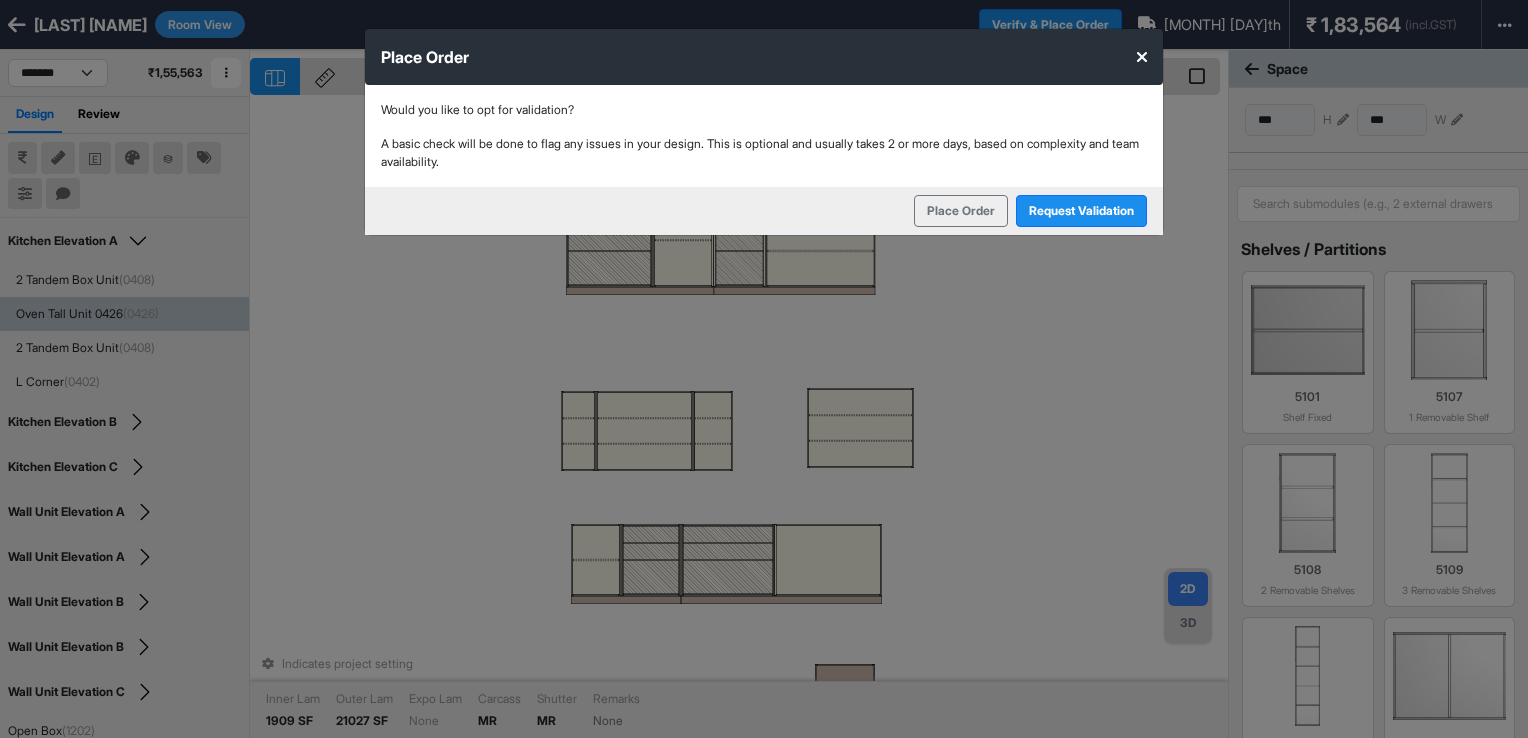 click on "Place Order" at bounding box center [764, 57] 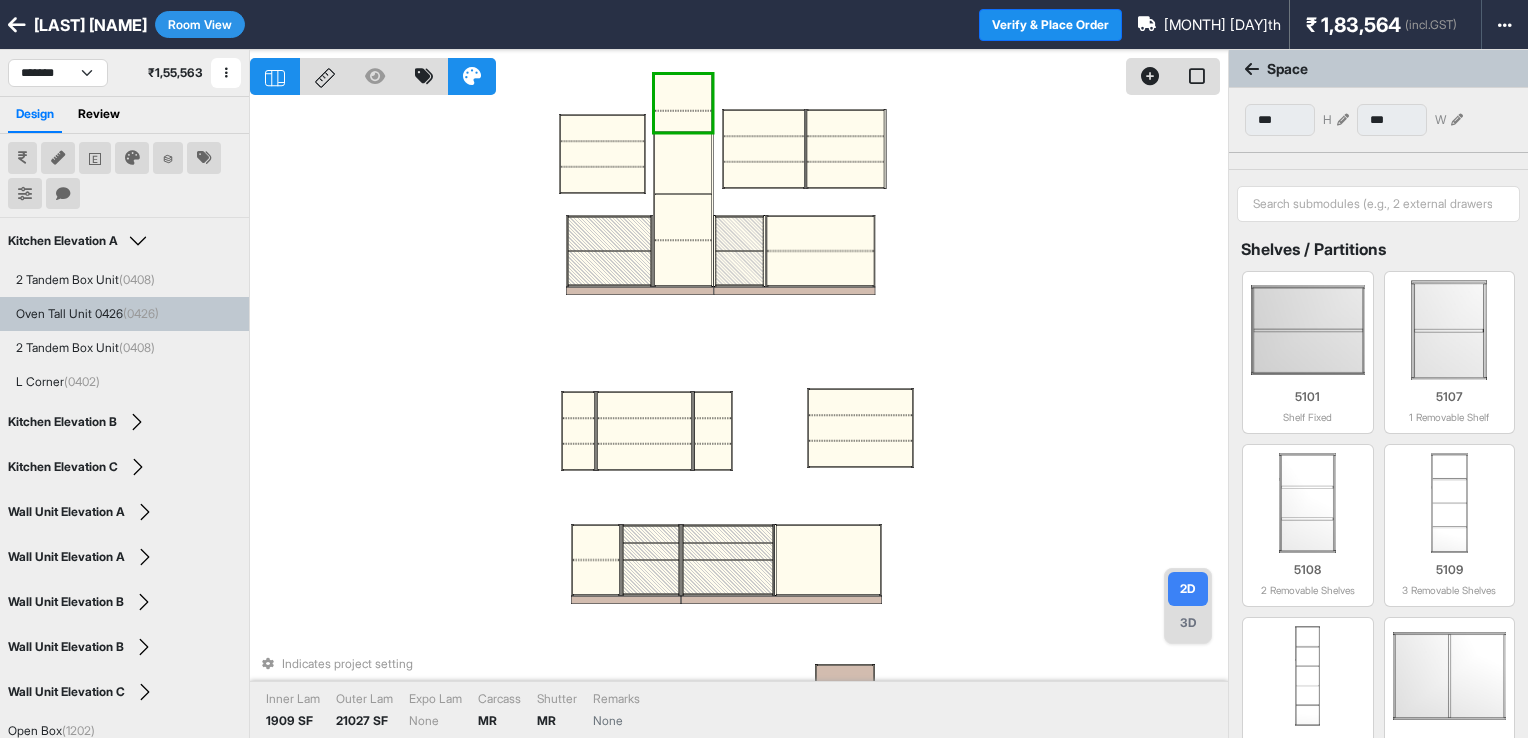 click at bounding box center [683, 163] 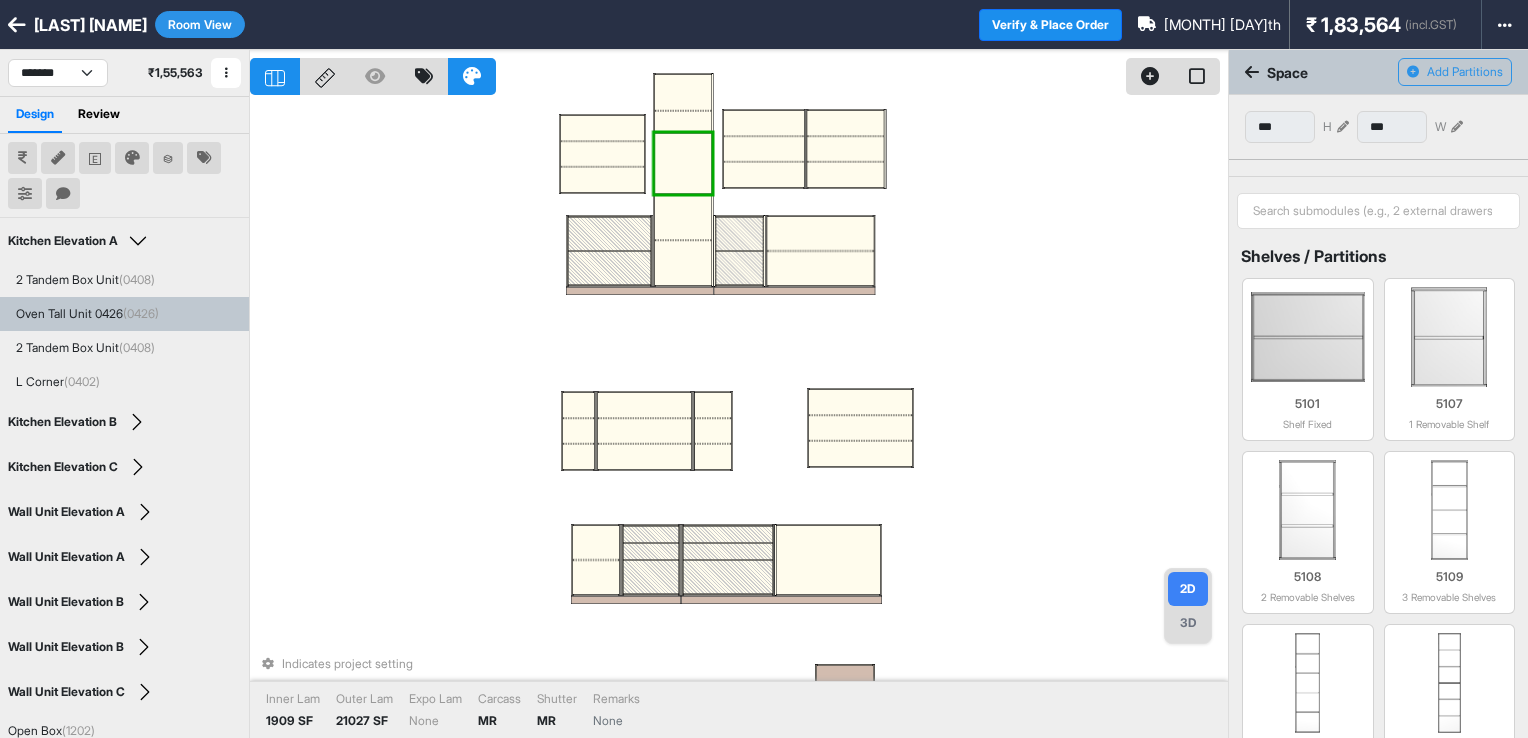 click at bounding box center [683, 122] 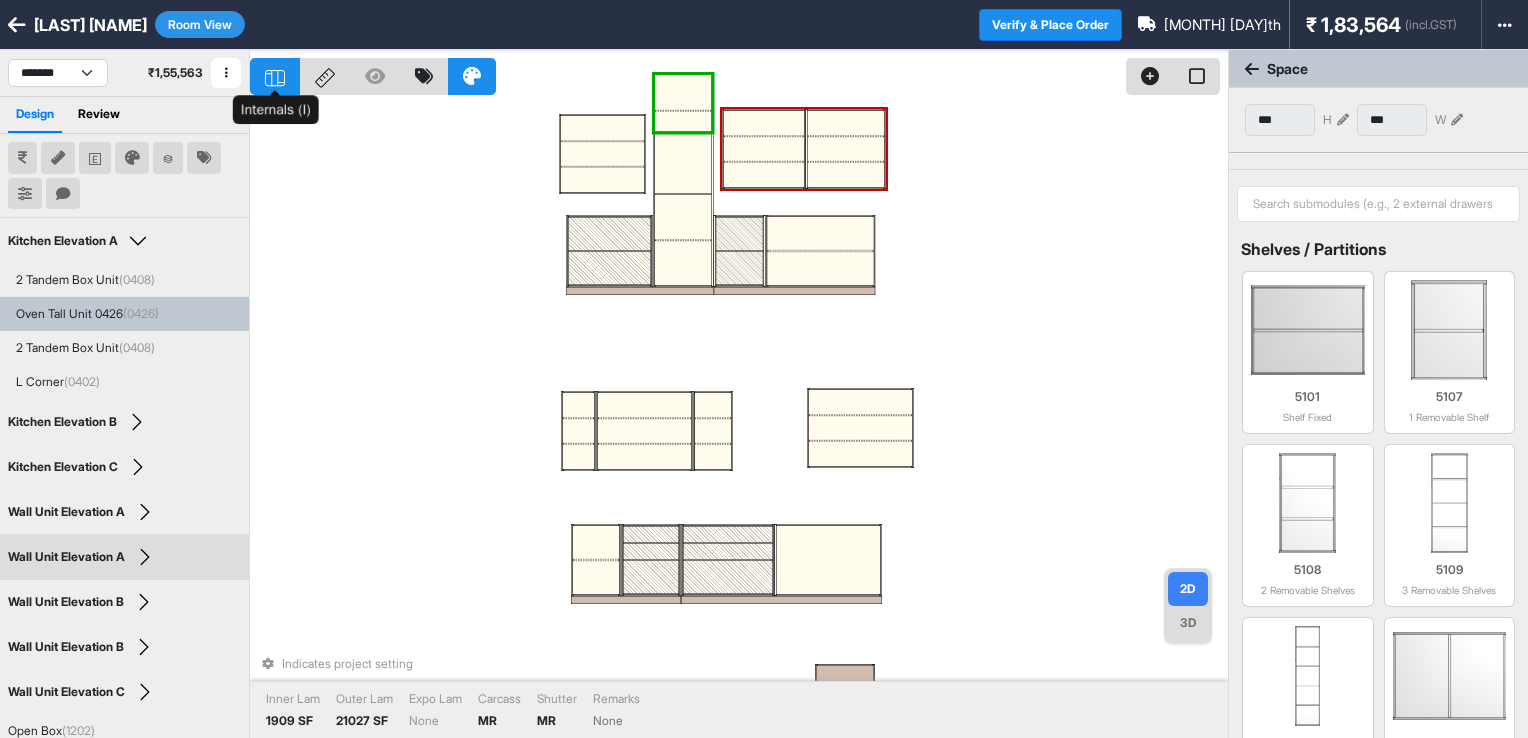 click 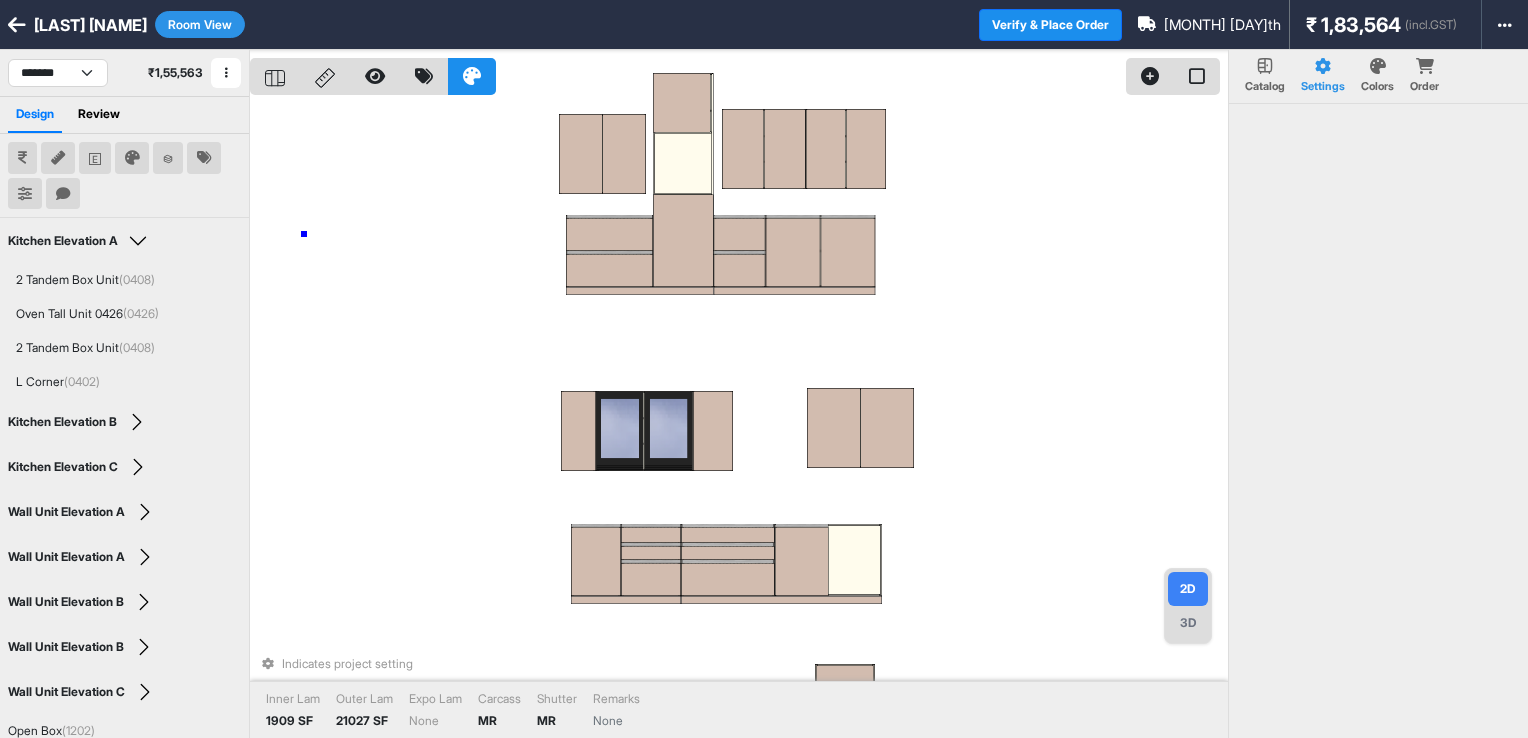 click on "Indicates project setting Inner Lam 1909 SF Outer Lam 21027 SF Expo Lam None Carcass MR Shutter MR Remarks None" at bounding box center (739, 419) 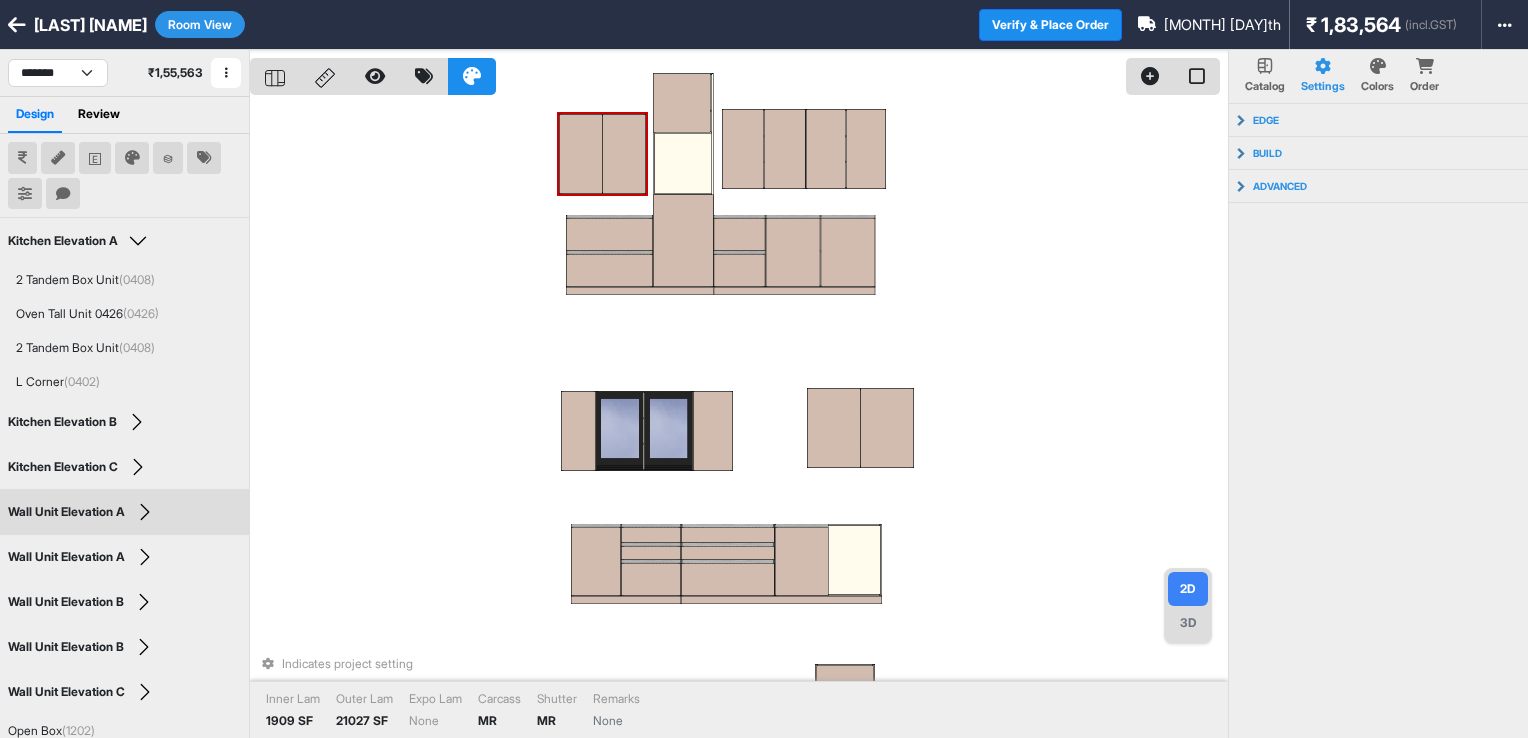 click at bounding box center [17, 25] 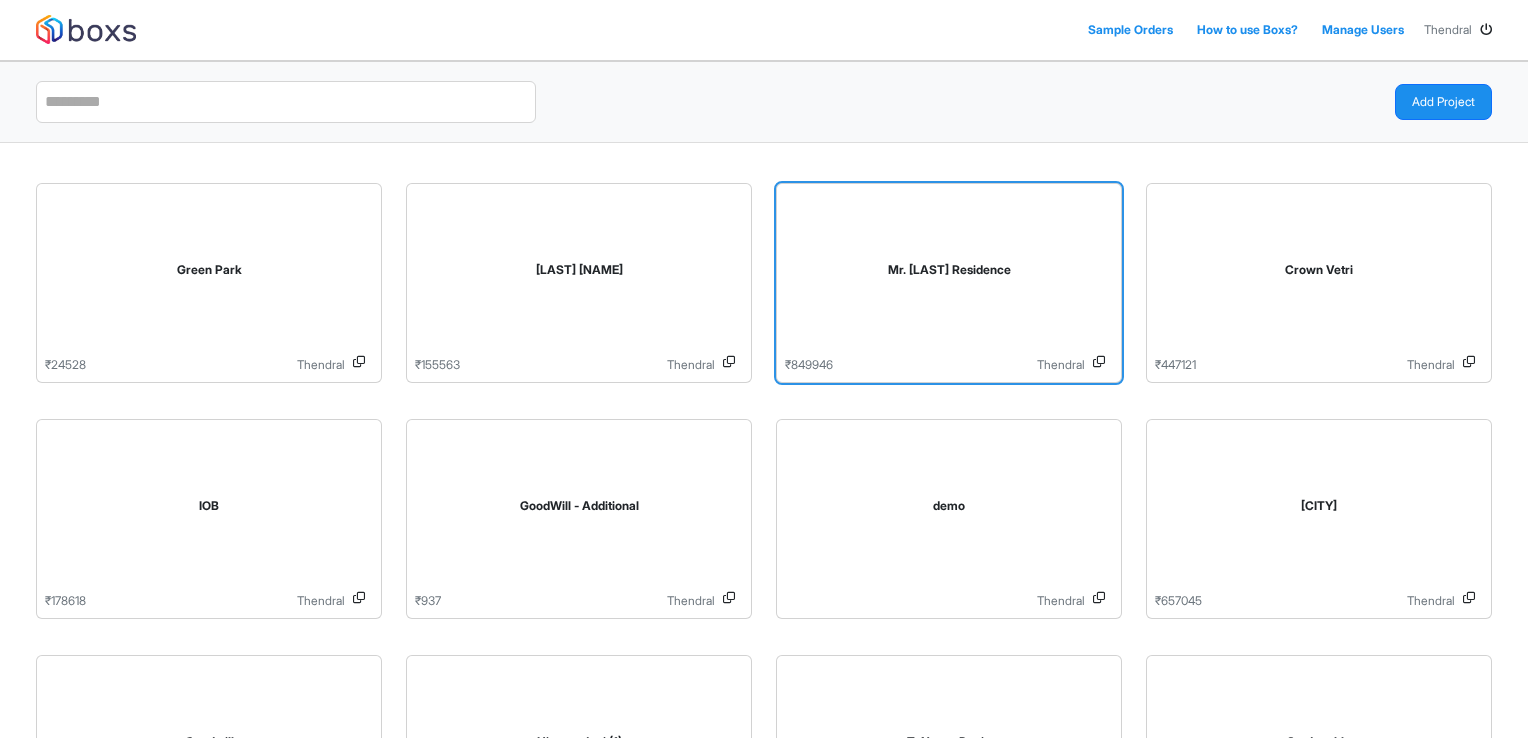 click on "Mr. [LAST] Residence" at bounding box center (949, 270) 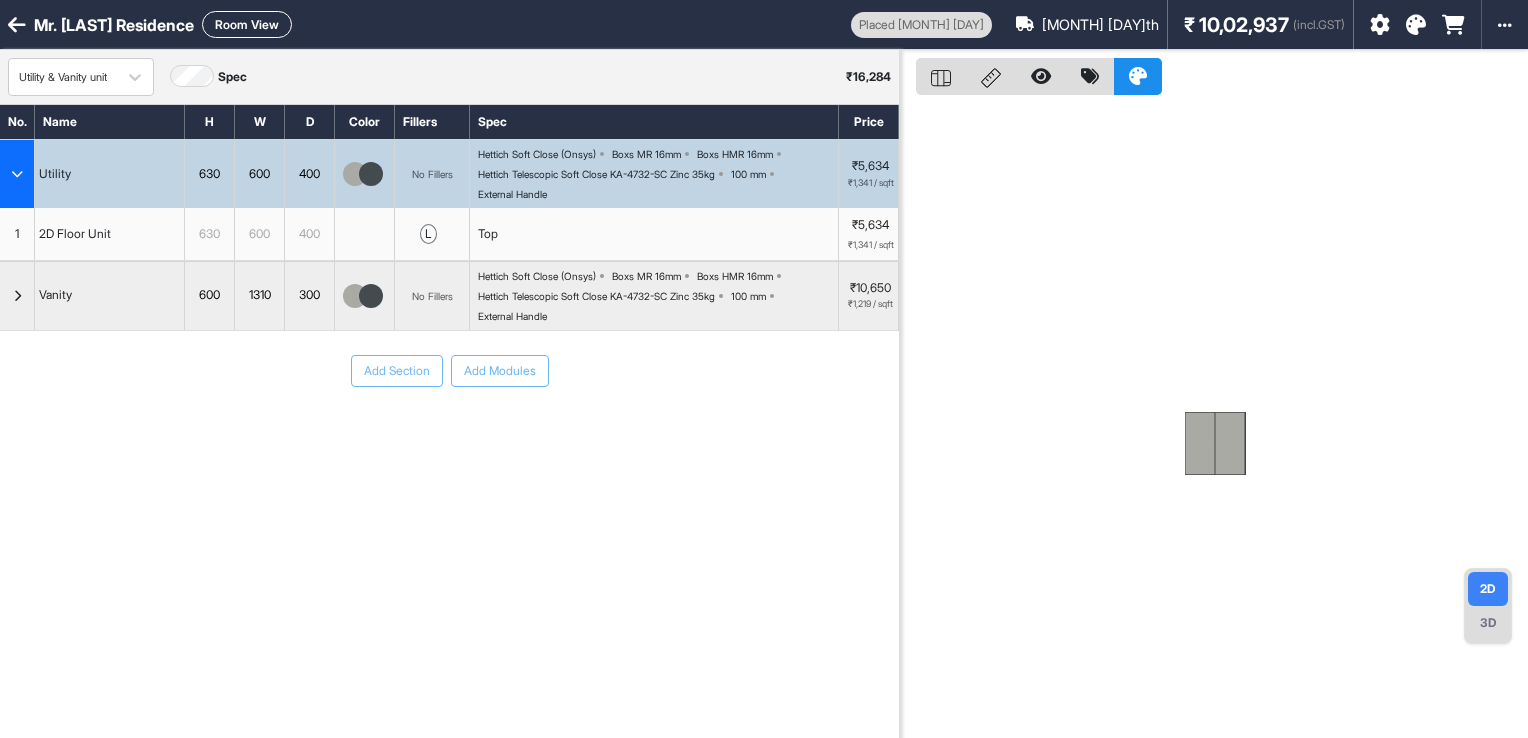 click at bounding box center [17, 25] 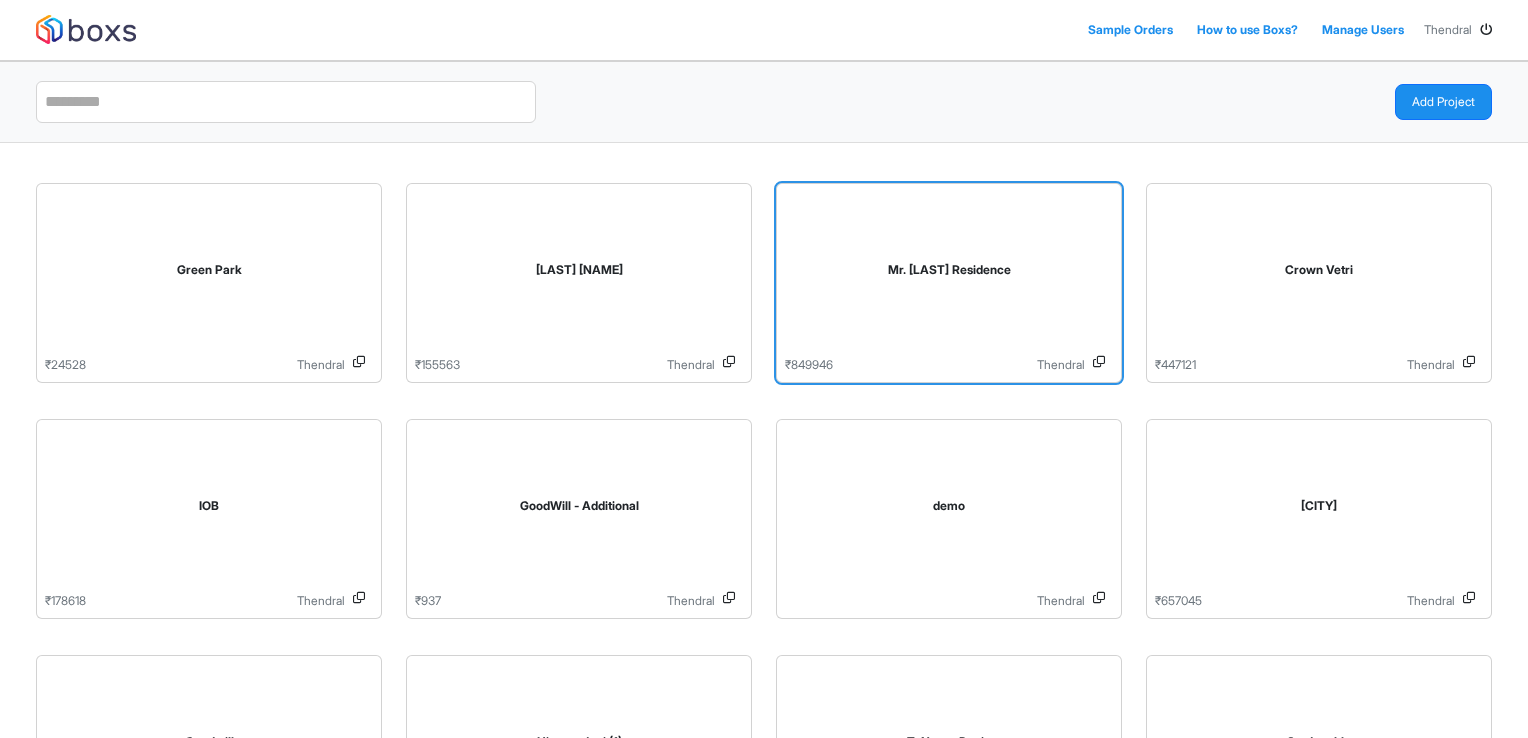 click on "Mr. [LAST] Residence" at bounding box center (949, 274) 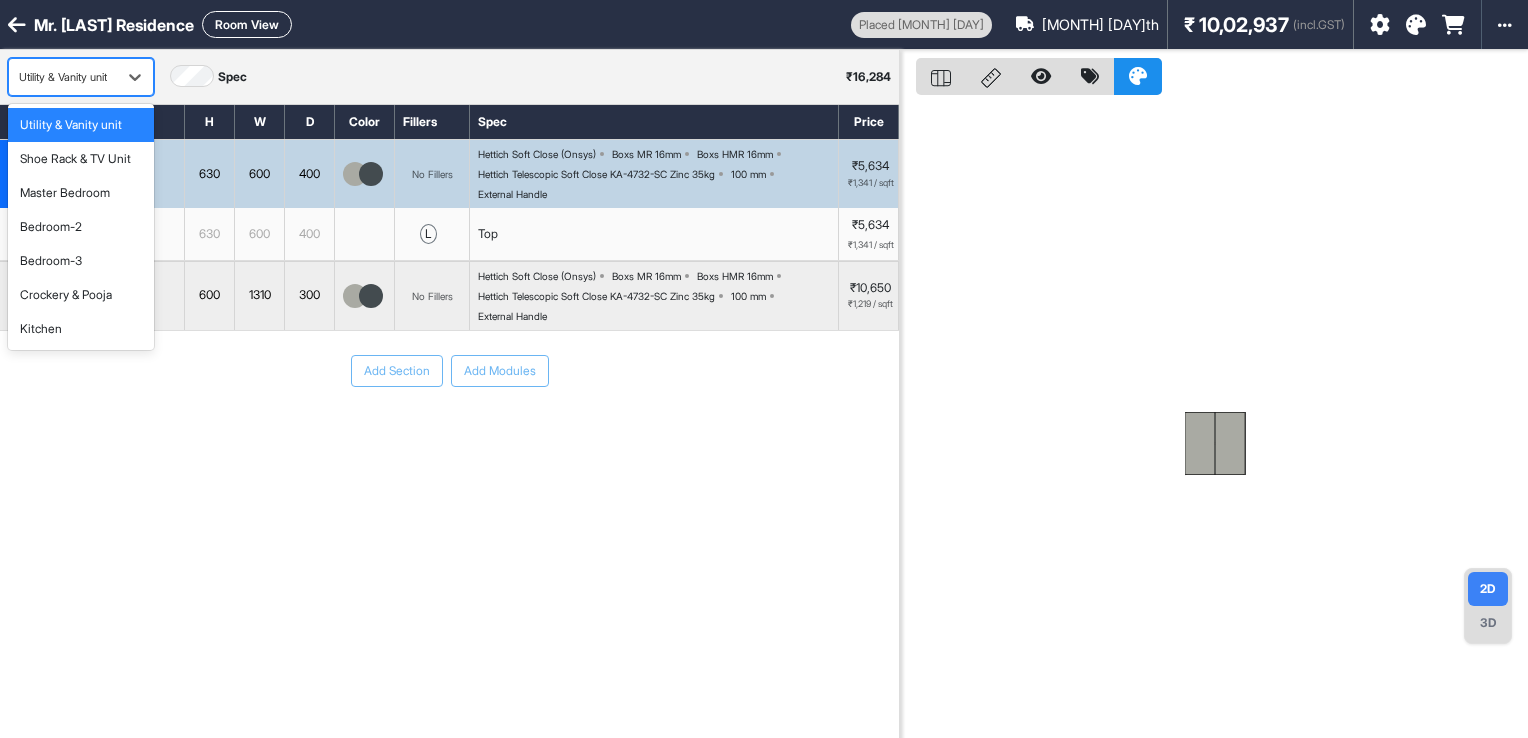 click on "Utility & Vanity unit" at bounding box center [63, 77] 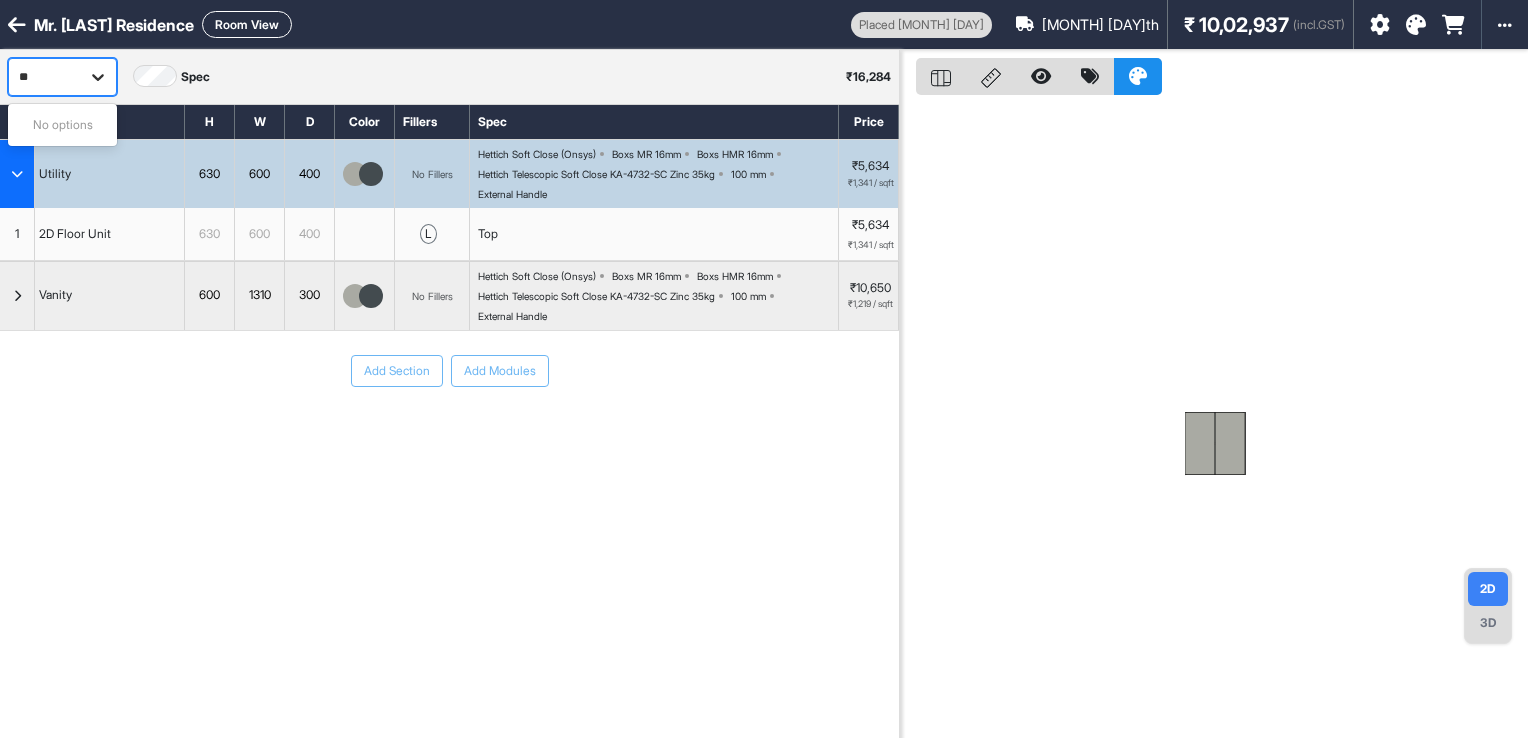 type on "*" 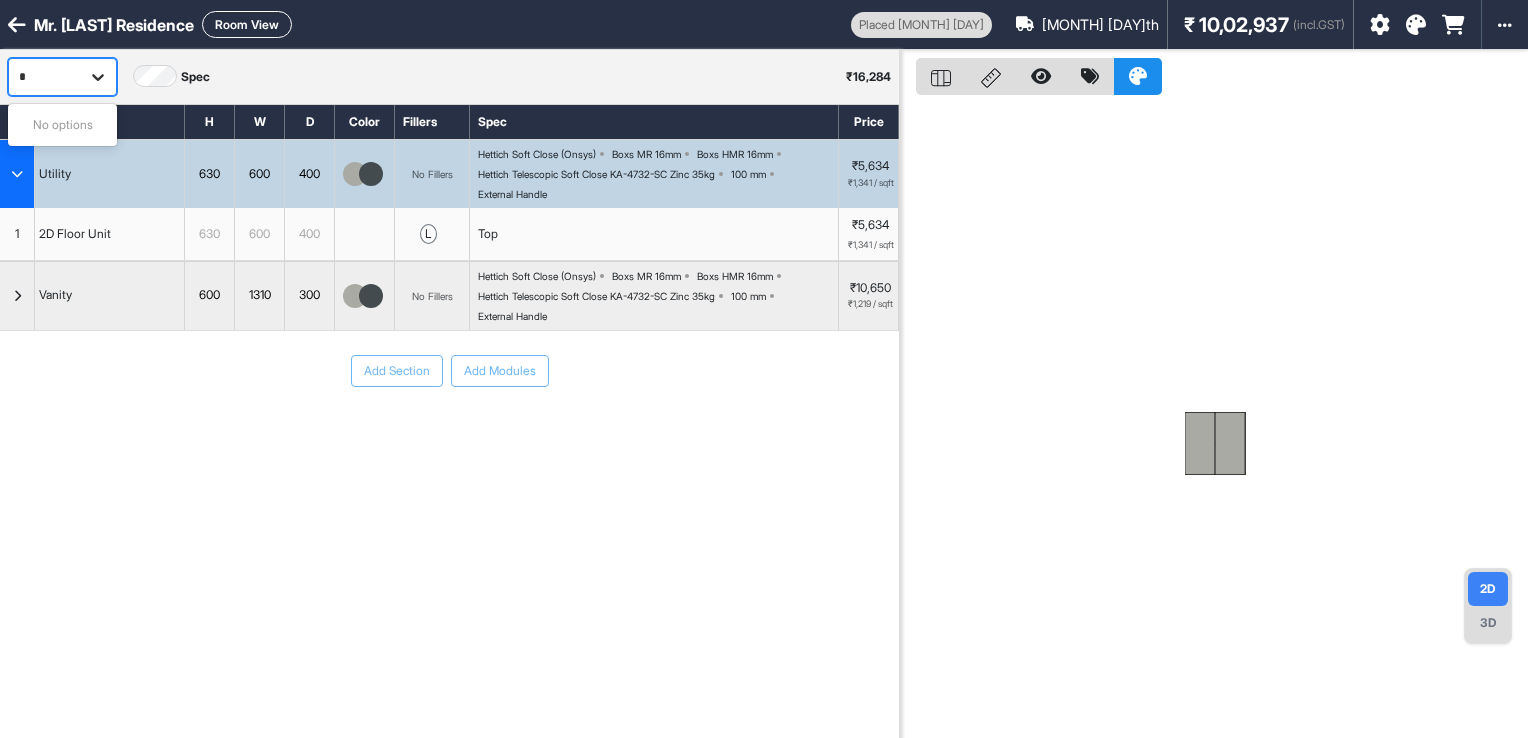 type 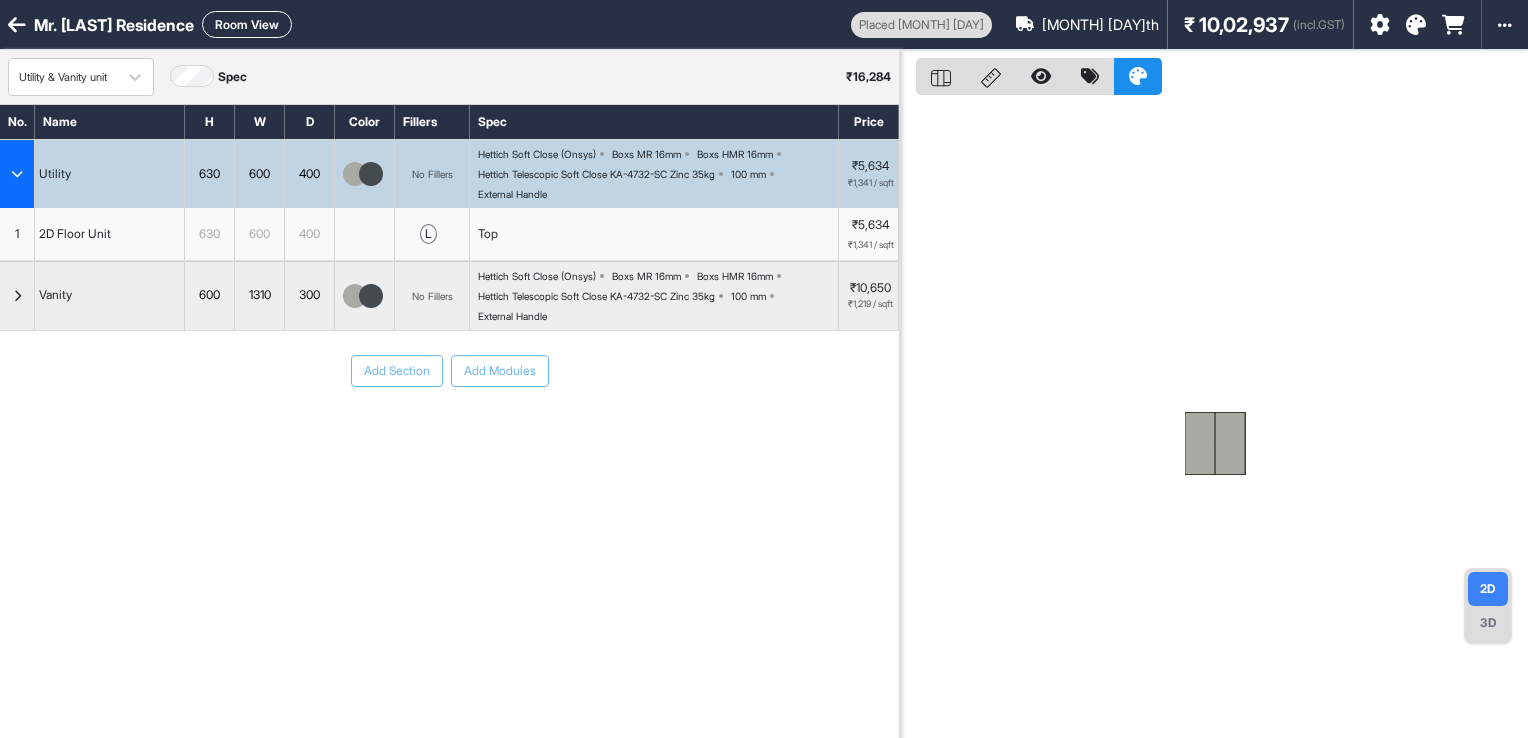 click on "Add Section Add Modules" at bounding box center (449, 431) 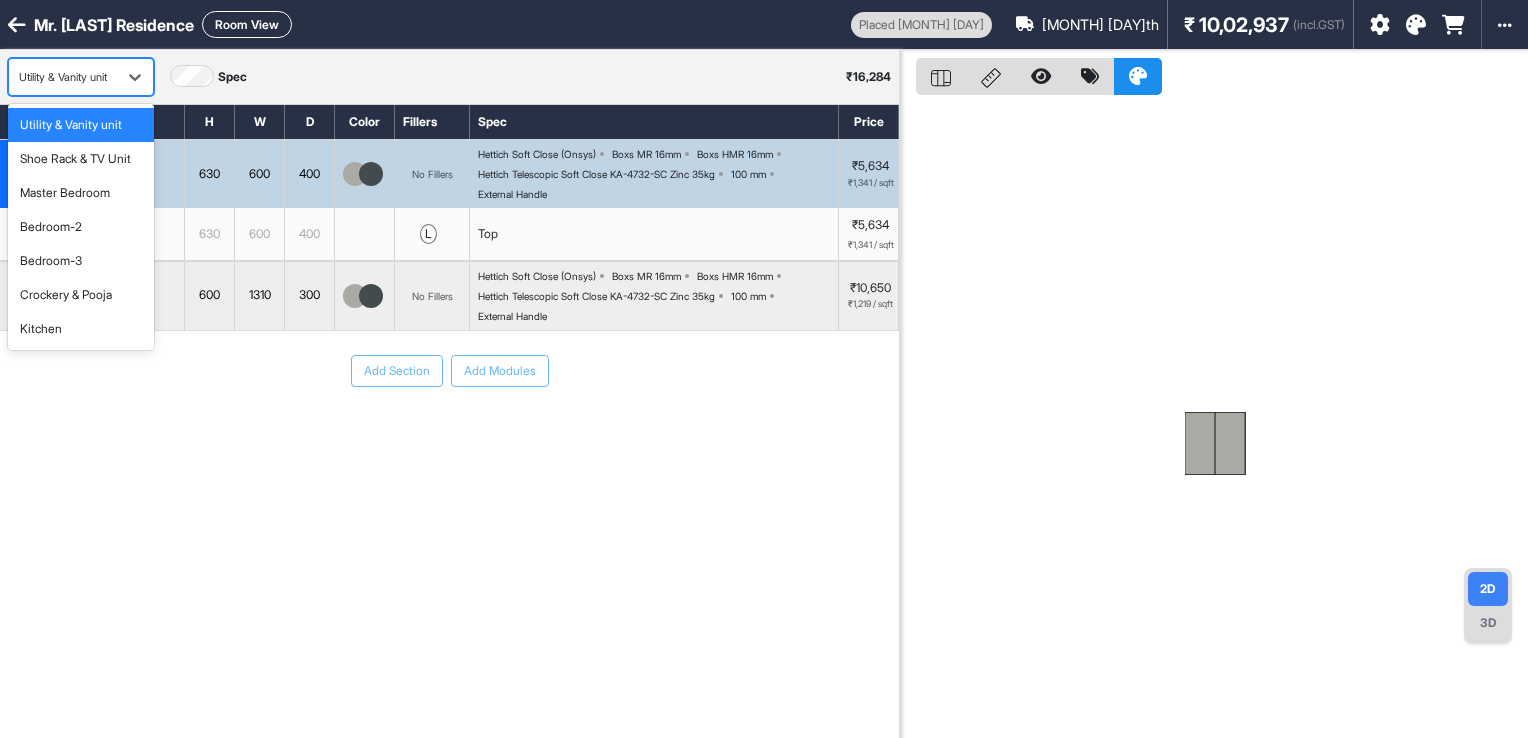 click at bounding box center (63, 77) 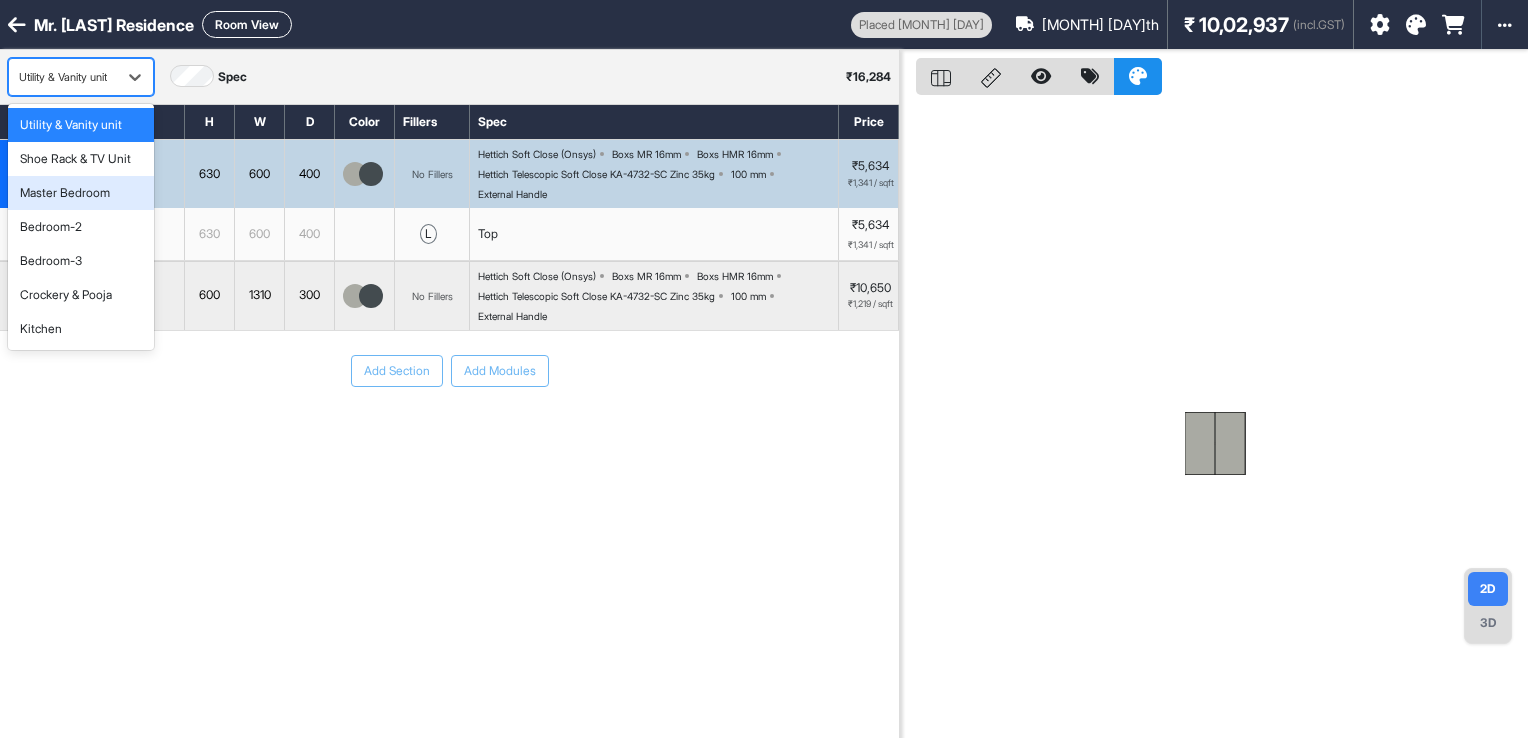 click on "Master Bedroom" at bounding box center (65, 193) 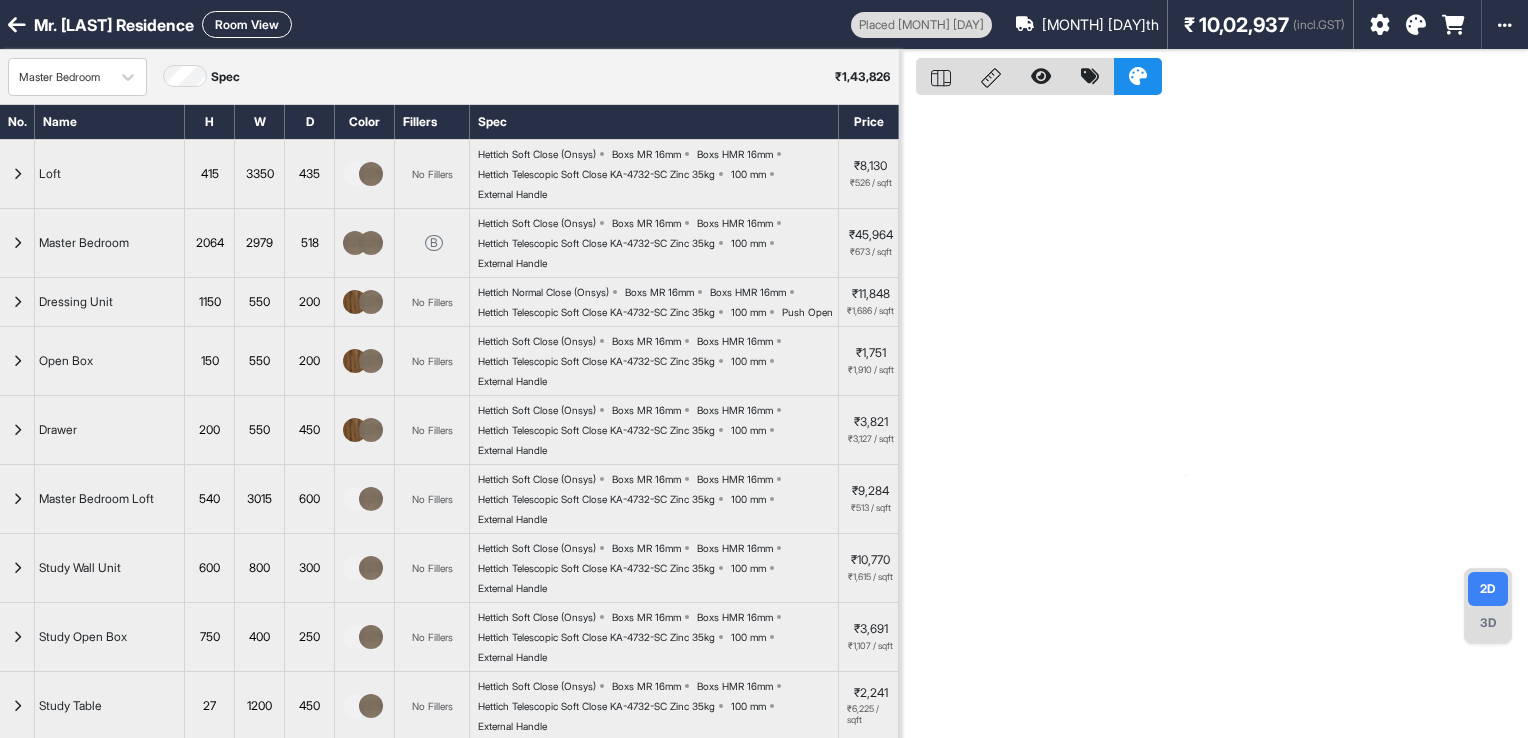 click on "Room View" at bounding box center (247, 24) 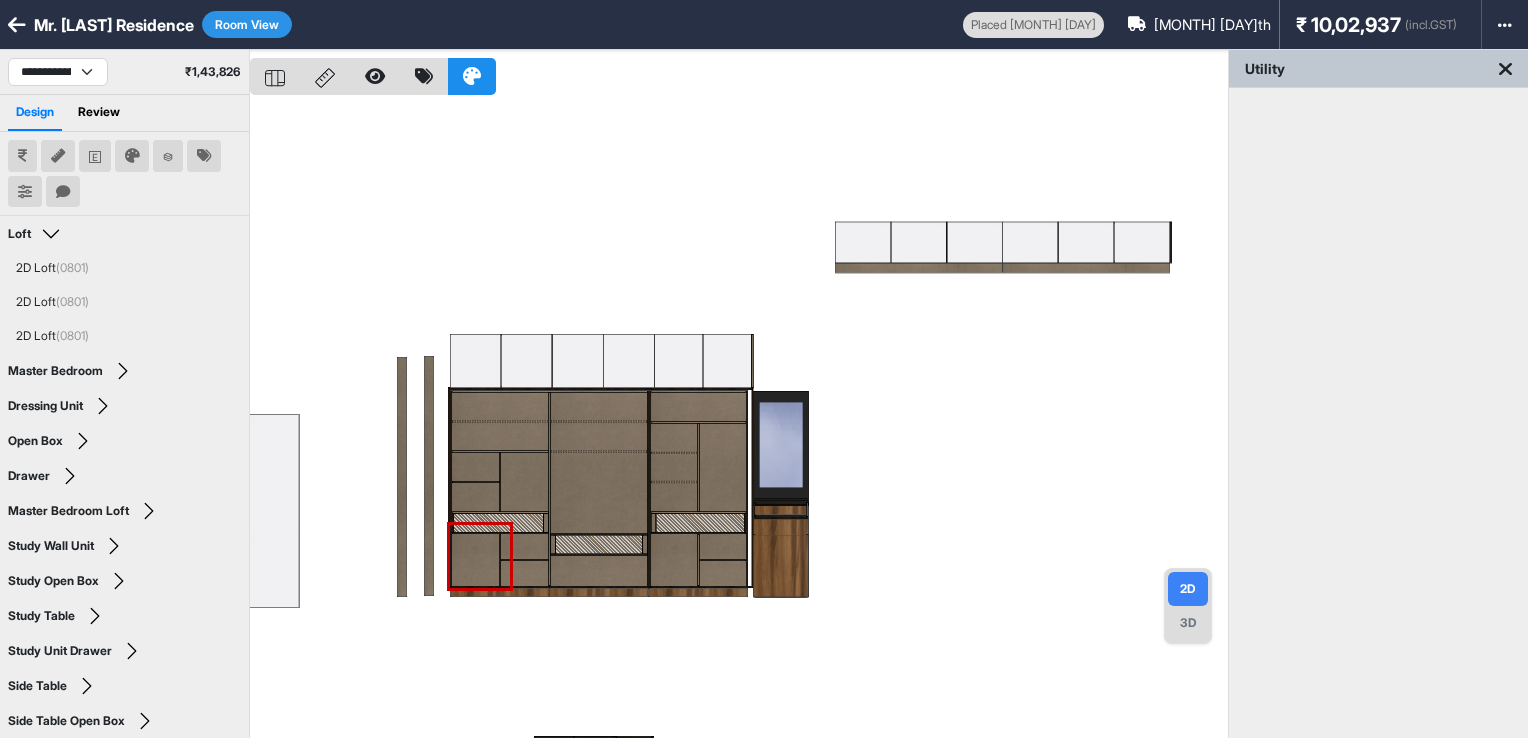 click at bounding box center (739, 419) 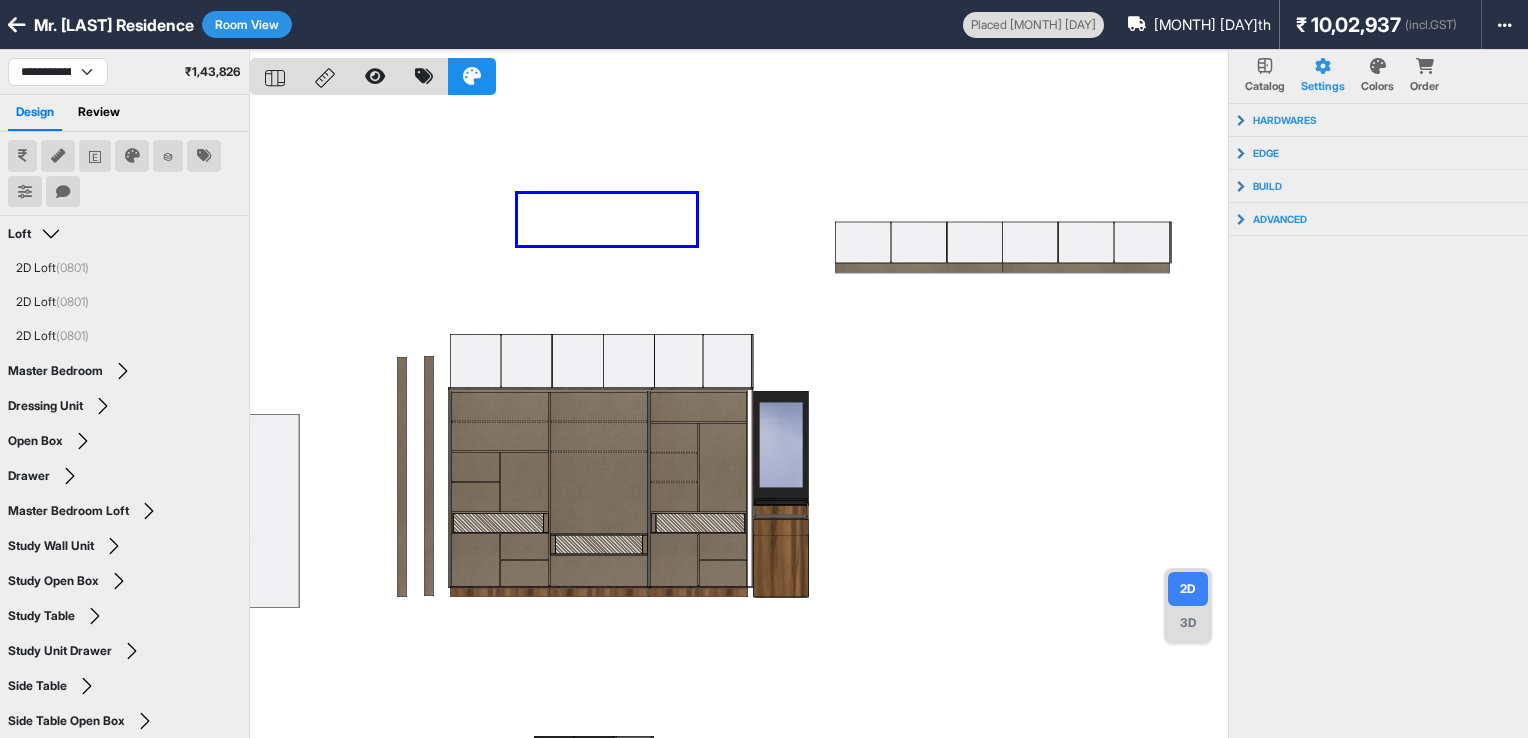 click at bounding box center (739, 419) 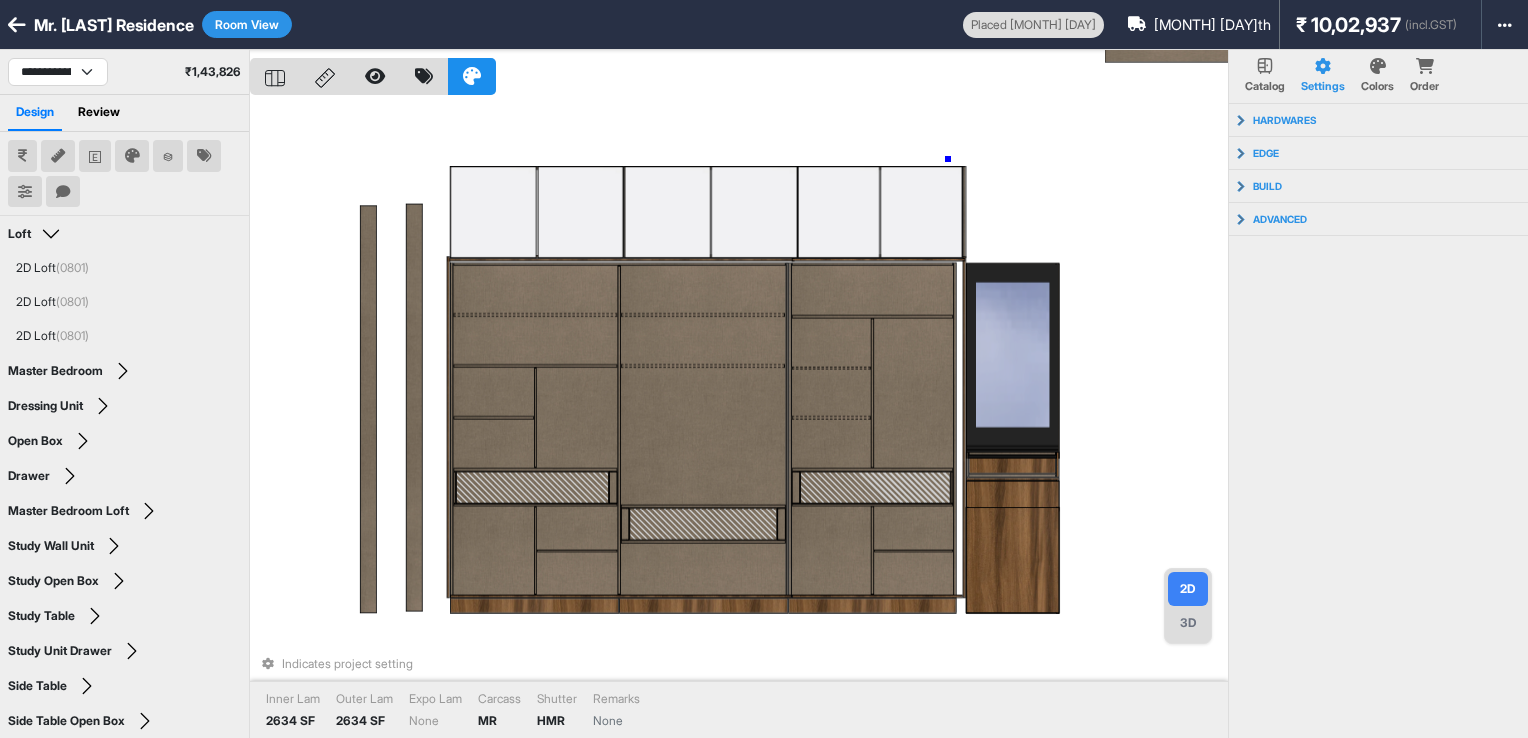 click on "Indicates project setting Inner Lam 2634 SF Outer Lam 2634 SF Expo Lam None Carcass MR Shutter HMR Remarks None" at bounding box center [739, 419] 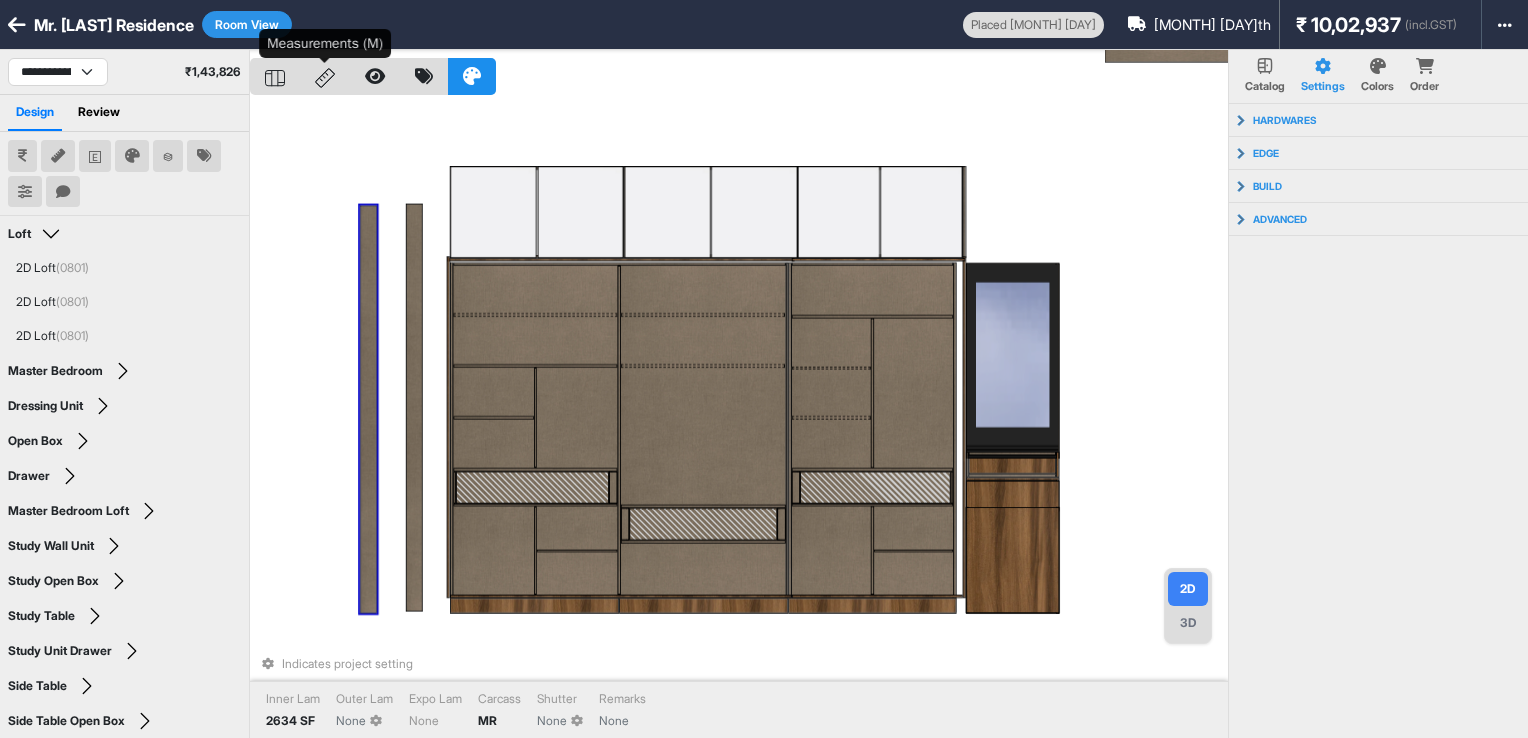 click 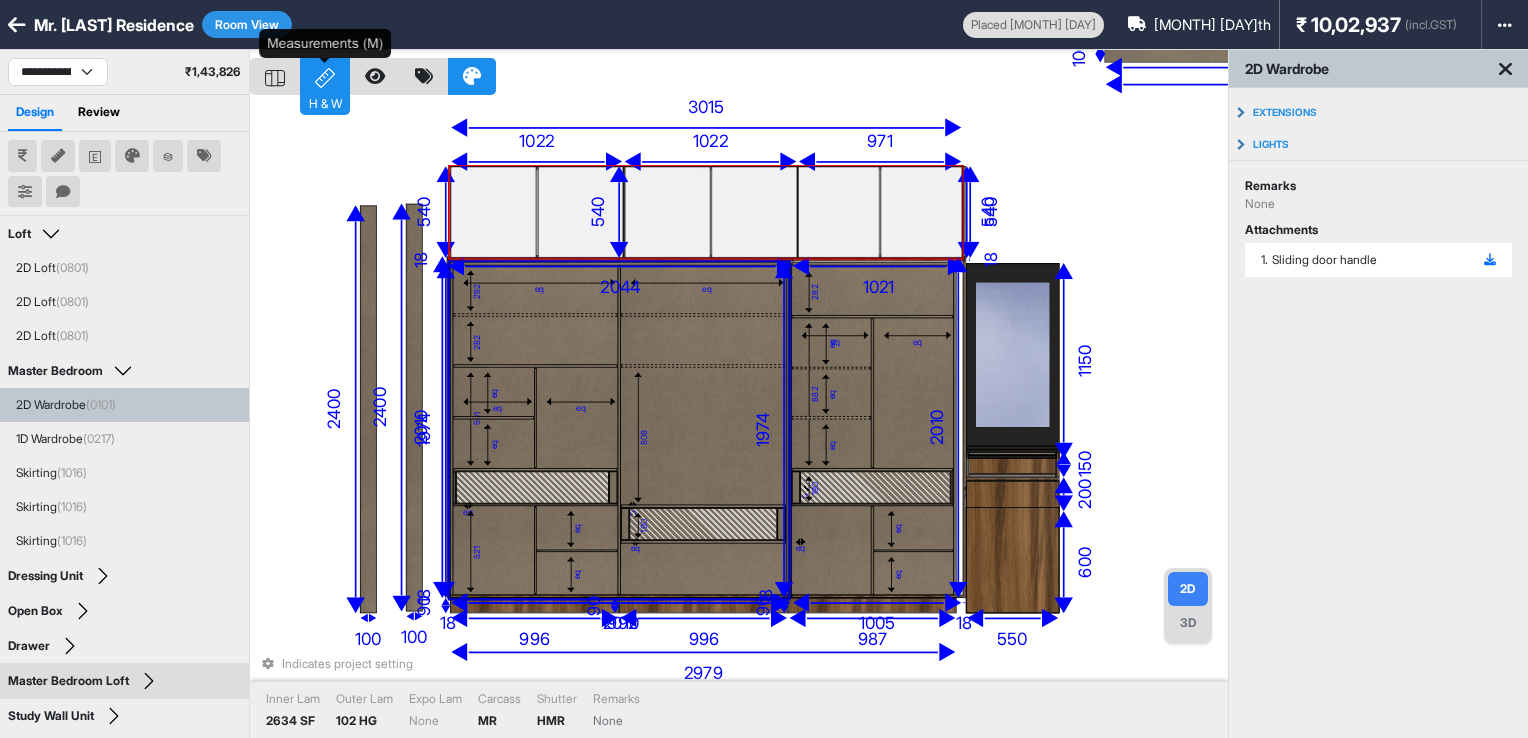 click on "H & W" at bounding box center [325, 76] 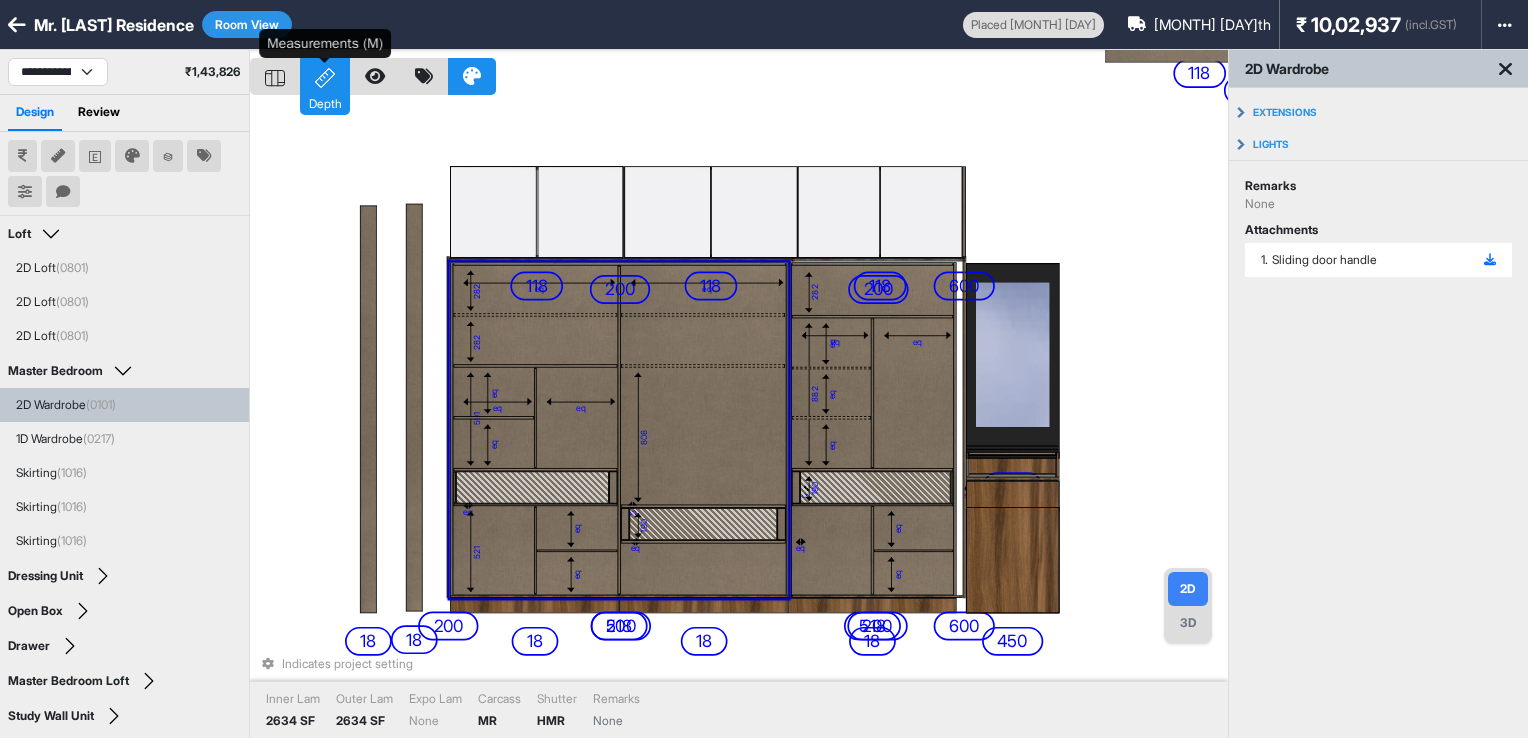 click on "Depth" at bounding box center [325, 76] 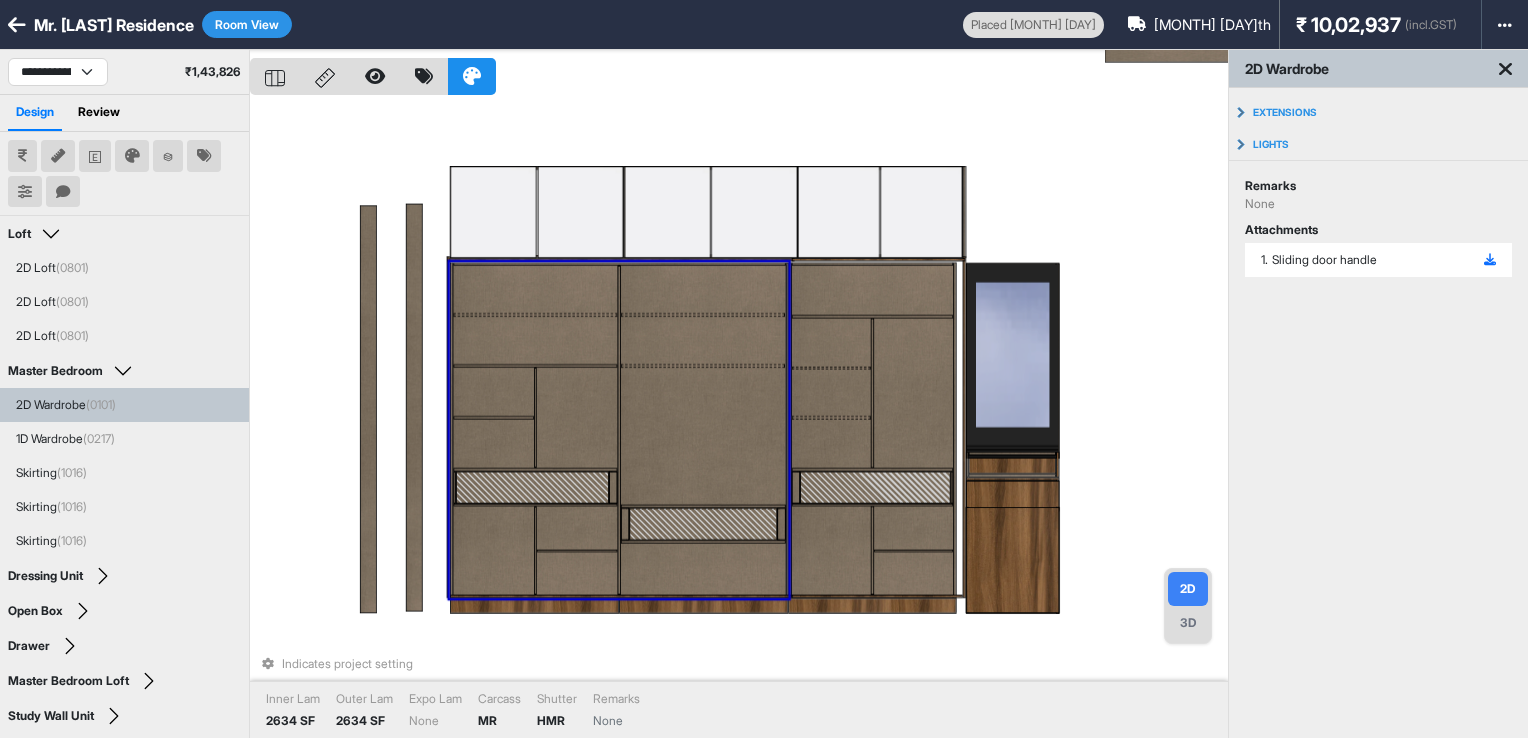 click at bounding box center [703, 435] 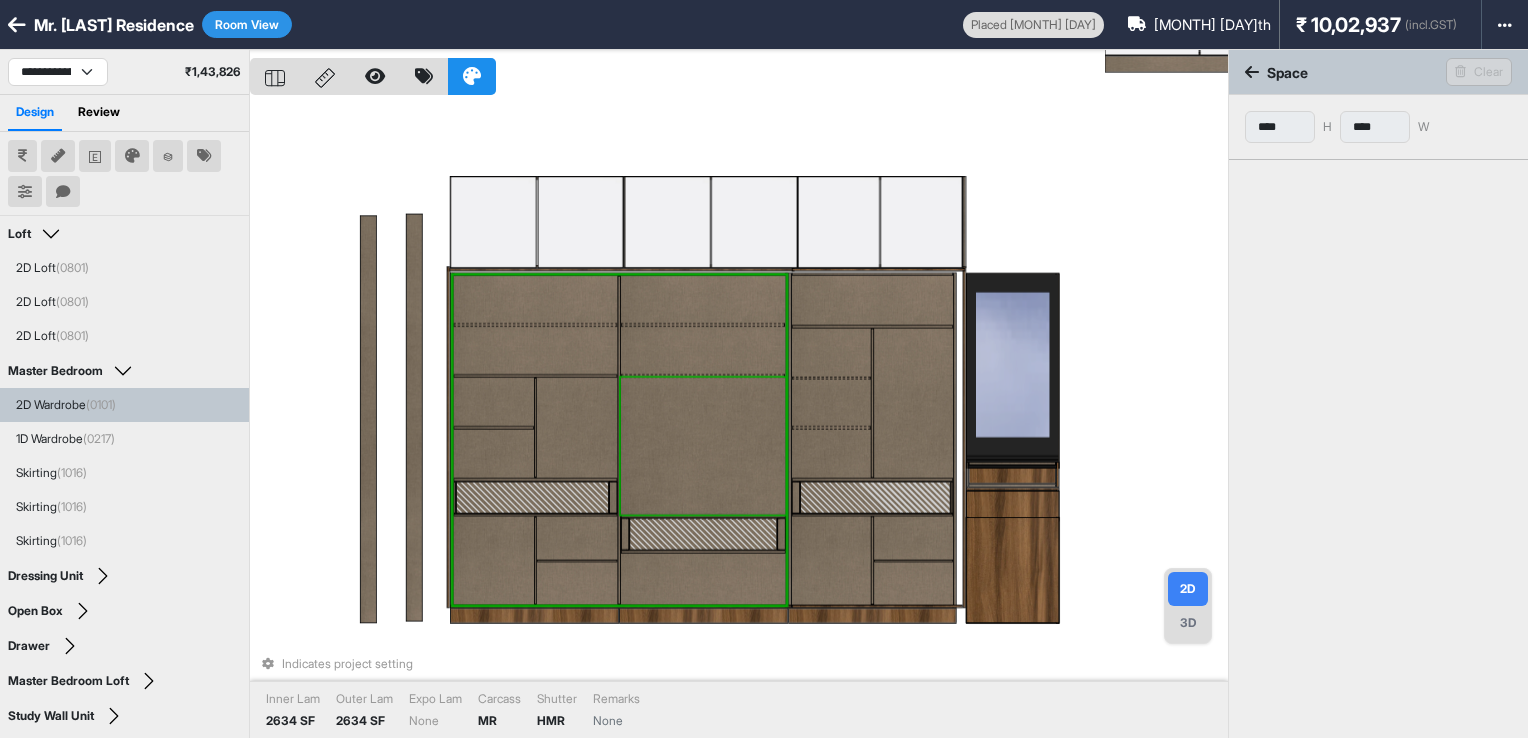 click at bounding box center (703, 445) 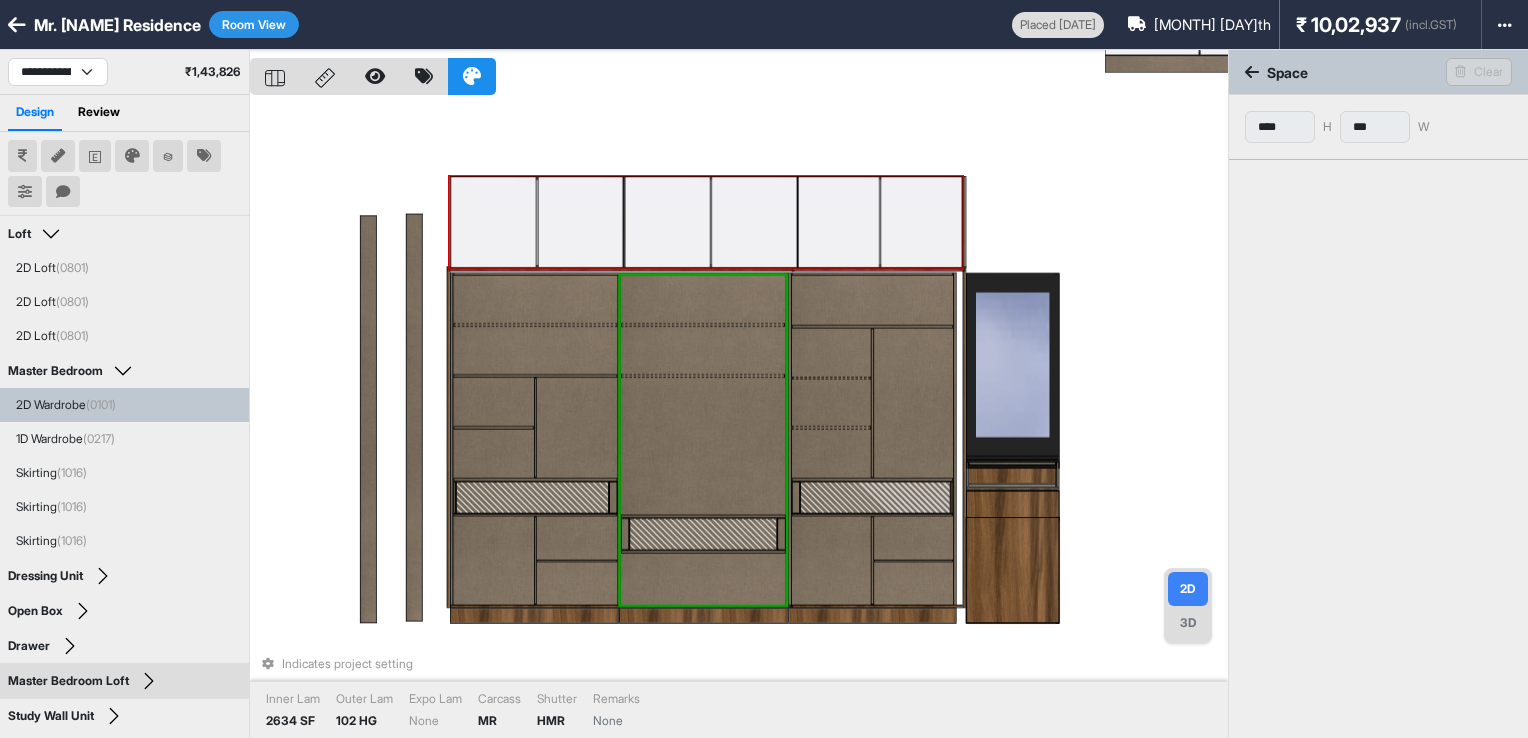select on "****" 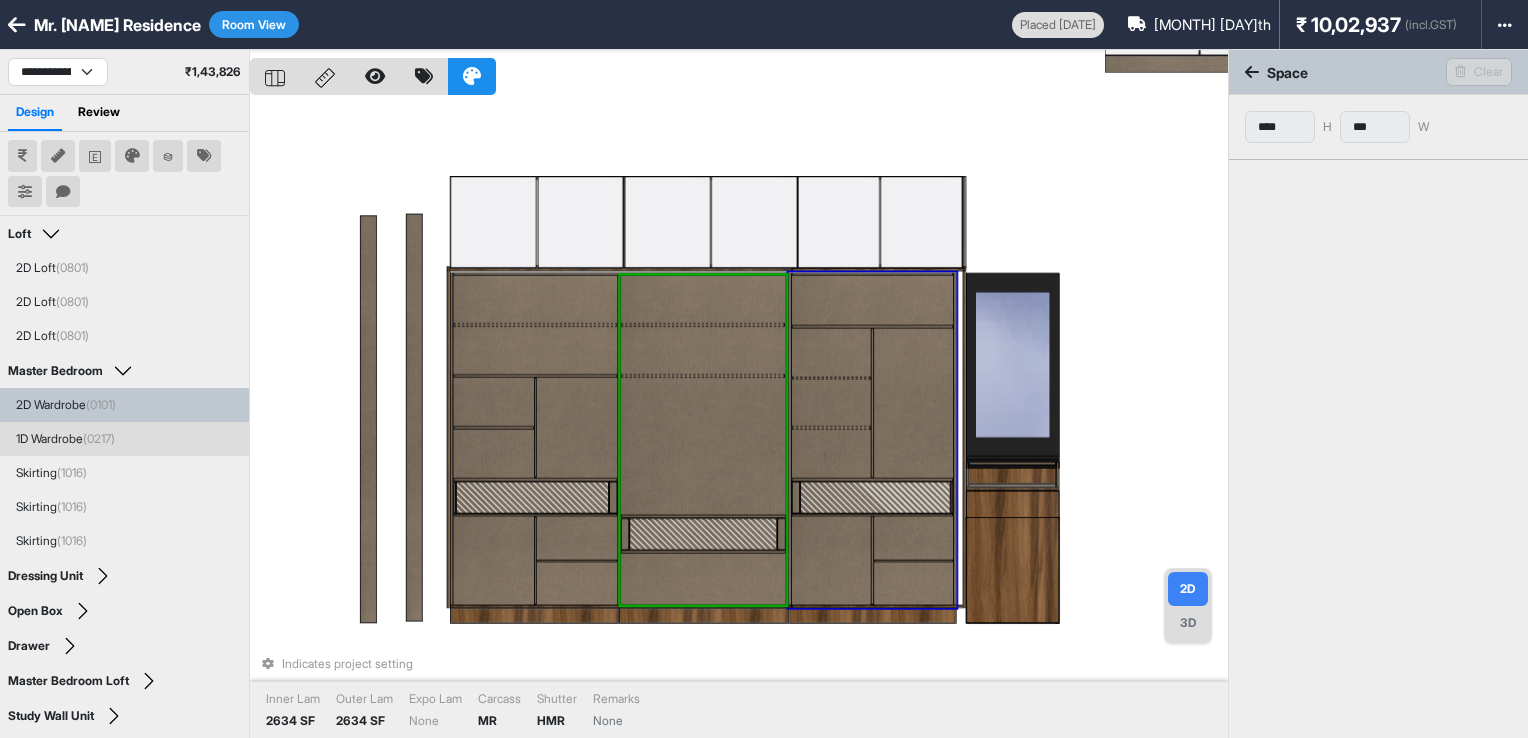 drag, startPoint x: 789, startPoint y: 348, endPoint x: 894, endPoint y: 365, distance: 106.36729 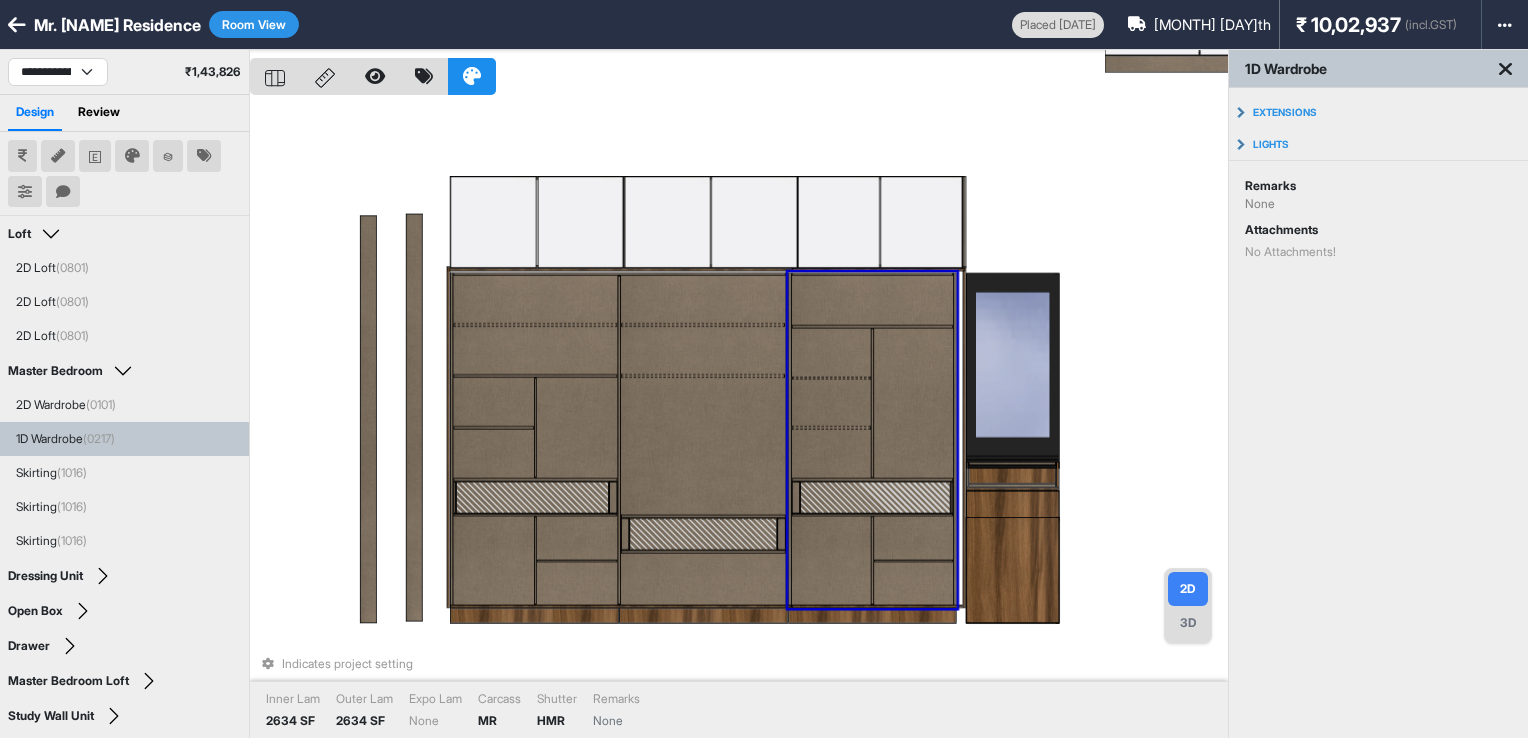 click at bounding box center (913, 403) 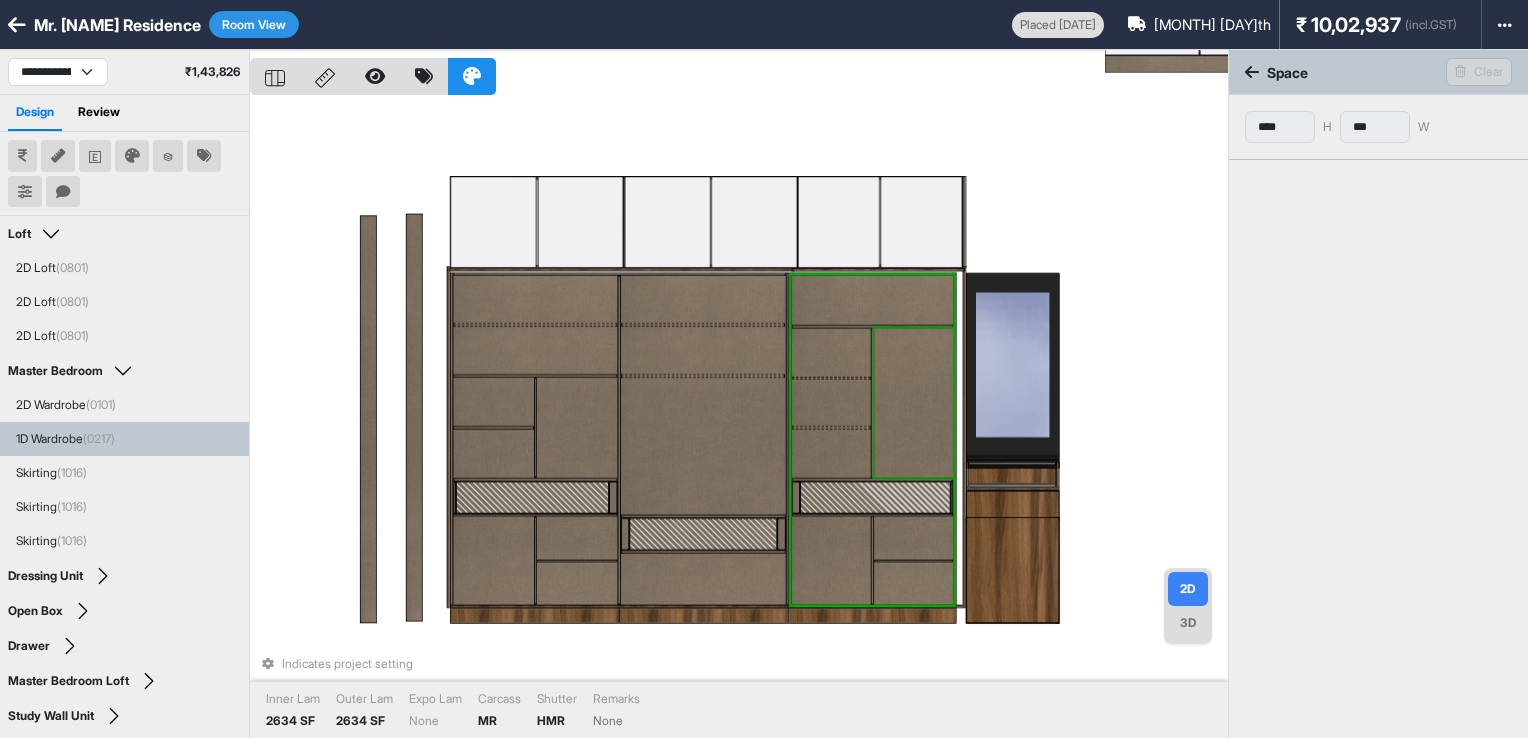 click at bounding box center (913, 403) 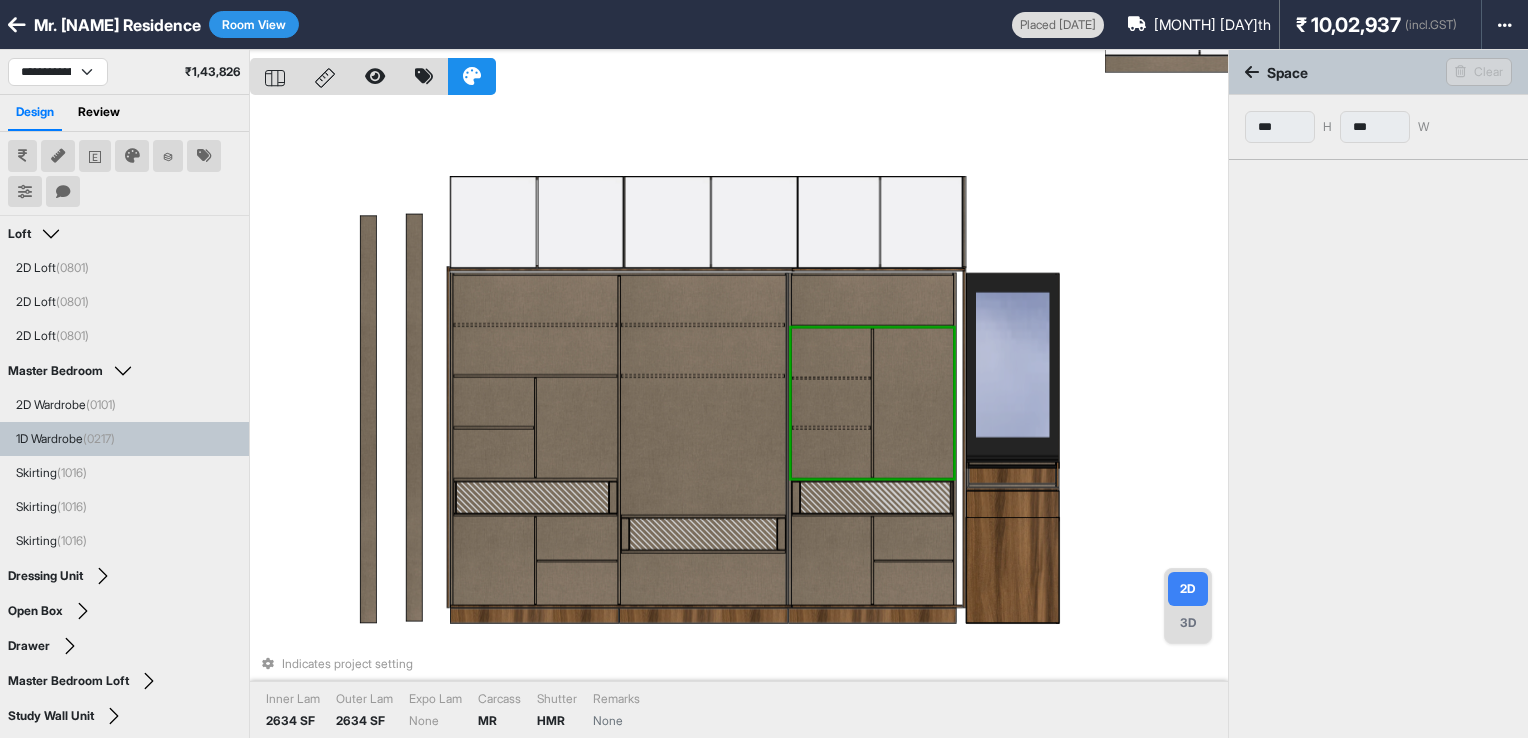 click at bounding box center [913, 403] 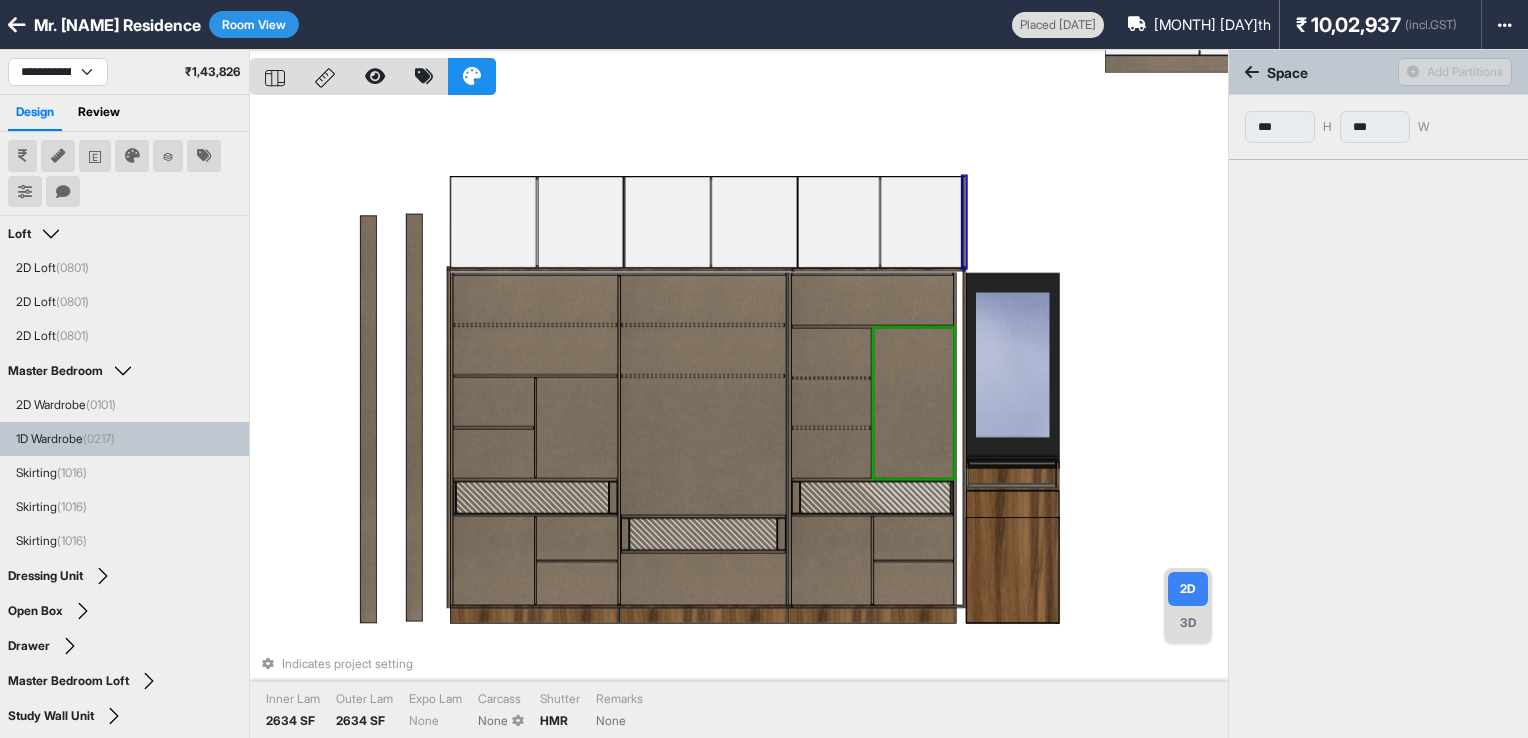 click on "Indicates project setting Inner Lam 2634 SF Outer Lam 2634 SF Expo Lam None Carcass None Shutter HMR Remarks None" at bounding box center (739, 419) 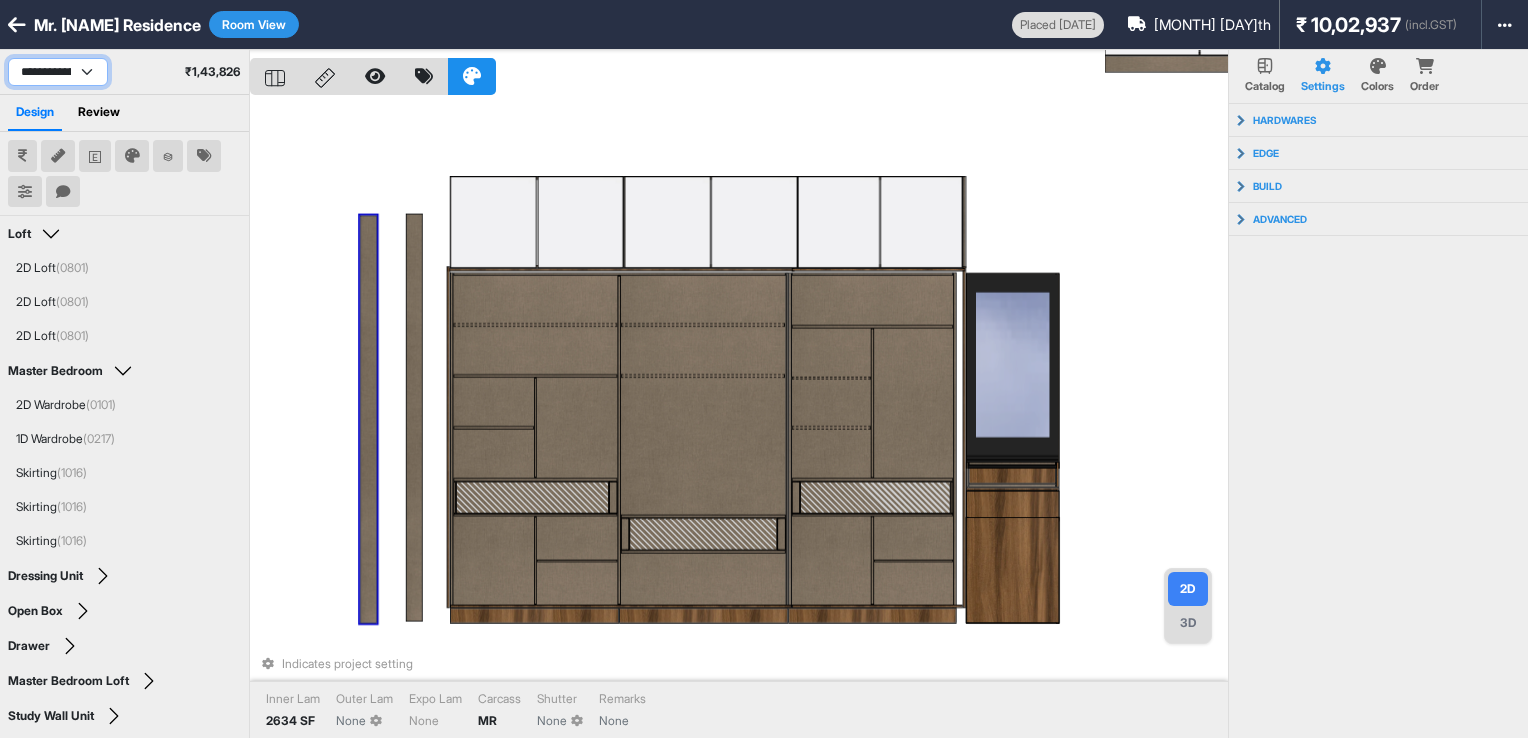 click on "**********" at bounding box center [58, 72] 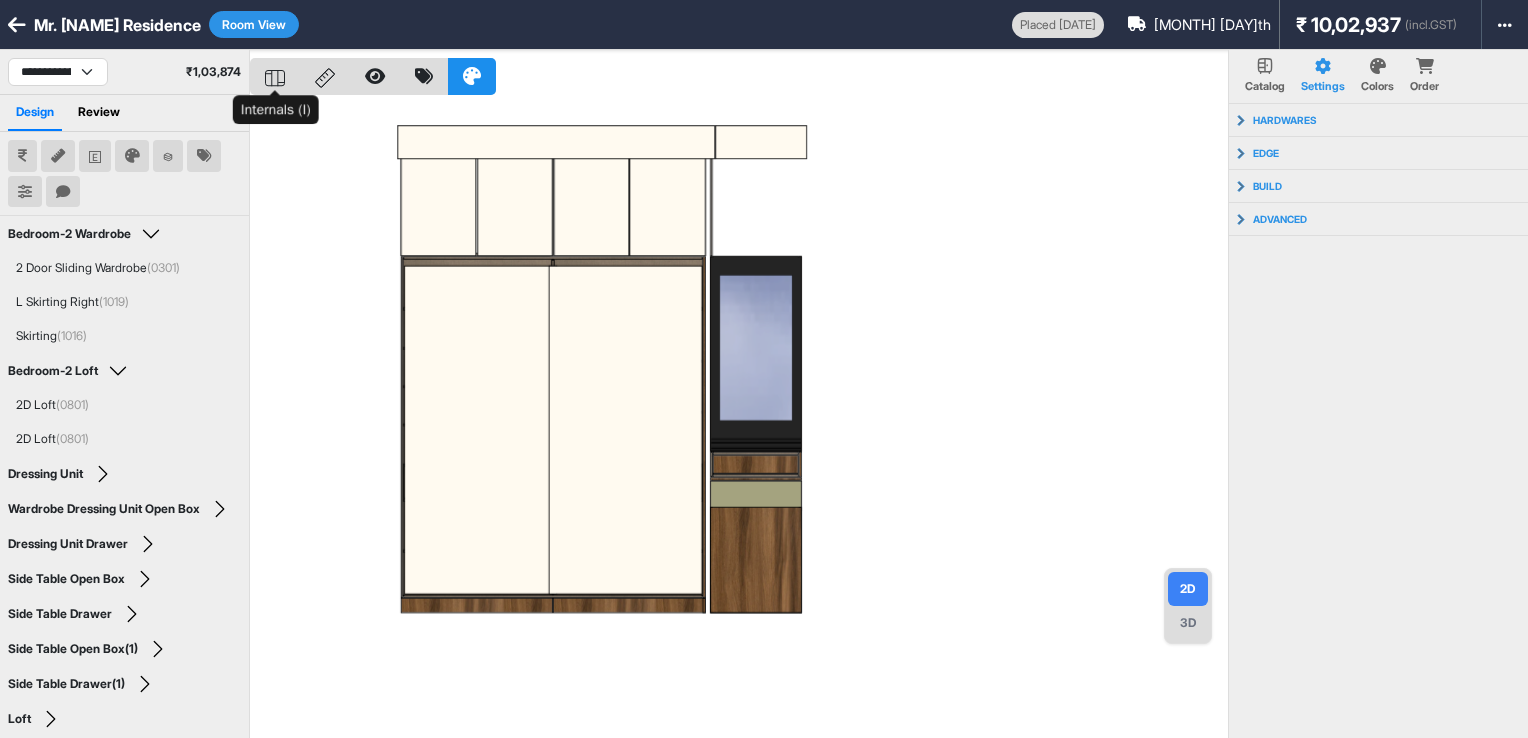 click 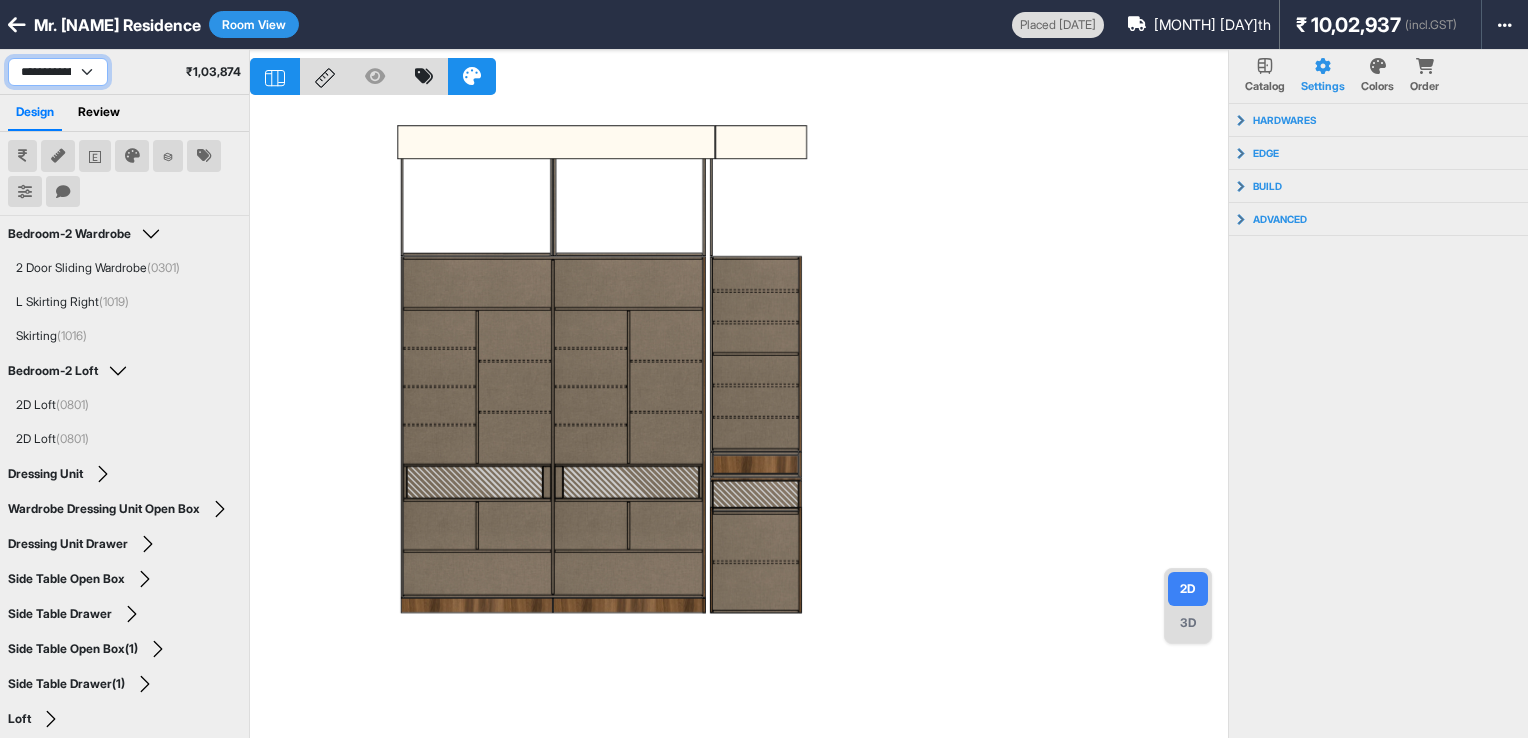 click on "**********" at bounding box center [58, 72] 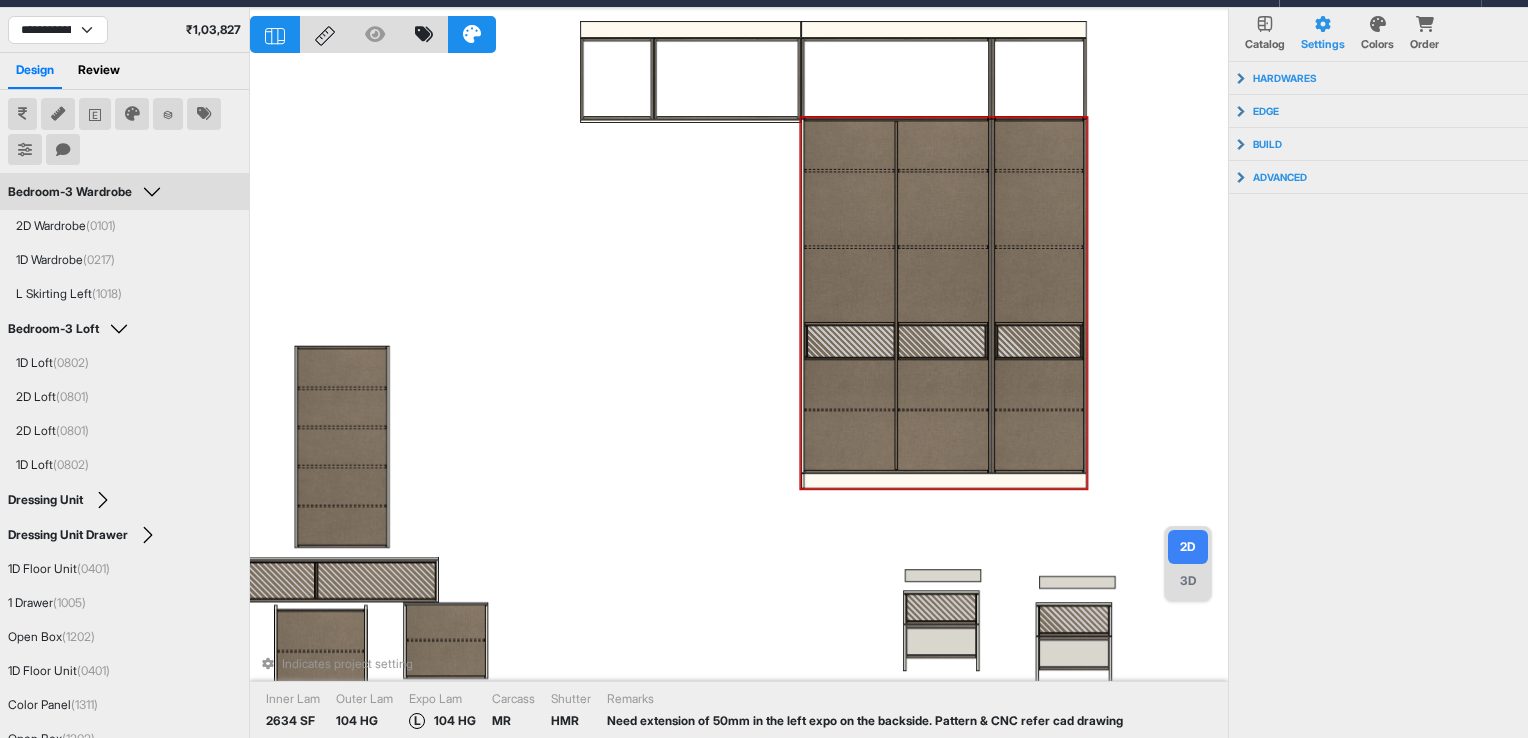 scroll, scrollTop: 48, scrollLeft: 0, axis: vertical 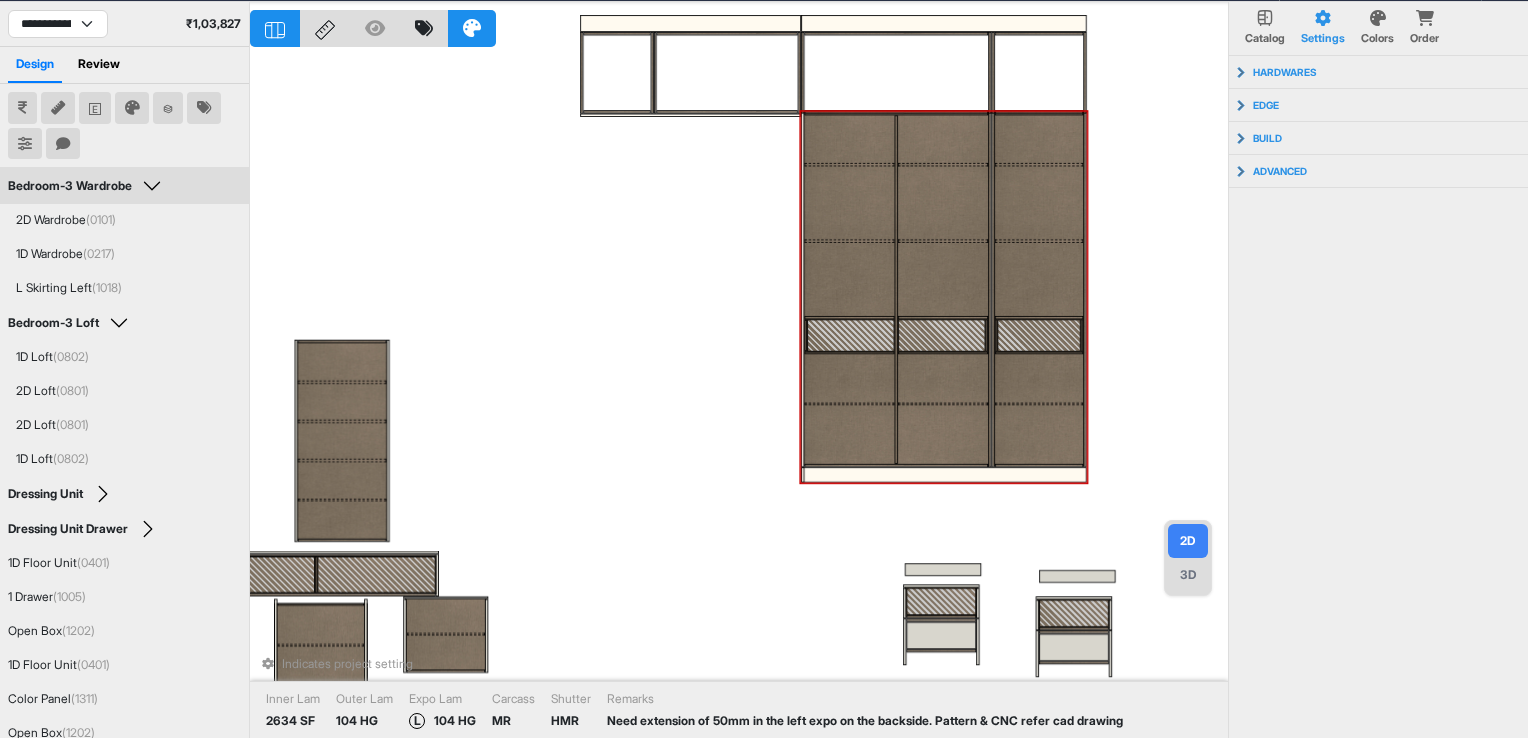 drag, startPoint x: 648, startPoint y: 297, endPoint x: 604, endPoint y: 360, distance: 76.843994 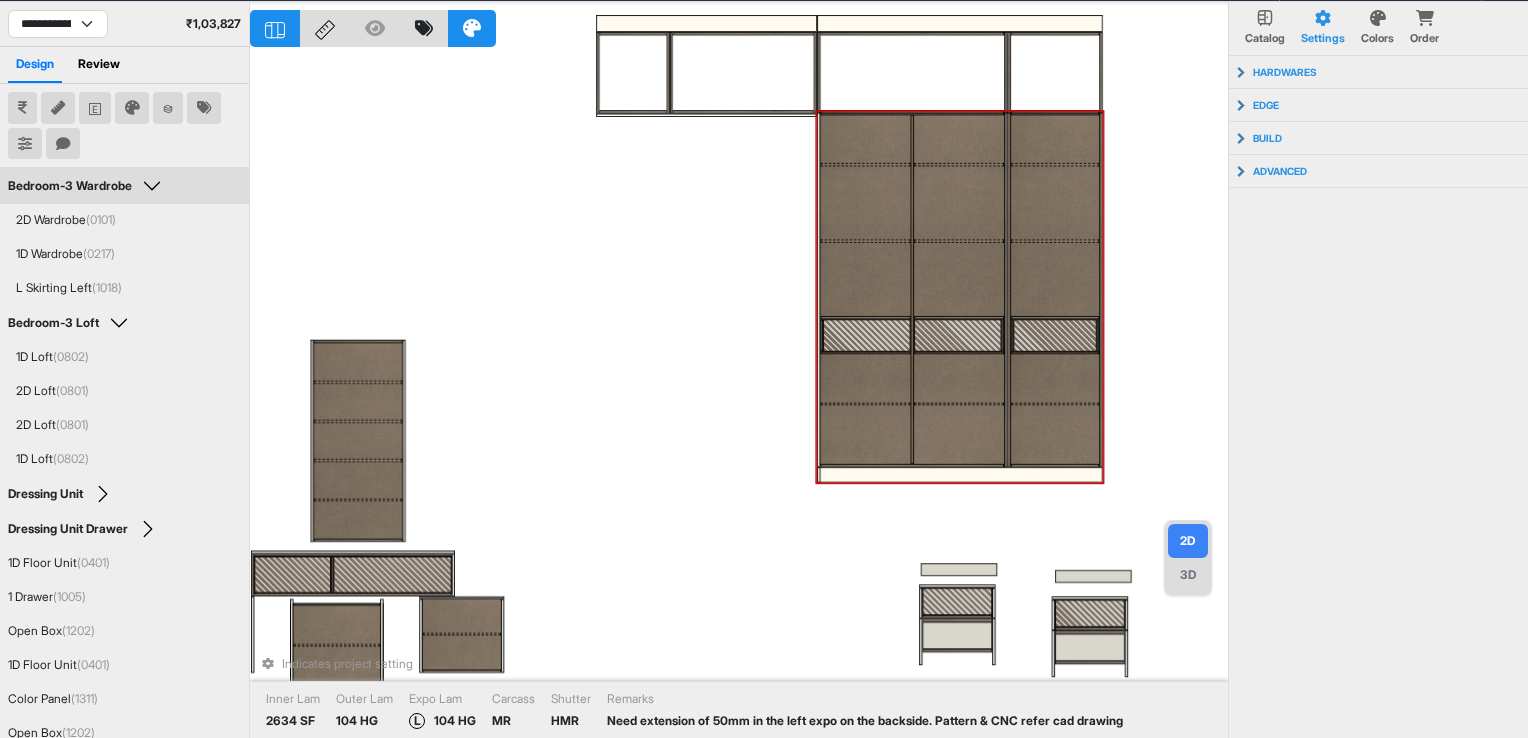 scroll, scrollTop: 0, scrollLeft: 0, axis: both 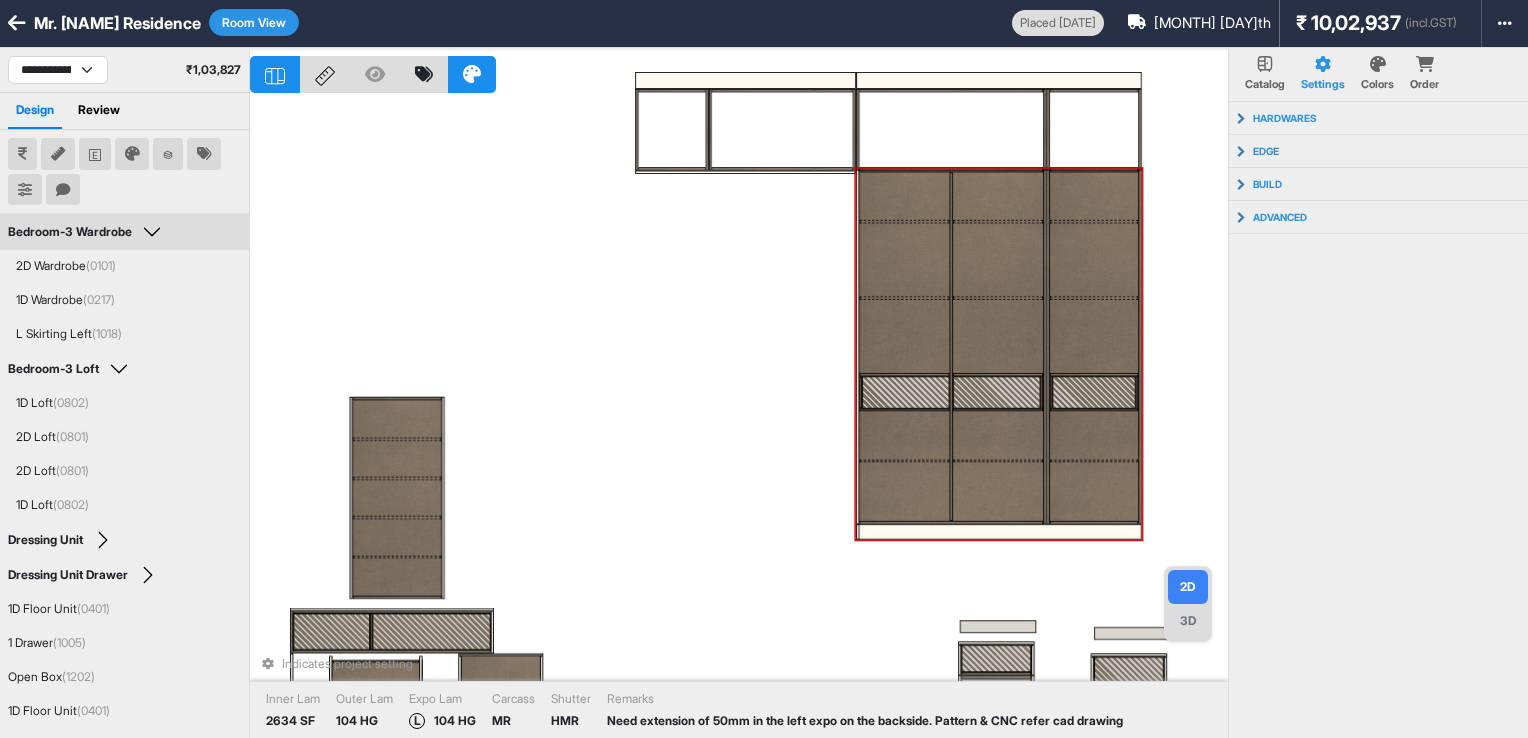 drag, startPoint x: 681, startPoint y: 341, endPoint x: 720, endPoint y: 352, distance: 40.5216 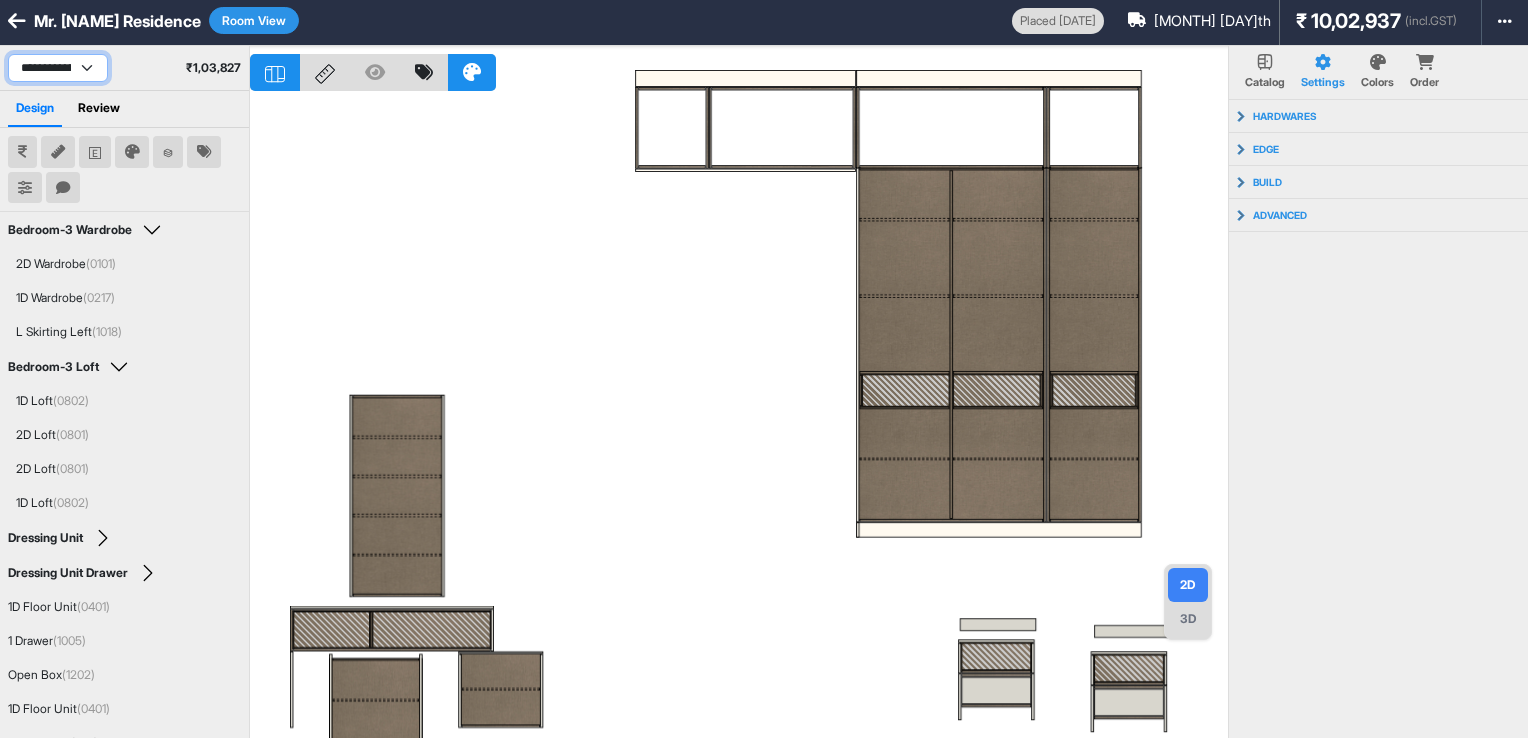 click on "**********" at bounding box center (58, 68) 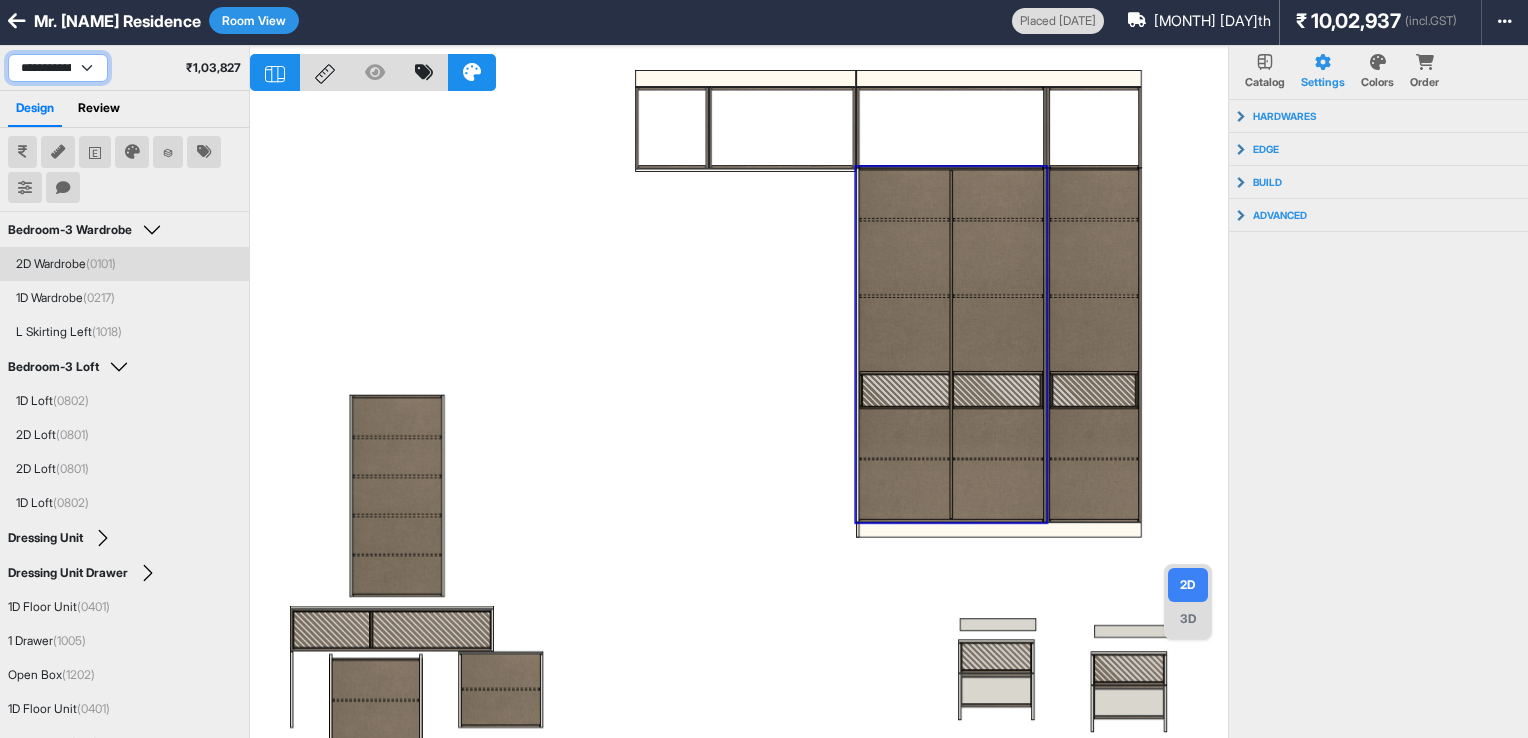 click on "**********" at bounding box center (58, 68) 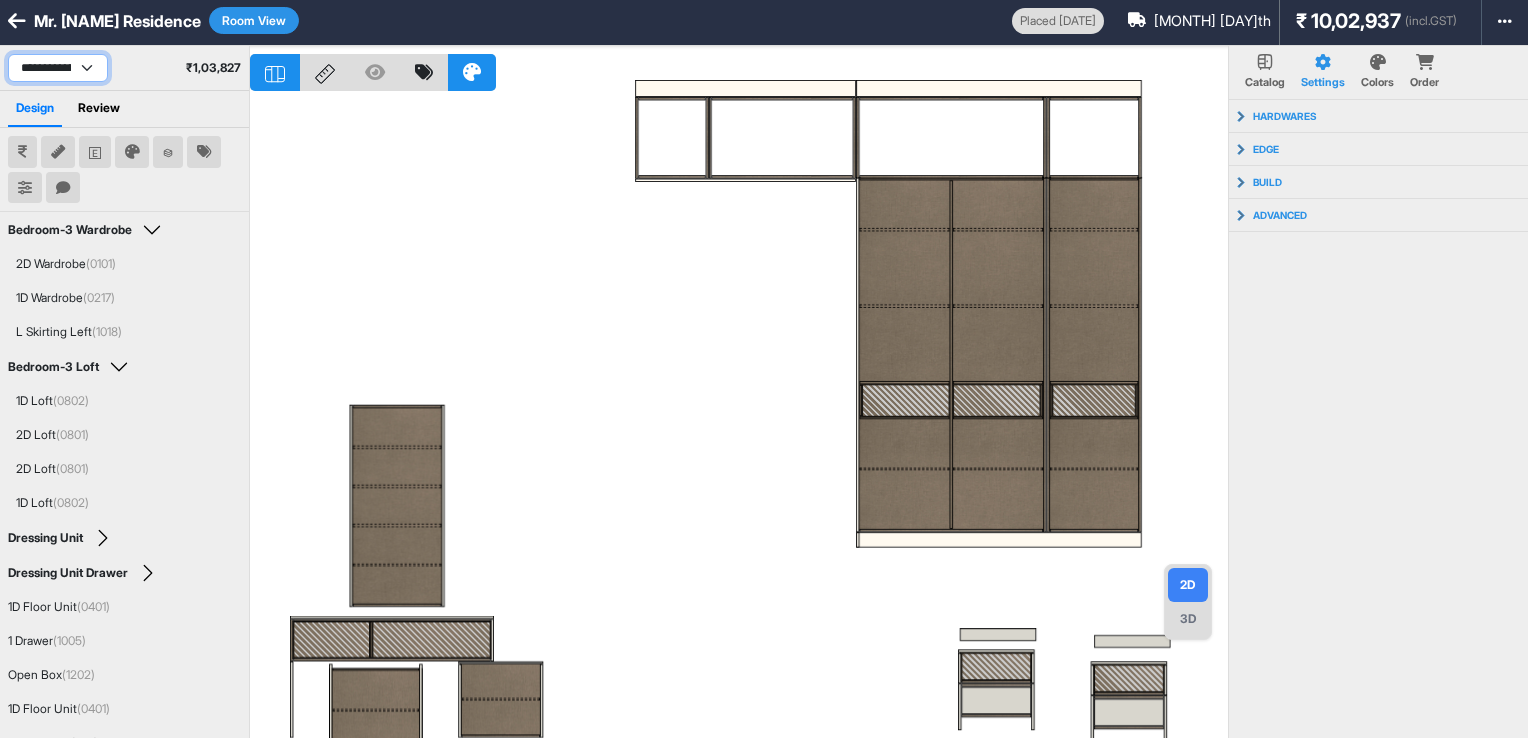 select on "****" 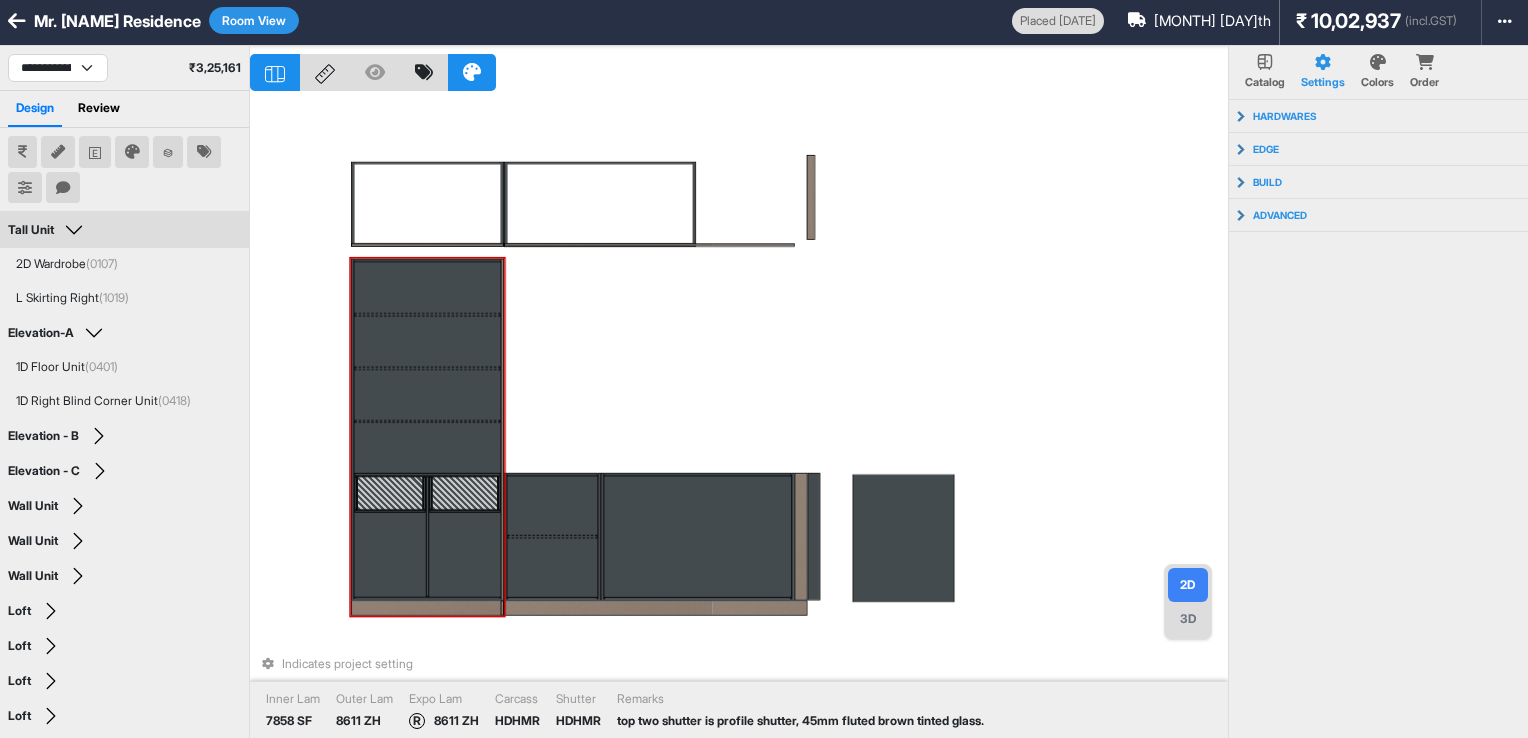 drag, startPoint x: 570, startPoint y: 356, endPoint x: 576, endPoint y: 345, distance: 12.529964 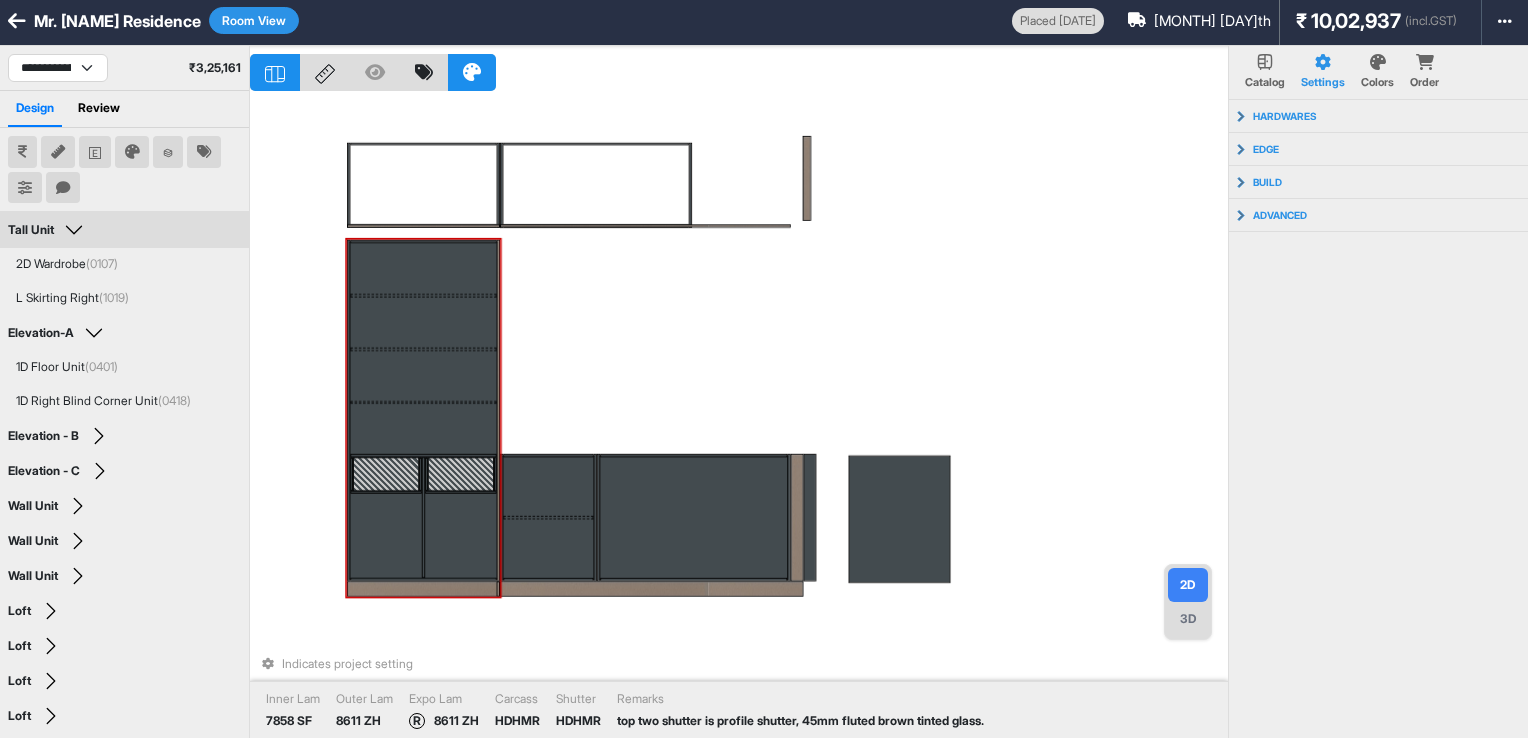click at bounding box center [461, 536] 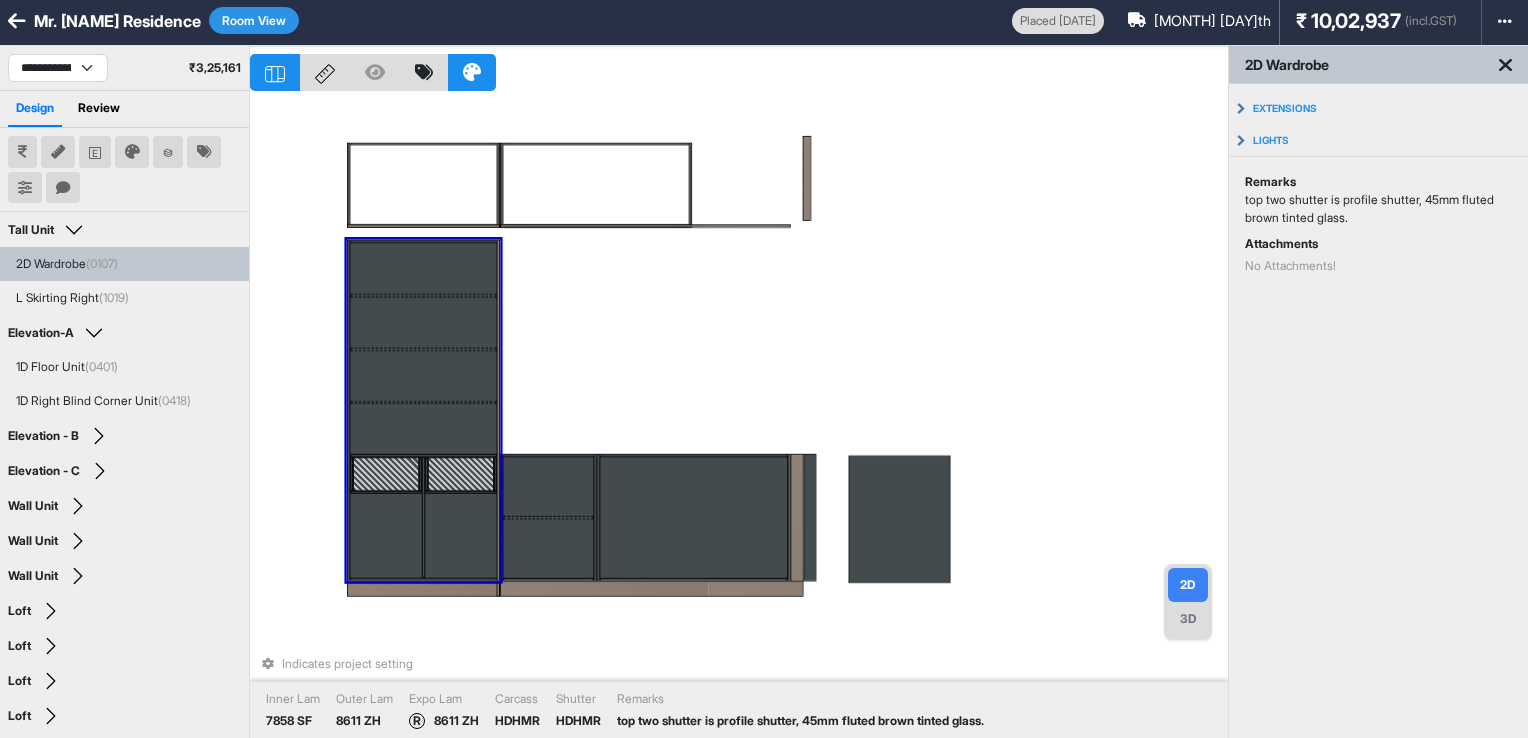 click at bounding box center (461, 536) 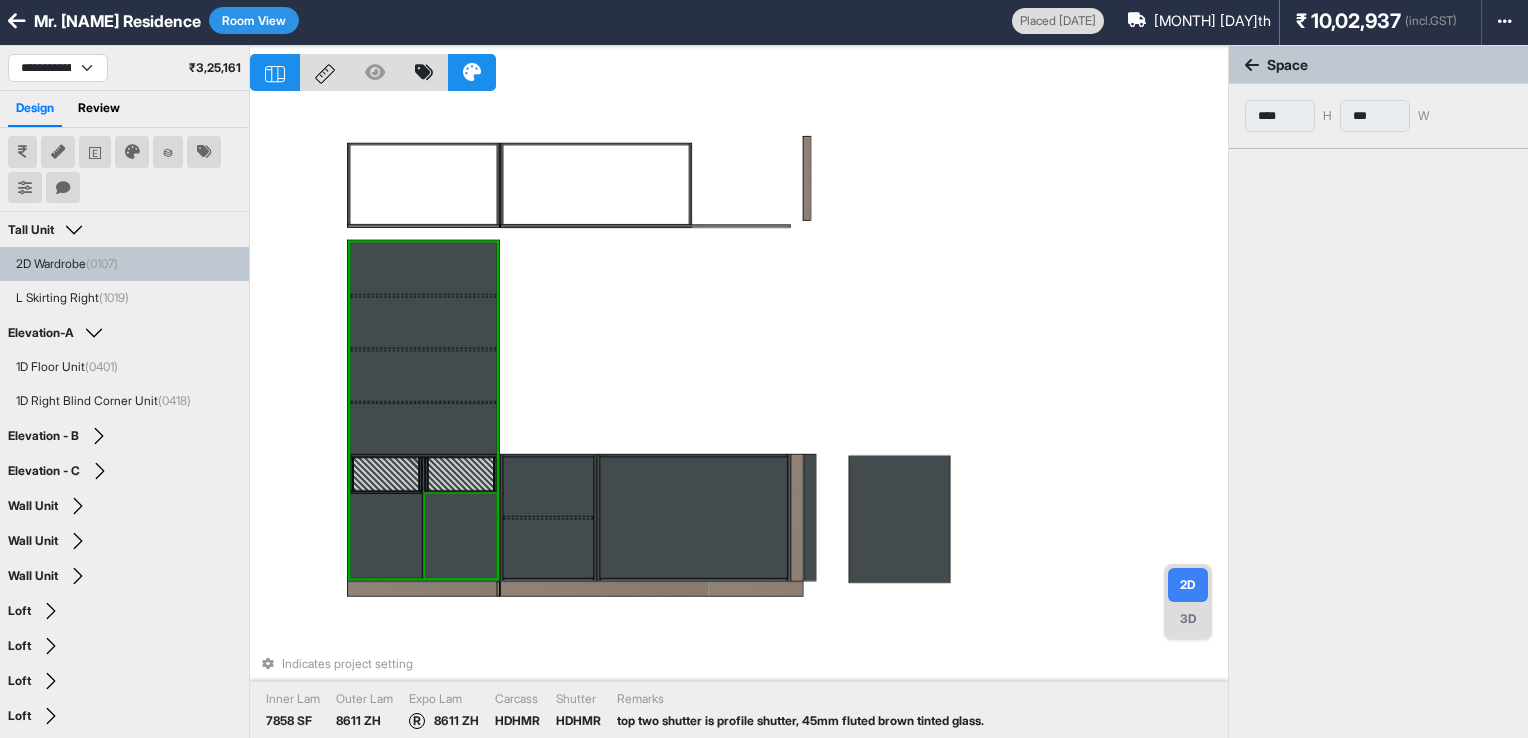 click at bounding box center (461, 536) 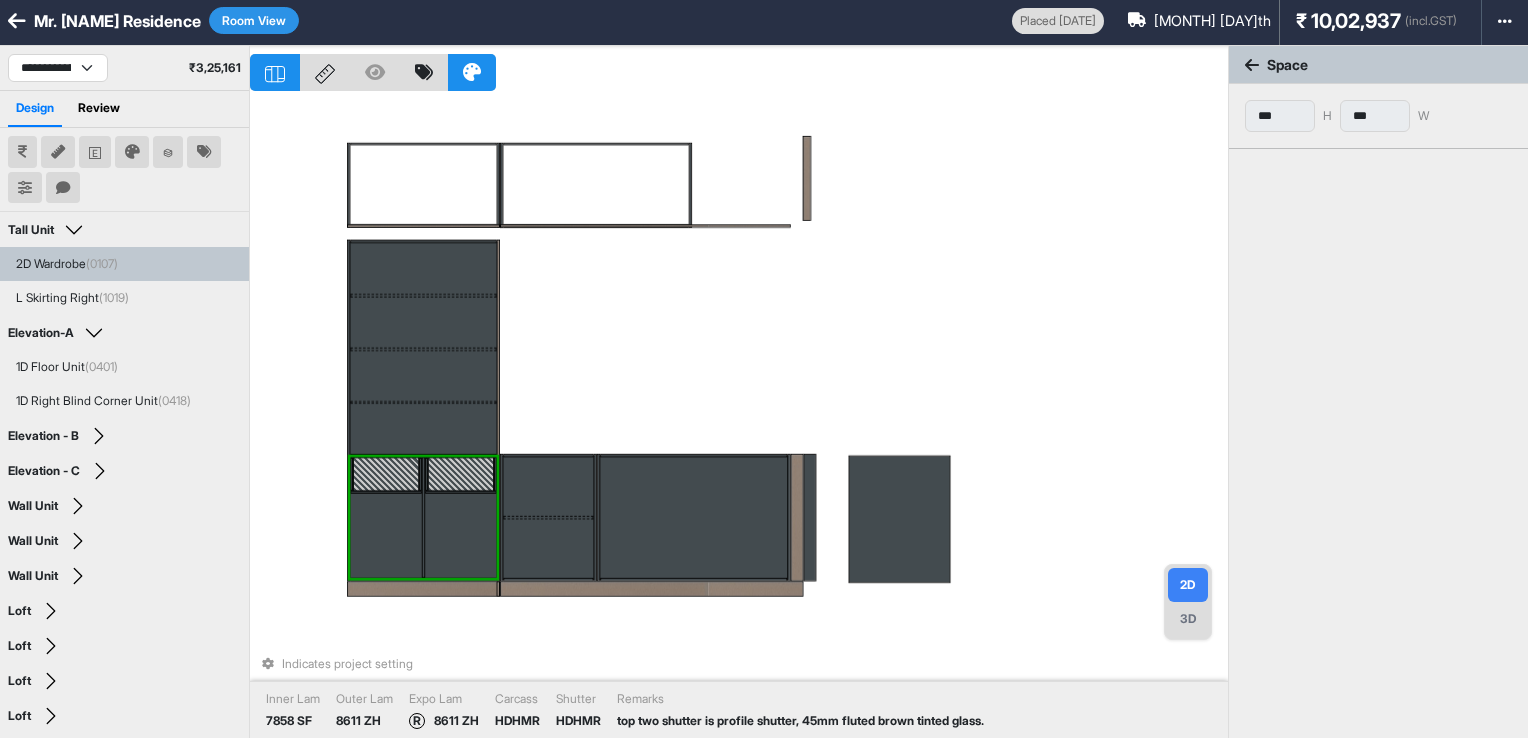 click at bounding box center [461, 536] 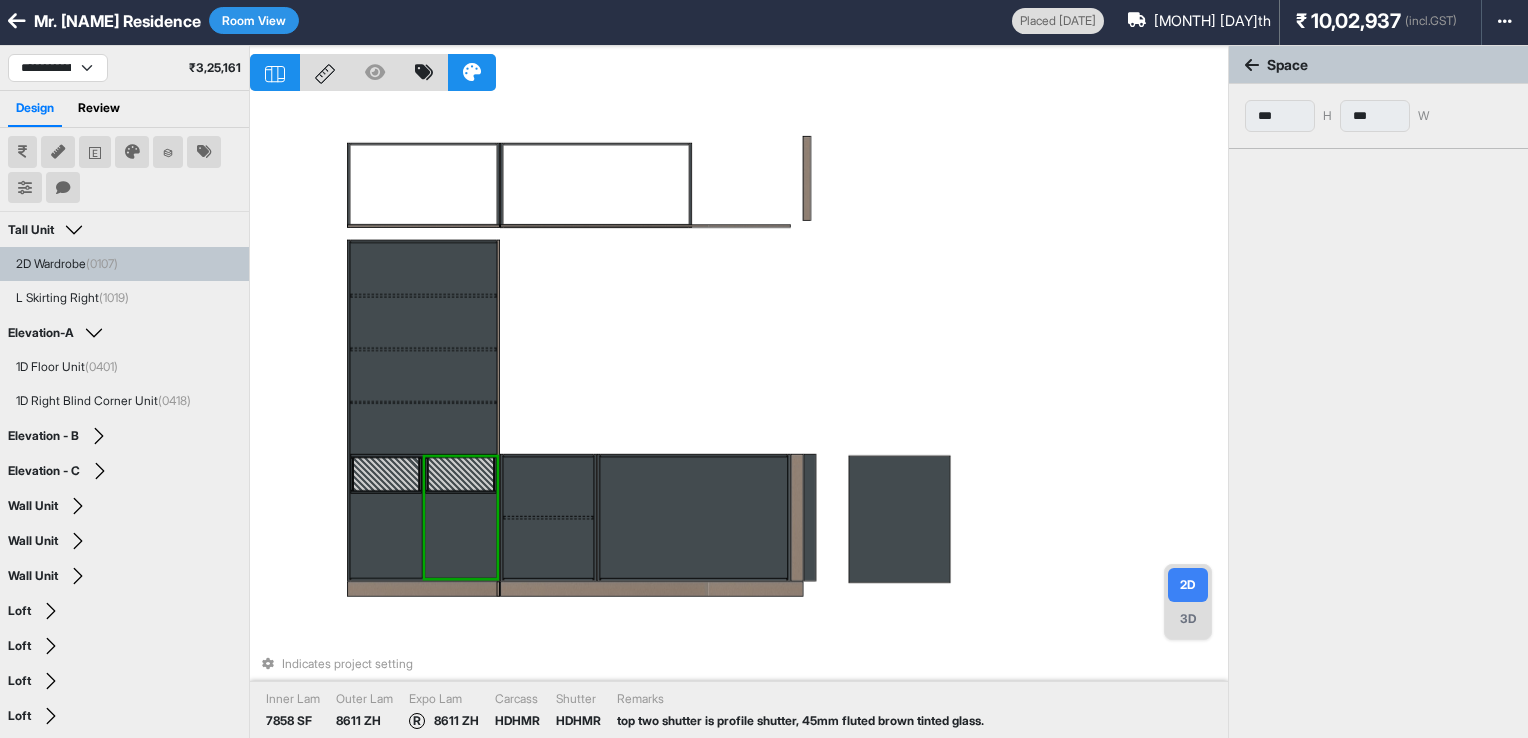 click at bounding box center [461, 536] 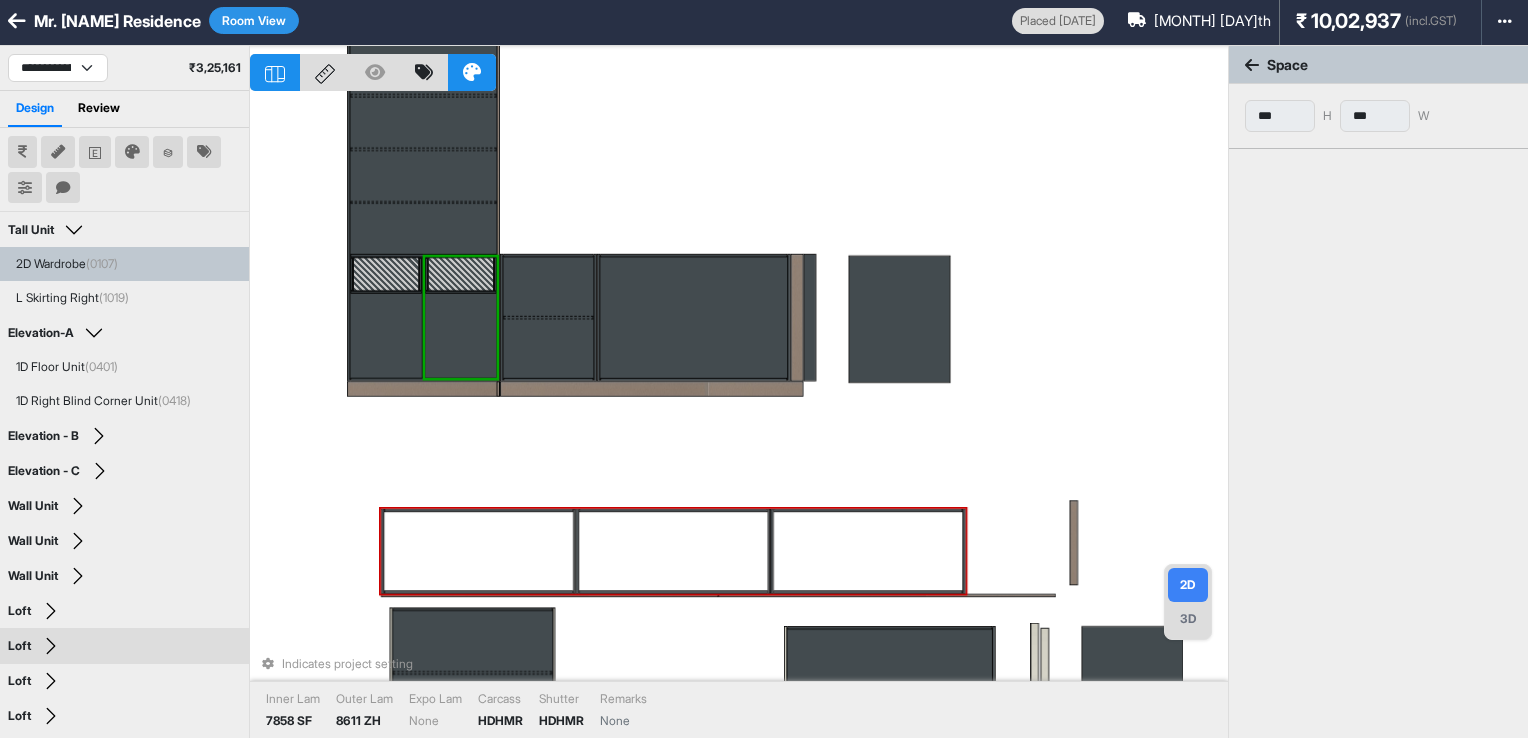 click at bounding box center [868, 551] 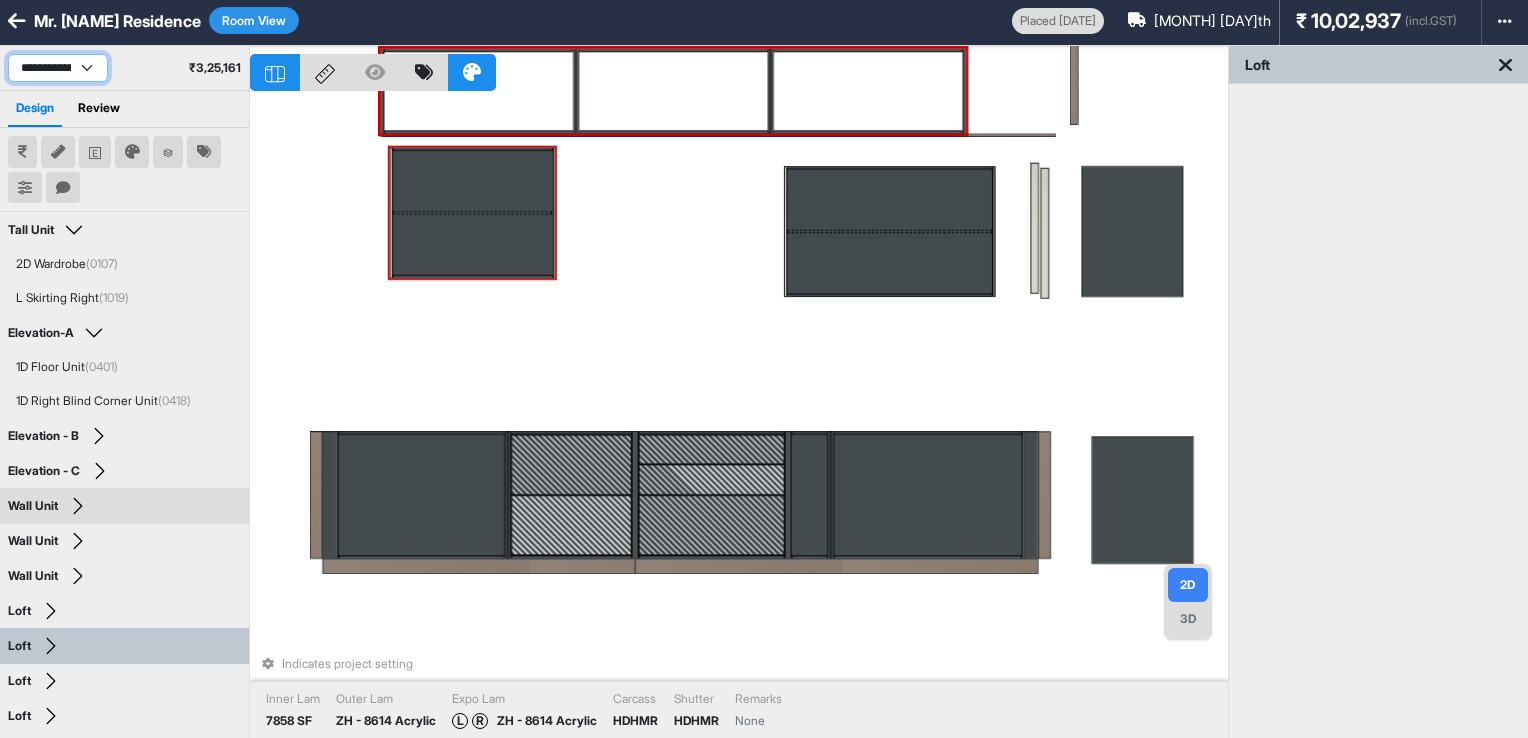 click on "**********" at bounding box center (58, 68) 